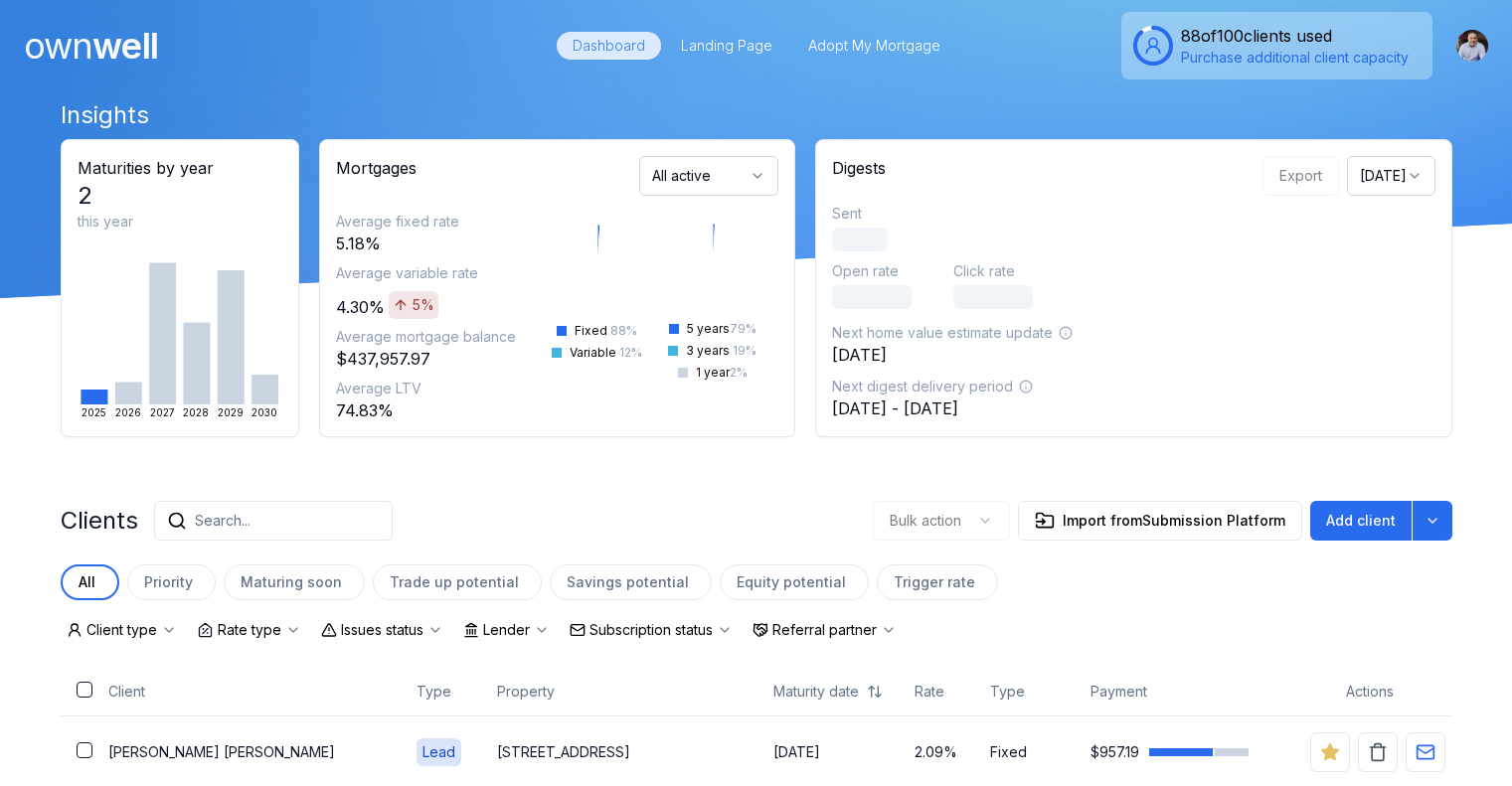 scroll, scrollTop: 0, scrollLeft: 0, axis: both 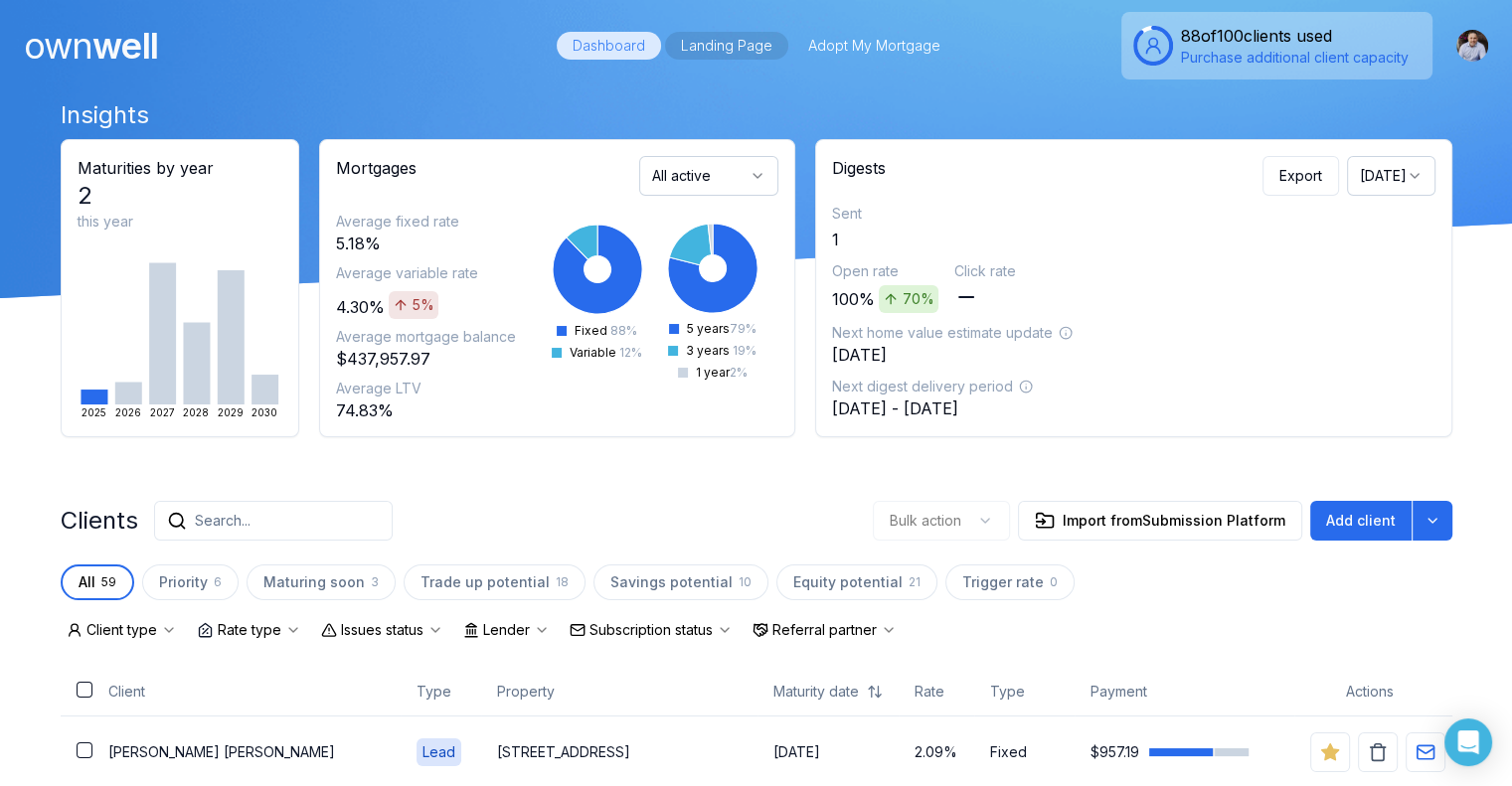 click on "Landing Page" at bounding box center [727, 46] 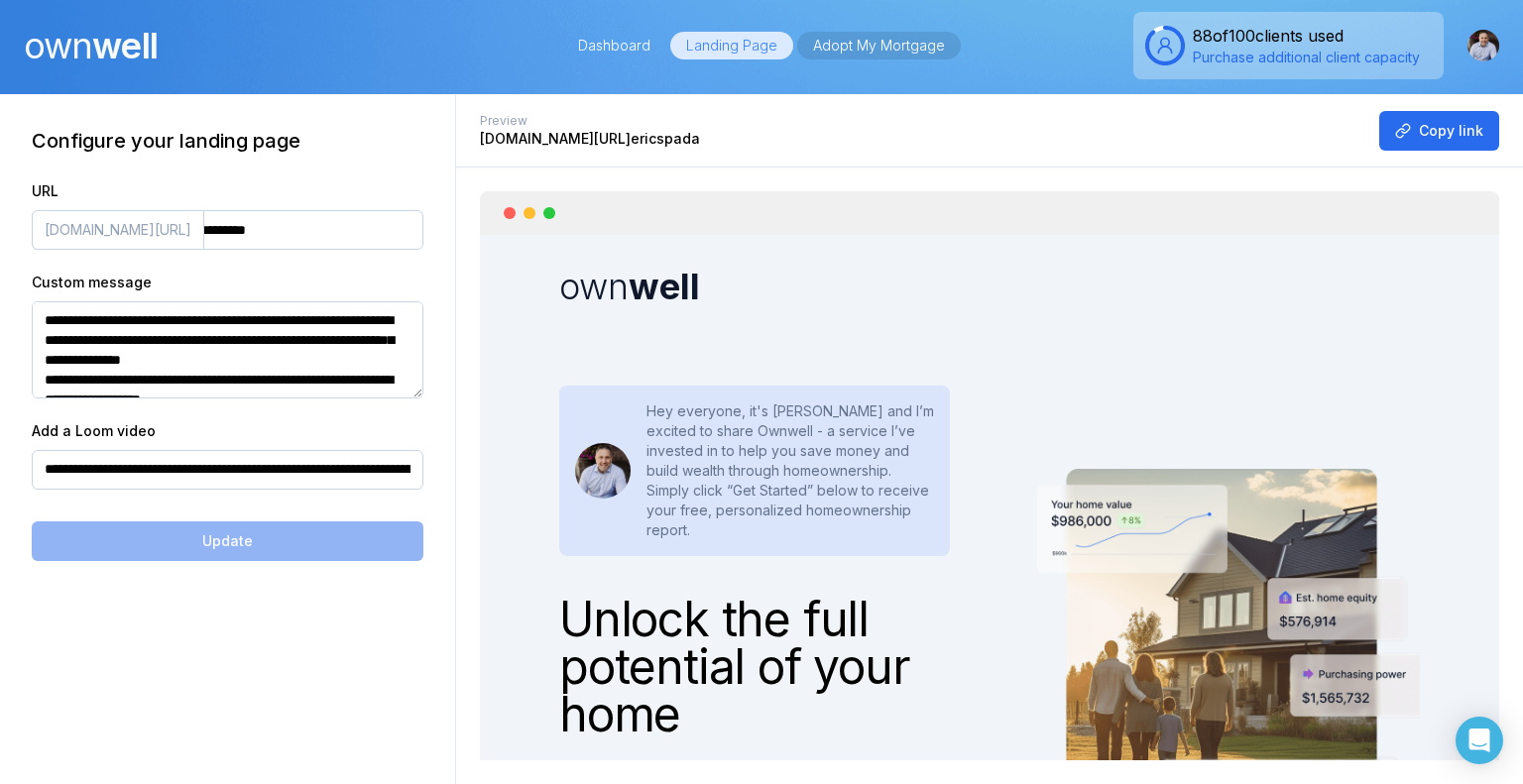 click on "Adopt My Mortgage" at bounding box center [879, 46] 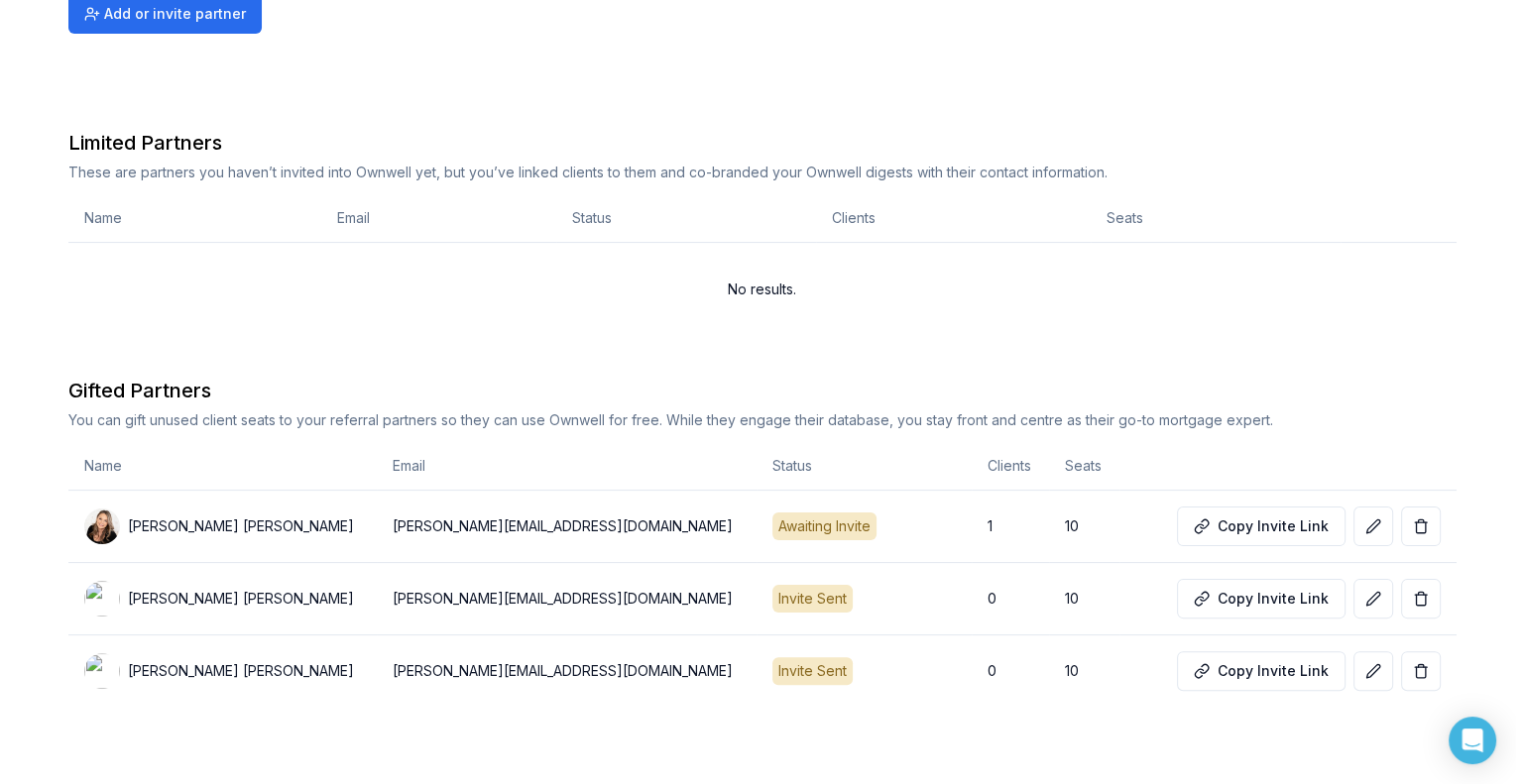 scroll, scrollTop: 329, scrollLeft: 0, axis: vertical 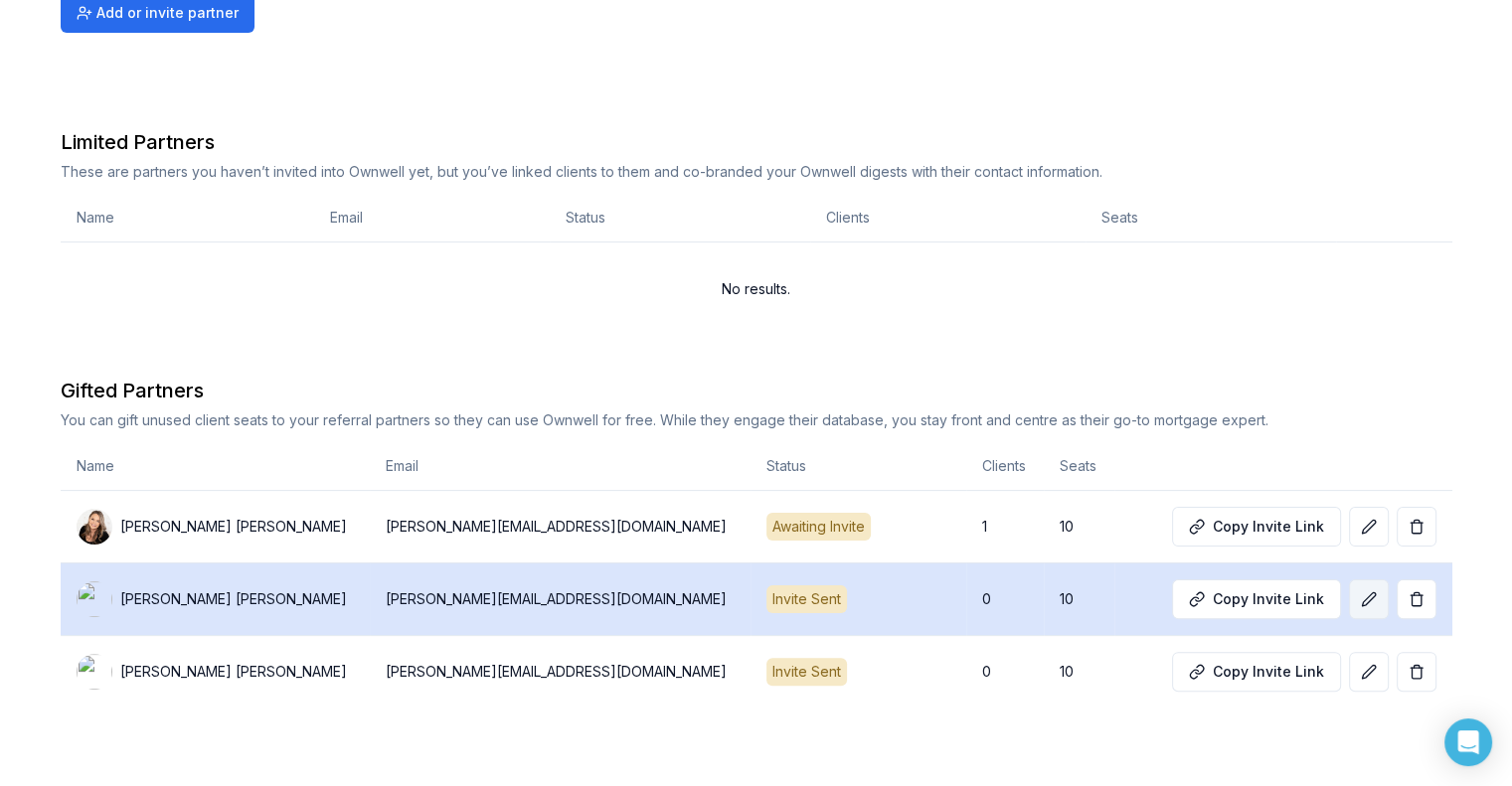 click 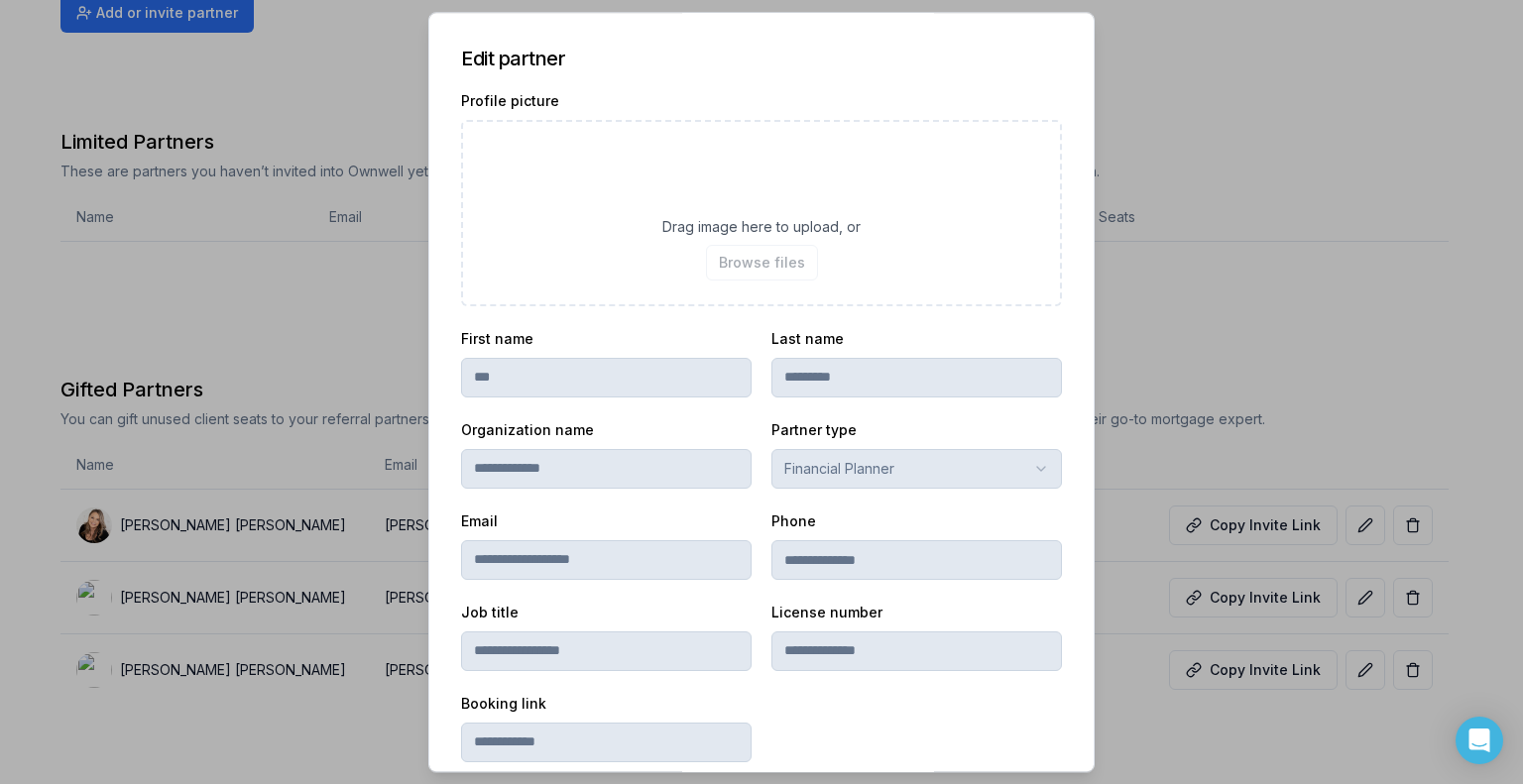 scroll, scrollTop: 378, scrollLeft: 0, axis: vertical 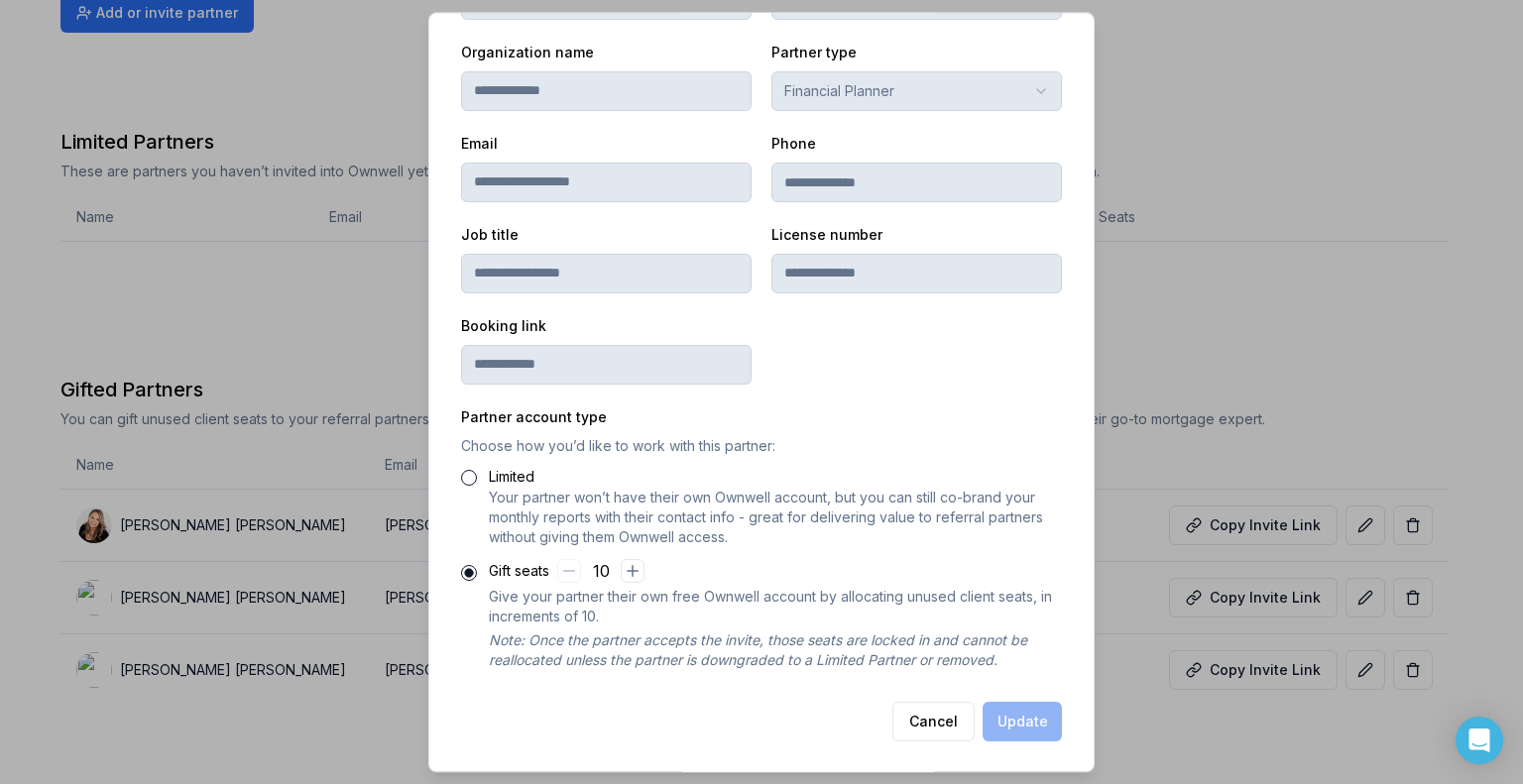 click on "Limited" at bounding box center (469, 478) 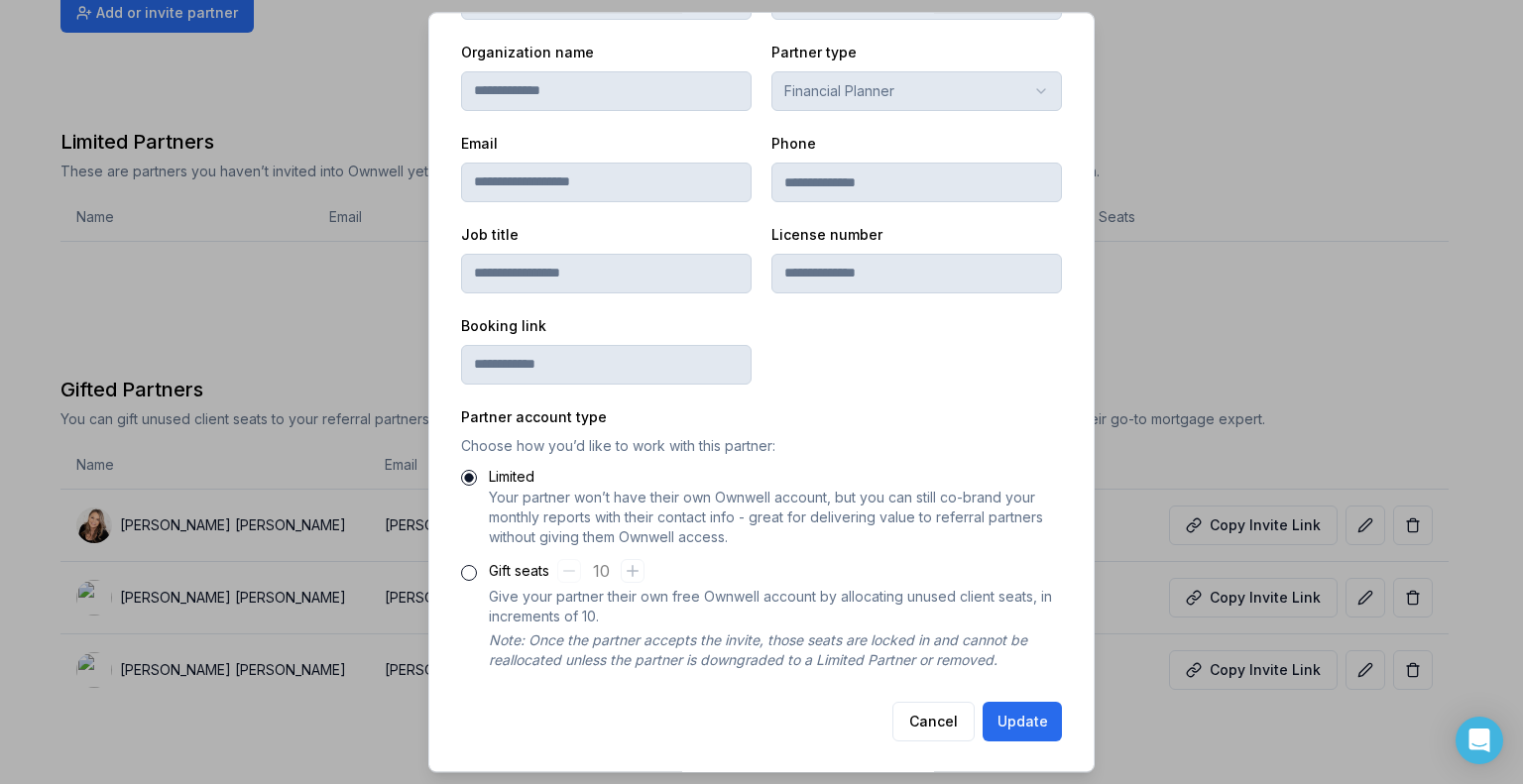click on "Gift seats" at bounding box center [469, 573] 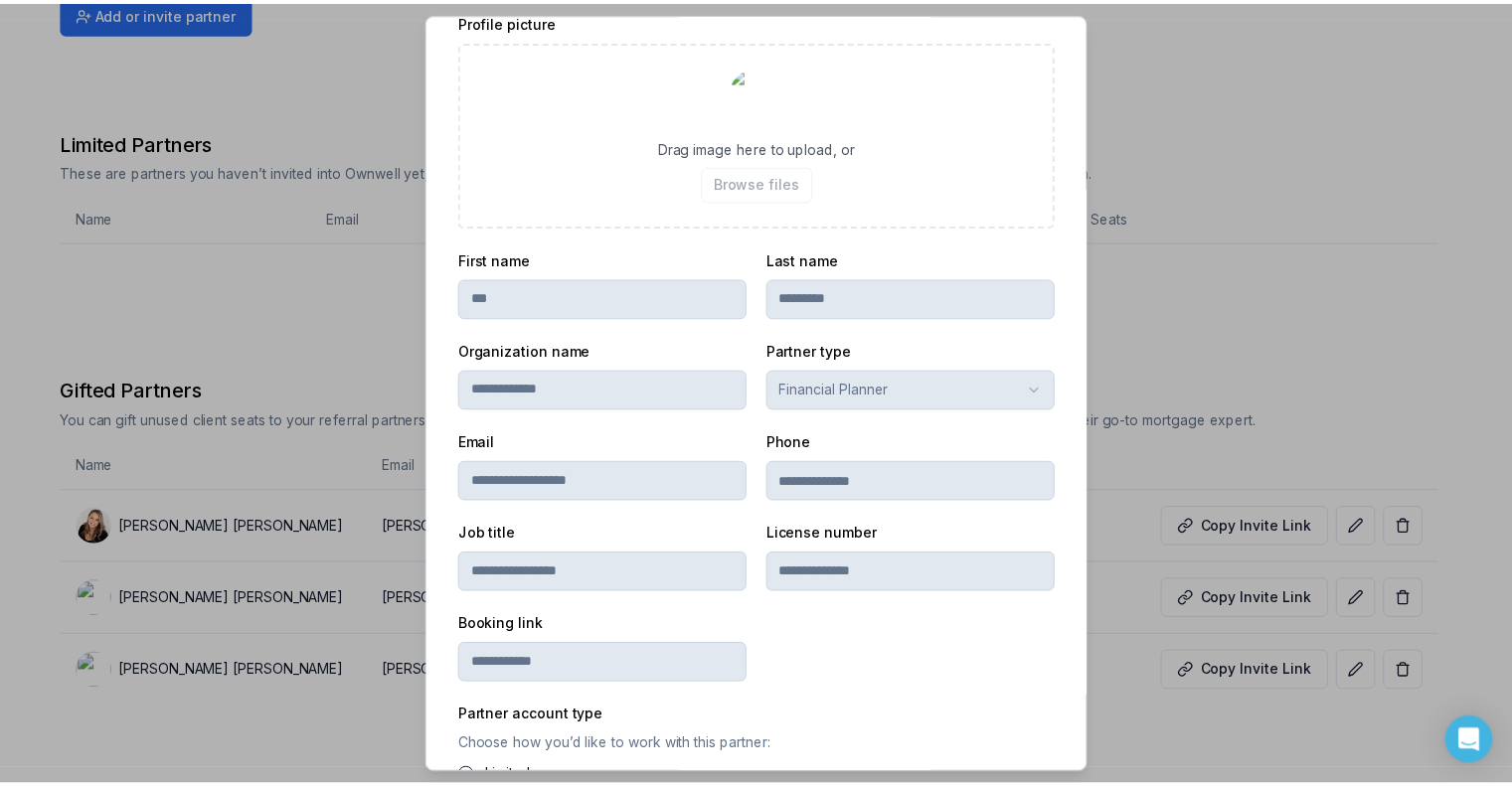 scroll, scrollTop: 379, scrollLeft: 0, axis: vertical 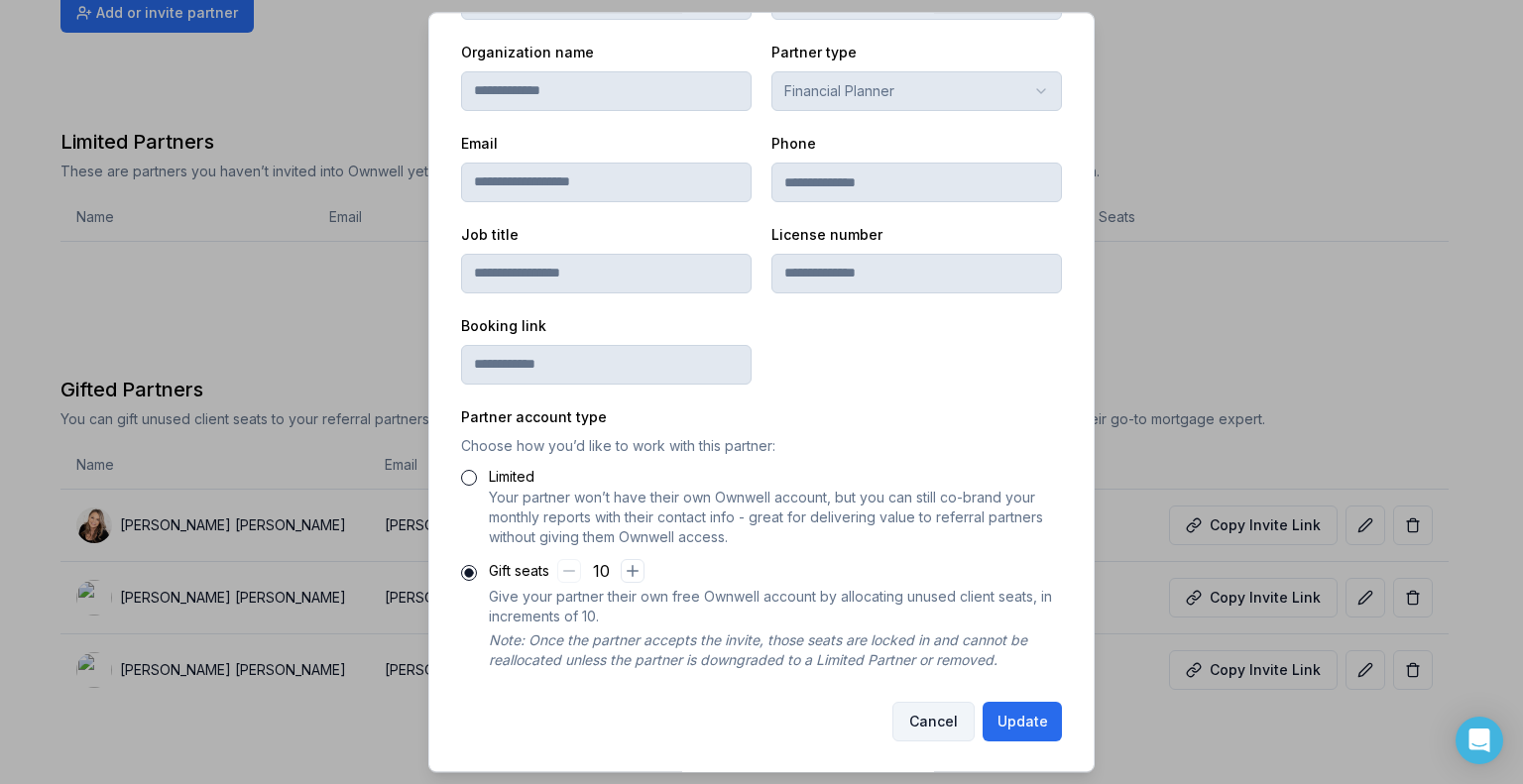 click on "Cancel" at bounding box center (933, 722) 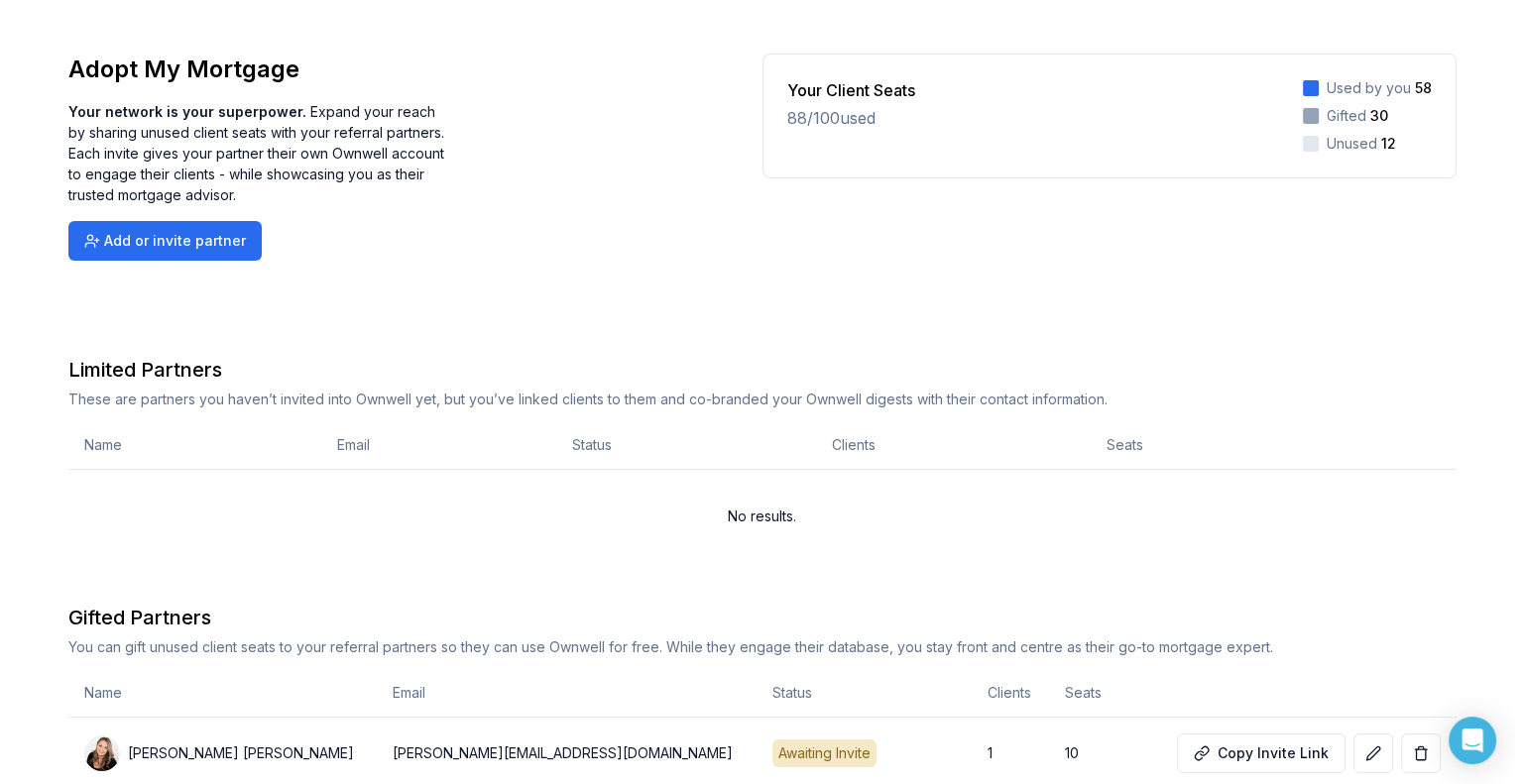 scroll, scrollTop: 329, scrollLeft: 0, axis: vertical 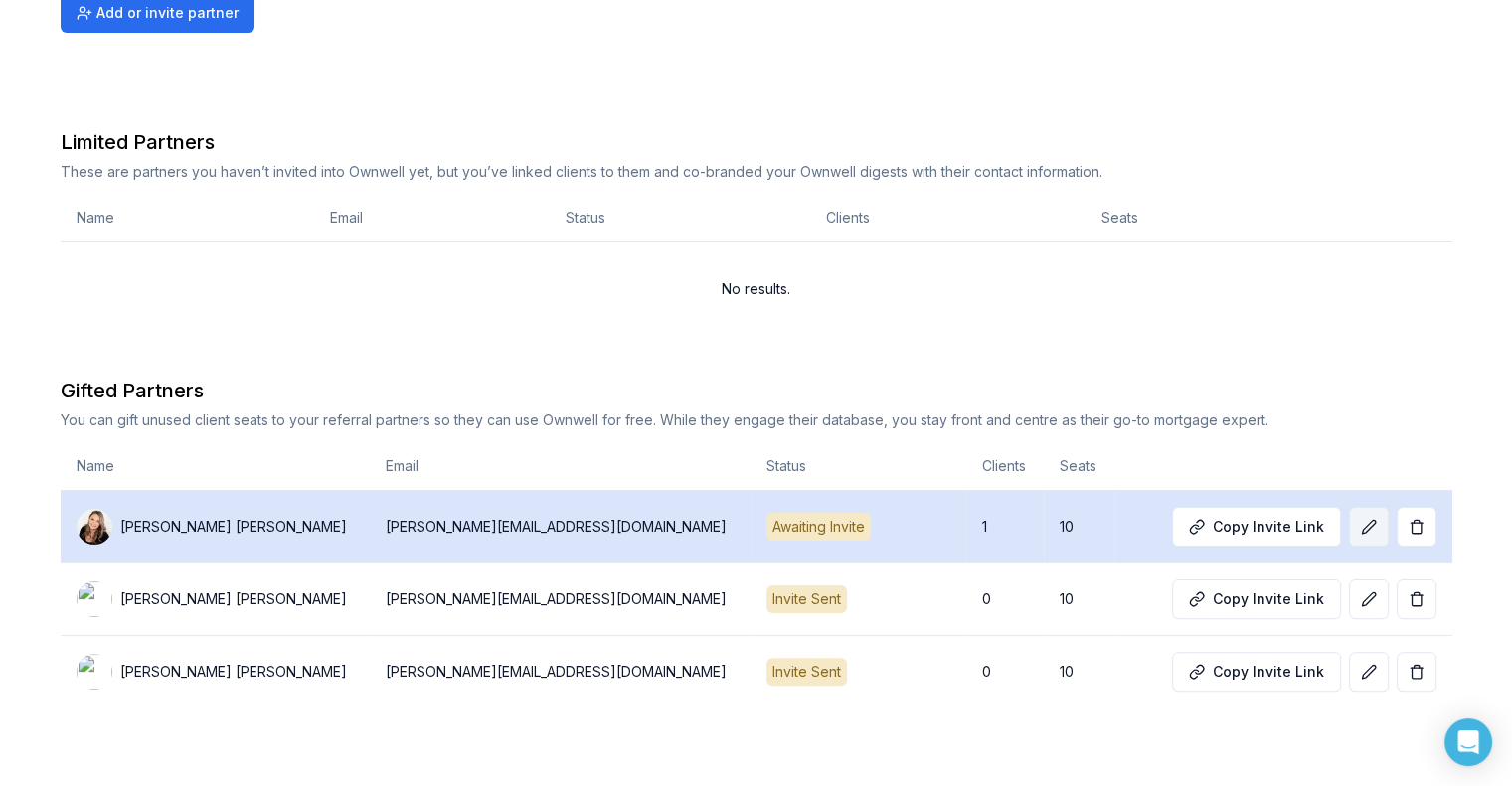 click 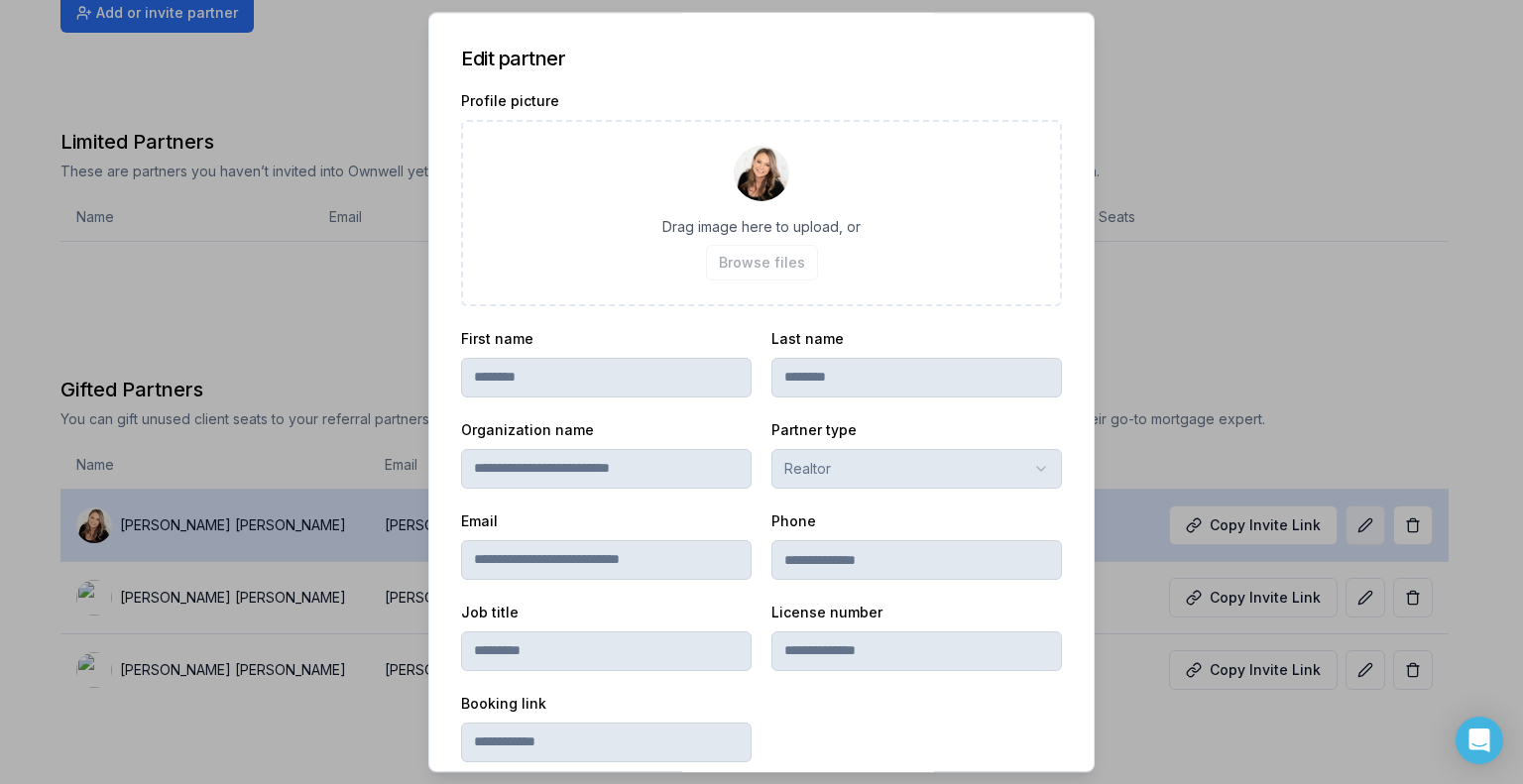 scroll, scrollTop: 378, scrollLeft: 0, axis: vertical 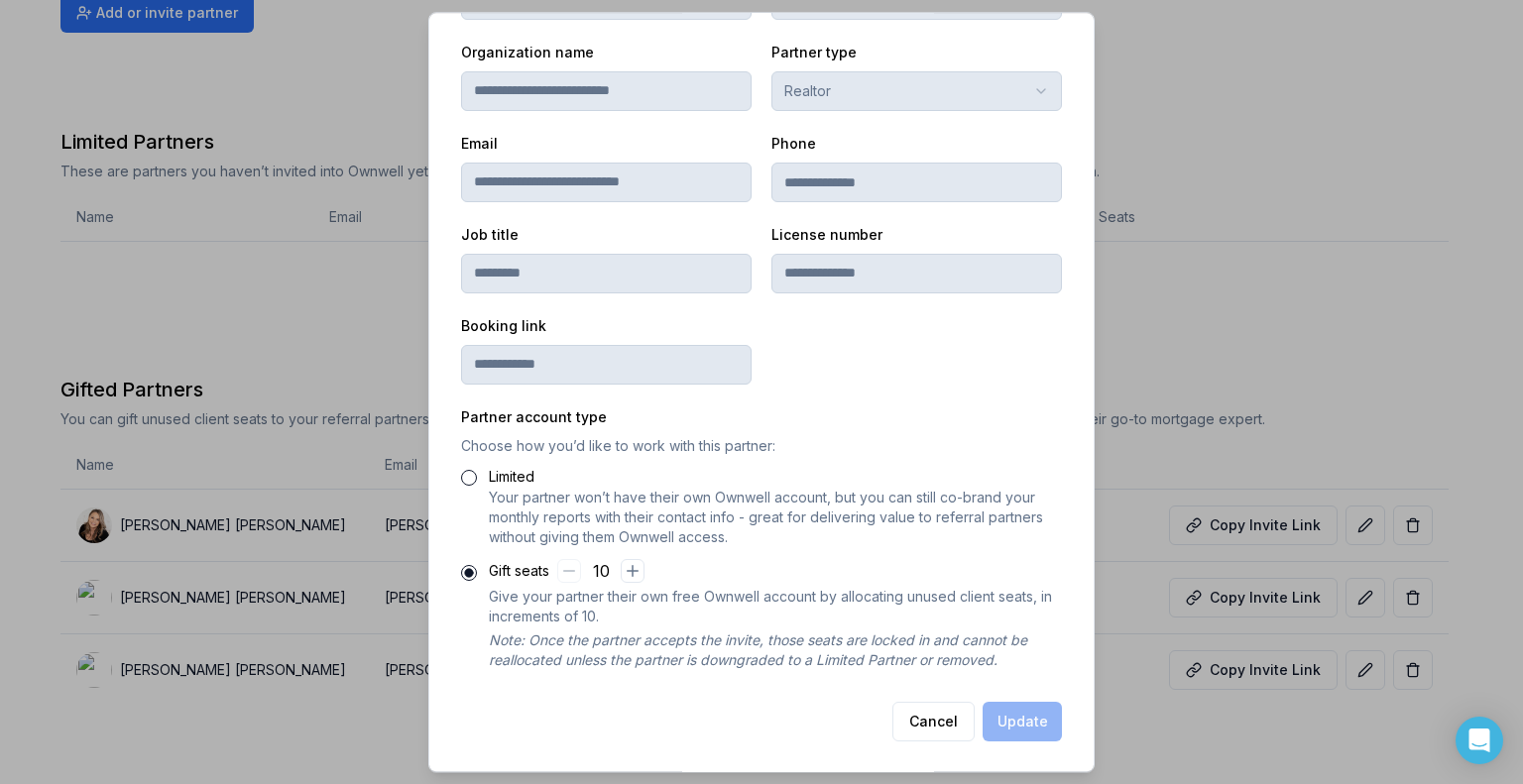 click on "Limited" at bounding box center (469, 478) 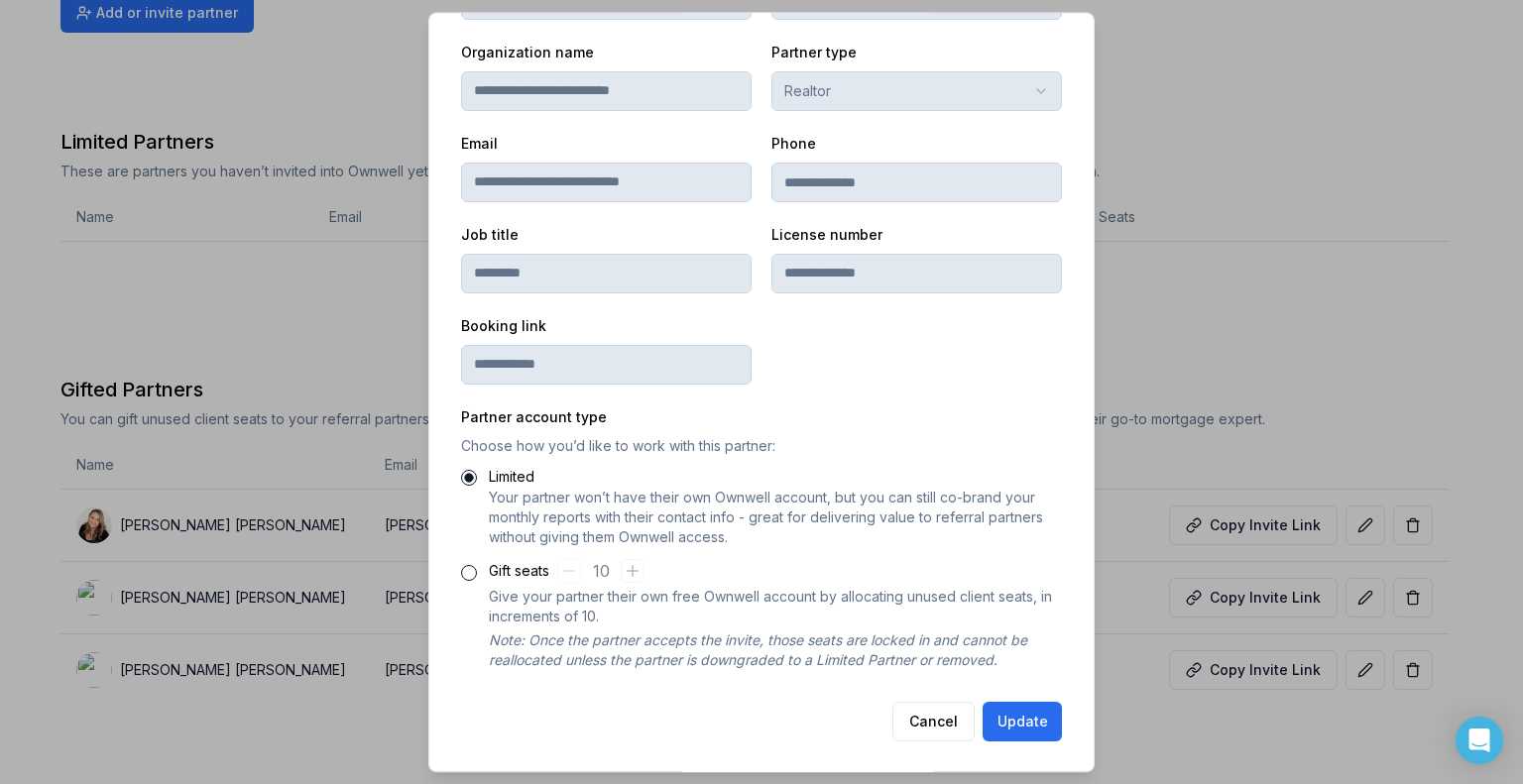 click on "Gift seats" at bounding box center [469, 573] 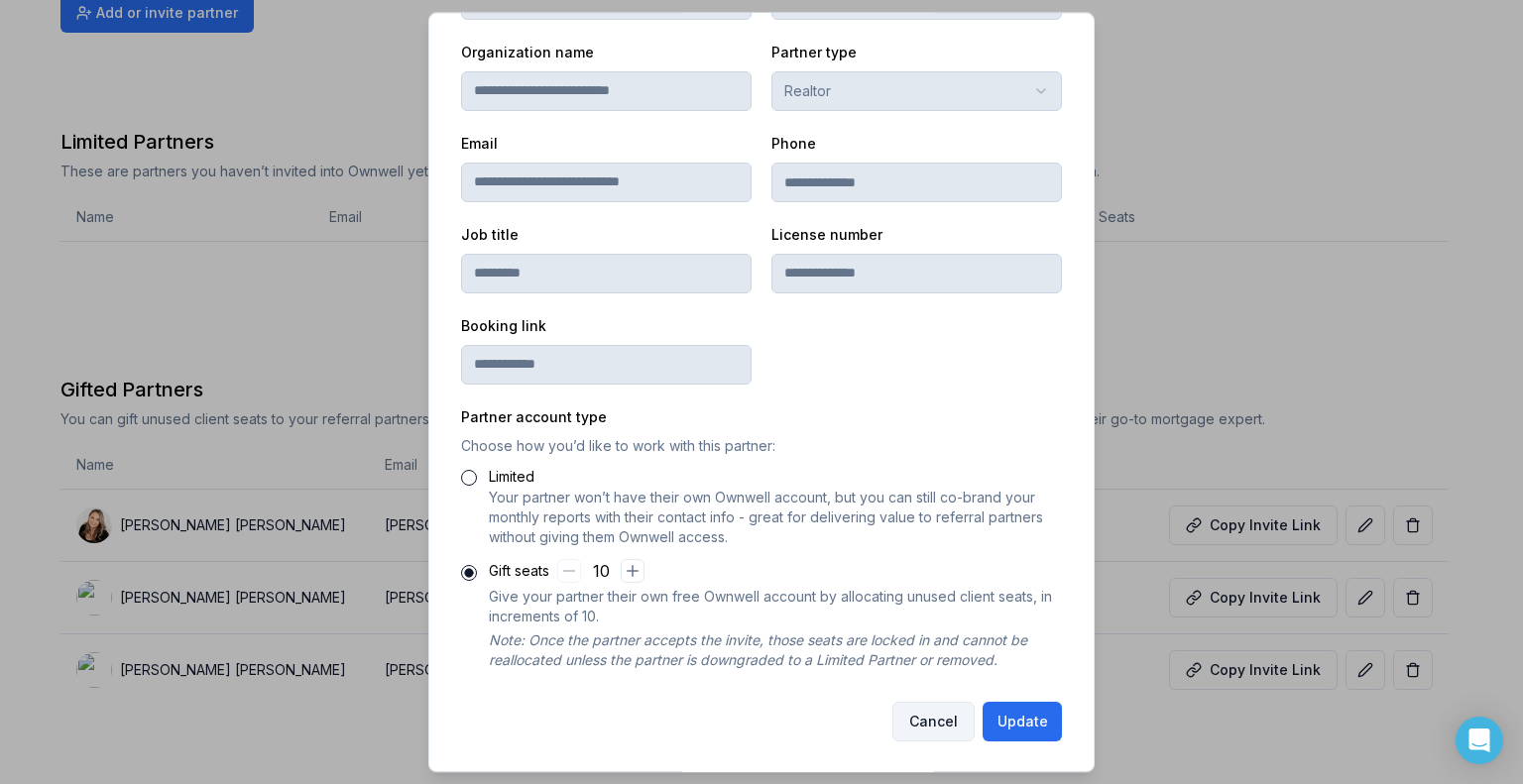 click on "Cancel" at bounding box center [933, 722] 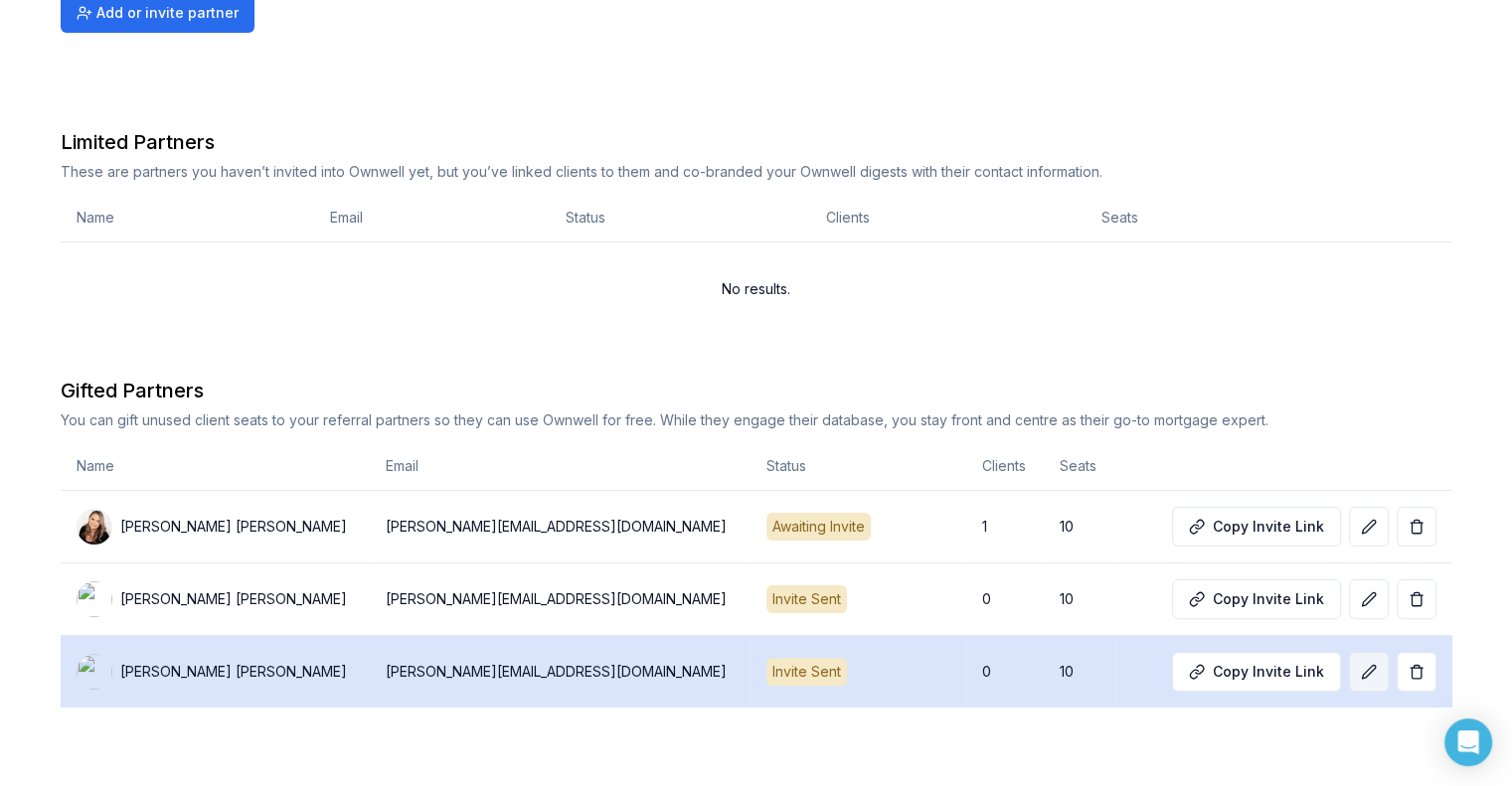 click 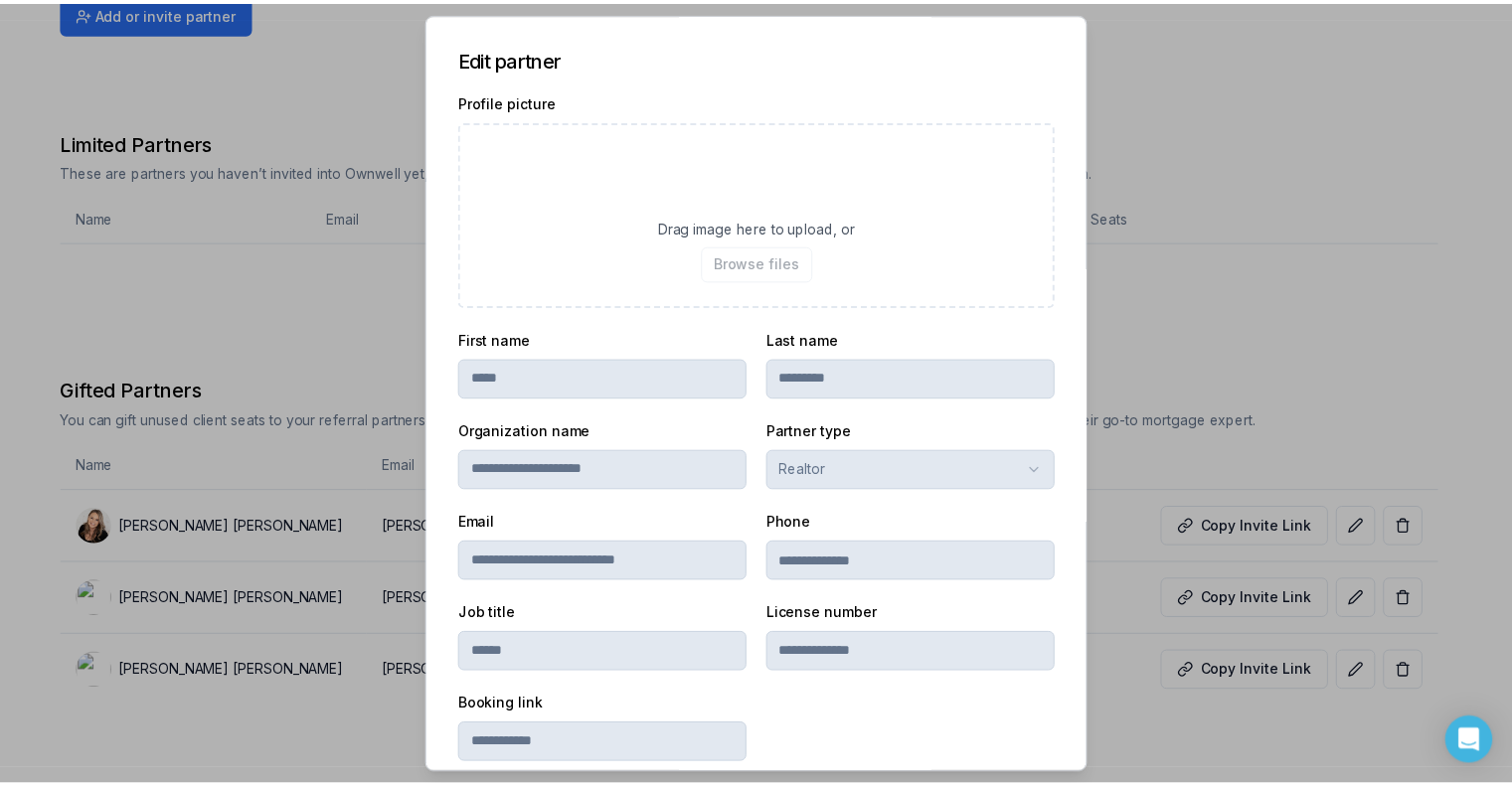 scroll, scrollTop: 379, scrollLeft: 0, axis: vertical 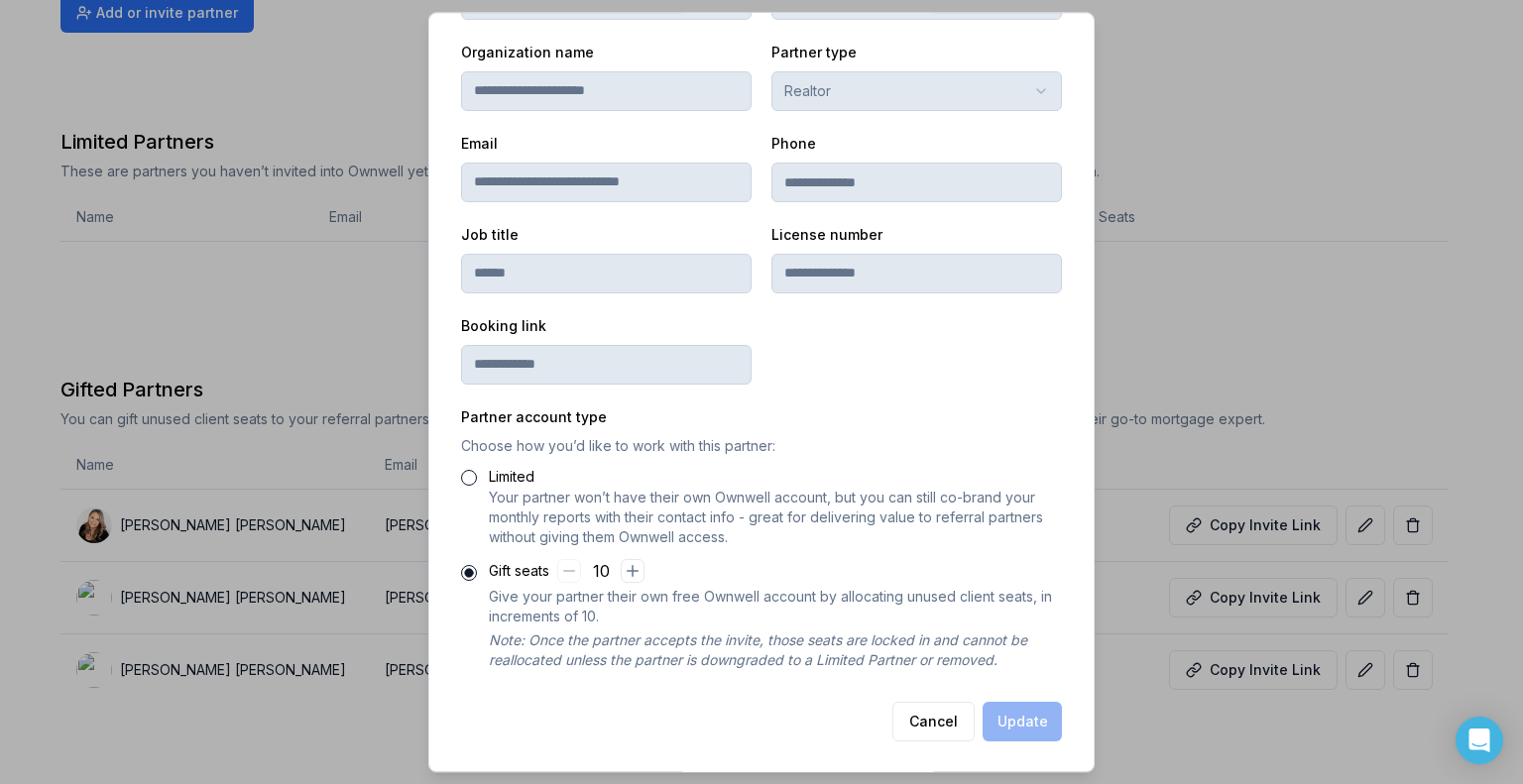 click on "Limited" at bounding box center (469, 478) 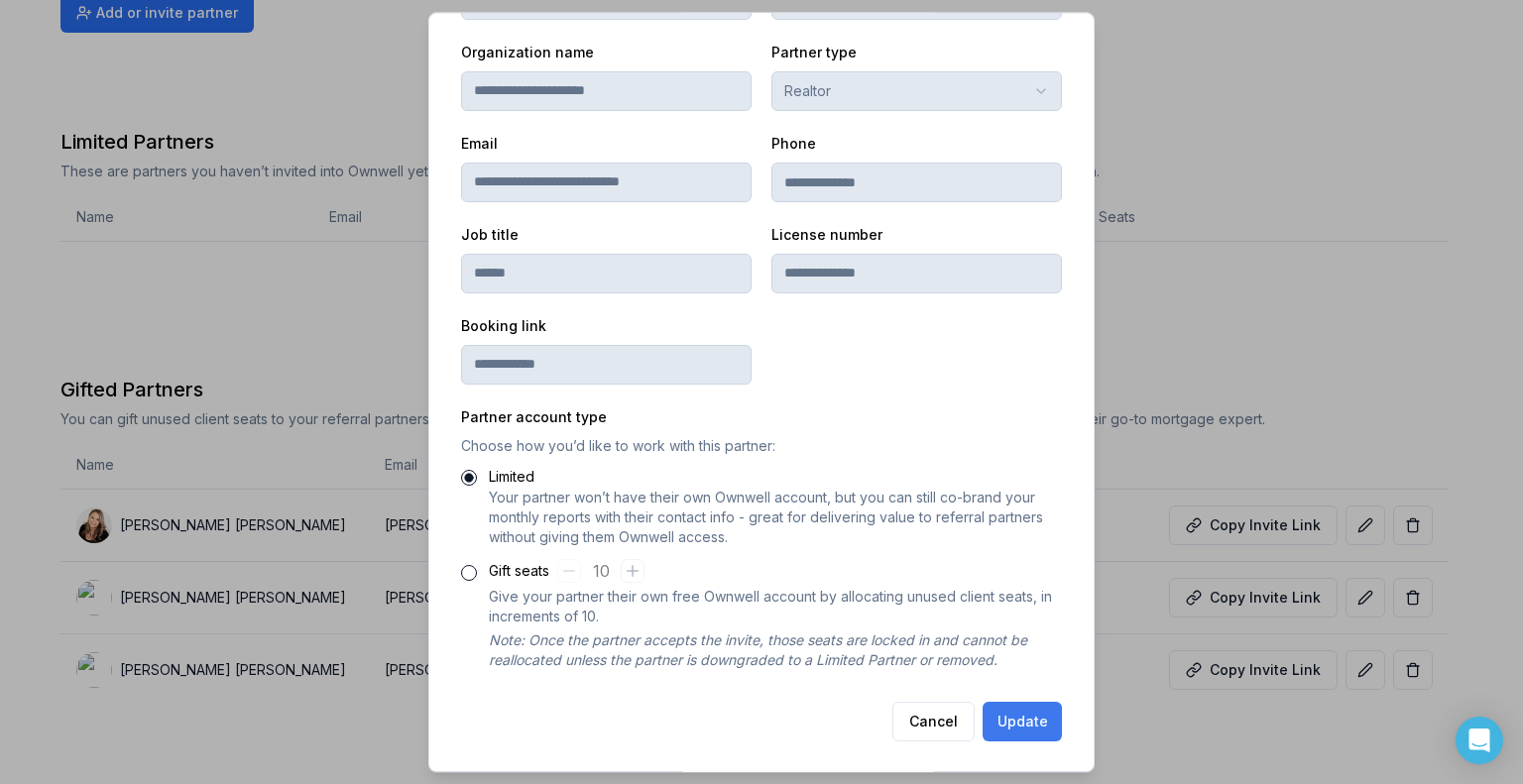 click on "Update" at bounding box center (1022, 722) 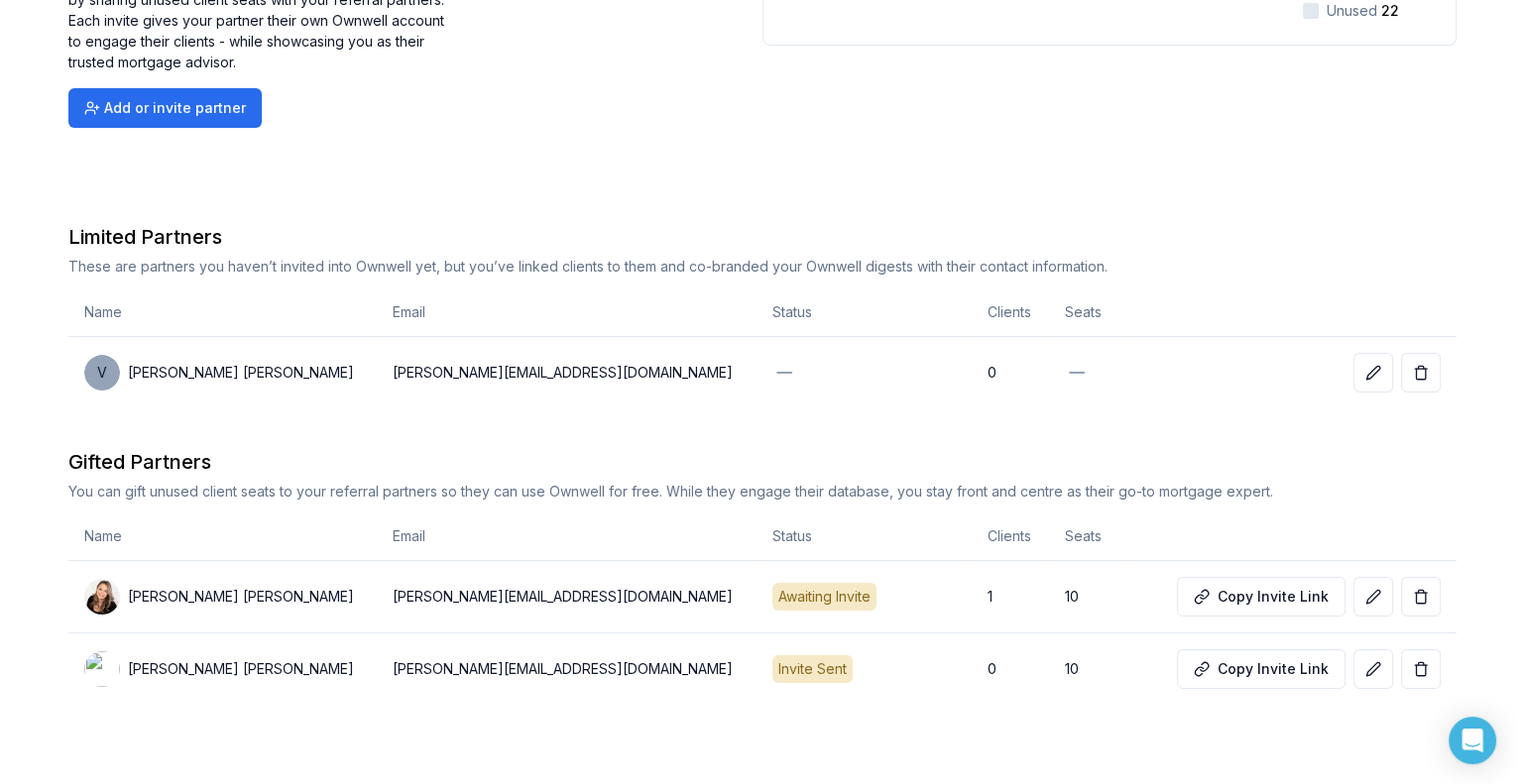 scroll, scrollTop: 233, scrollLeft: 0, axis: vertical 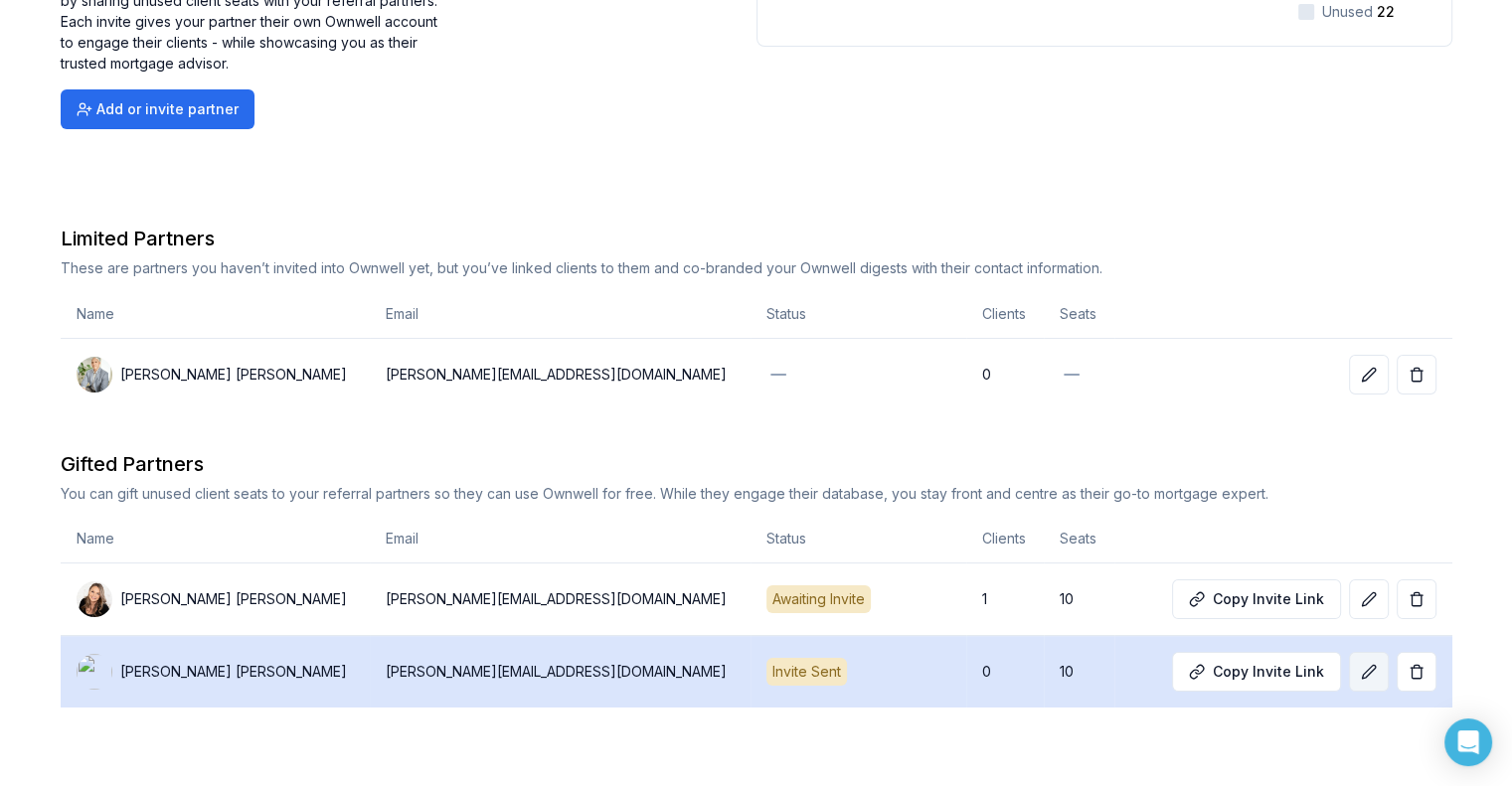 click 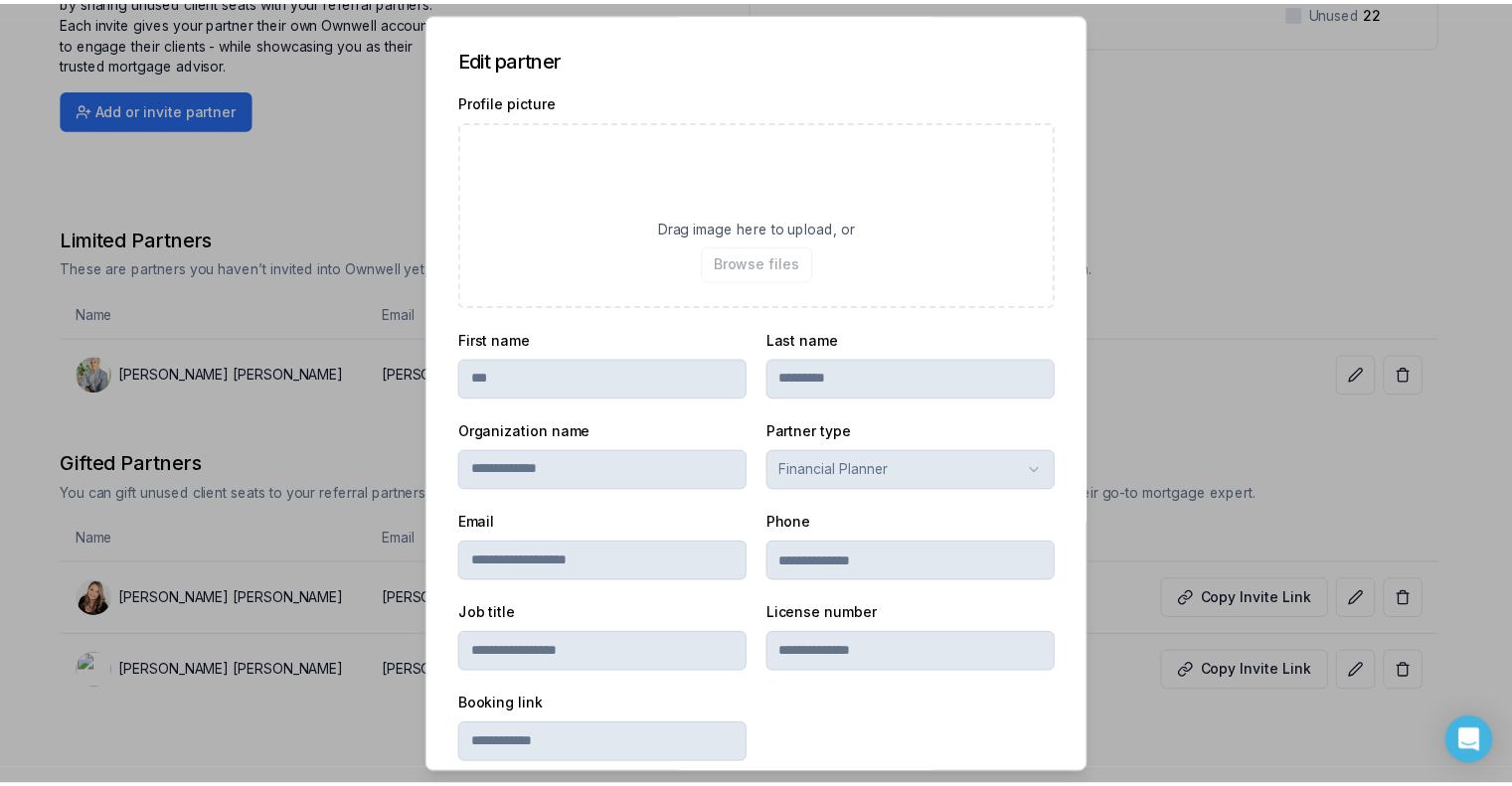 scroll, scrollTop: 379, scrollLeft: 0, axis: vertical 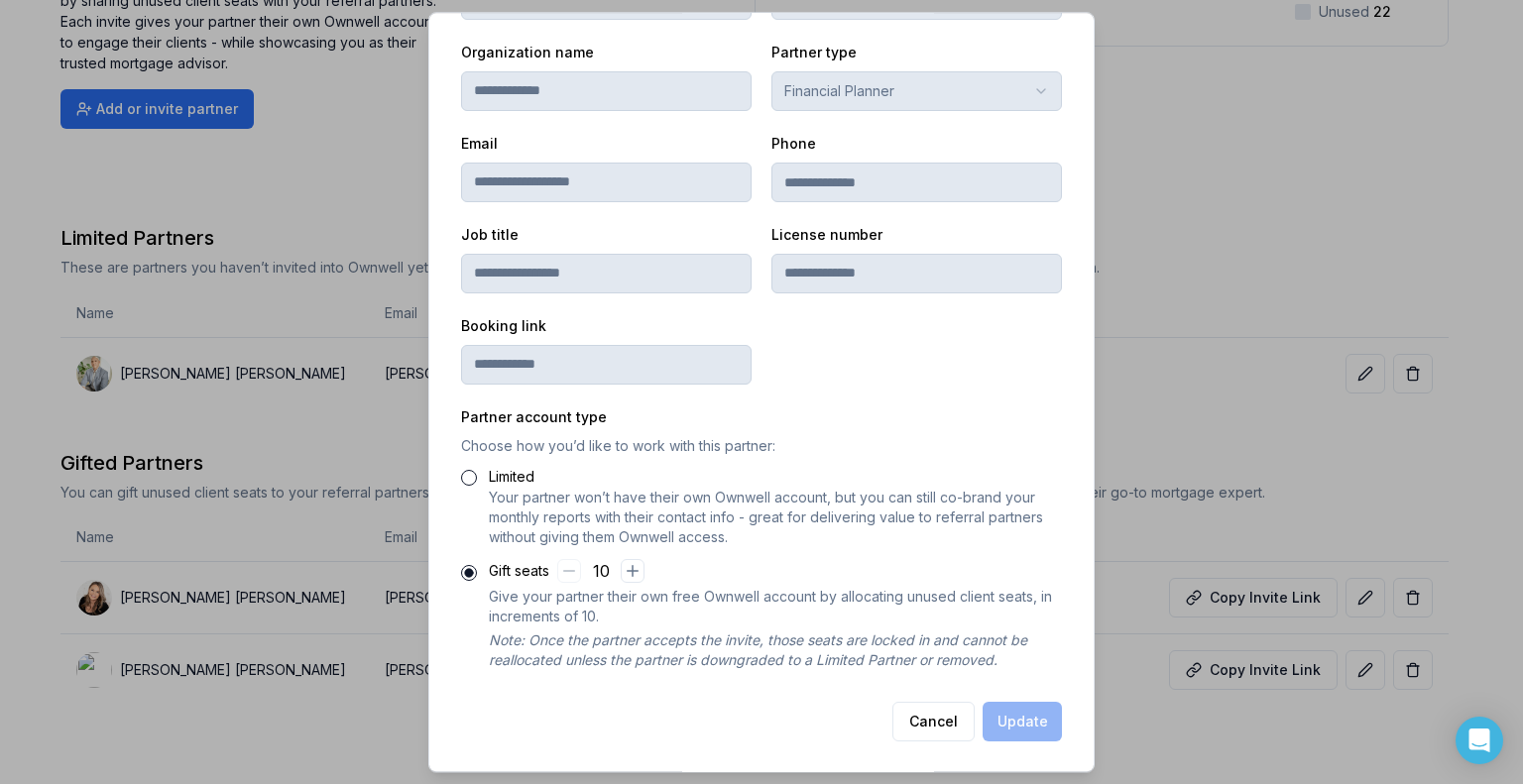 click on "Limited" at bounding box center (469, 478) 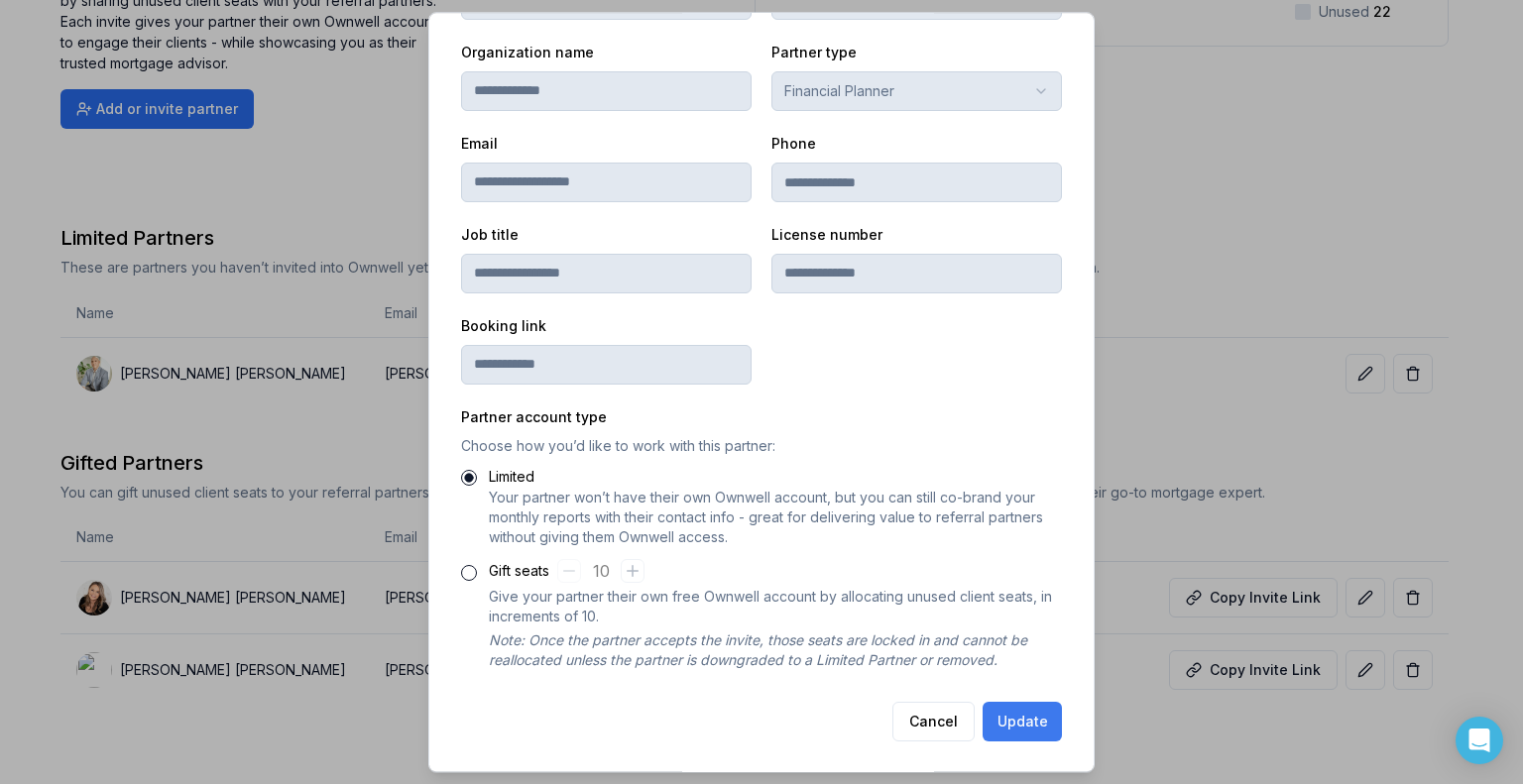 click on "Update" at bounding box center (1022, 722) 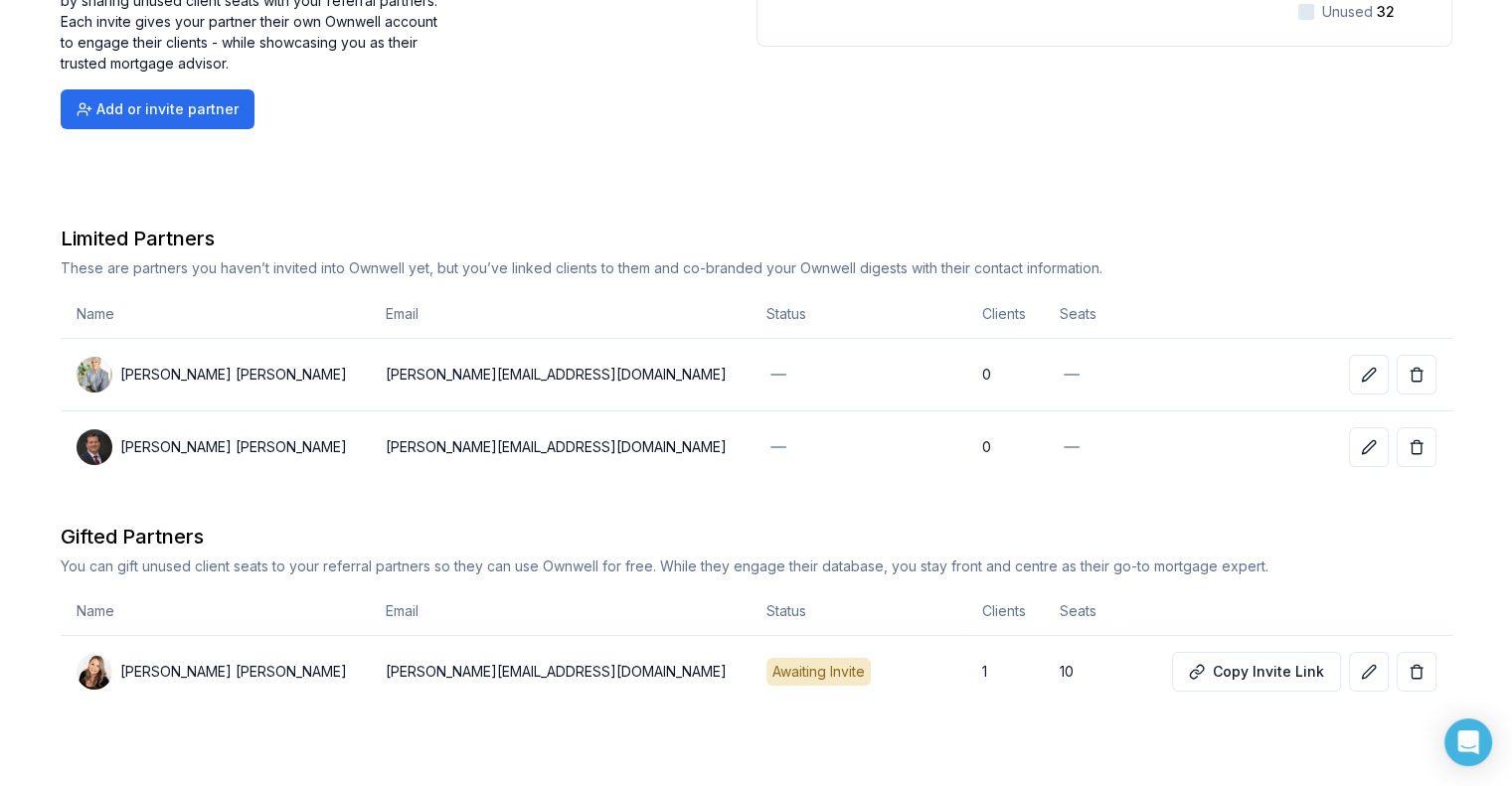 scroll, scrollTop: 0, scrollLeft: 0, axis: both 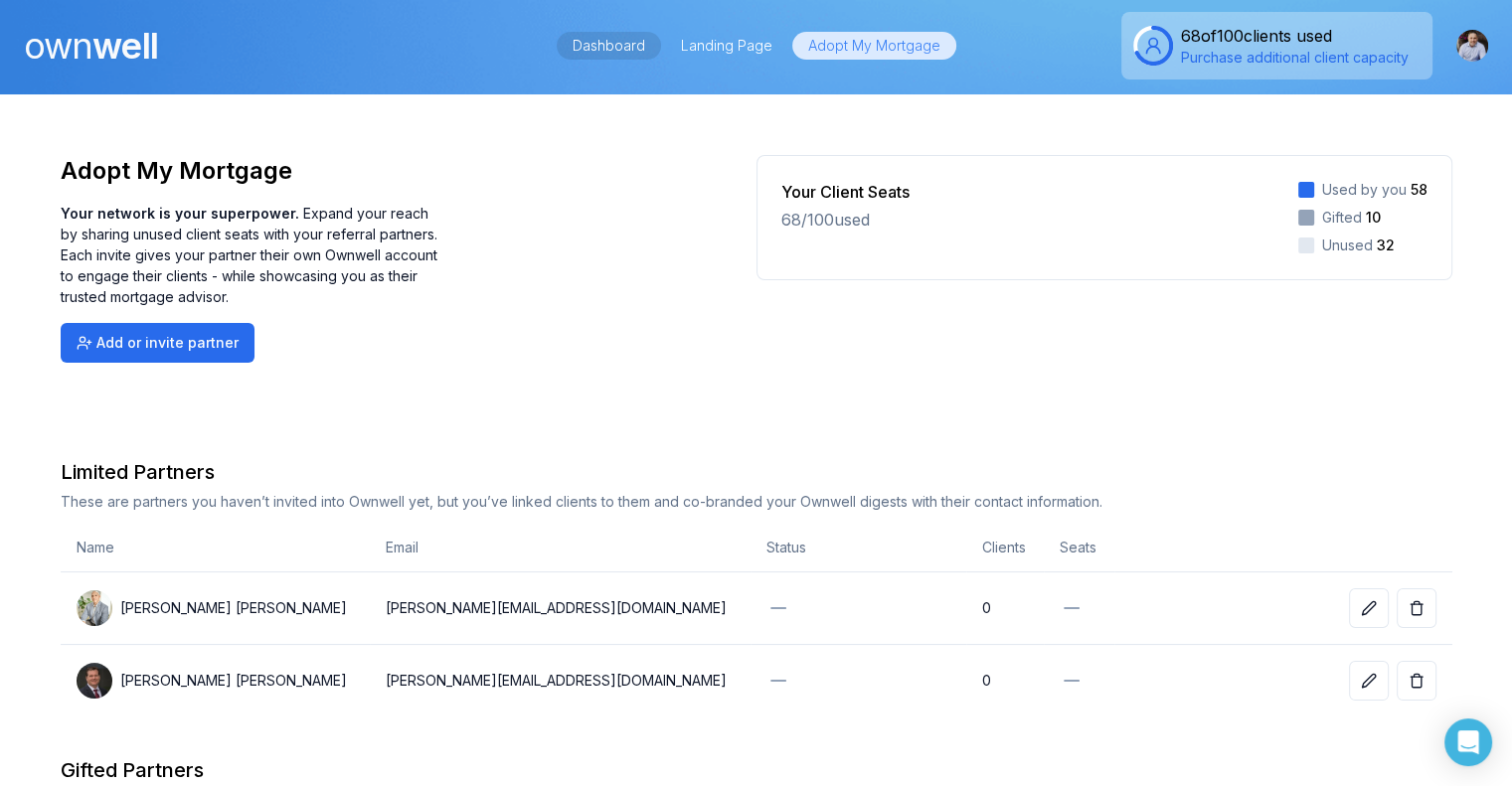 click on "Dashboard" at bounding box center [608, 46] 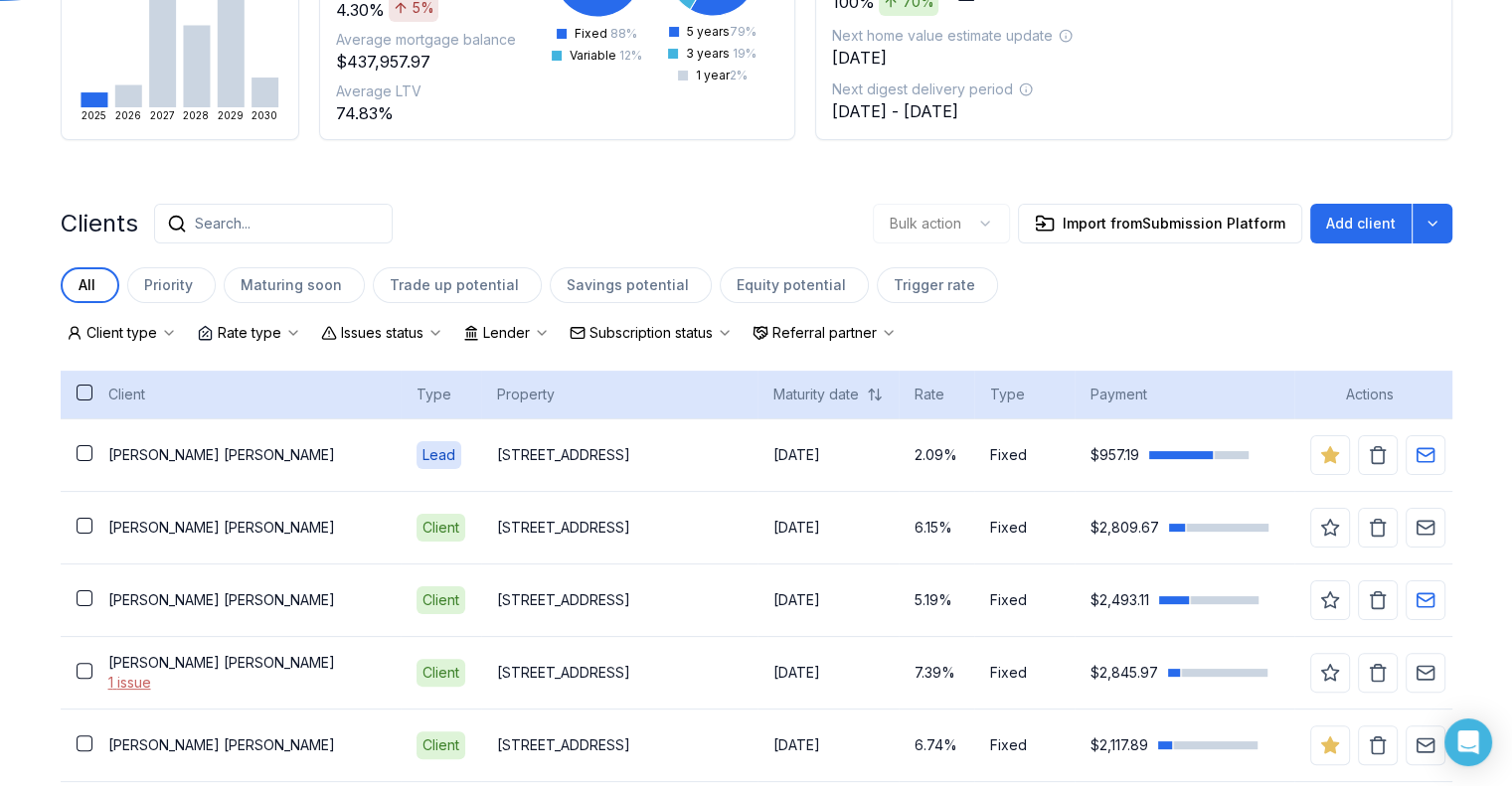 scroll, scrollTop: 298, scrollLeft: 0, axis: vertical 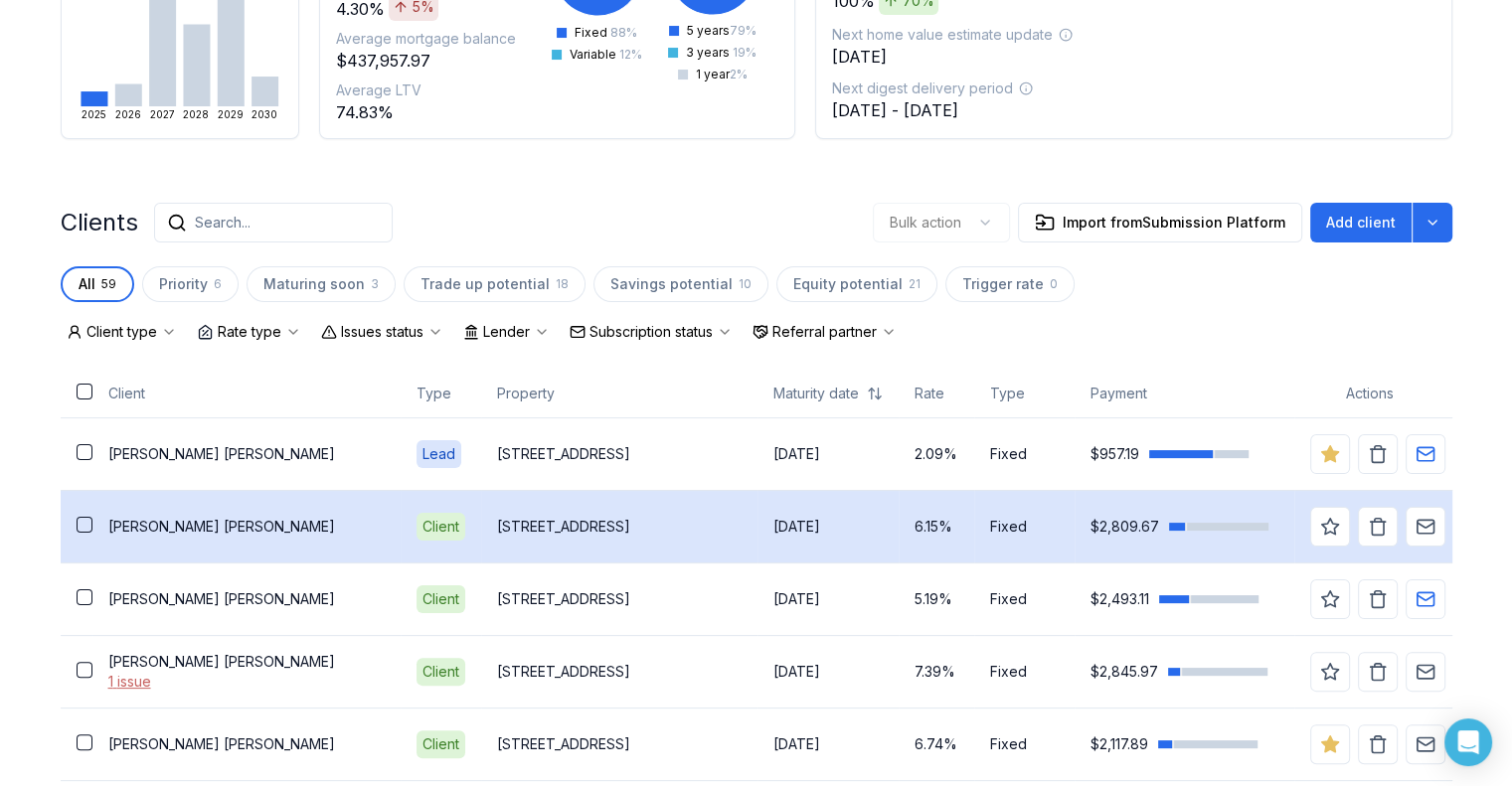 click at bounding box center (84, 525) 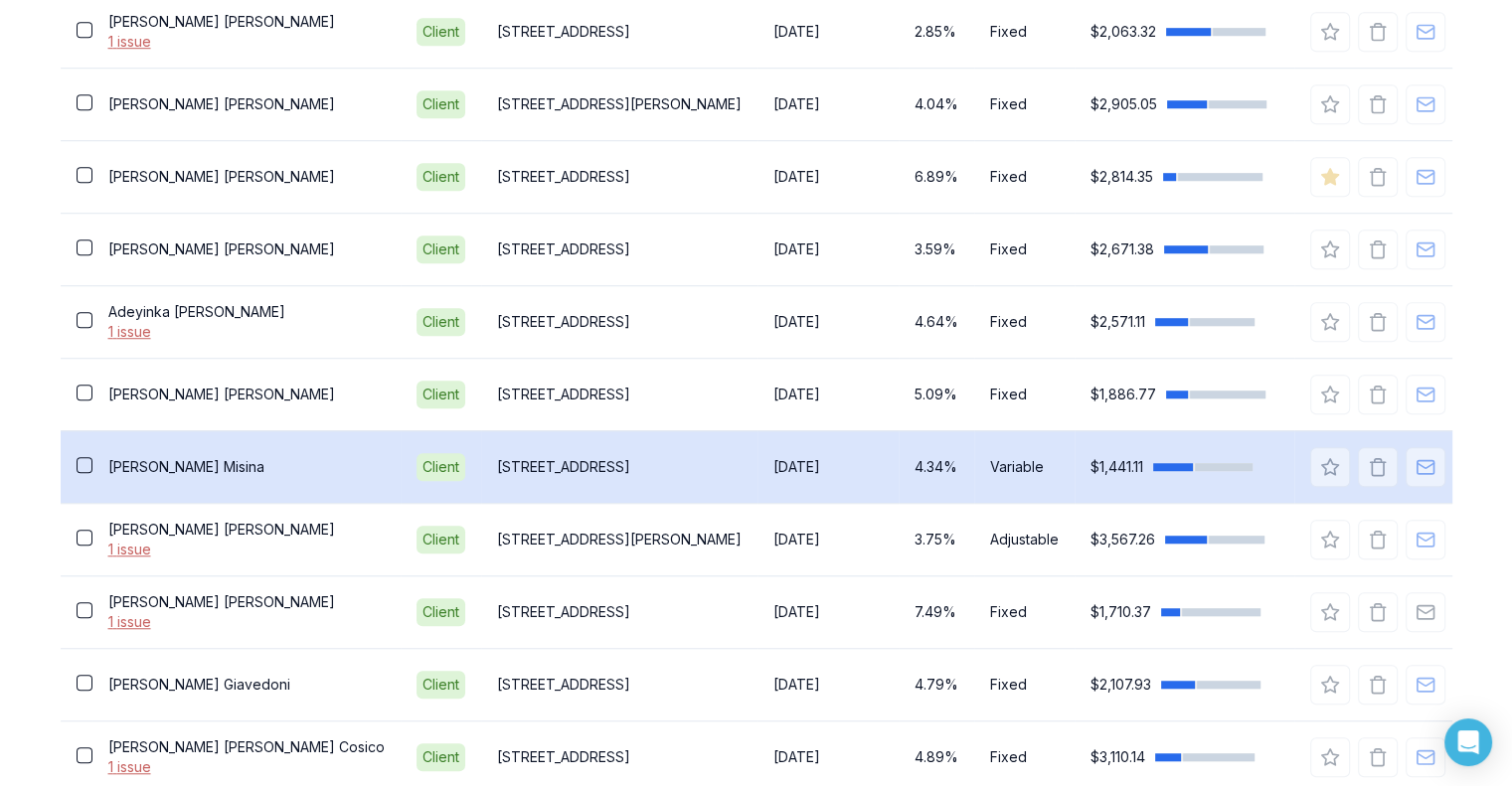 scroll, scrollTop: 1491, scrollLeft: 0, axis: vertical 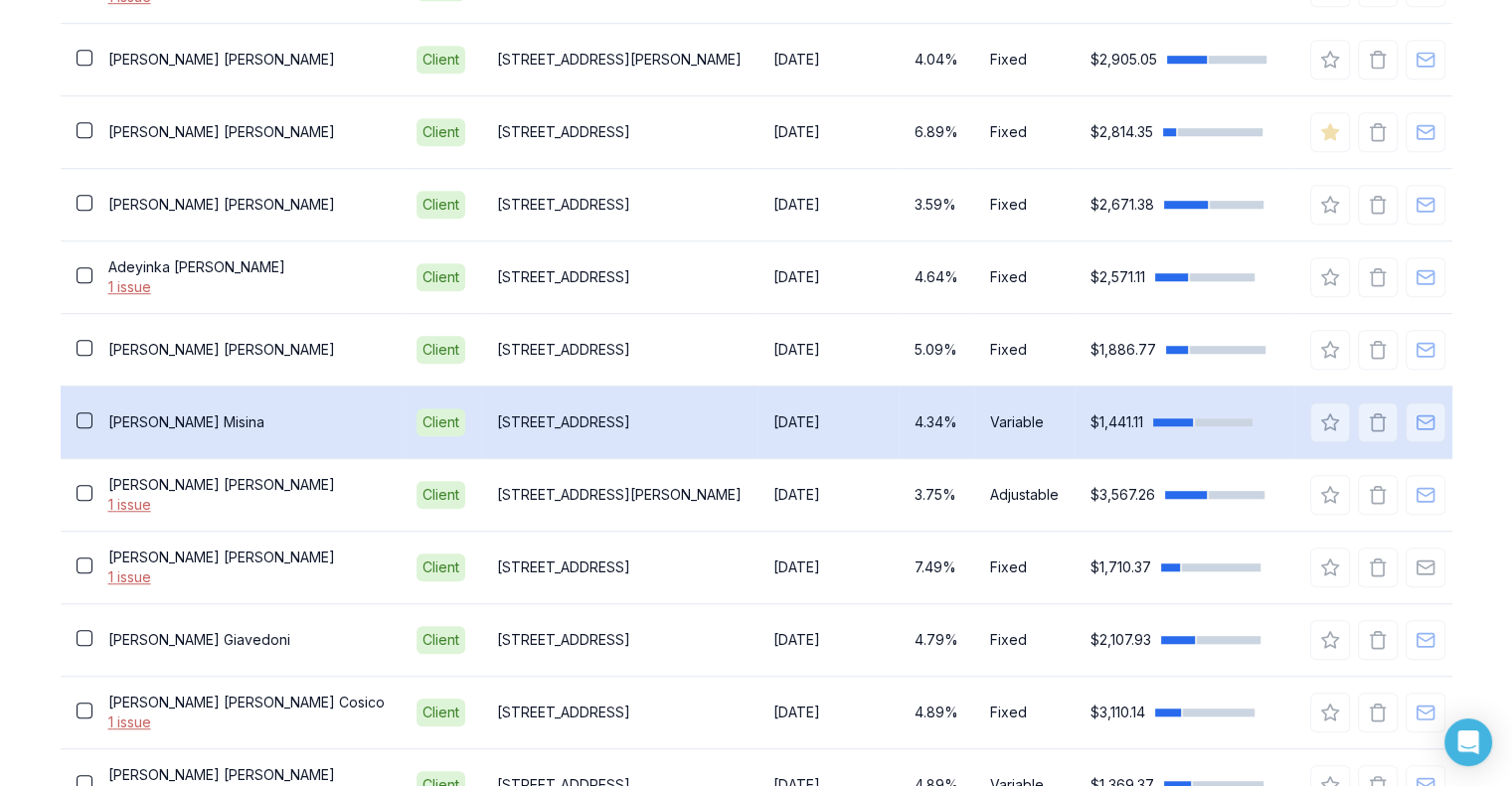 click at bounding box center [84, 420] 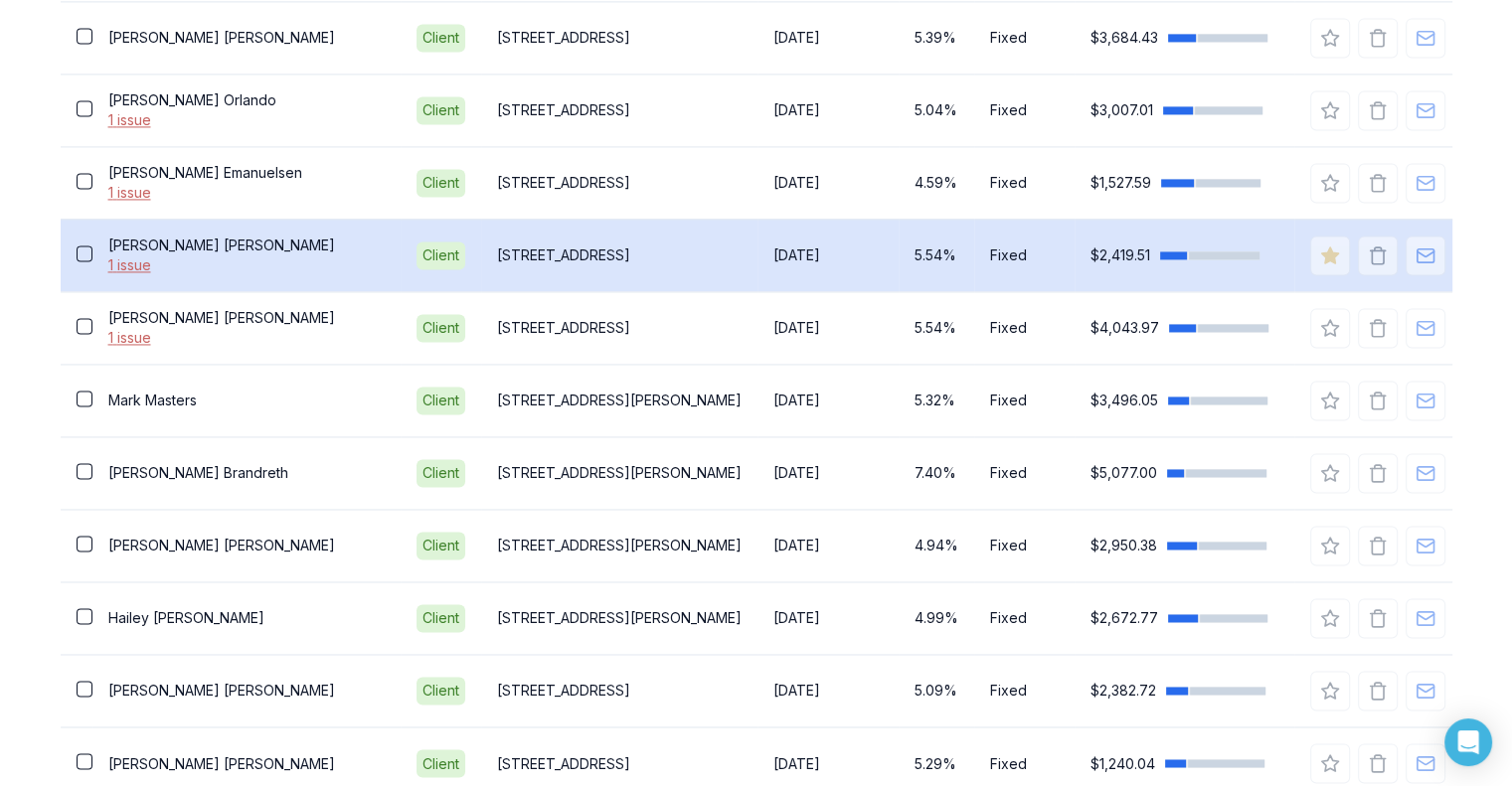 scroll, scrollTop: 3080, scrollLeft: 0, axis: vertical 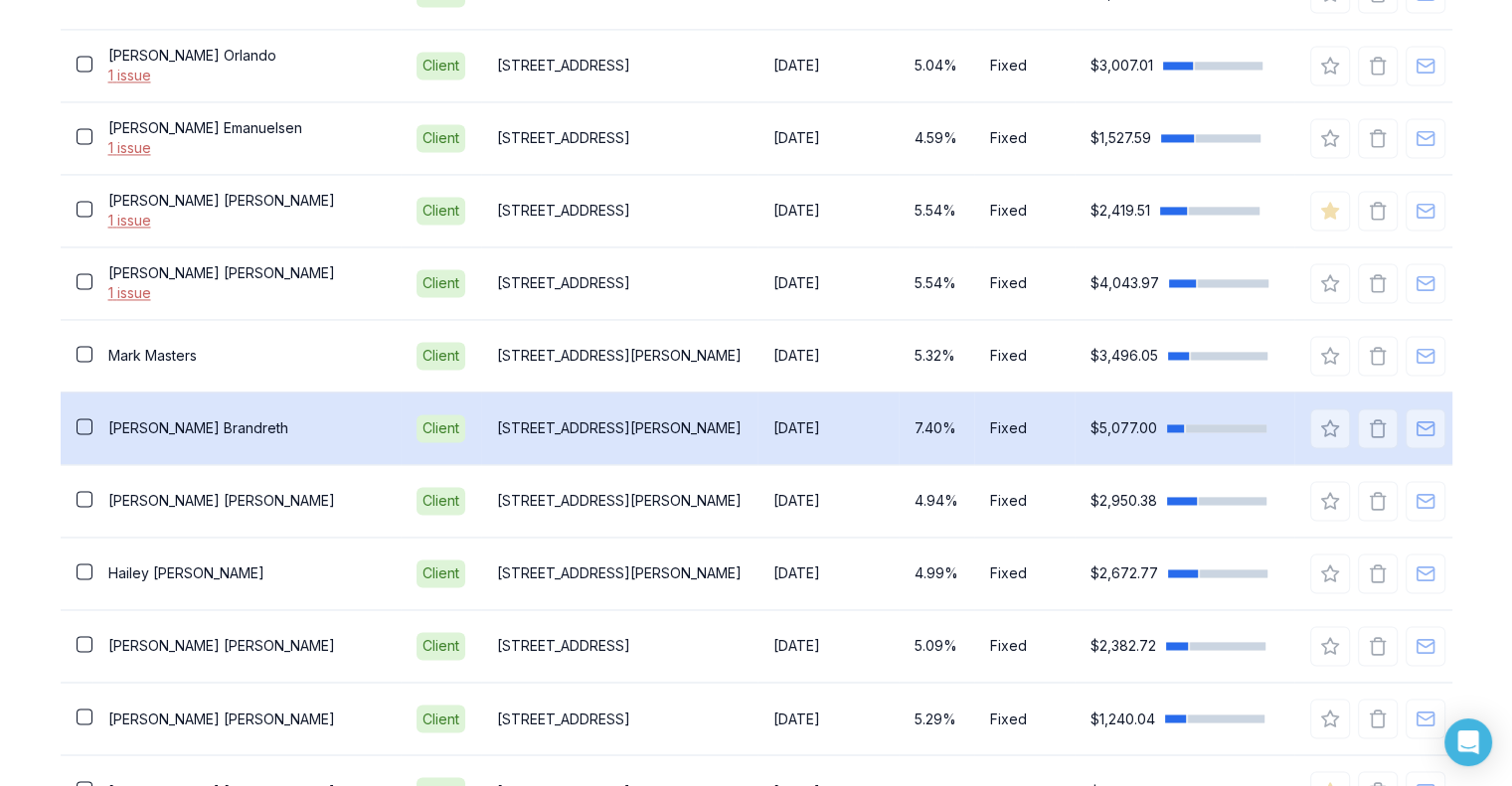 click at bounding box center [84, 426] 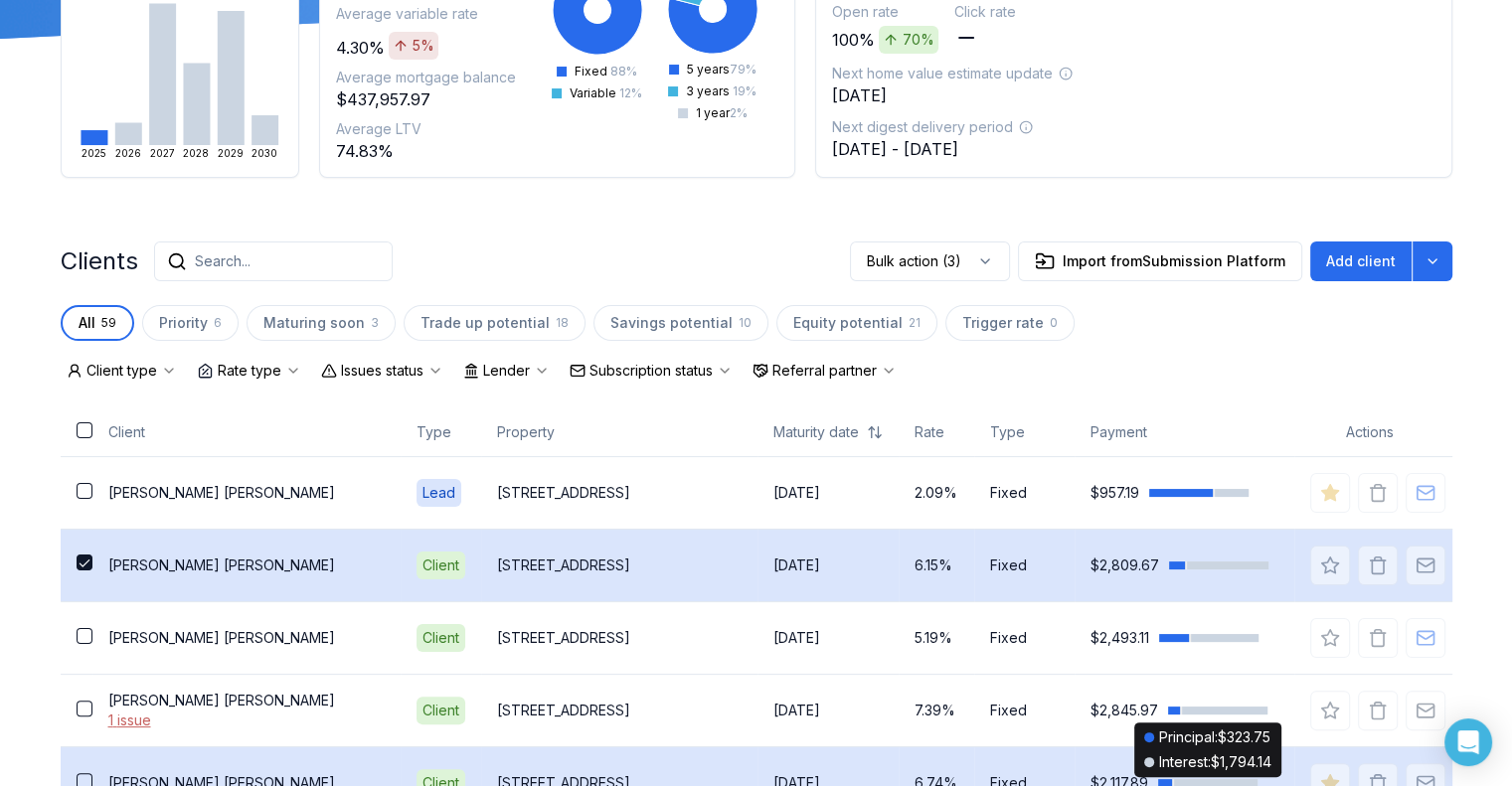 scroll, scrollTop: 0, scrollLeft: 0, axis: both 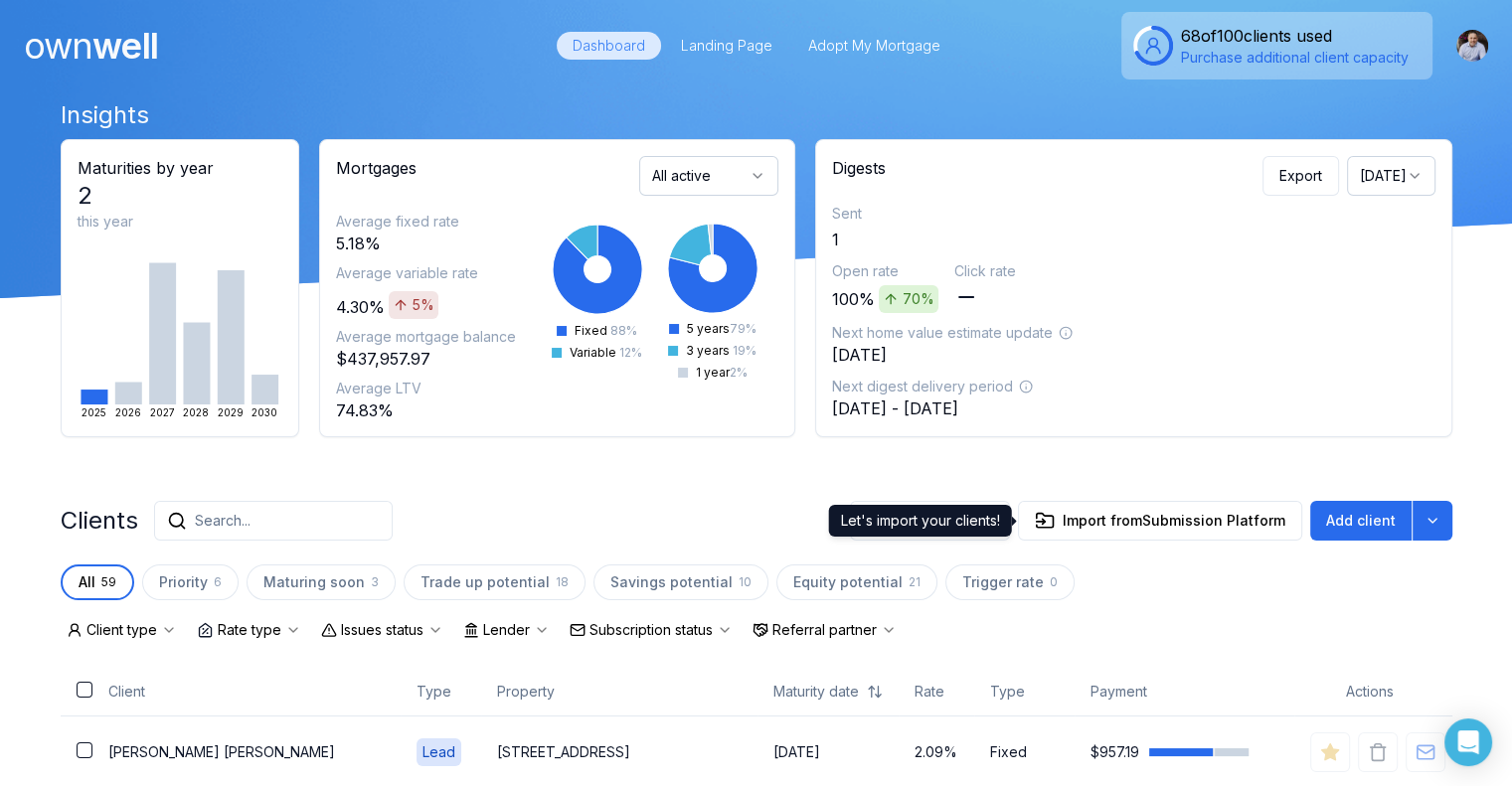 click on "Let's import your clients!" at bounding box center [921, 520] 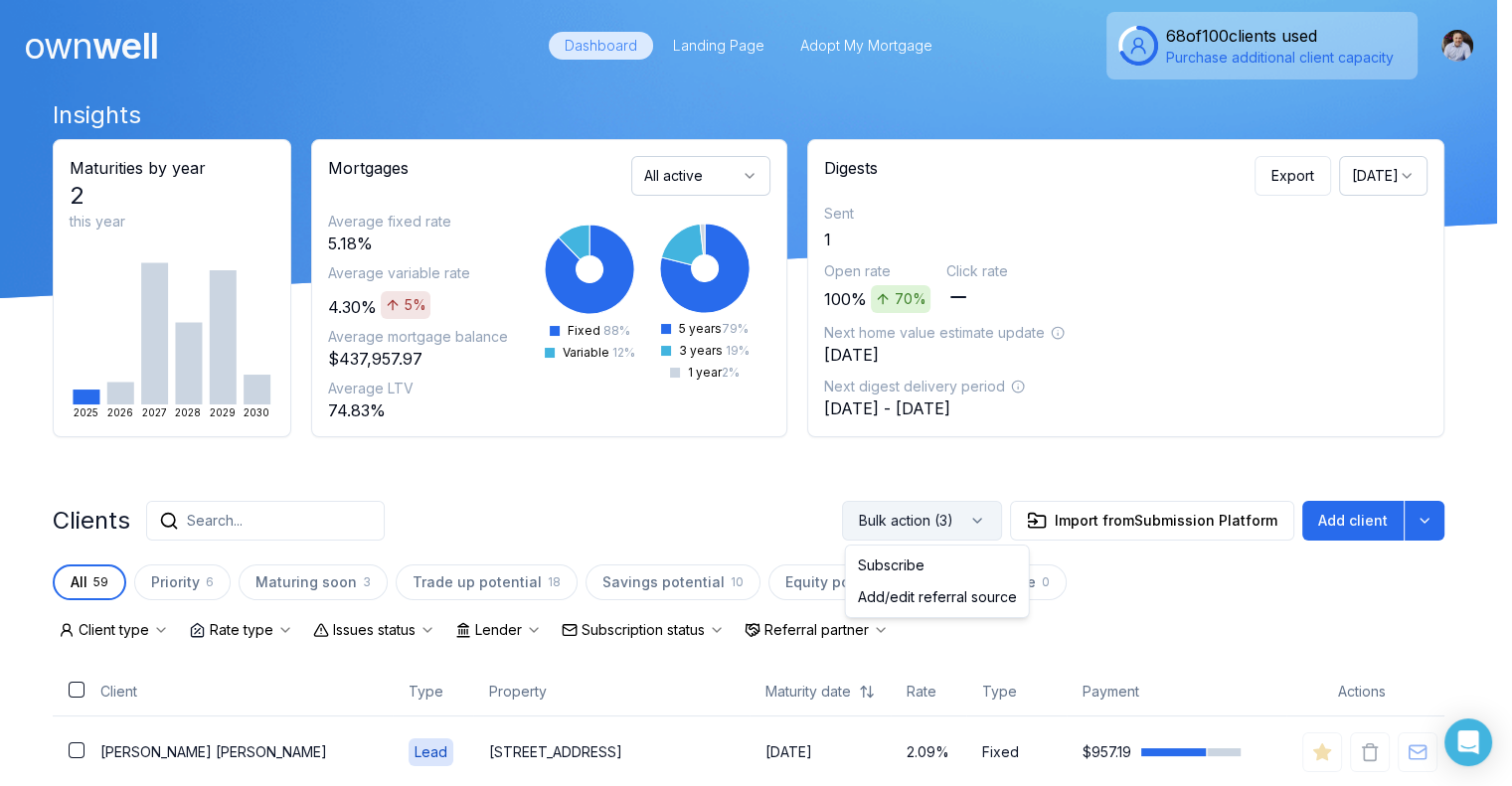 click 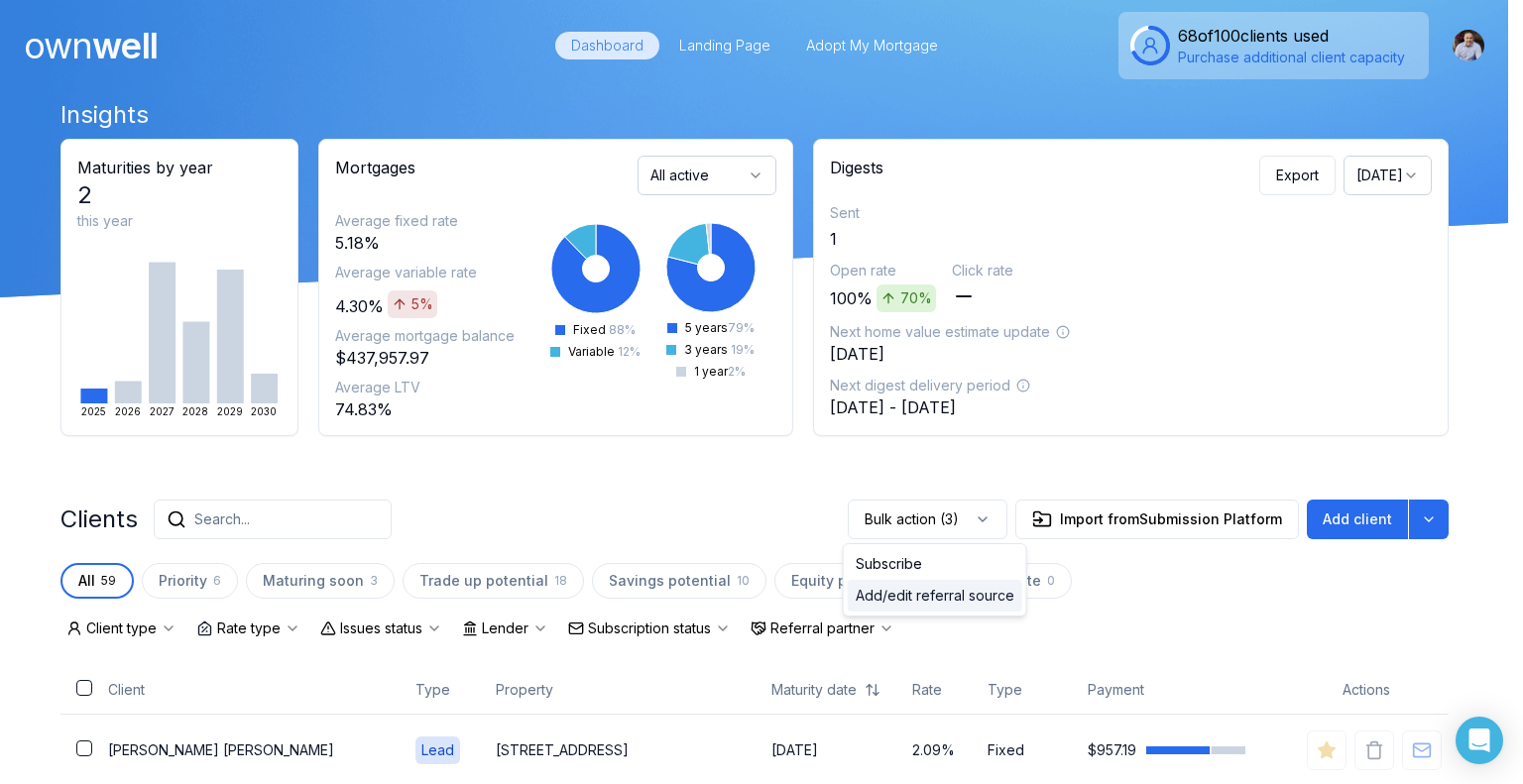 click on "Add/edit referral source" at bounding box center [935, 596] 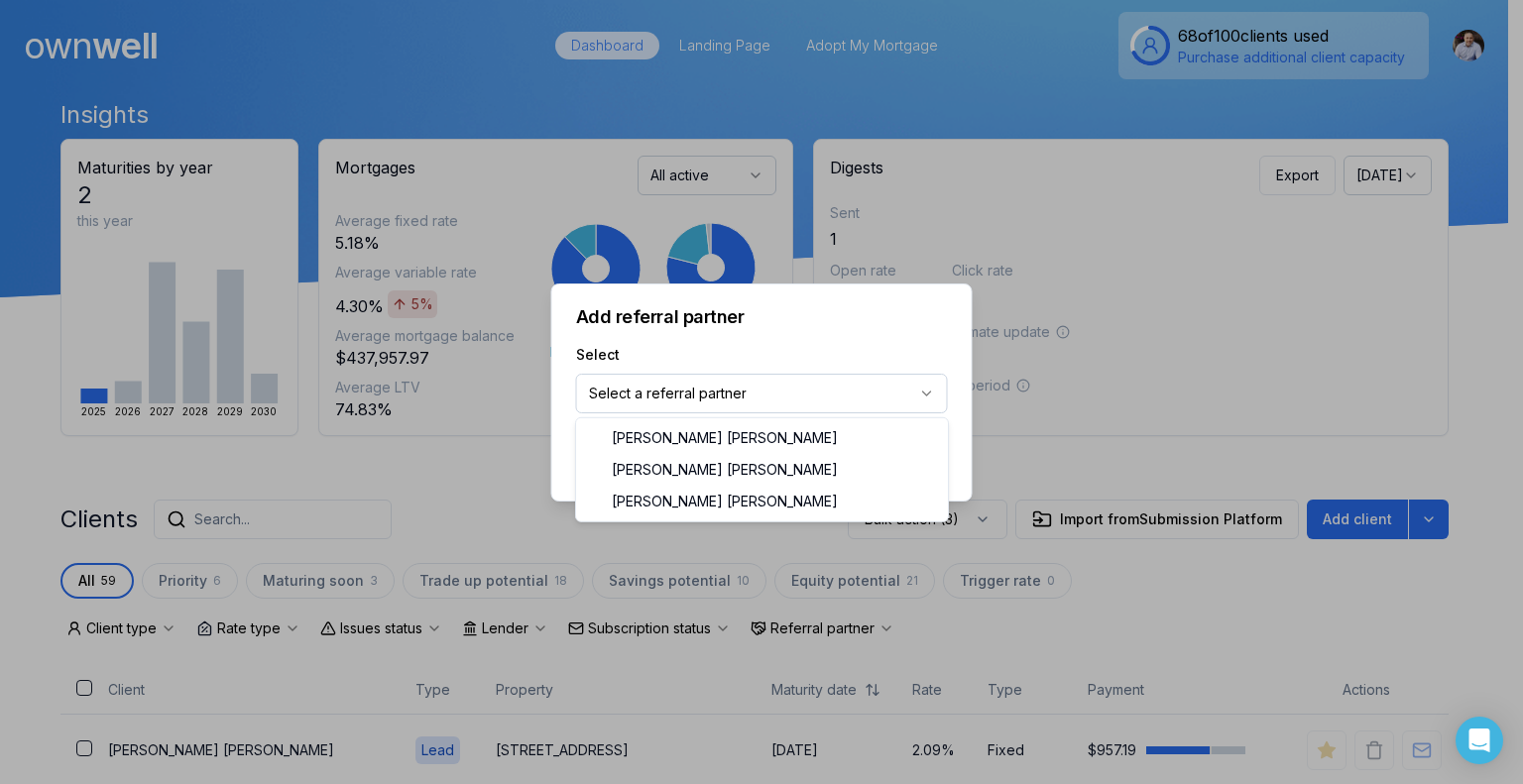 click on "Ownwell's platform is not optimized for mobile at this time.   For the best experience, please use a   desktop or laptop  to manage your account.   Note:  The   personalized homeownership reports   you generate for clients   are fully mobile-friendly   and can be easily viewed on any device. own well Dashboard Landing Page Adopt My Mortgage 68  of  100  clients used Purchase additional client capacity Insights Maturities by year 2 this year 2025 2026 2027 2028 2029 2030 Mortgages All active Average fixed rate 5.18% Average variable rate 4.30% 5% Average mortgage balance $437,957.97 Average LTV 74.83% Fixed   88 % Variable   12 % 5 years  79 % 3 years   19 % 1 year  2 % Digests Export July 2025 Sent 1 Open rate 100% 70% Click rate Next home value estimate update July 7, 2025 Next digest delivery period Jul 14, 2025 - Jul 20, 2025 Clients Search... Bulk action   (3) Import from  Submission Platform Add client All 59 Priority 6 Maturing soon 3 Trade up potential 18 Savings potential 10 Equity potential 21 0 Type" at bounding box center [754, 149] 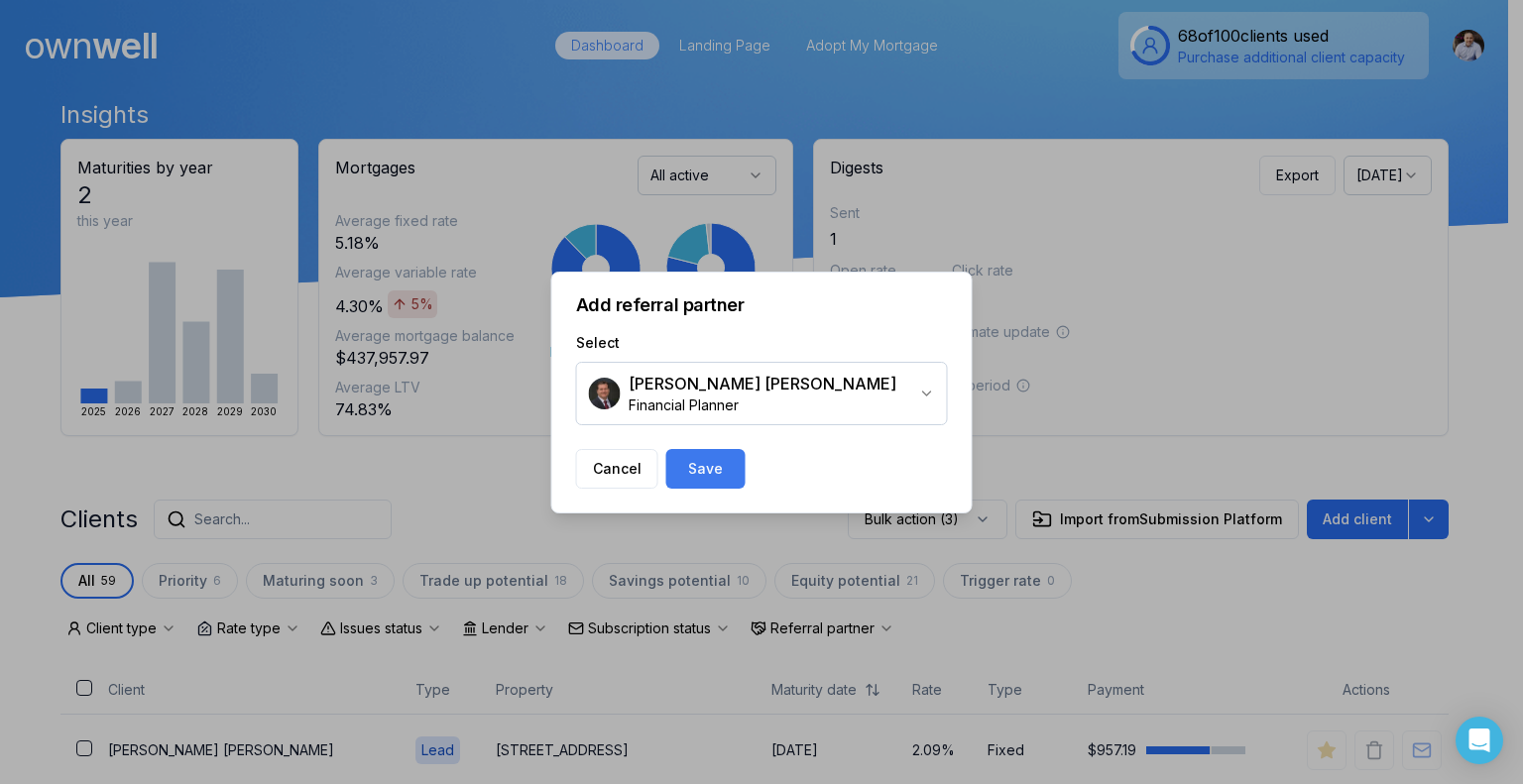 click on "Save" at bounding box center [706, 469] 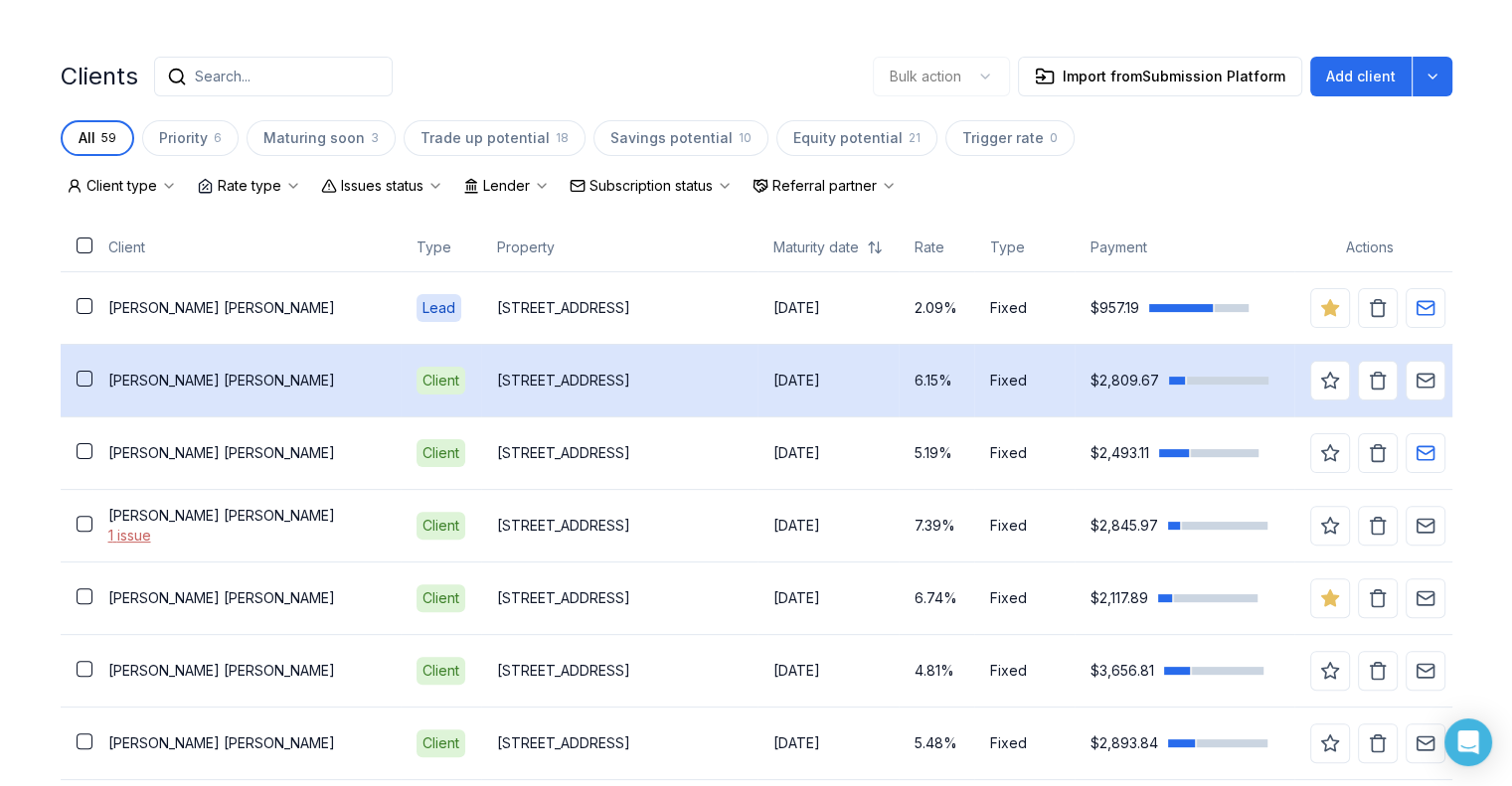 scroll, scrollTop: 497, scrollLeft: 0, axis: vertical 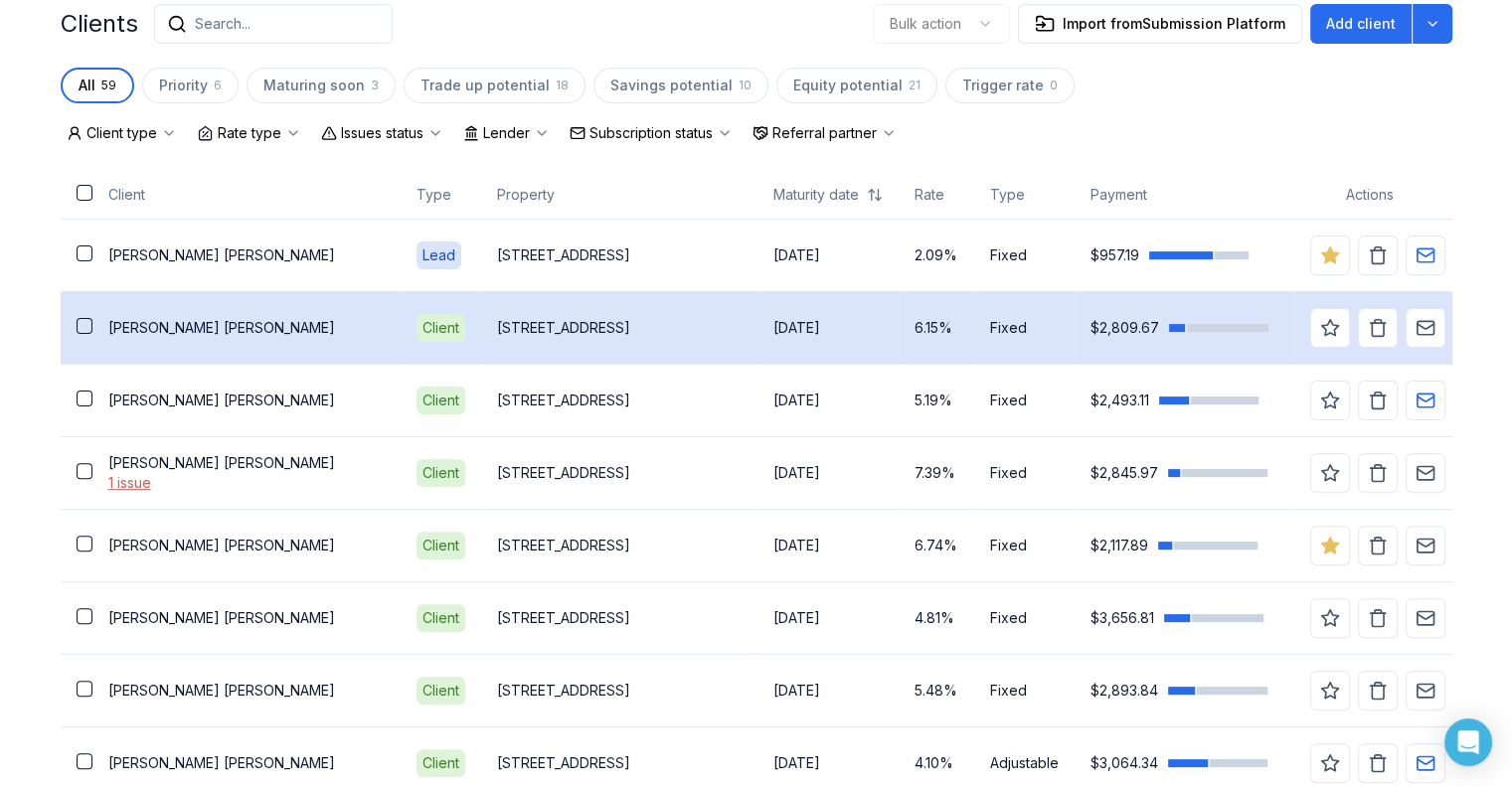 click on "Shelley   Donald" at bounding box center (247, 328) 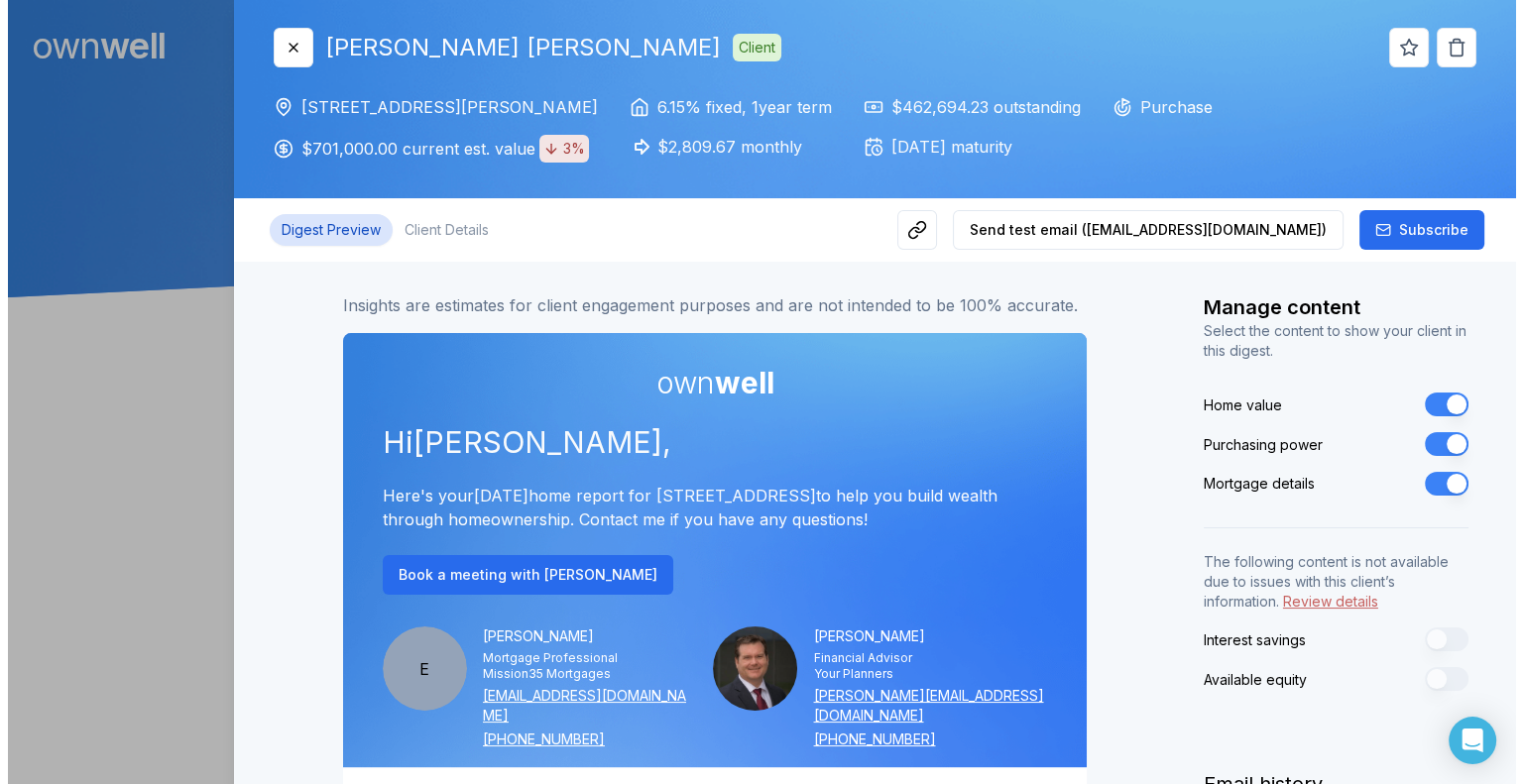 scroll, scrollTop: 0, scrollLeft: 0, axis: both 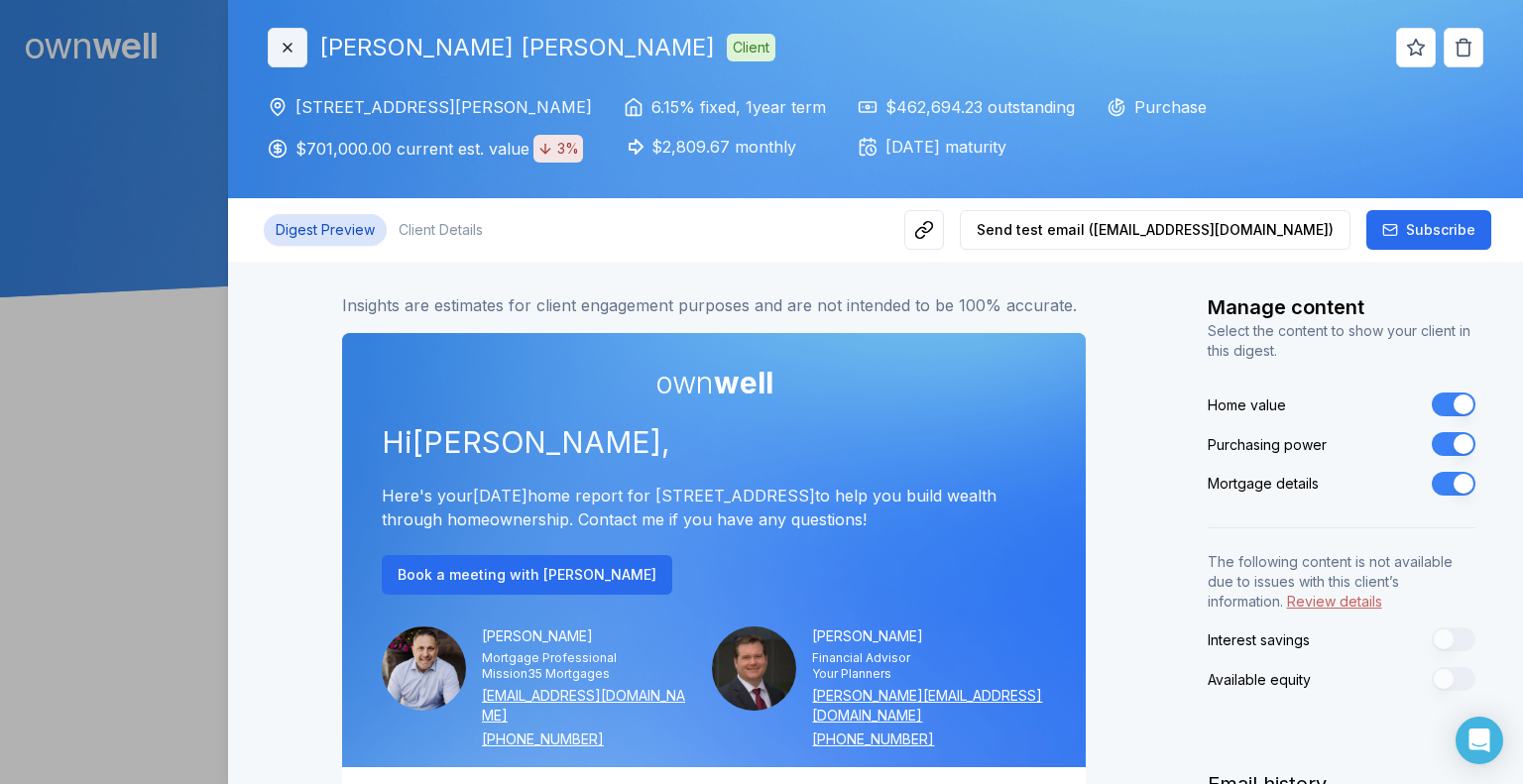 click 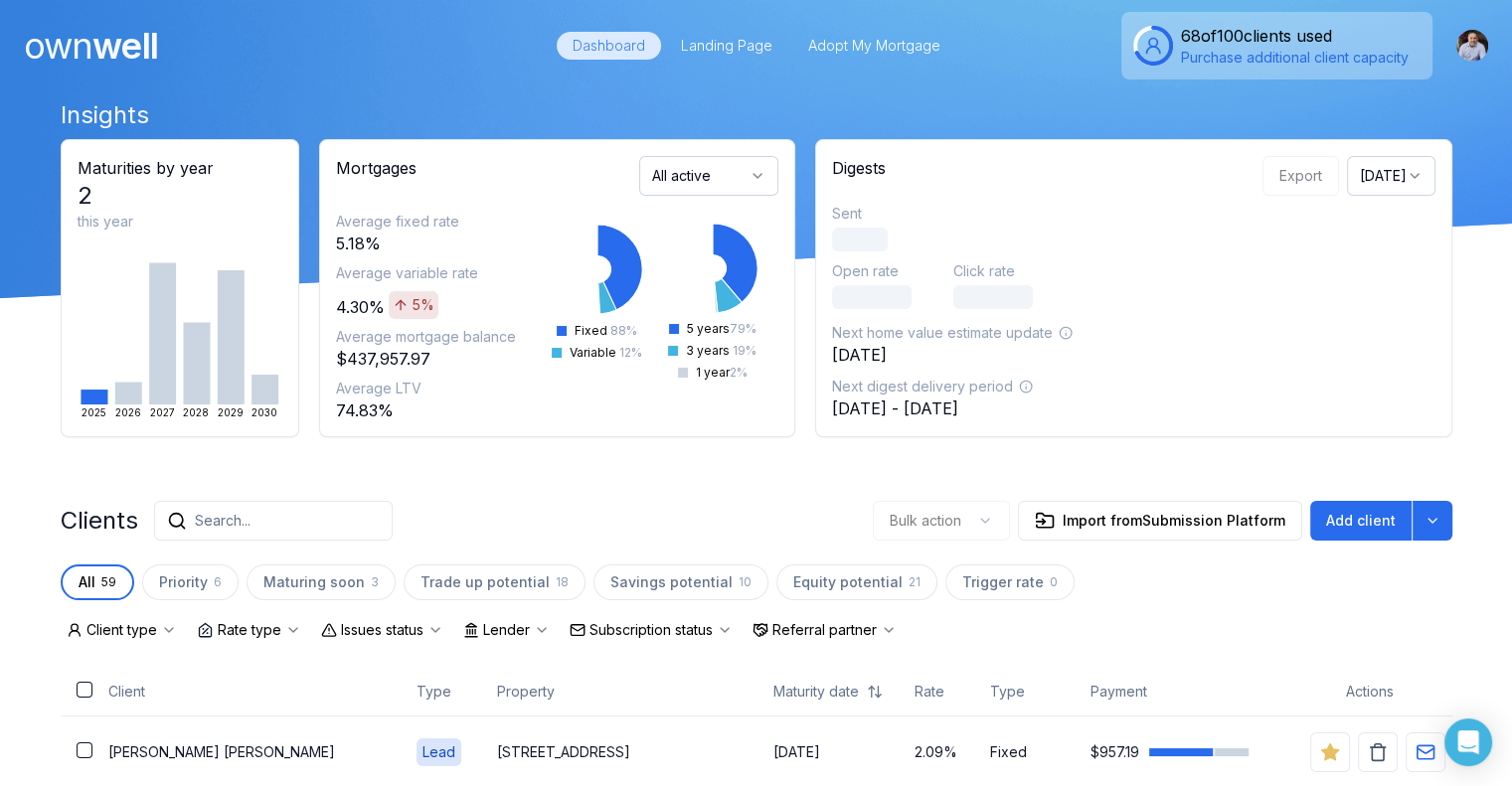 scroll, scrollTop: 99, scrollLeft: 0, axis: vertical 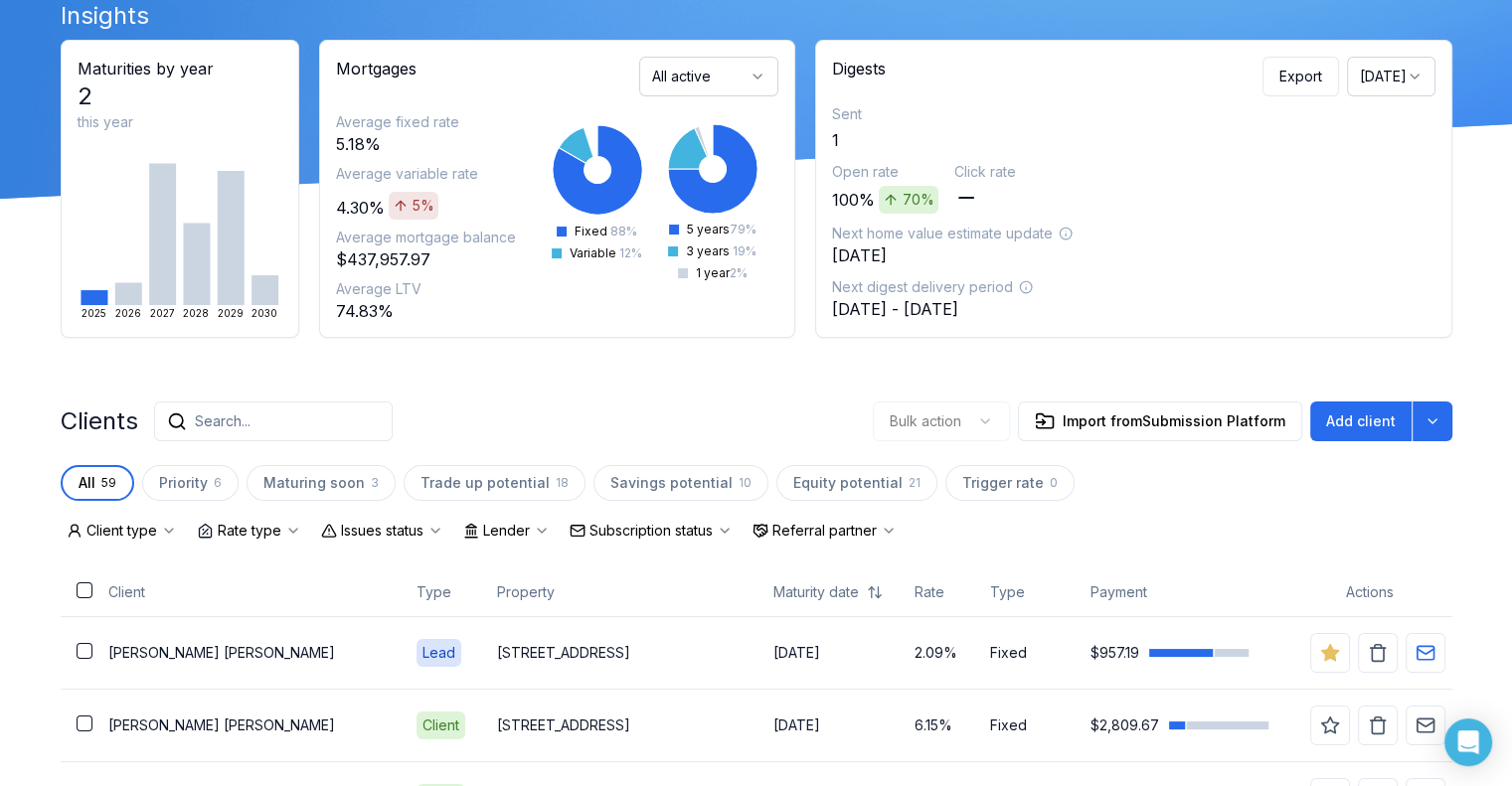 click on "Search..." at bounding box center (273, 421) 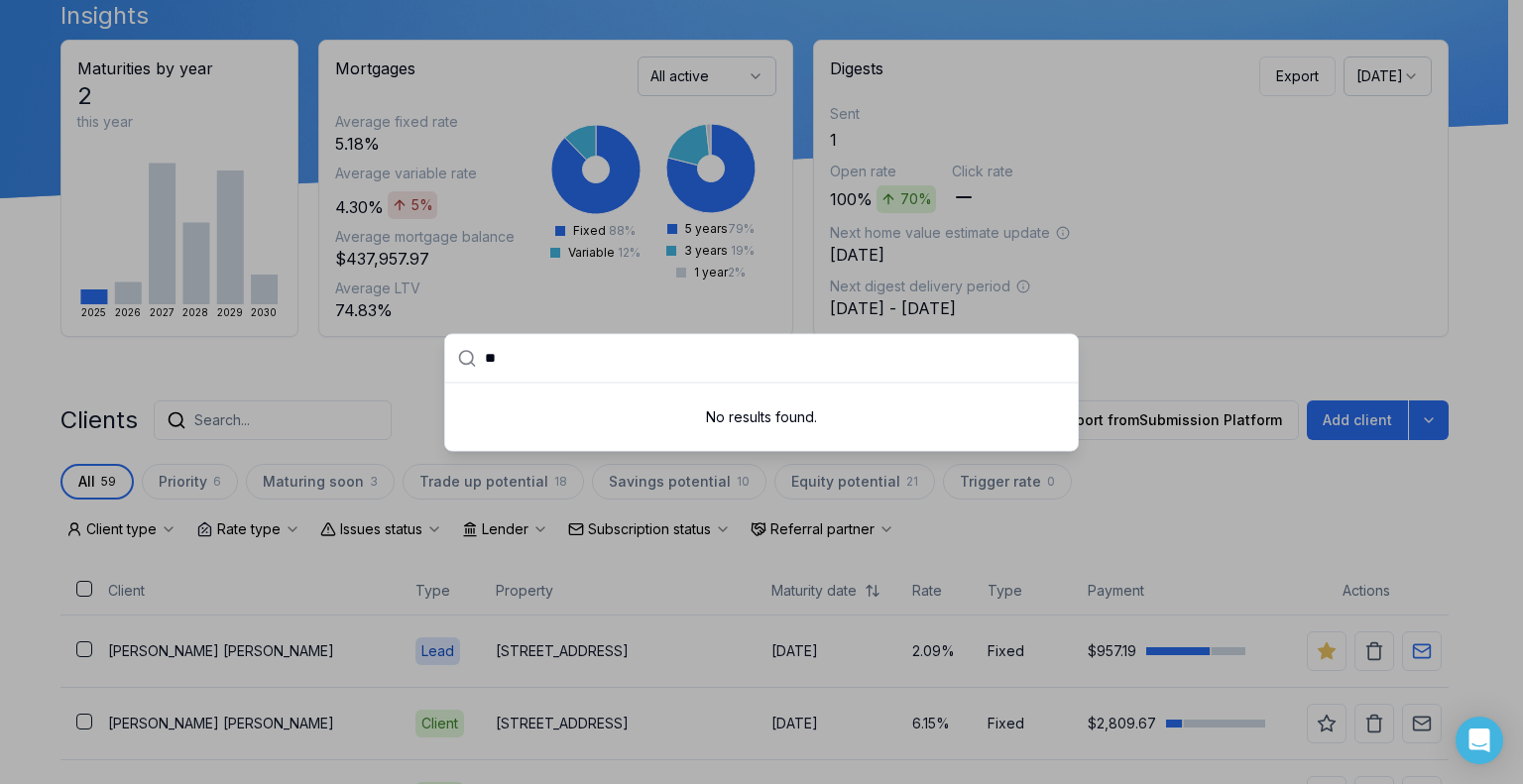 type on "*" 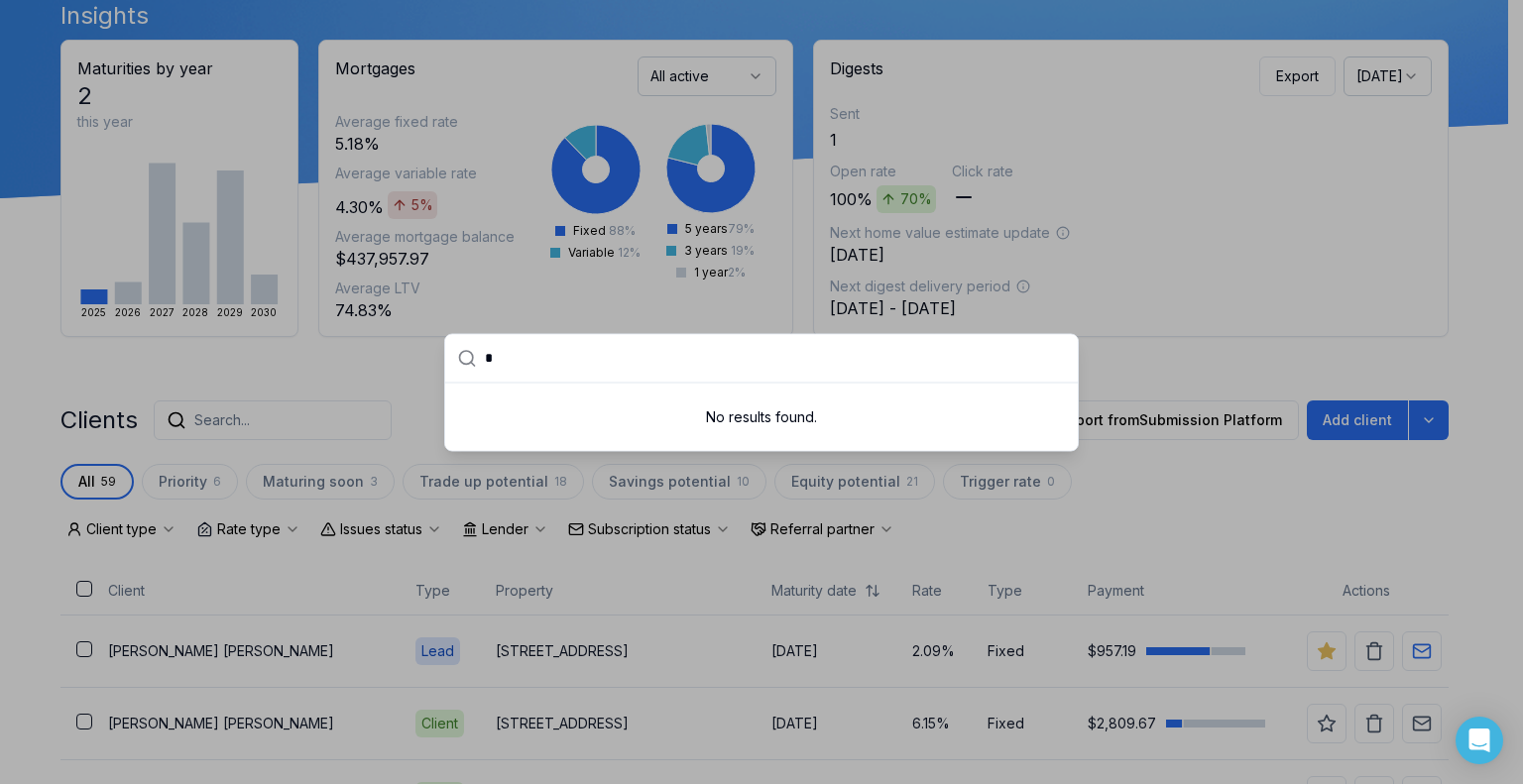 type 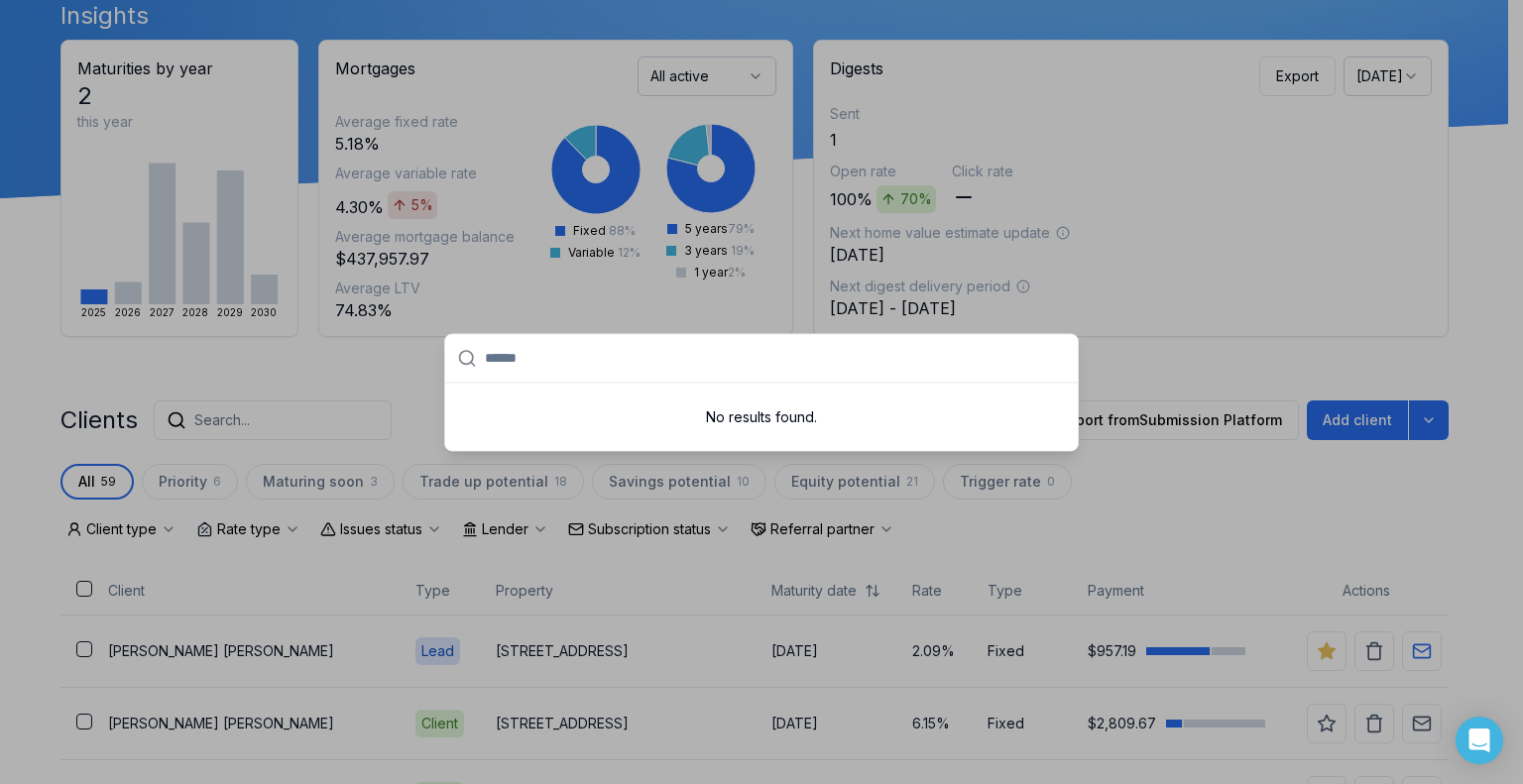 click at bounding box center (762, 392) 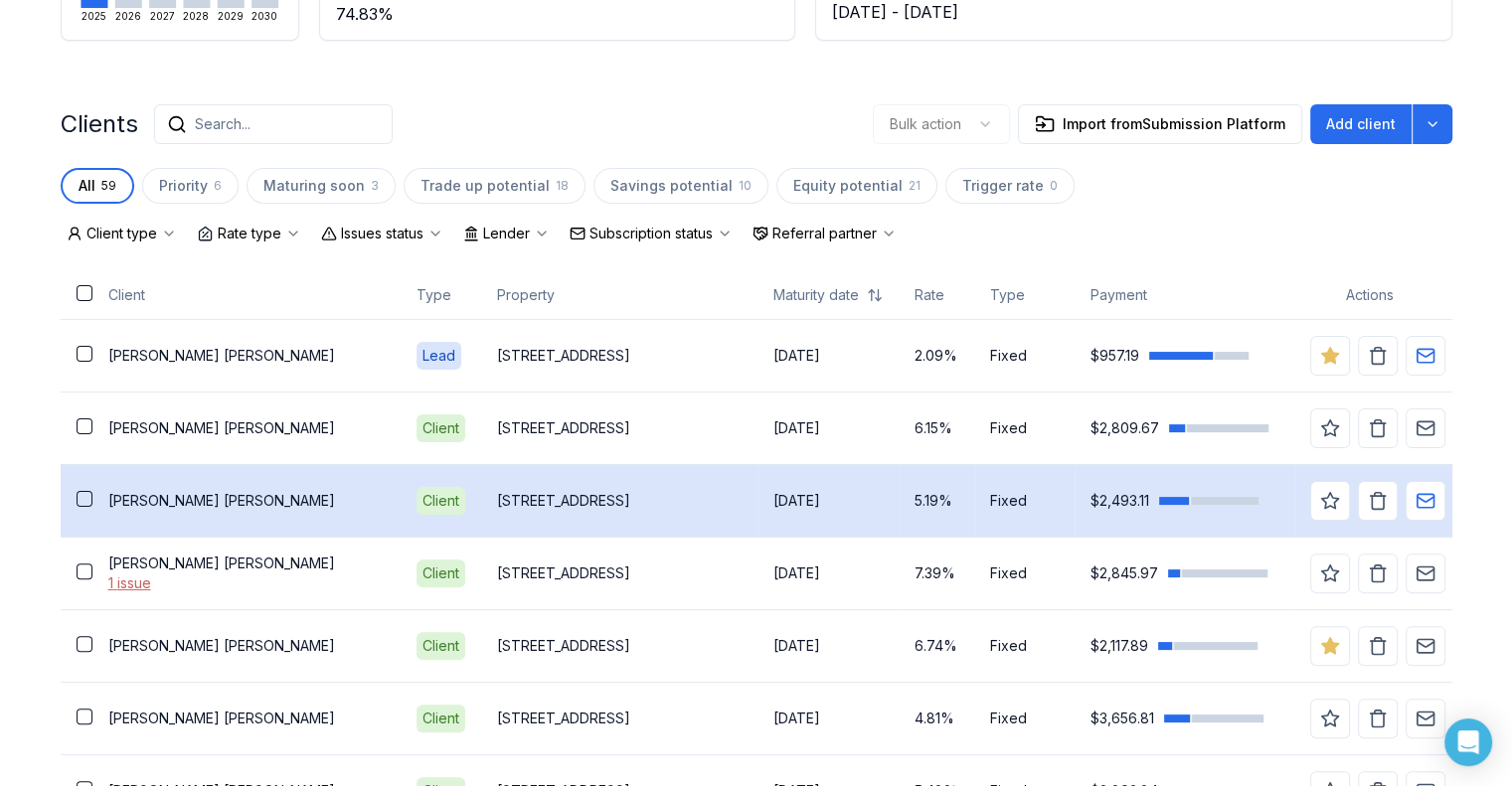 scroll, scrollTop: 397, scrollLeft: 0, axis: vertical 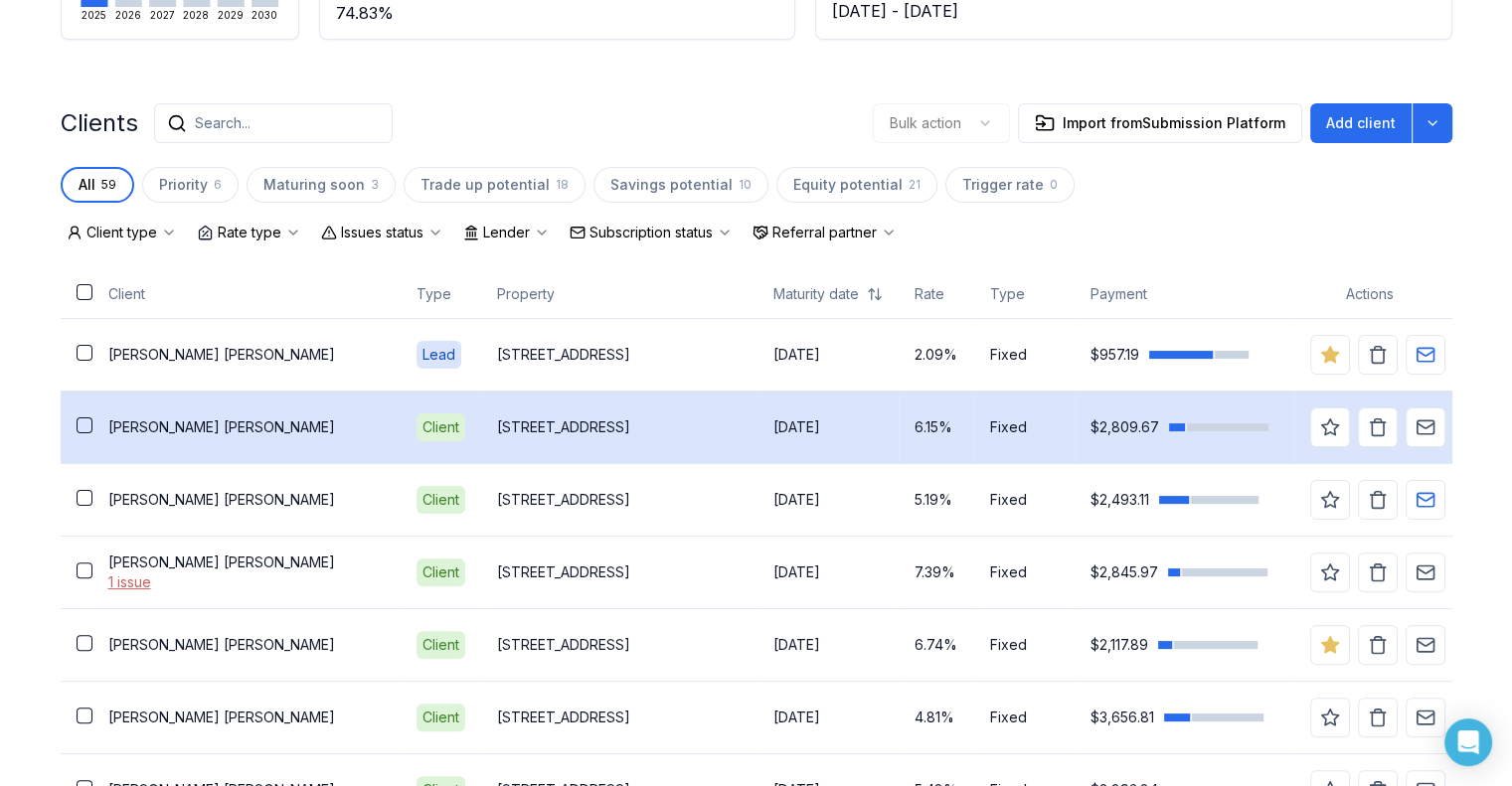 click on "Shelley   Donald" at bounding box center [247, 427] 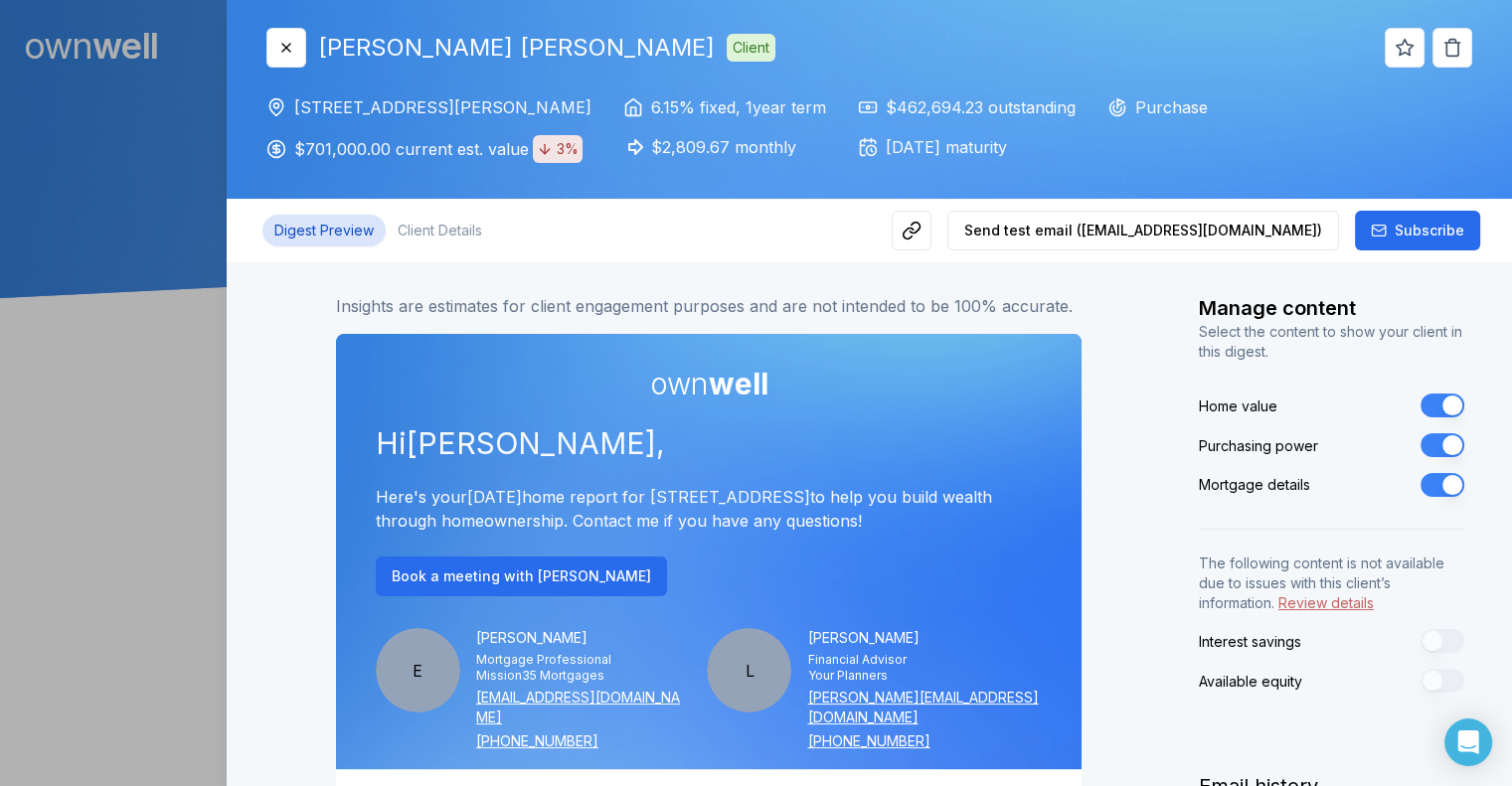 scroll, scrollTop: 0, scrollLeft: 0, axis: both 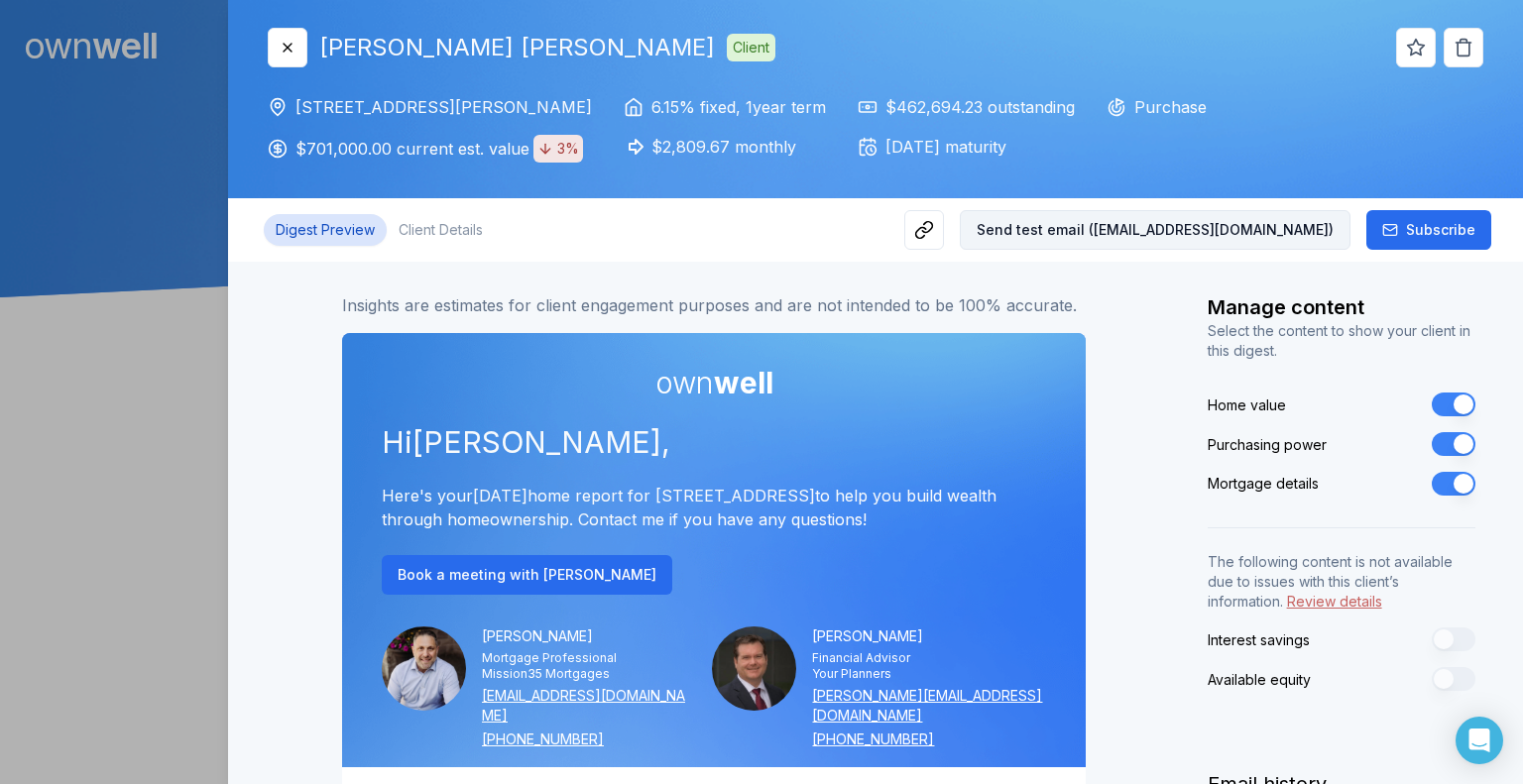 click on "Send test email ( erics@mi35.ca )" at bounding box center (1155, 230) 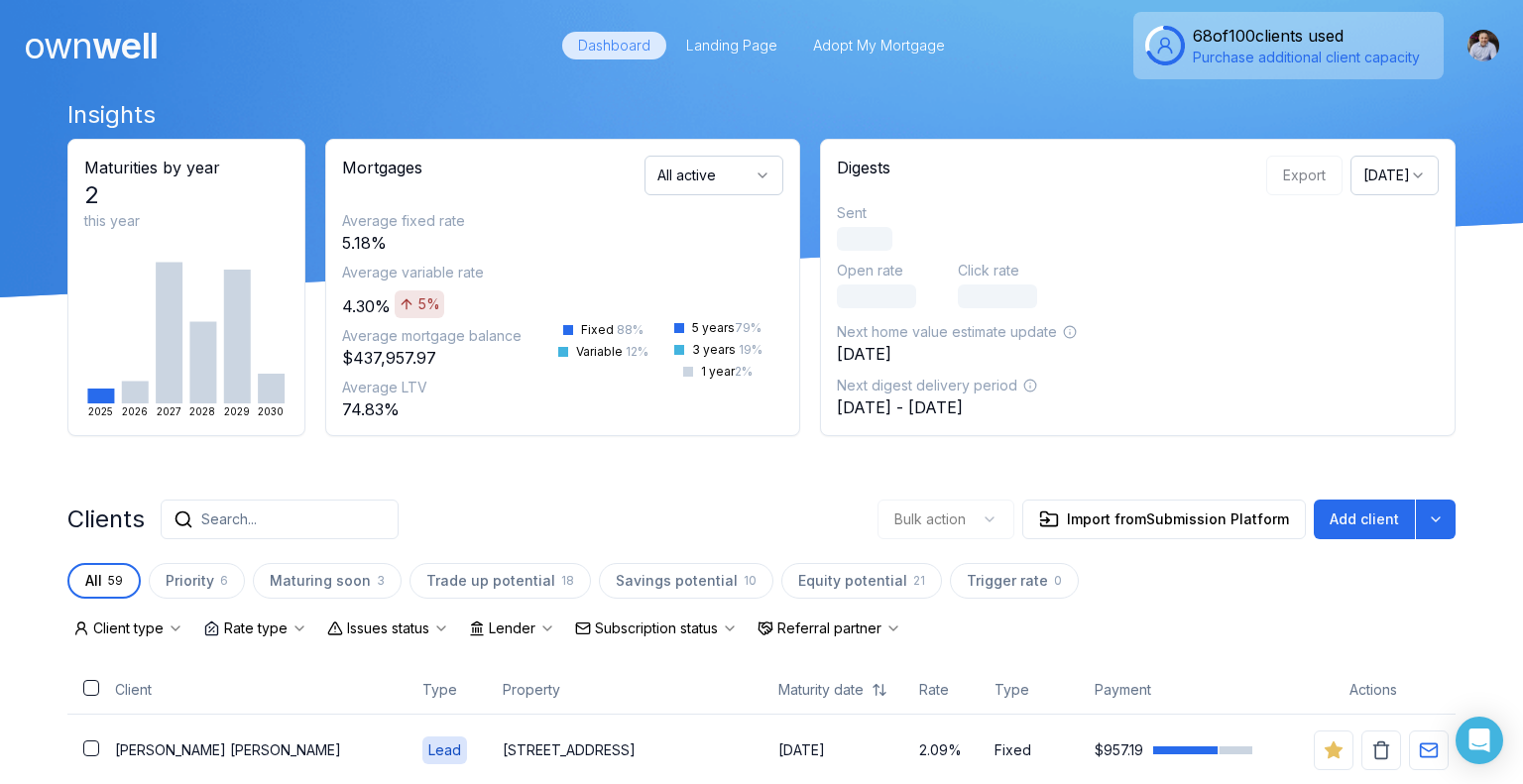 click on "own well" at bounding box center (270, 46) 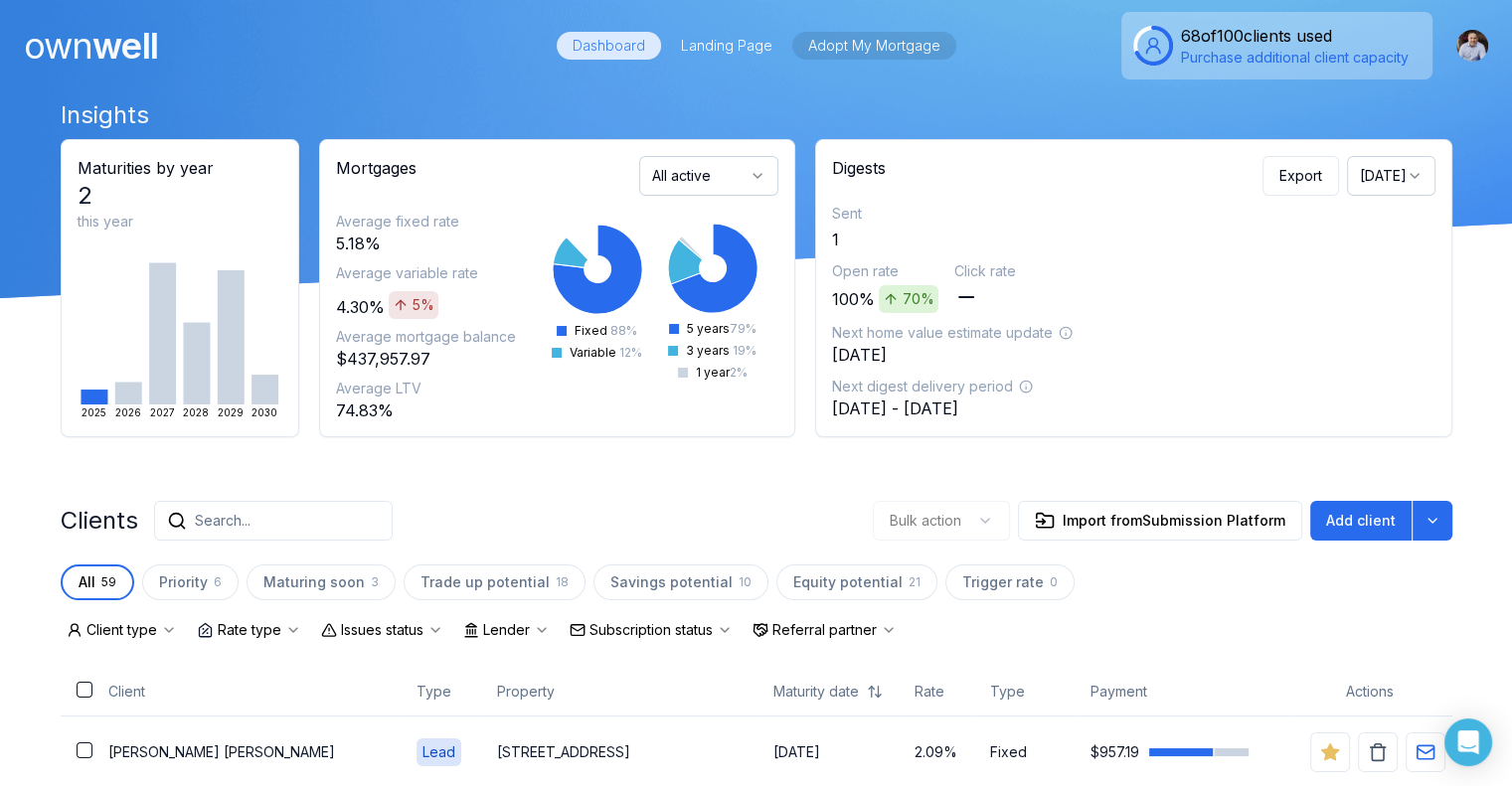 click on "Adopt My Mortgage" at bounding box center [874, 46] 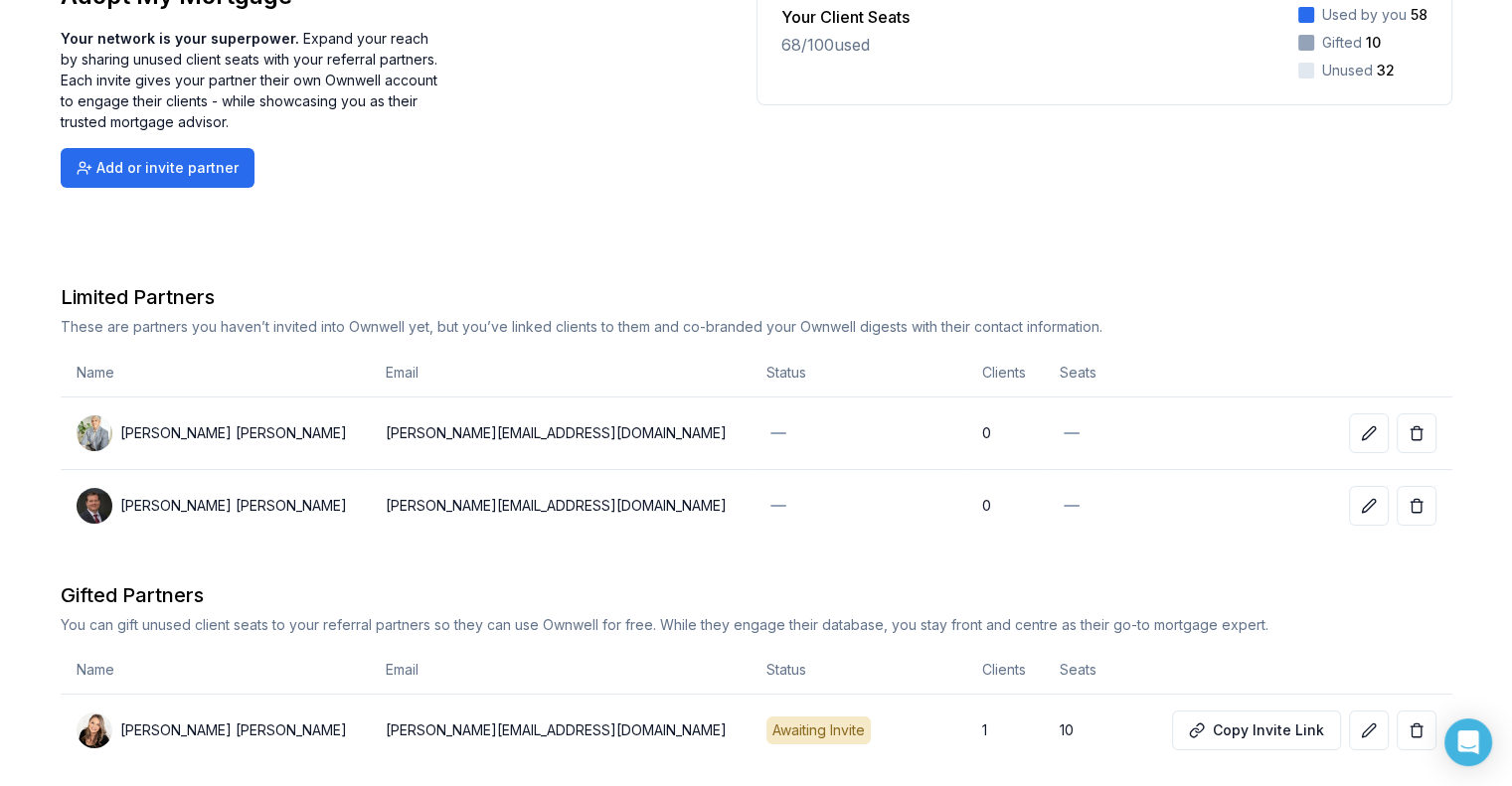 scroll, scrollTop: 199, scrollLeft: 0, axis: vertical 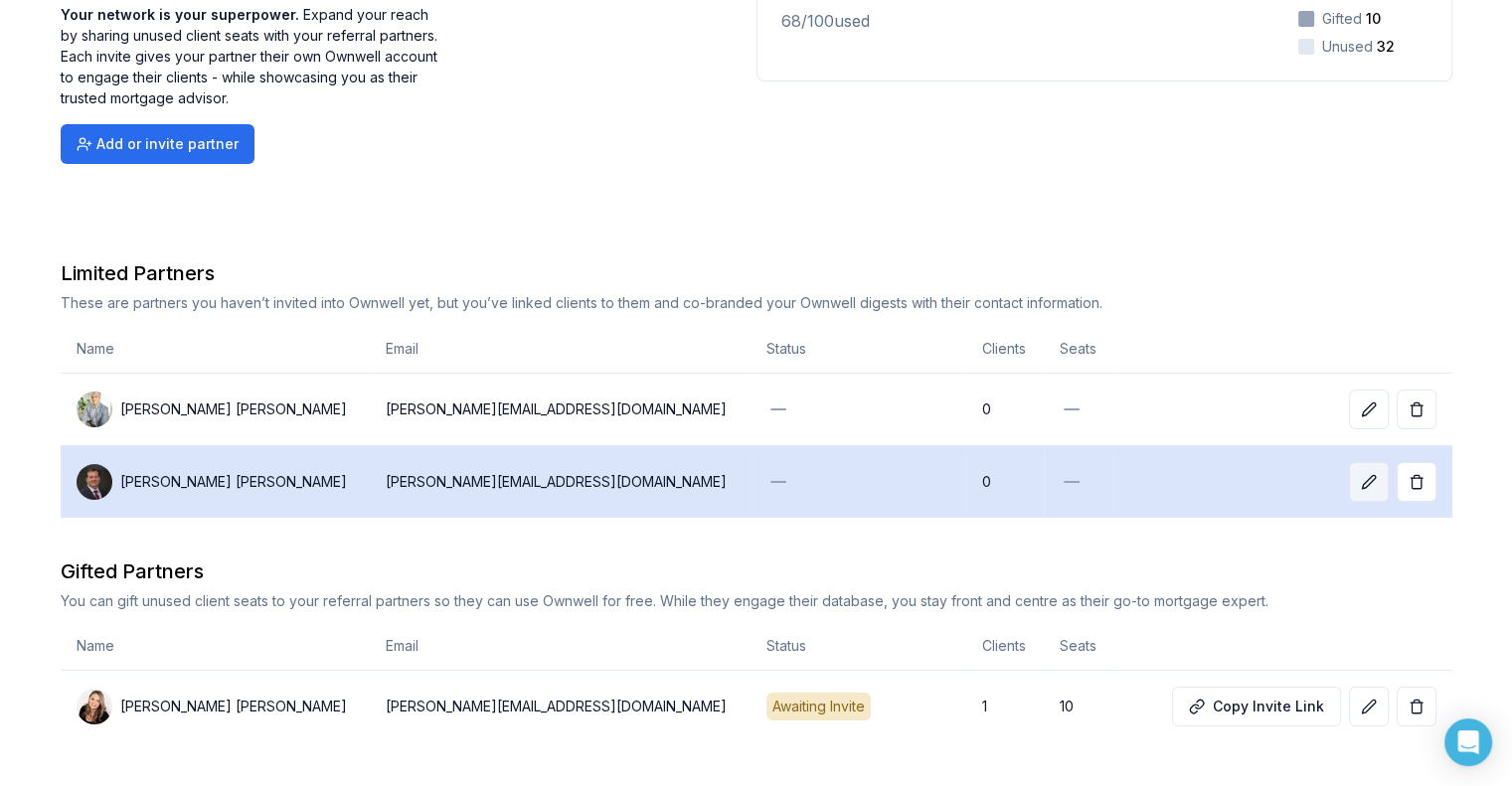 click 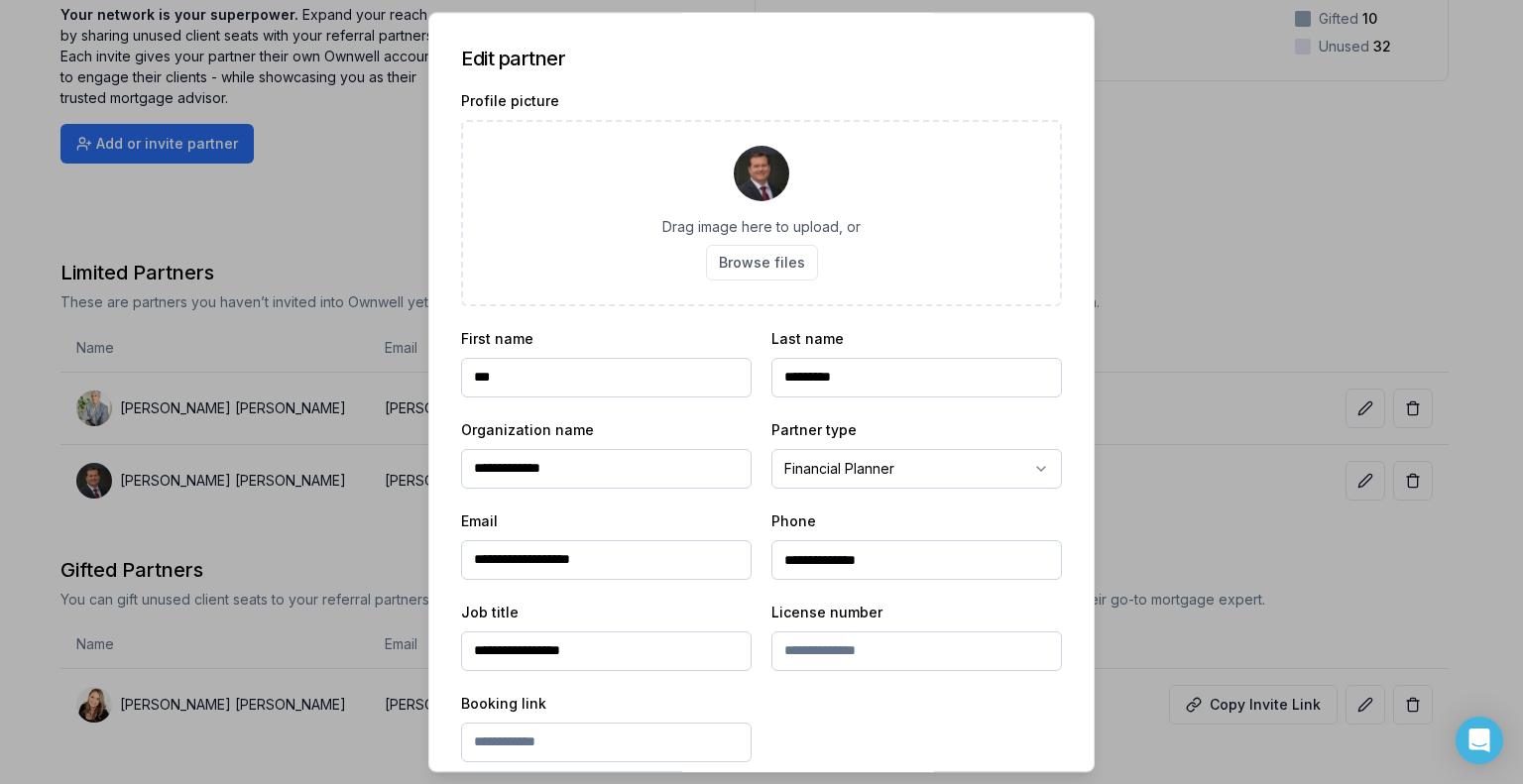 click at bounding box center [762, 392] 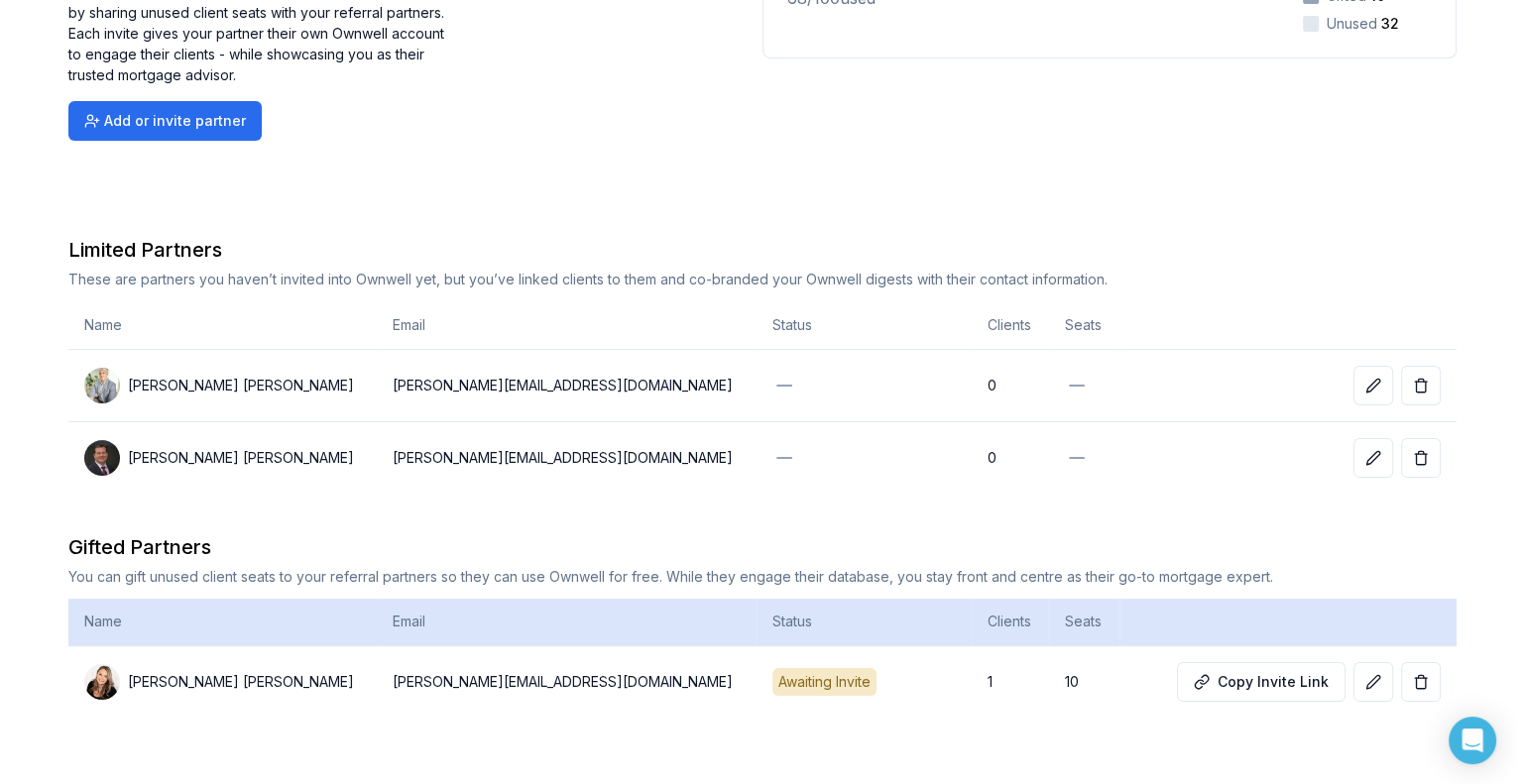 scroll, scrollTop: 233, scrollLeft: 0, axis: vertical 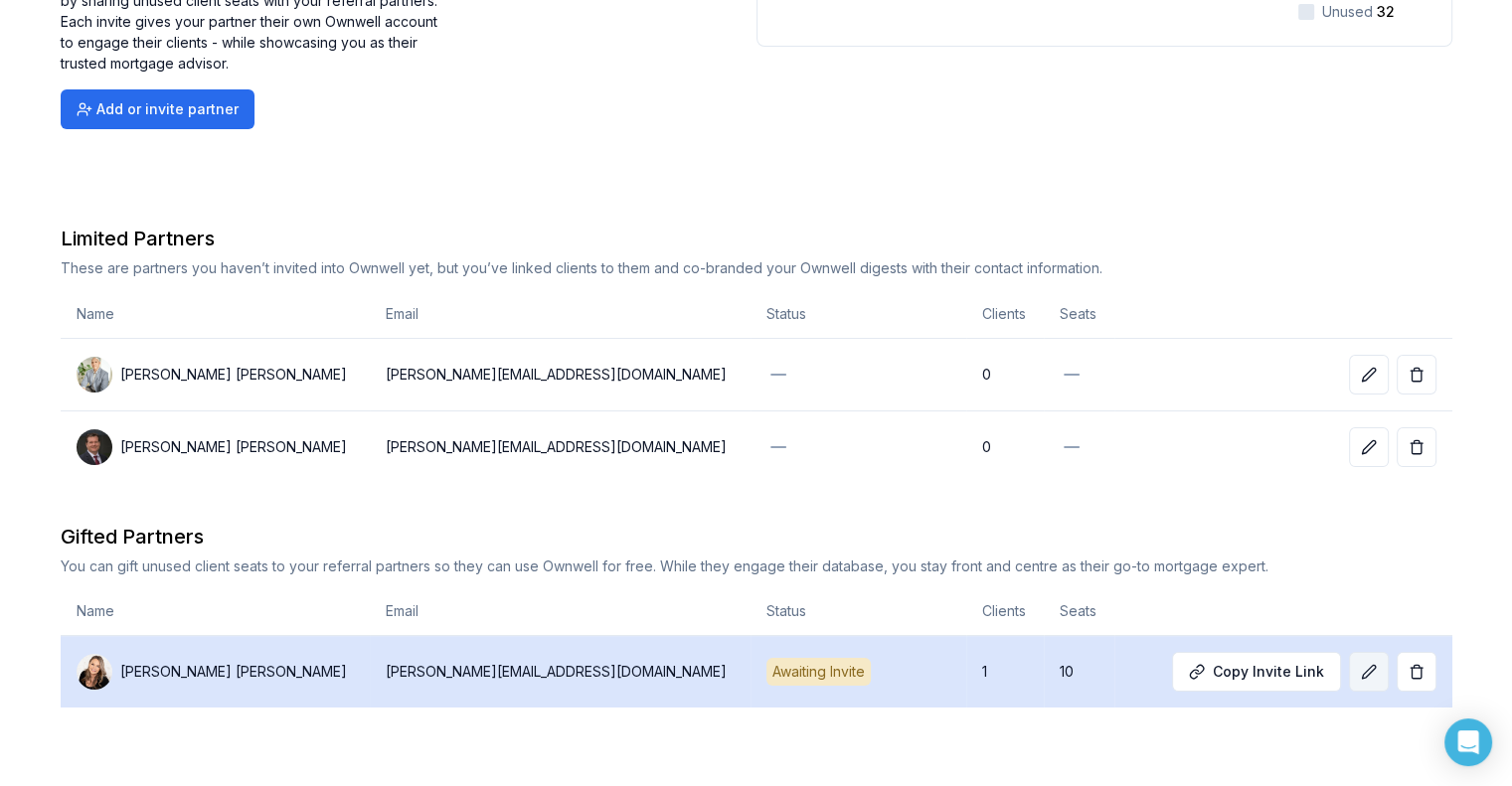 click 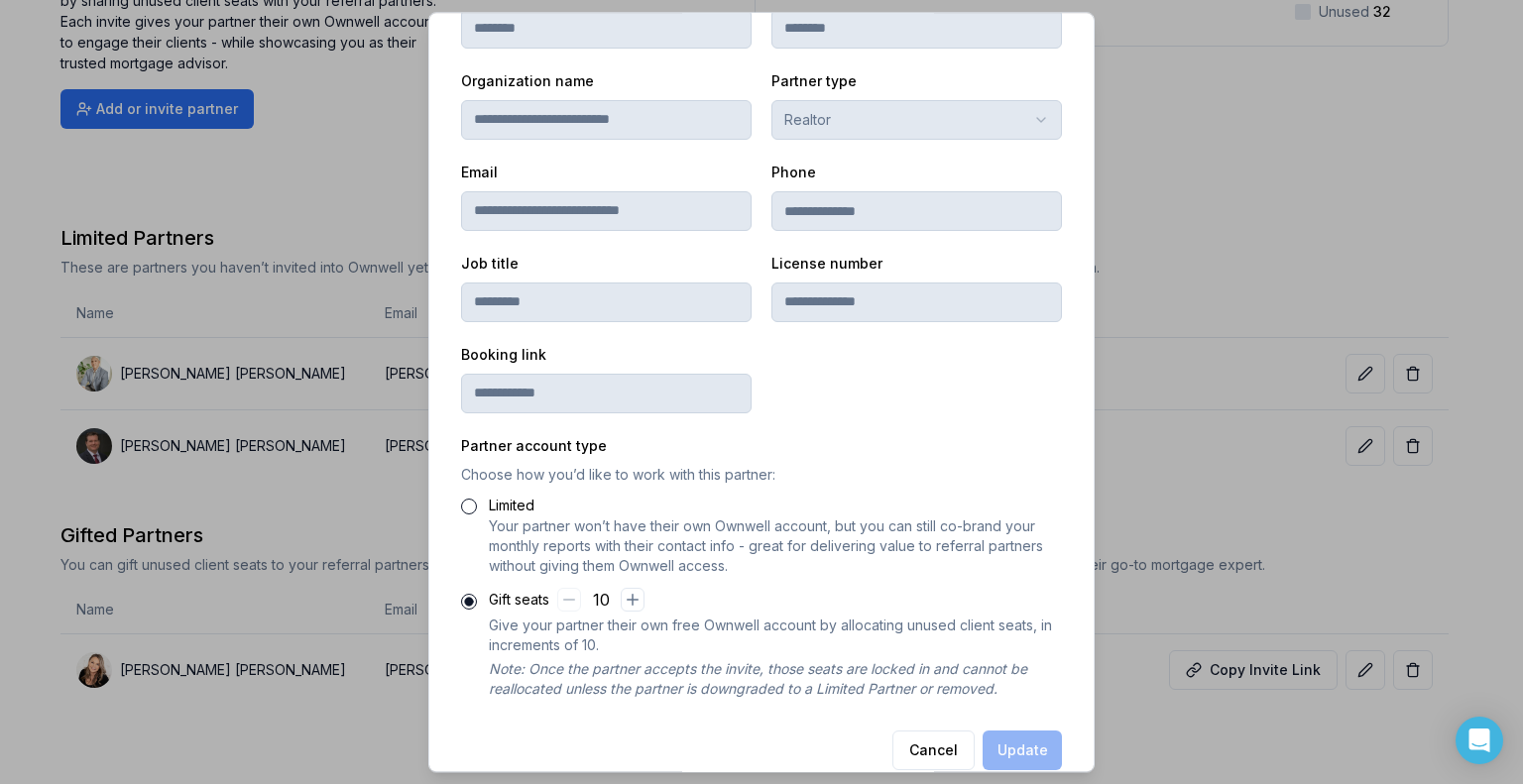 scroll, scrollTop: 378, scrollLeft: 0, axis: vertical 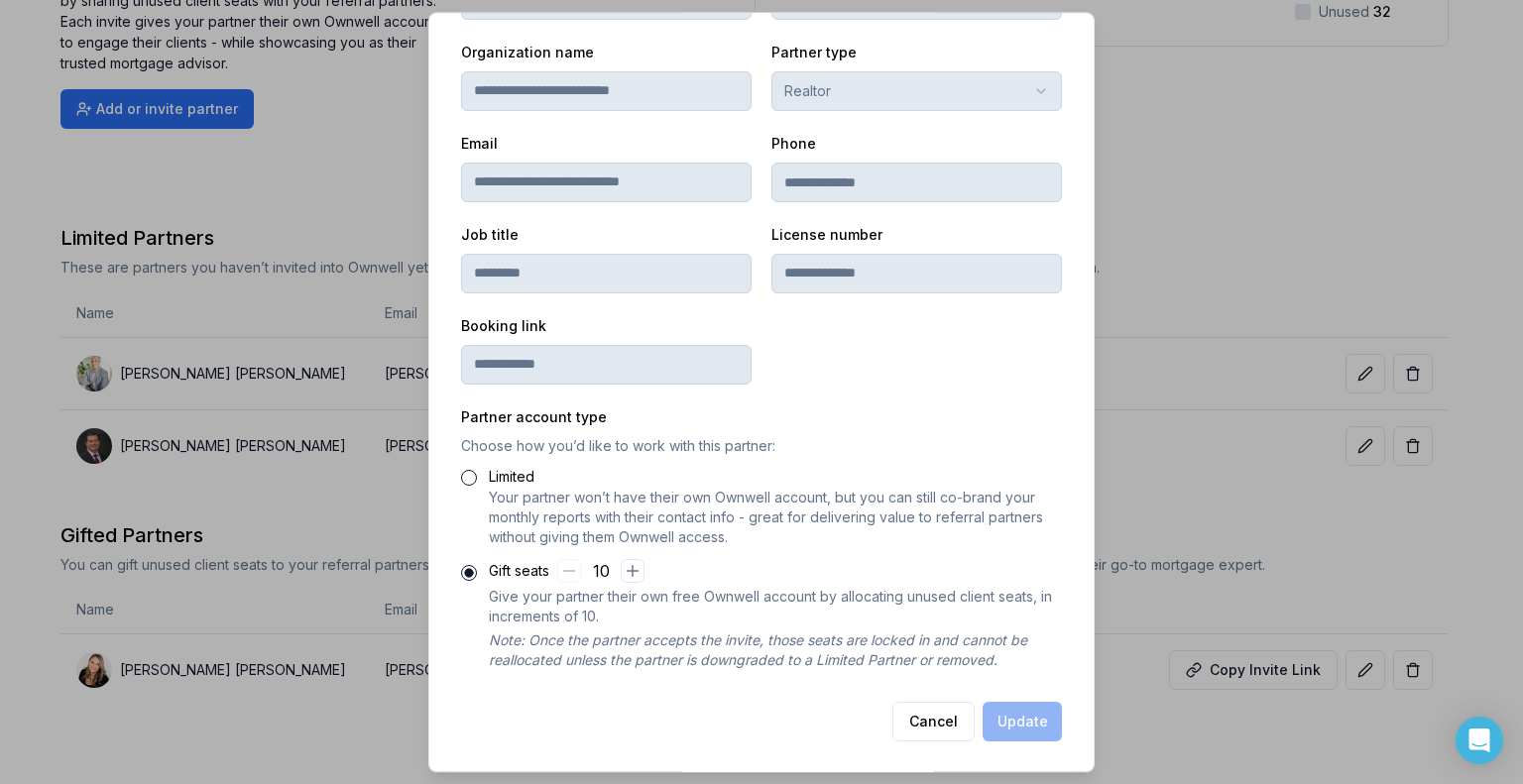 click on "Limited" at bounding box center [469, 478] 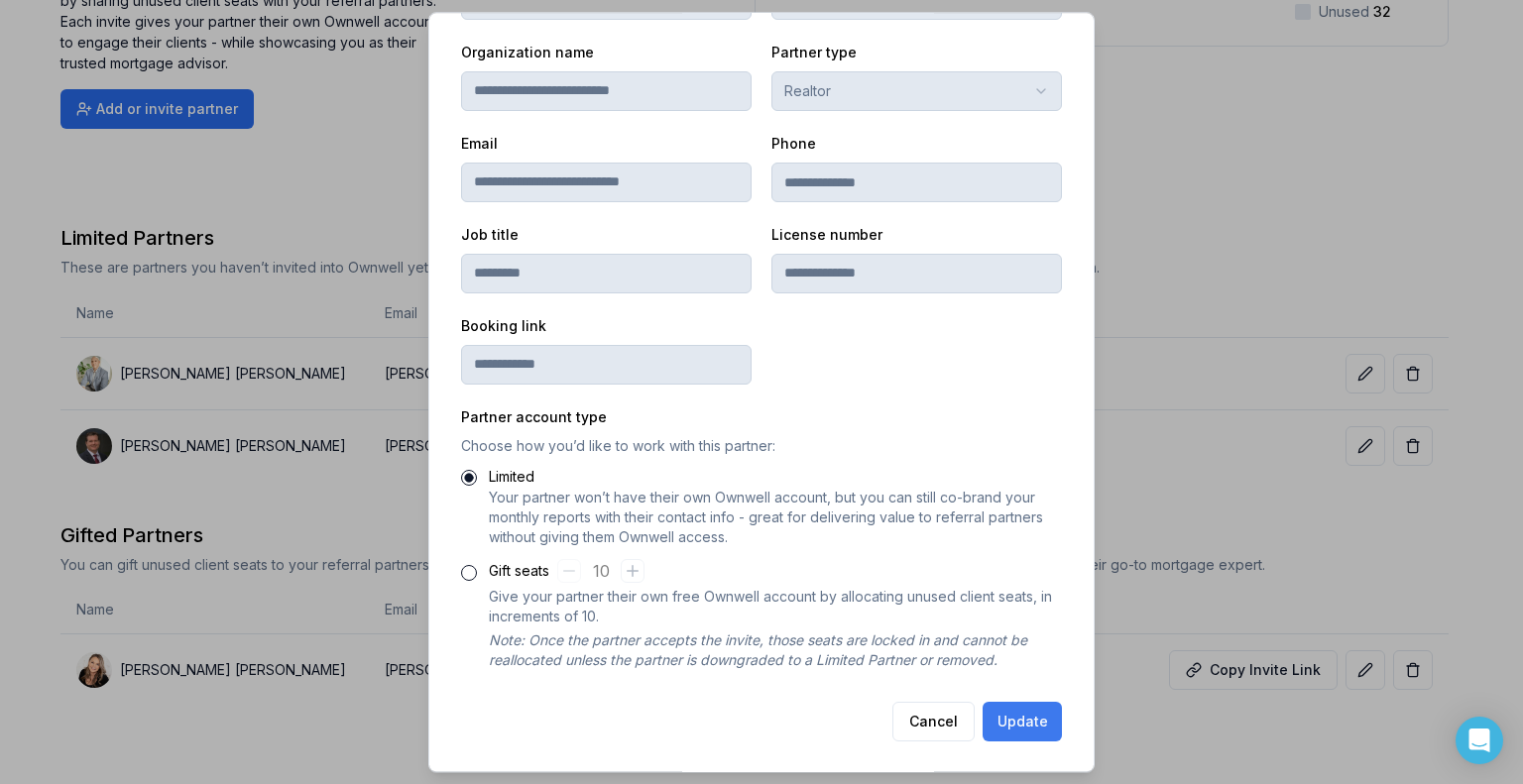 click on "Update" at bounding box center [1022, 722] 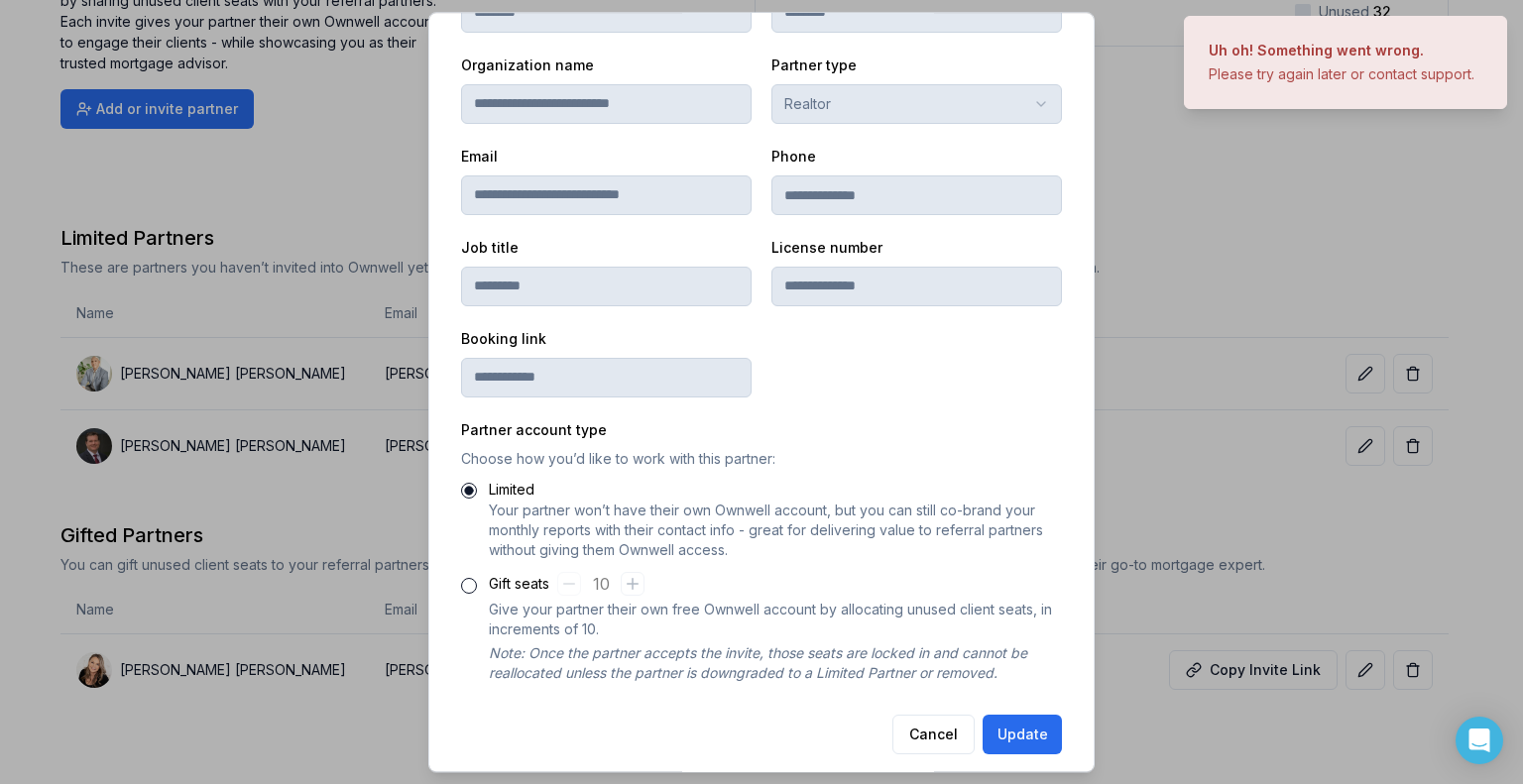 scroll, scrollTop: 378, scrollLeft: 0, axis: vertical 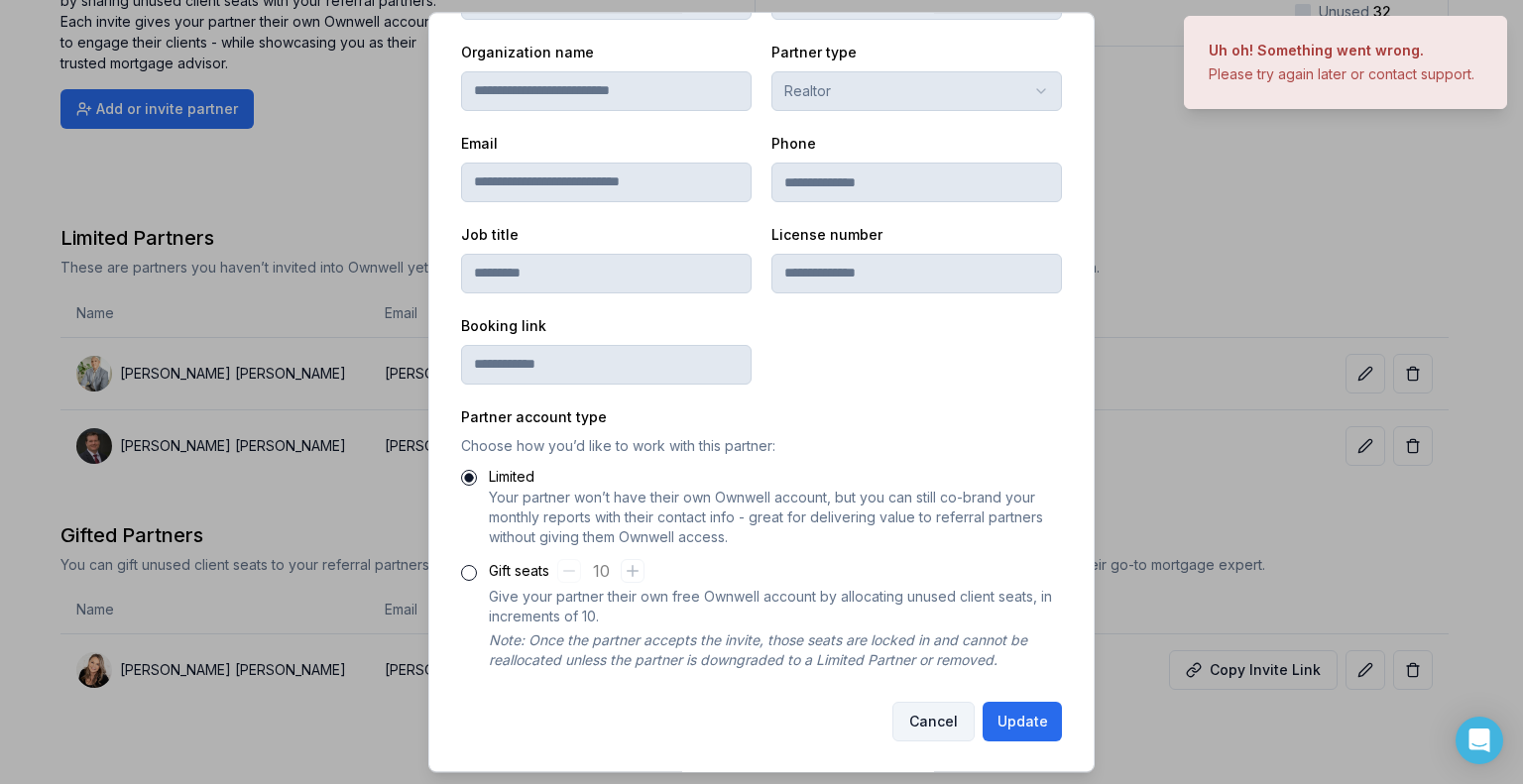 click on "Cancel" at bounding box center [933, 722] 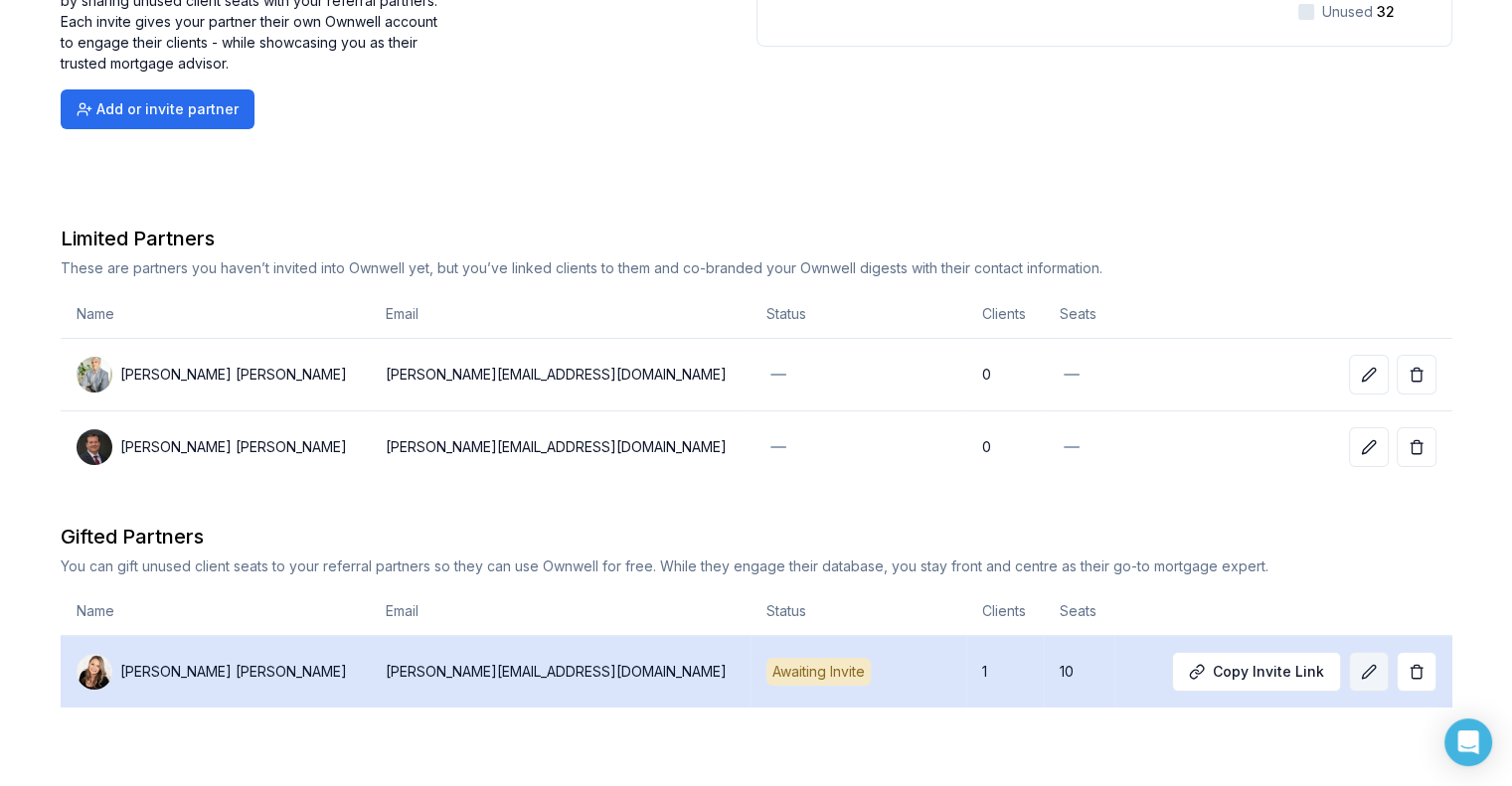 click 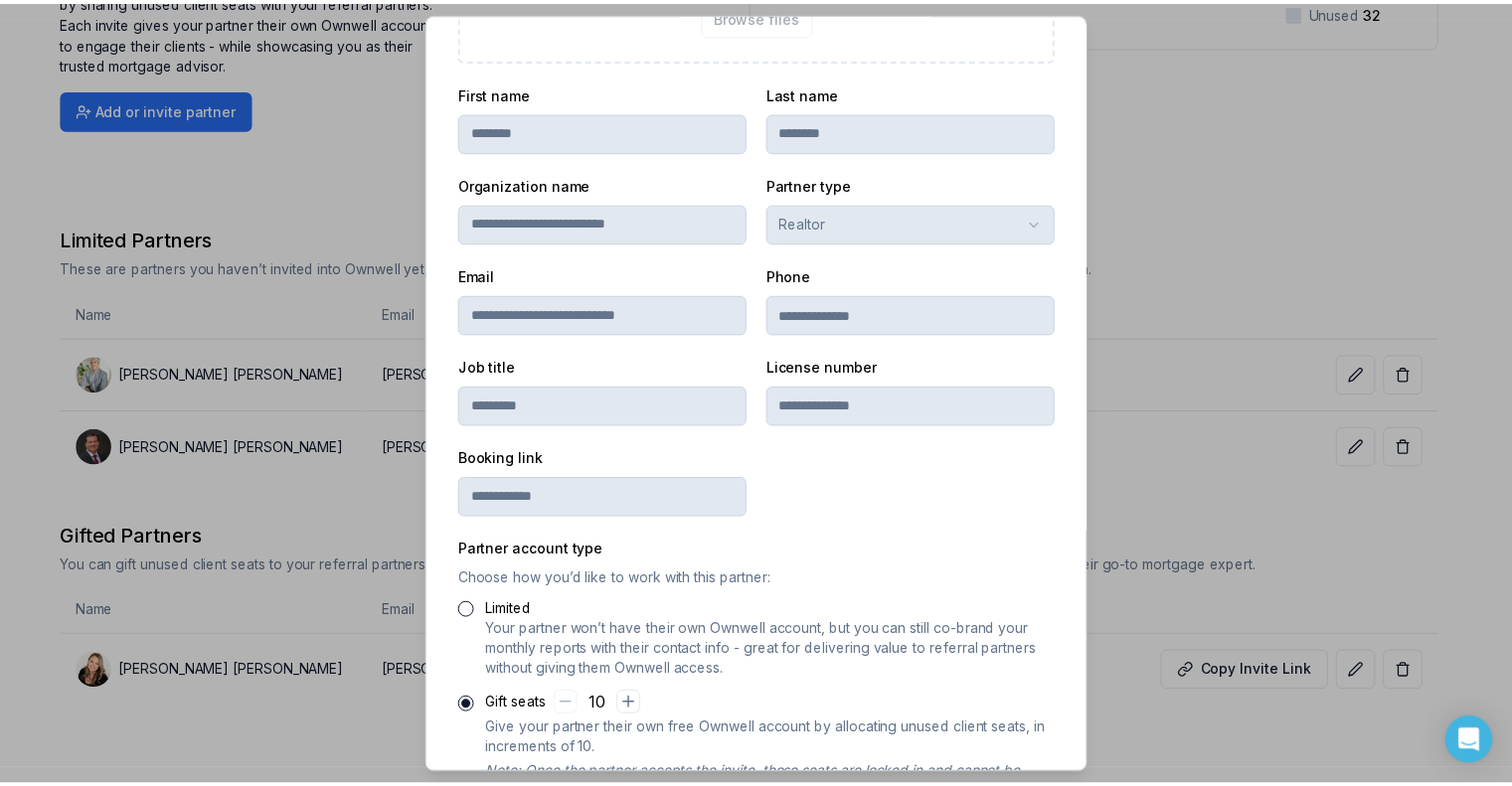 scroll, scrollTop: 379, scrollLeft: 0, axis: vertical 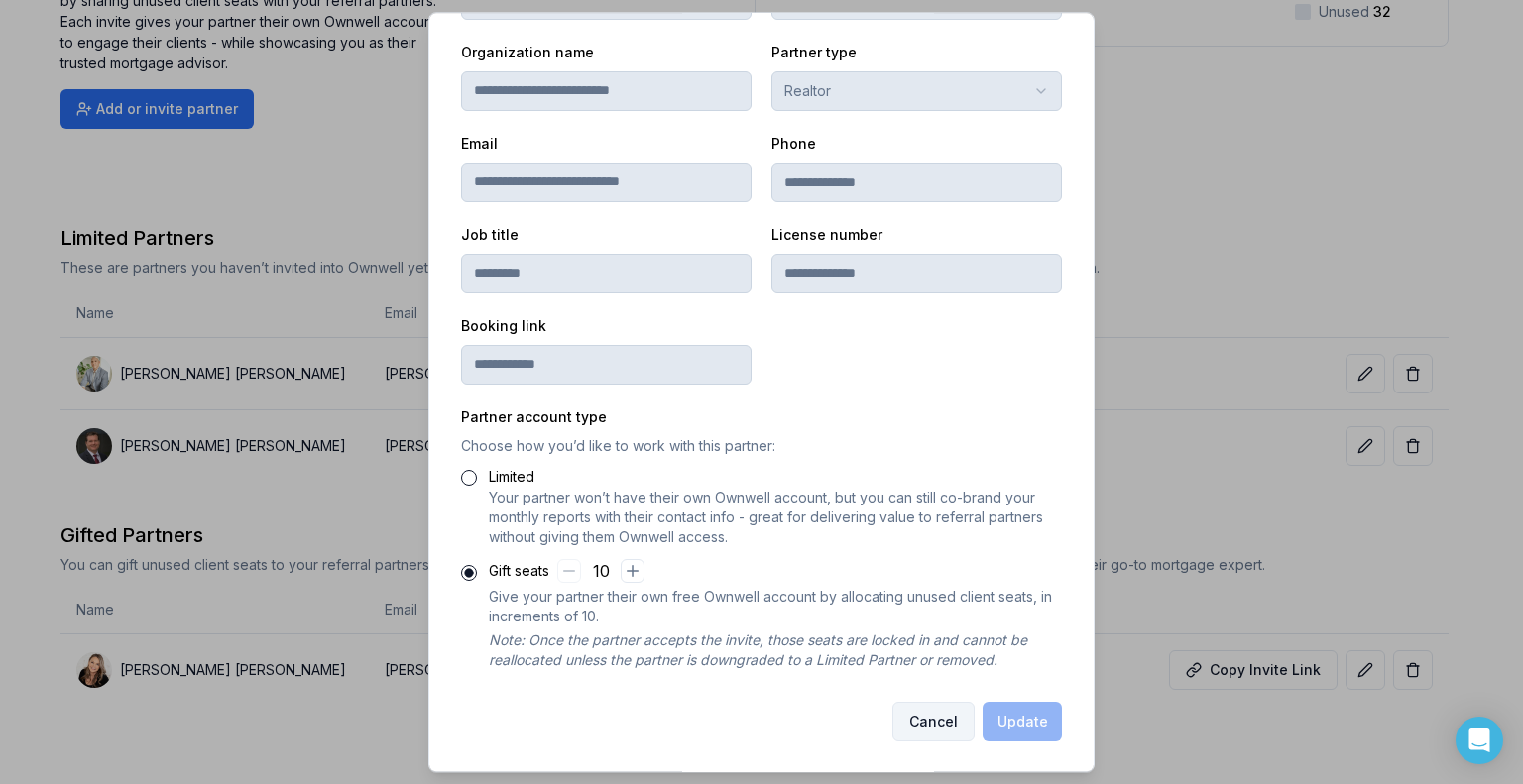 click on "Cancel" at bounding box center (933, 722) 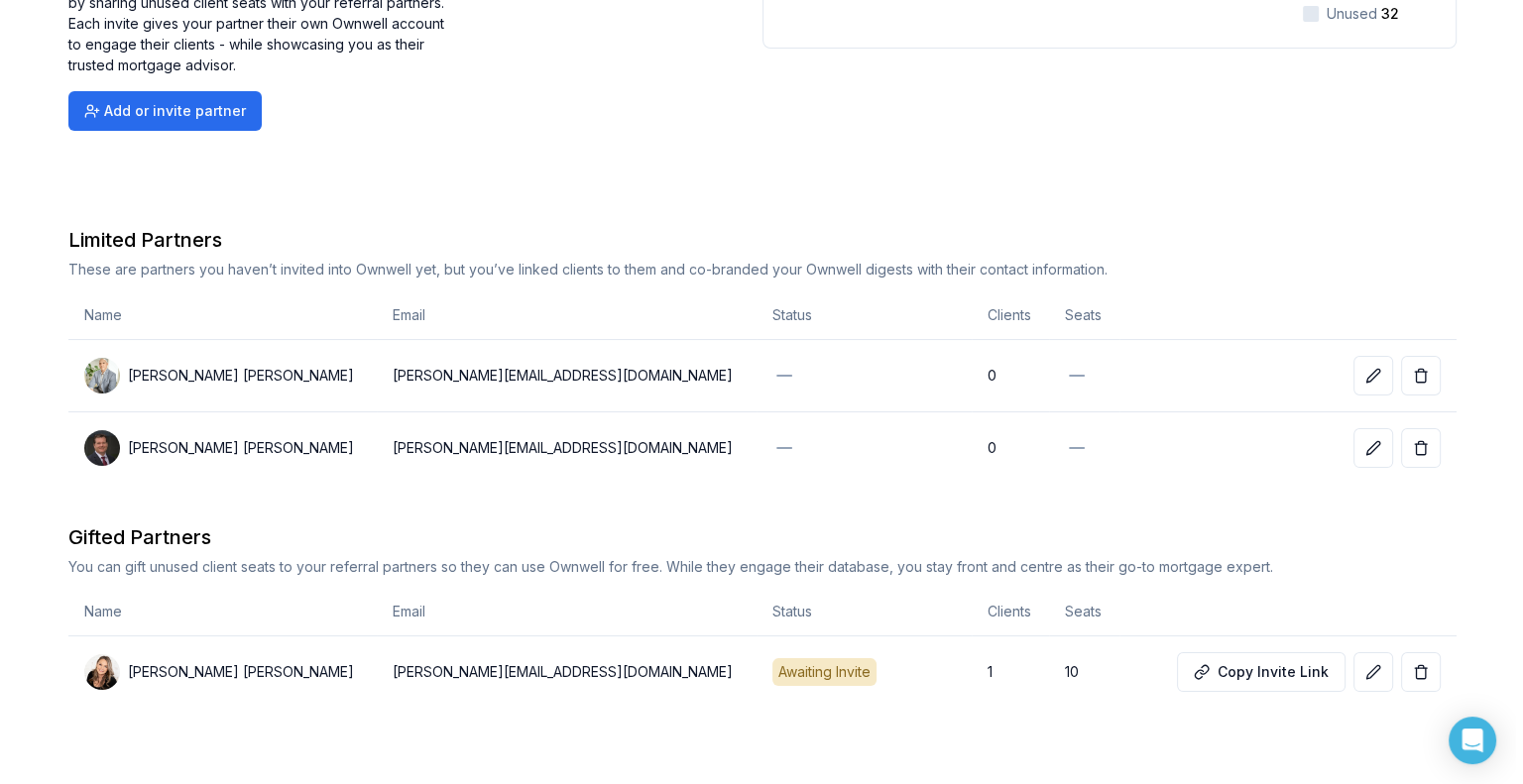 scroll, scrollTop: 233, scrollLeft: 0, axis: vertical 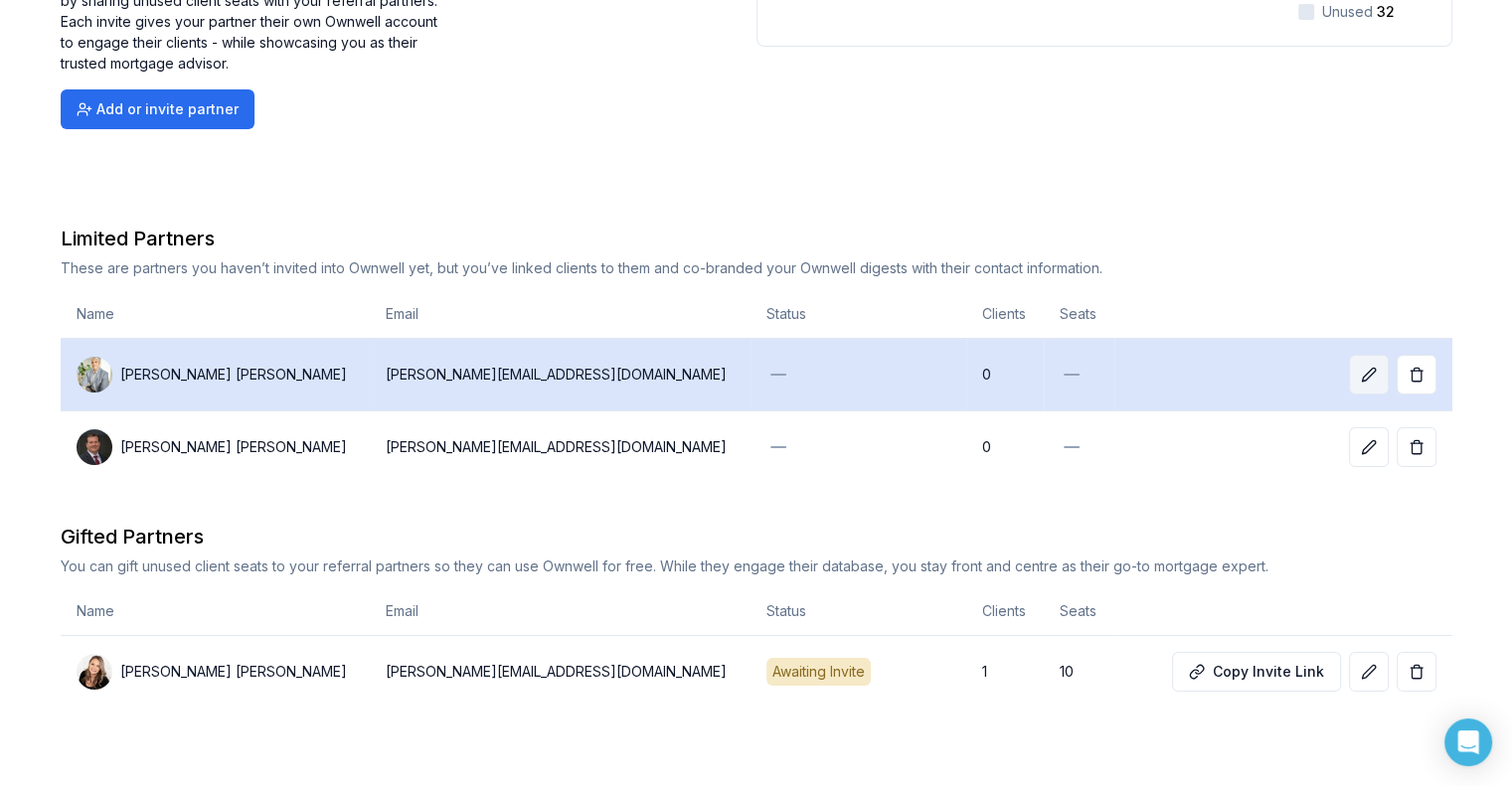 click 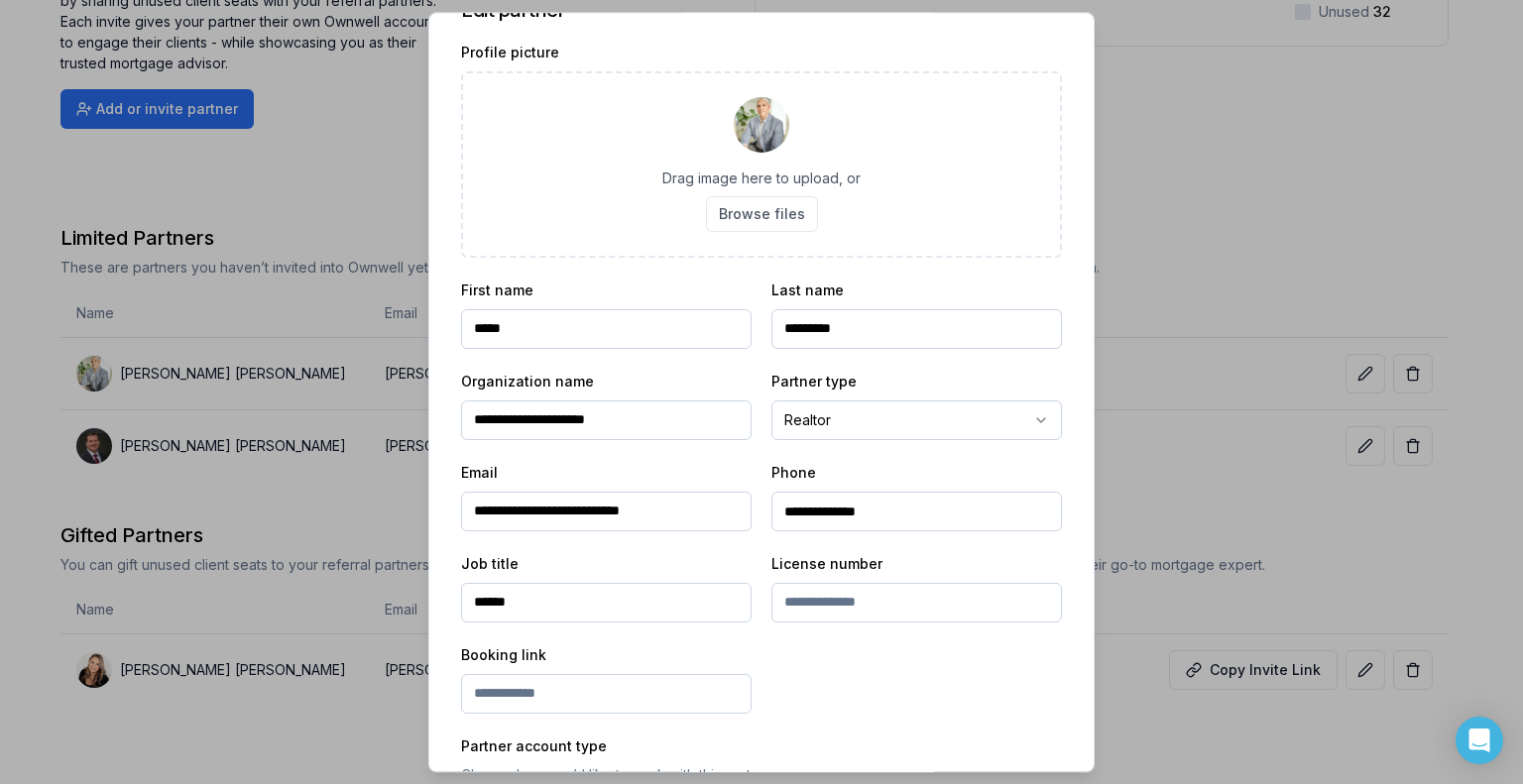 scroll, scrollTop: 297, scrollLeft: 0, axis: vertical 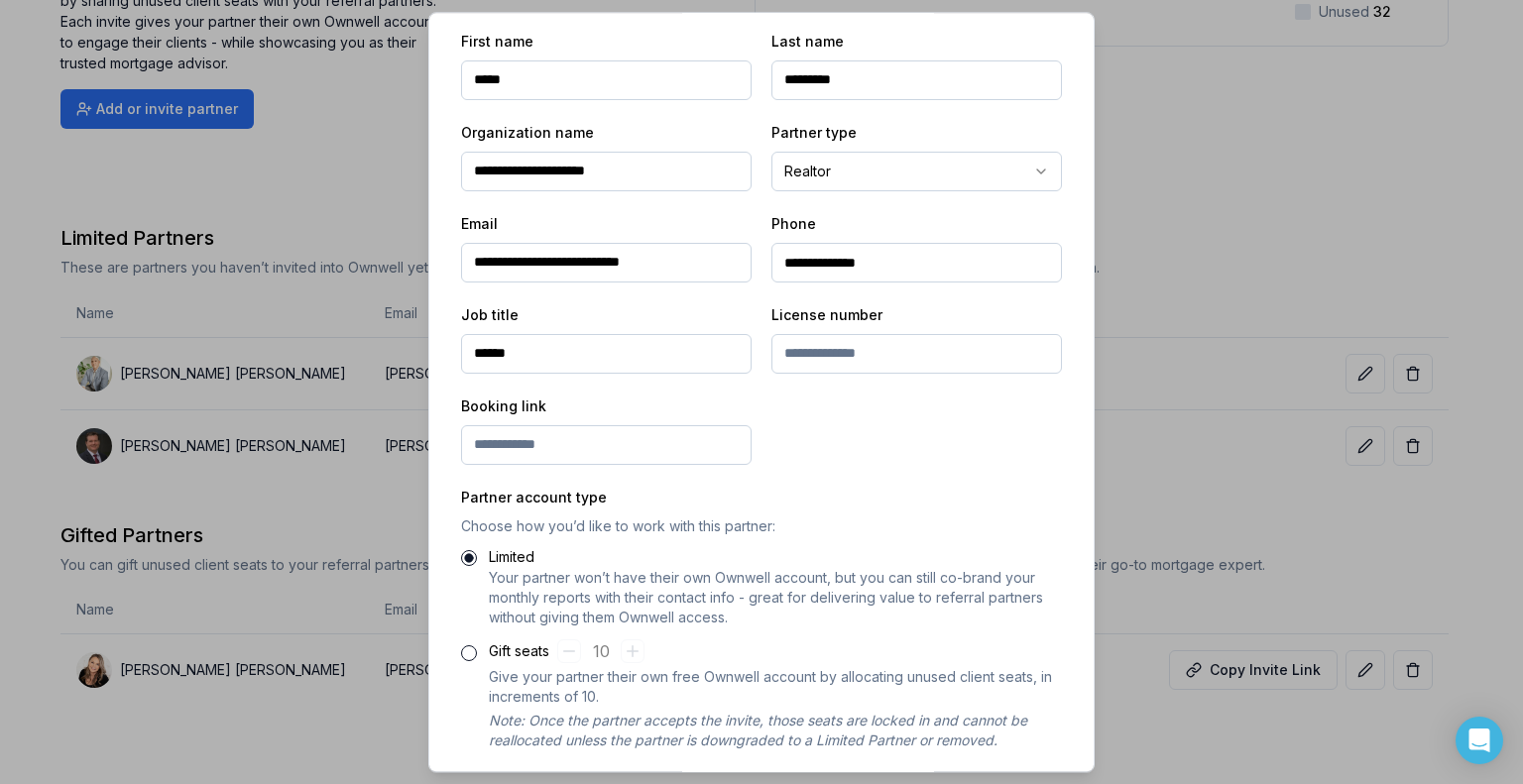 click on "Gift seats" at bounding box center [469, 653] 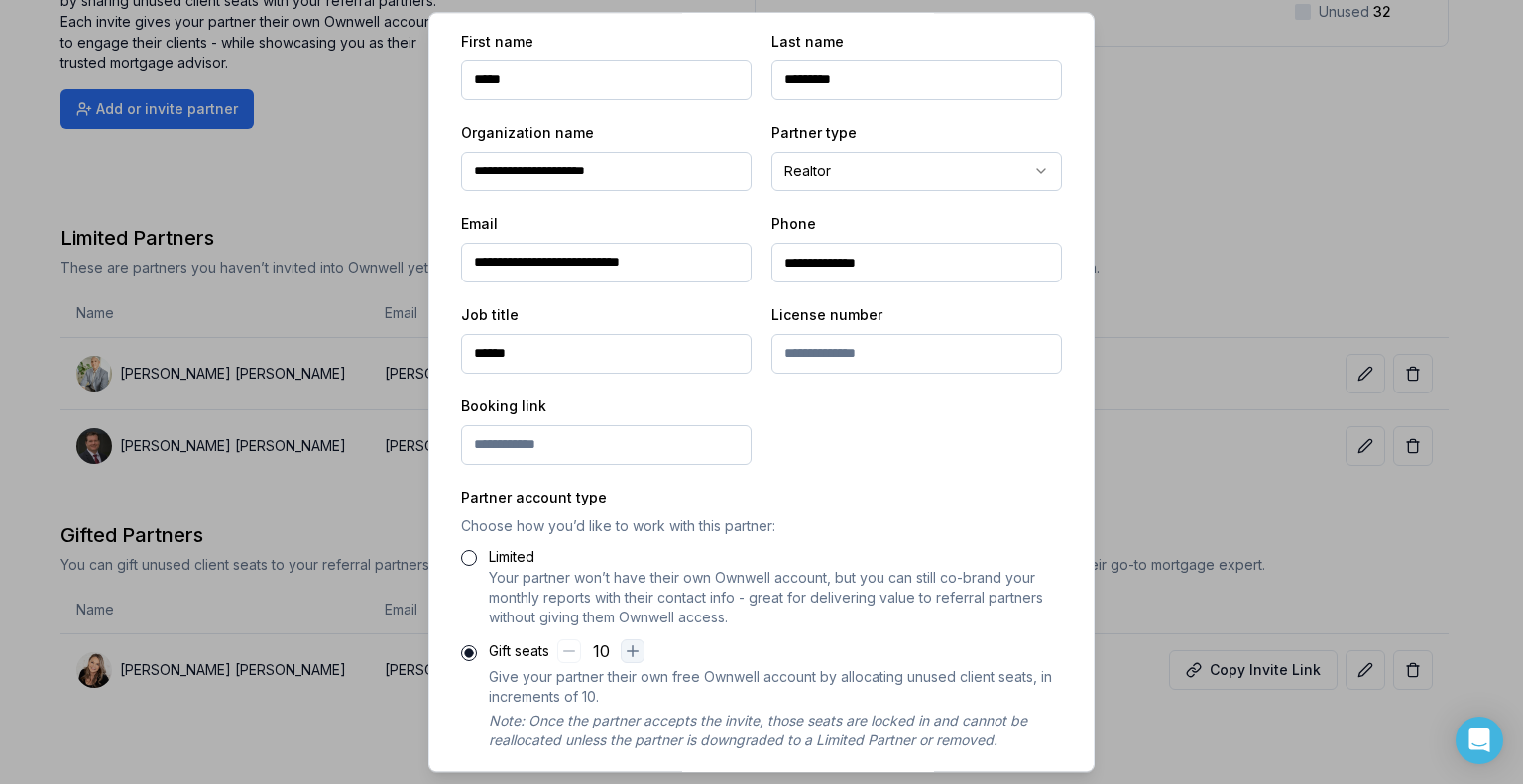click 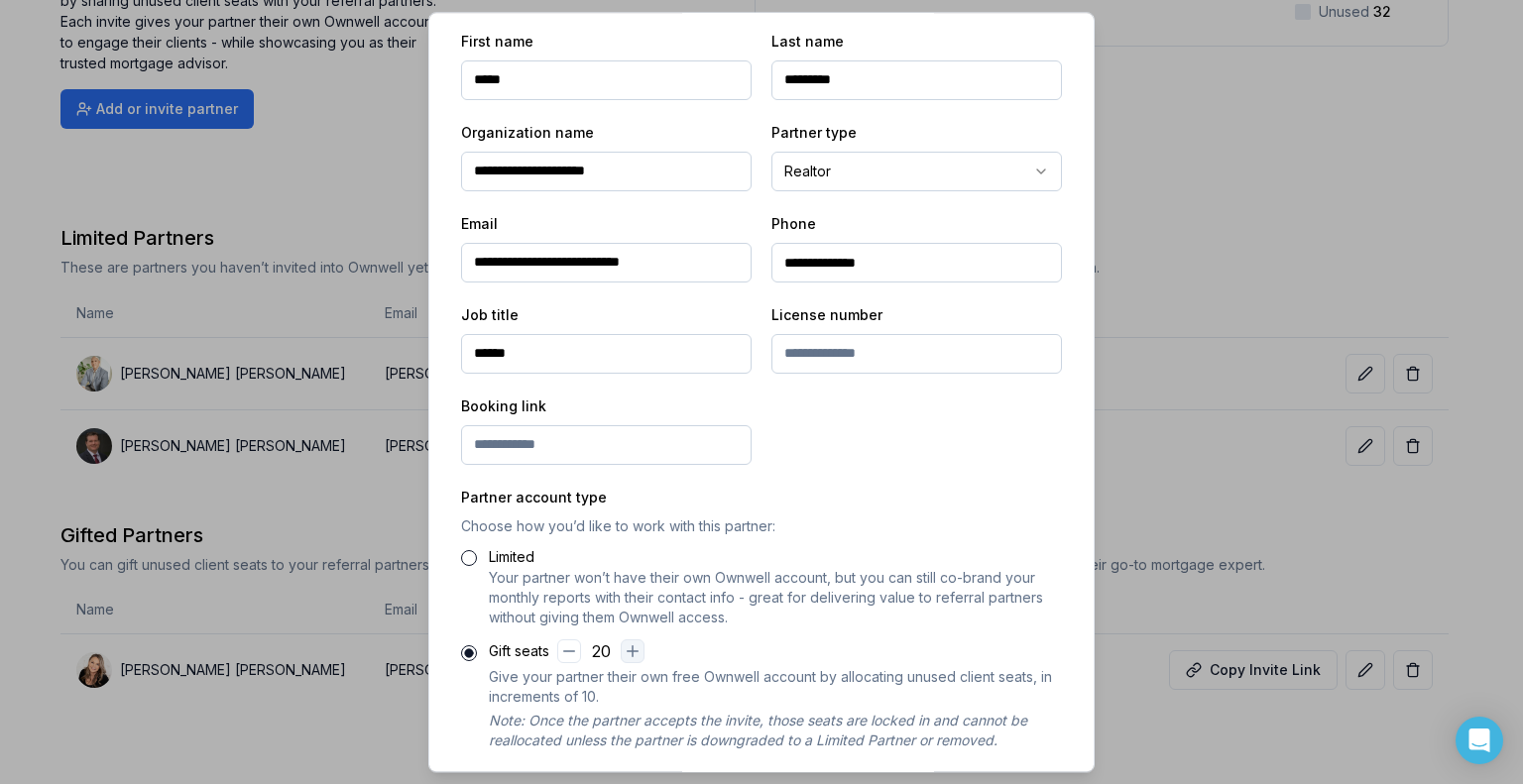 click 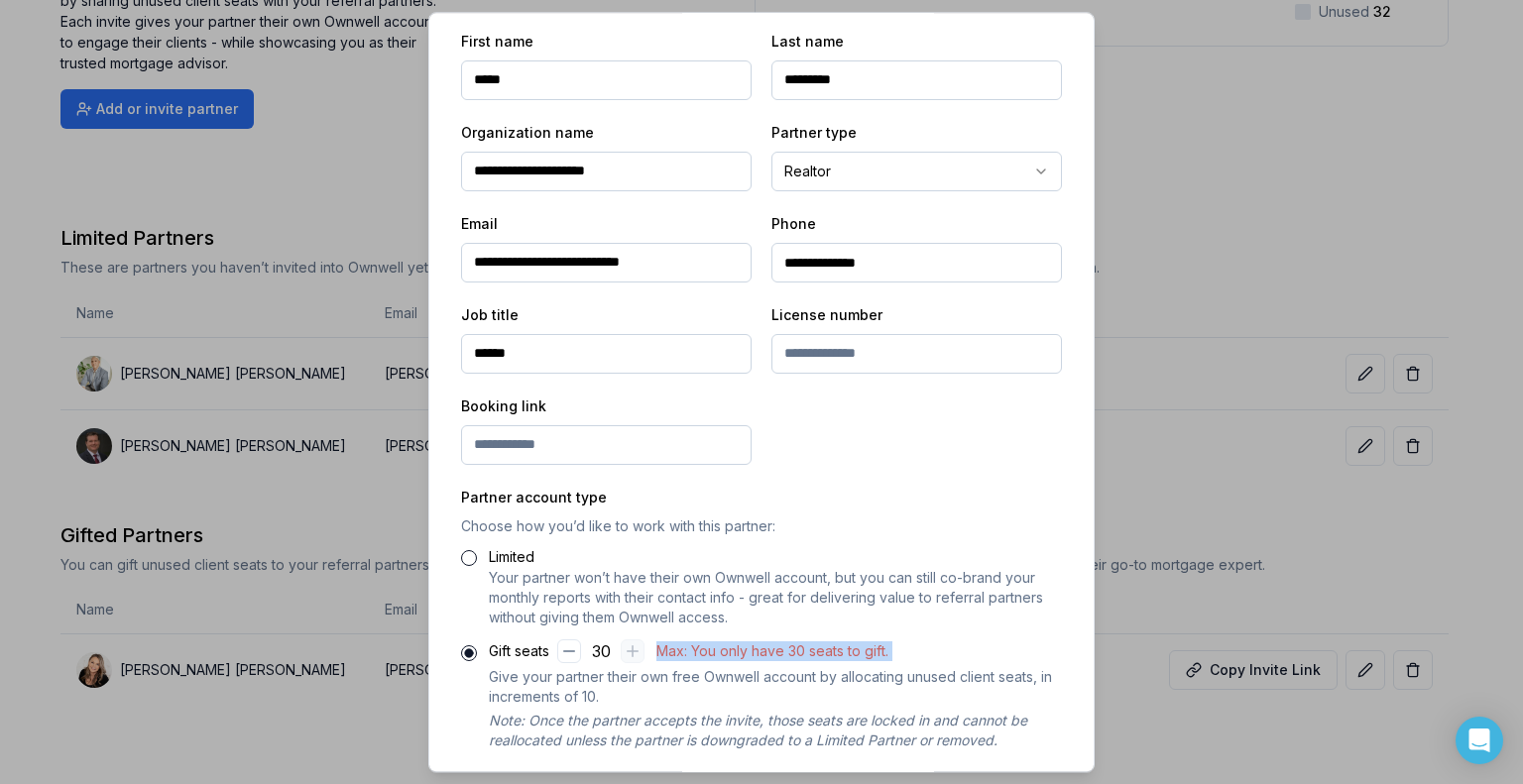 click on "30 Max: You only have 30 seats
to gift." at bounding box center (723, 651) 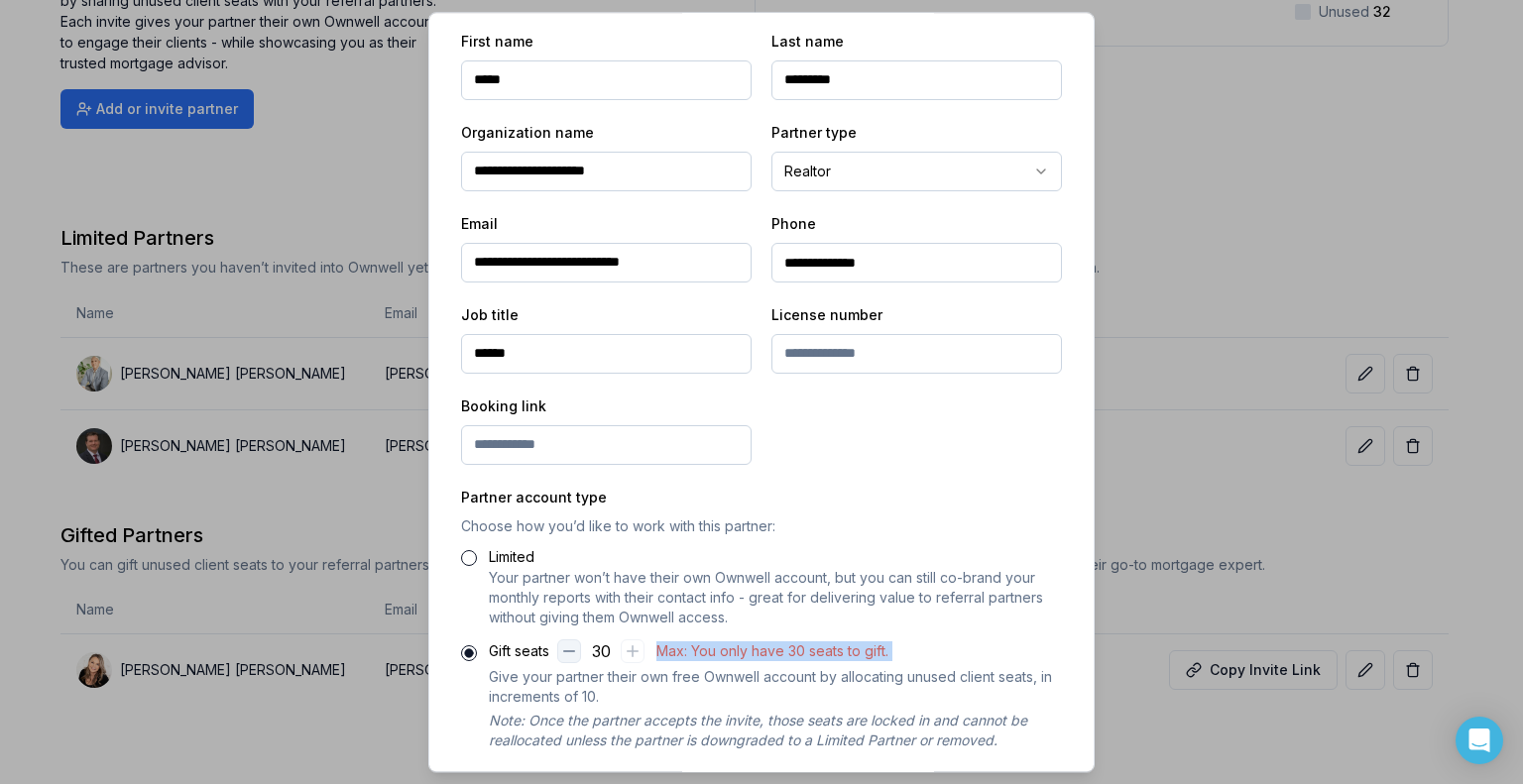 click 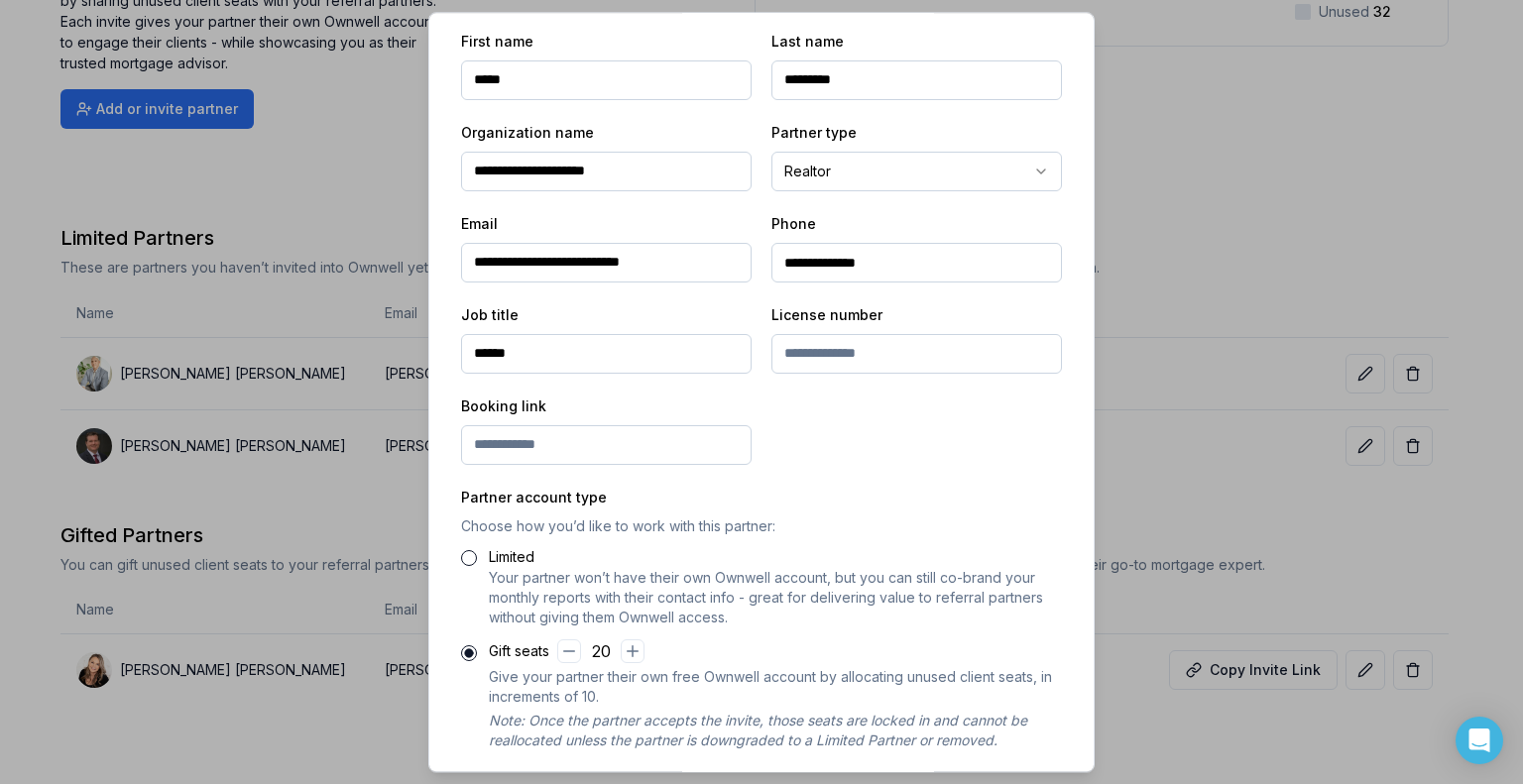 click on "20" at bounding box center (601, 651) 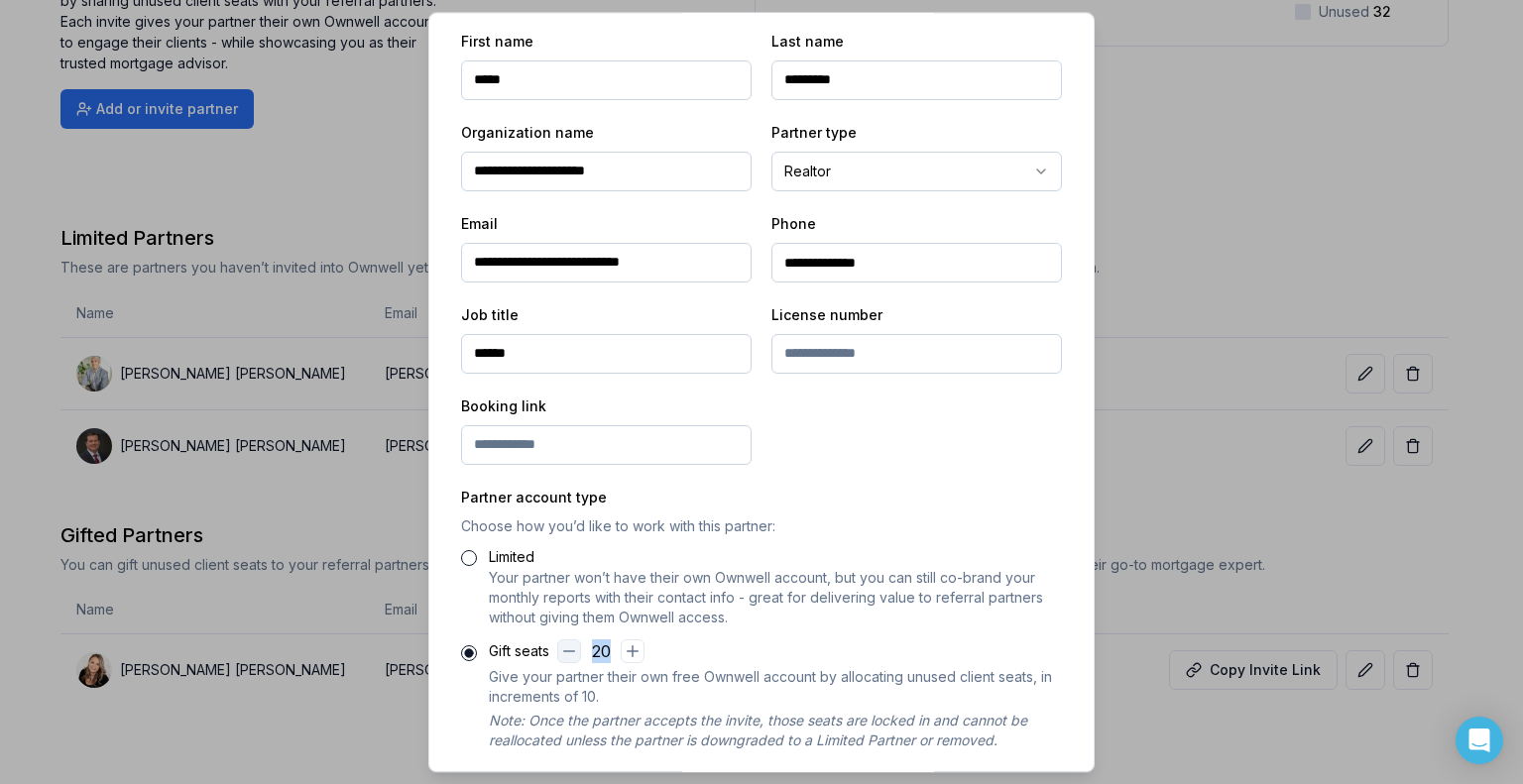 drag, startPoint x: 610, startPoint y: 645, endPoint x: 573, endPoint y: 645, distance: 37 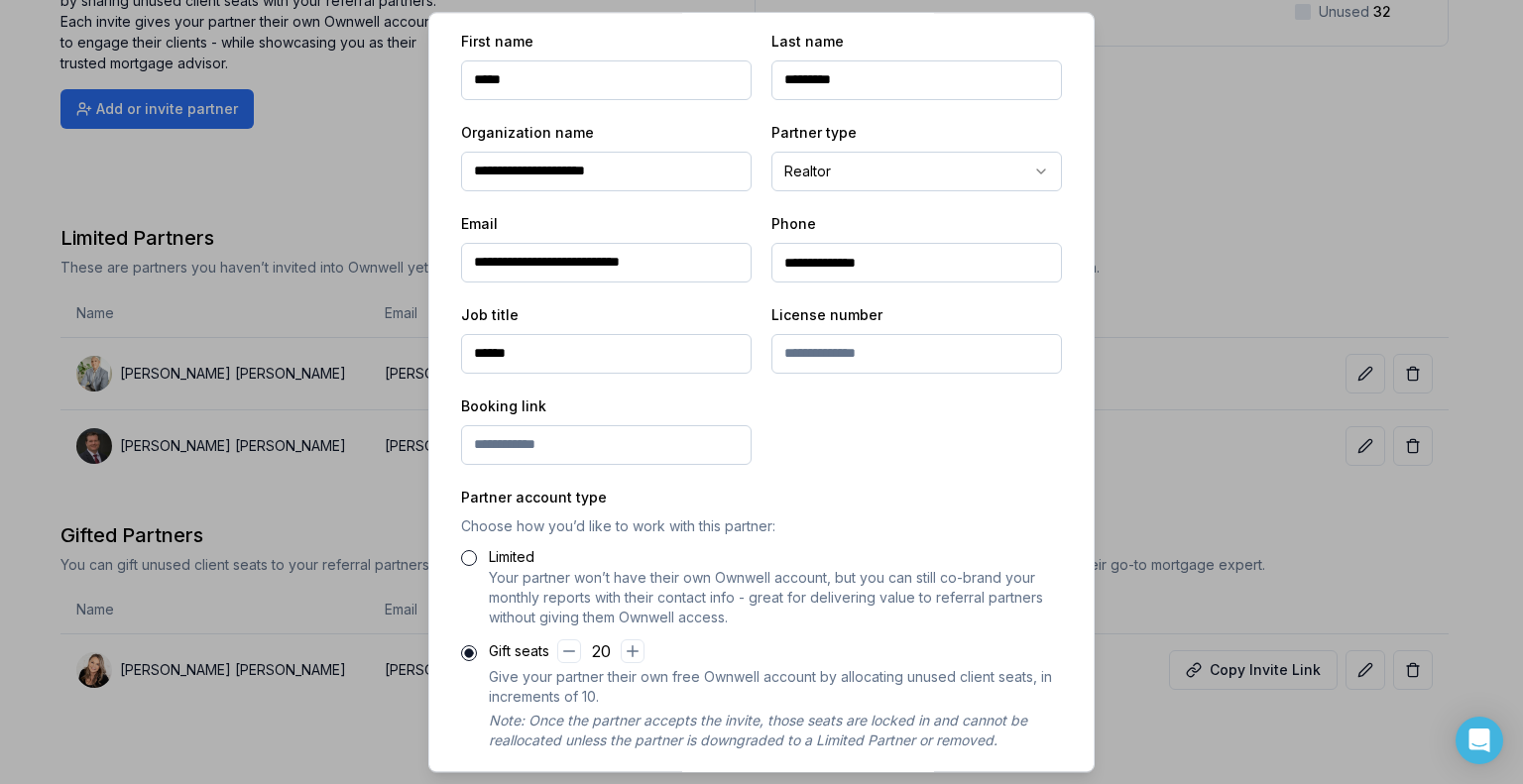 click on "Gift seats 20" at bounding box center (775, 651) 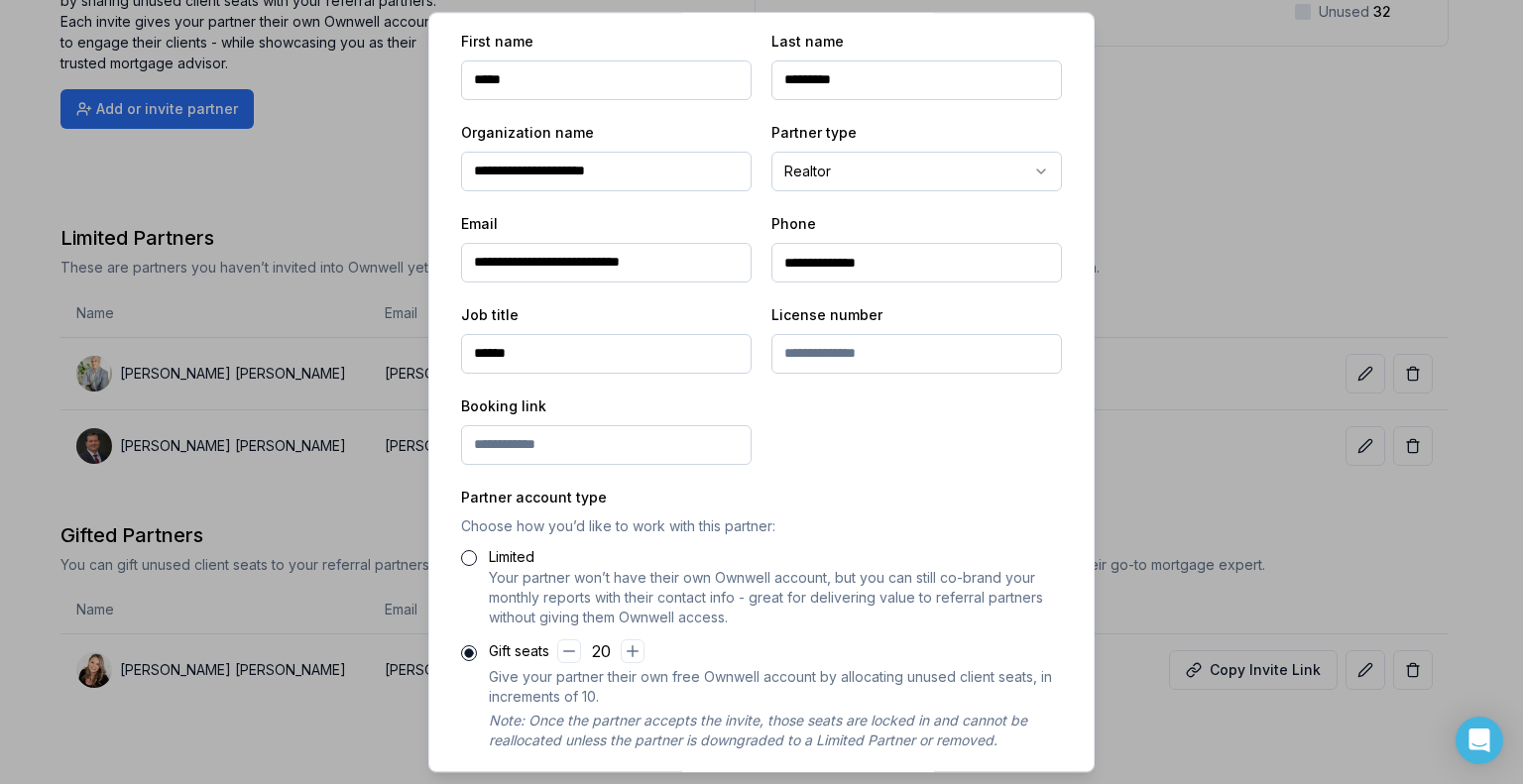 click on "20" at bounding box center (601, 651) 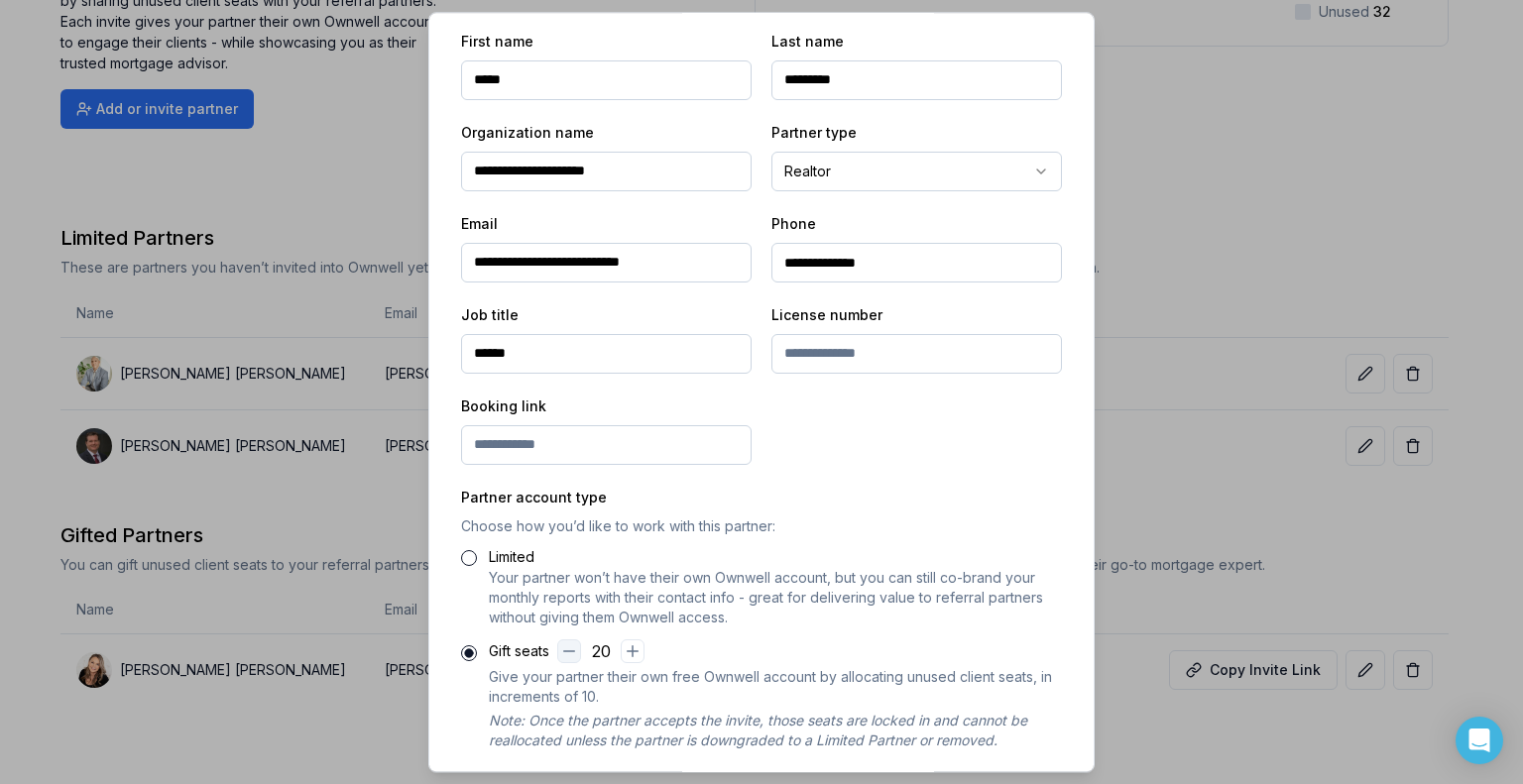 click 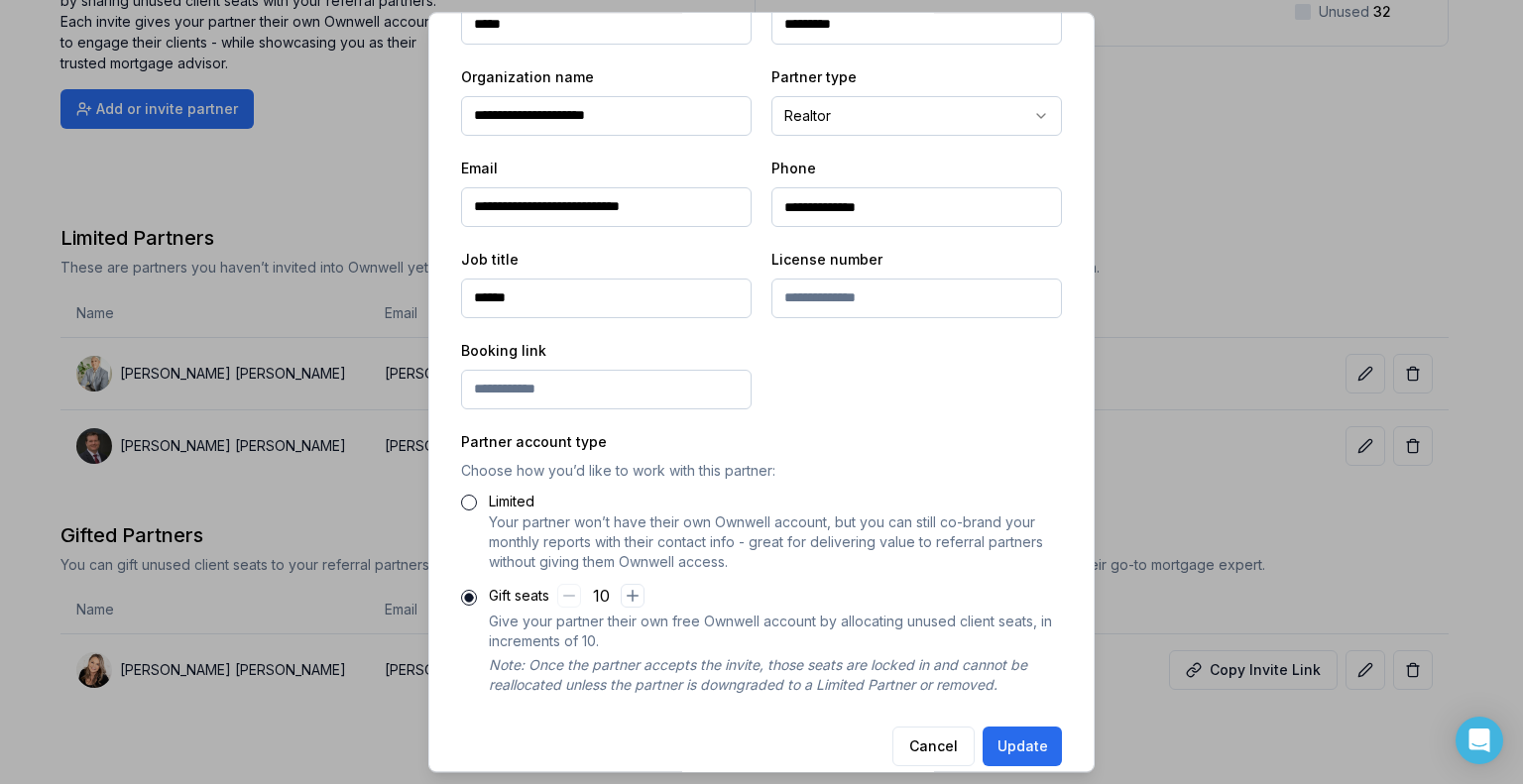 scroll, scrollTop: 378, scrollLeft: 0, axis: vertical 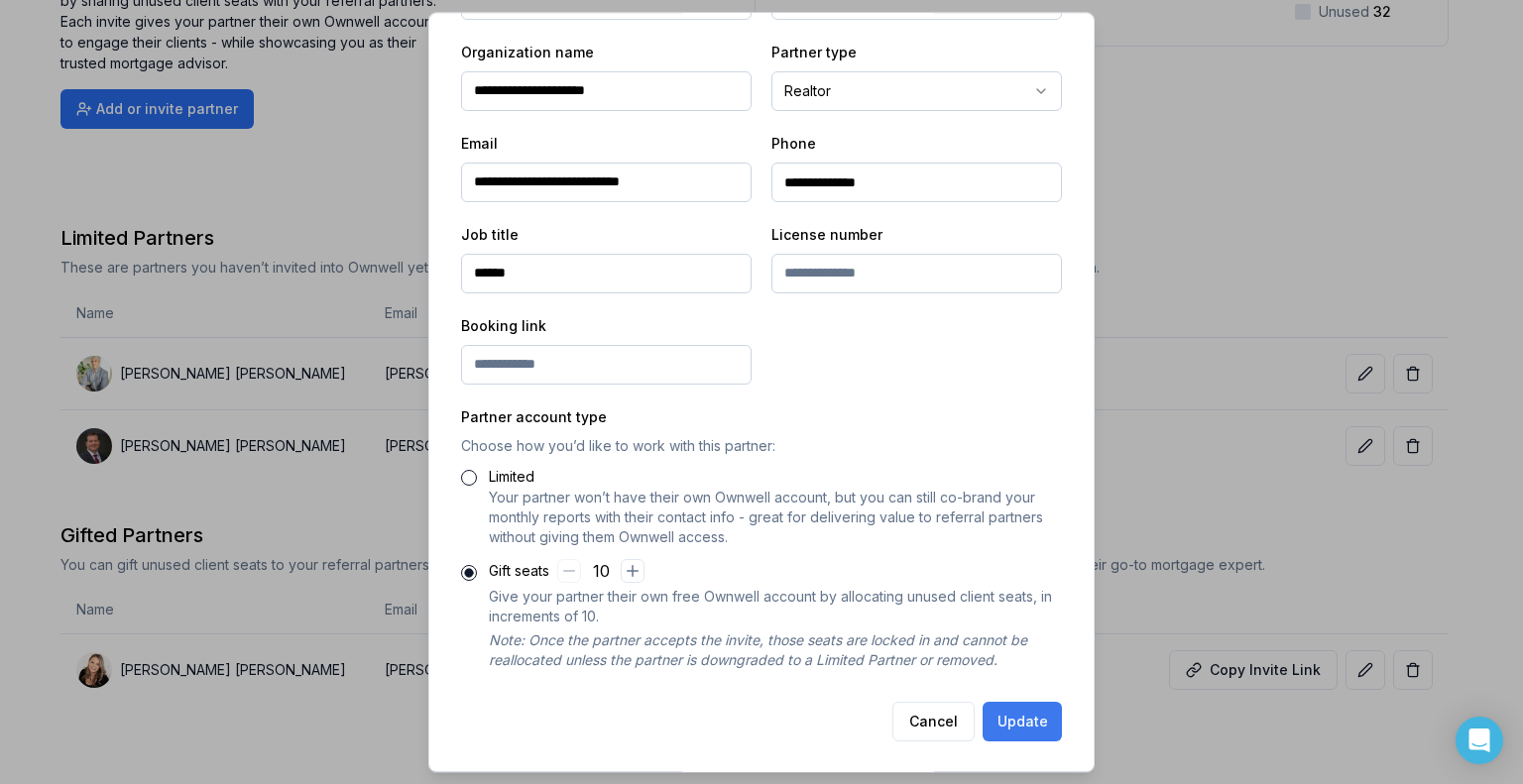 click on "Update" at bounding box center [1022, 722] 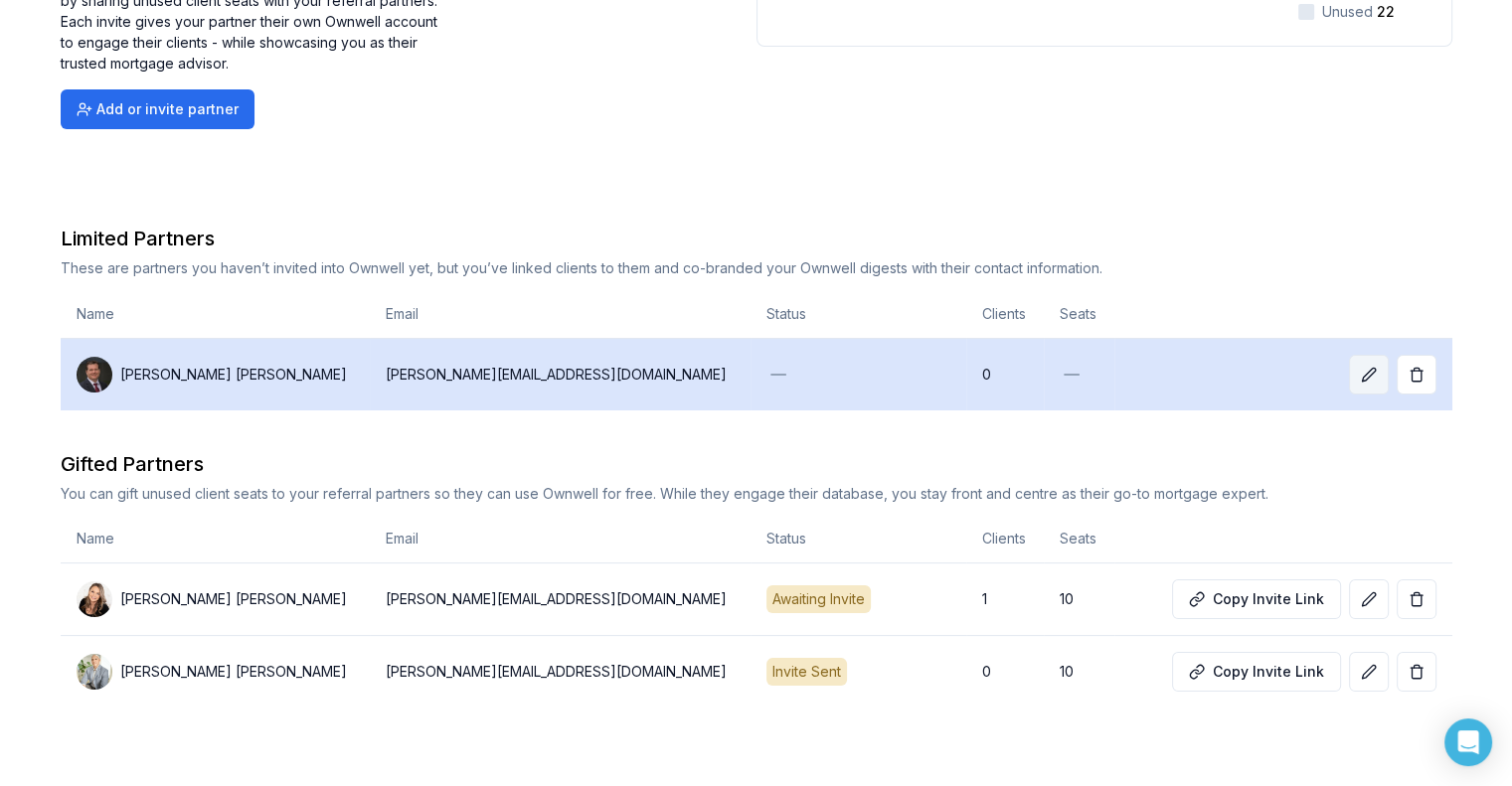 click 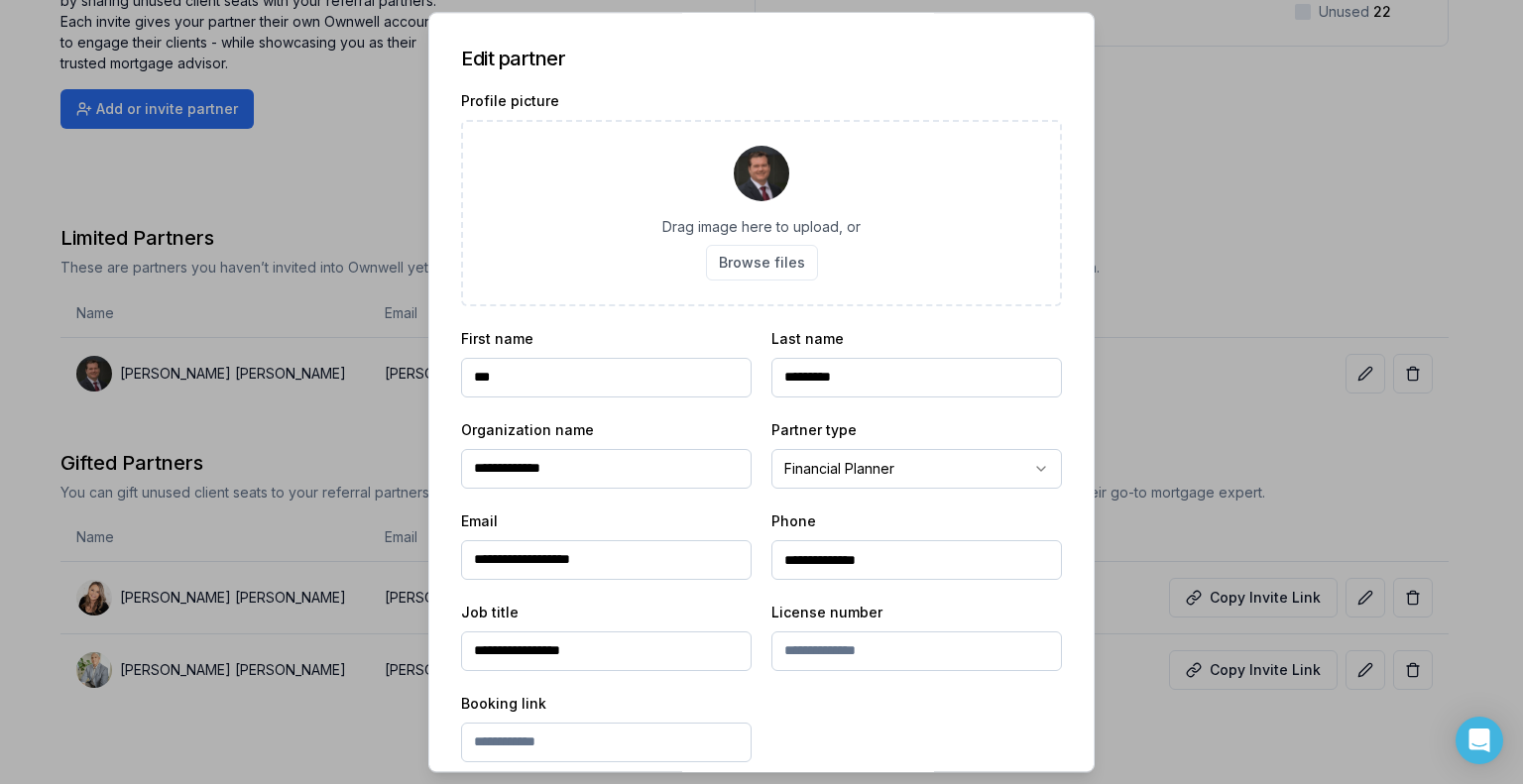 scroll, scrollTop: 378, scrollLeft: 0, axis: vertical 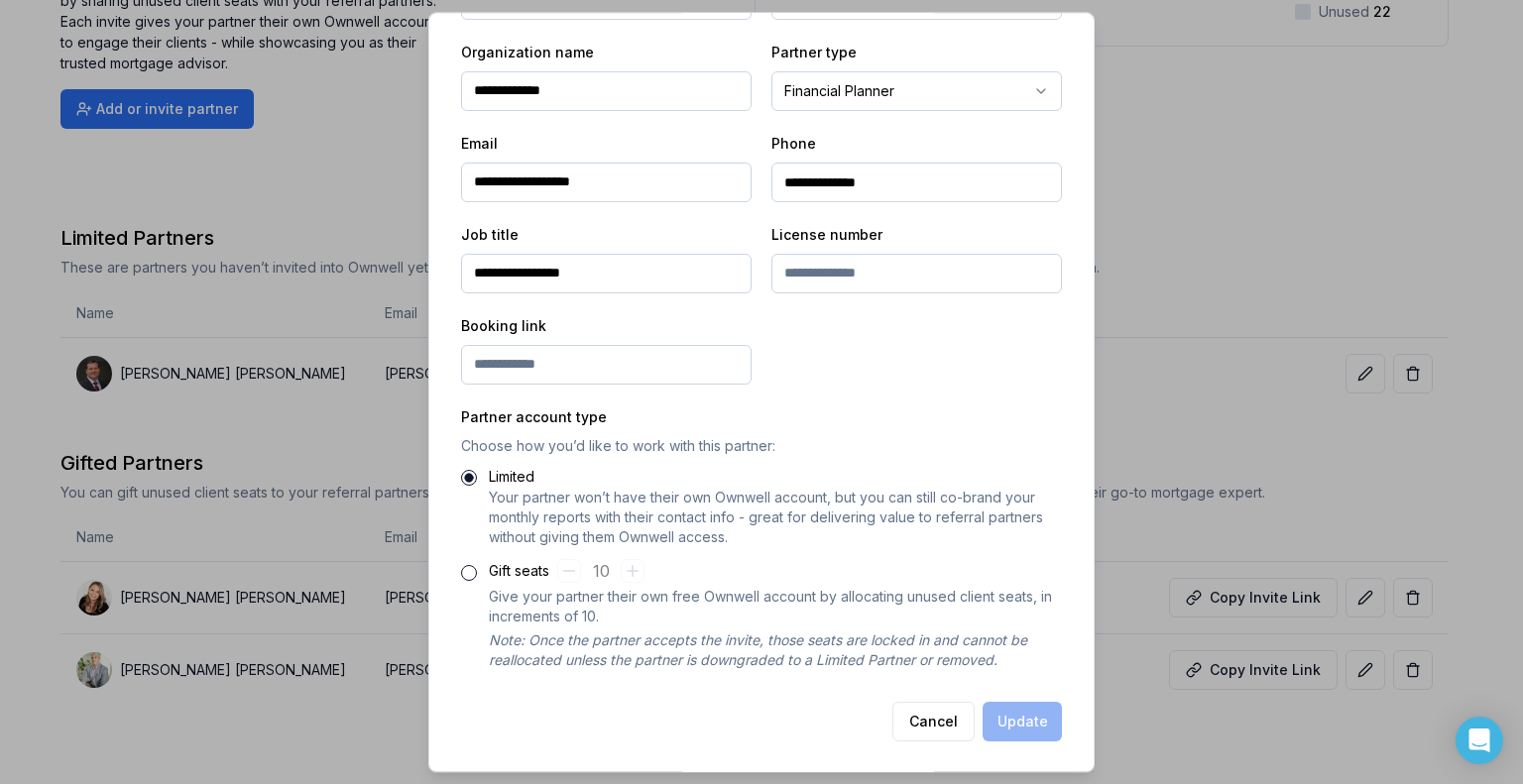 click on "Gift seats" at bounding box center (469, 573) 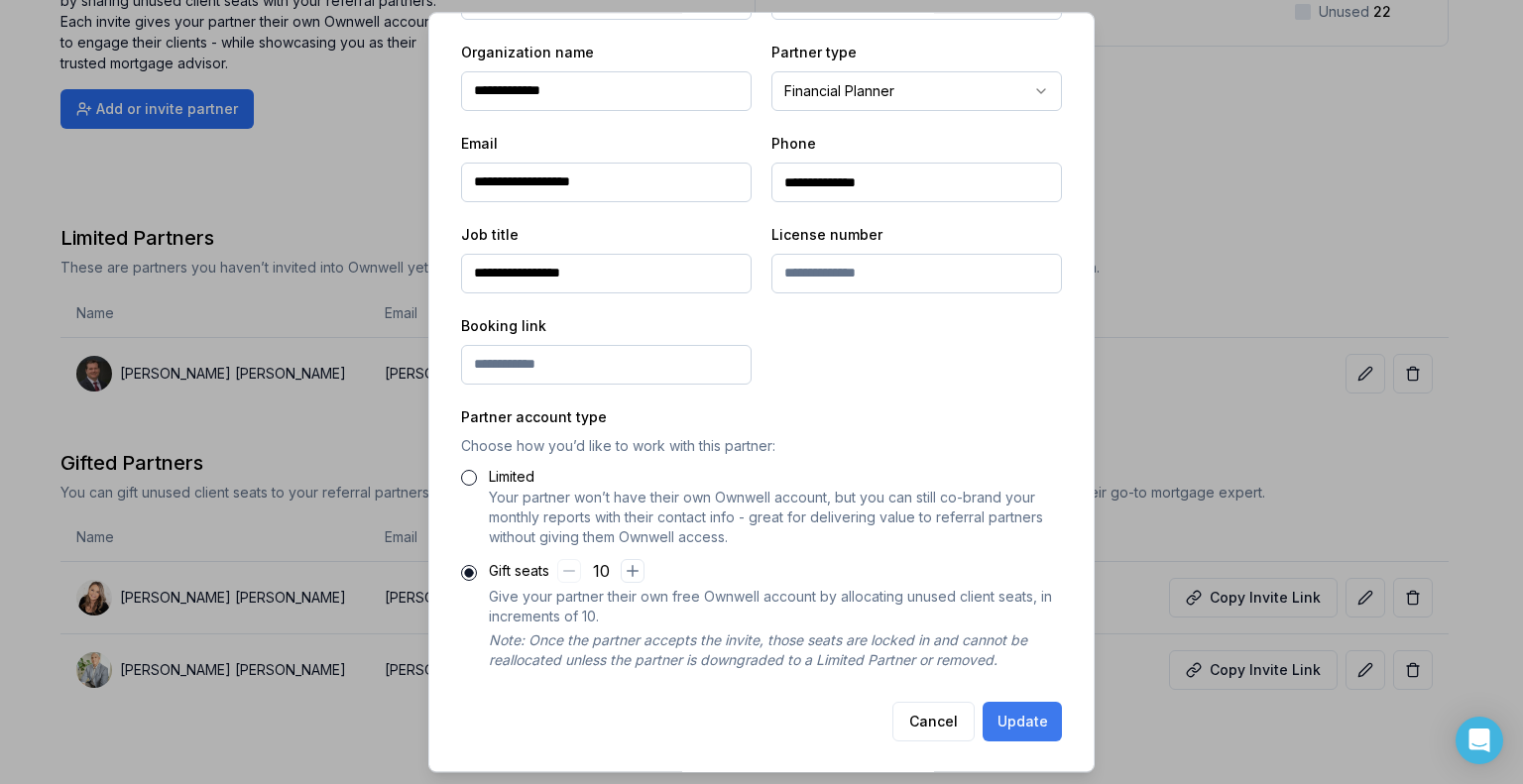 click on "Update" at bounding box center [1022, 722] 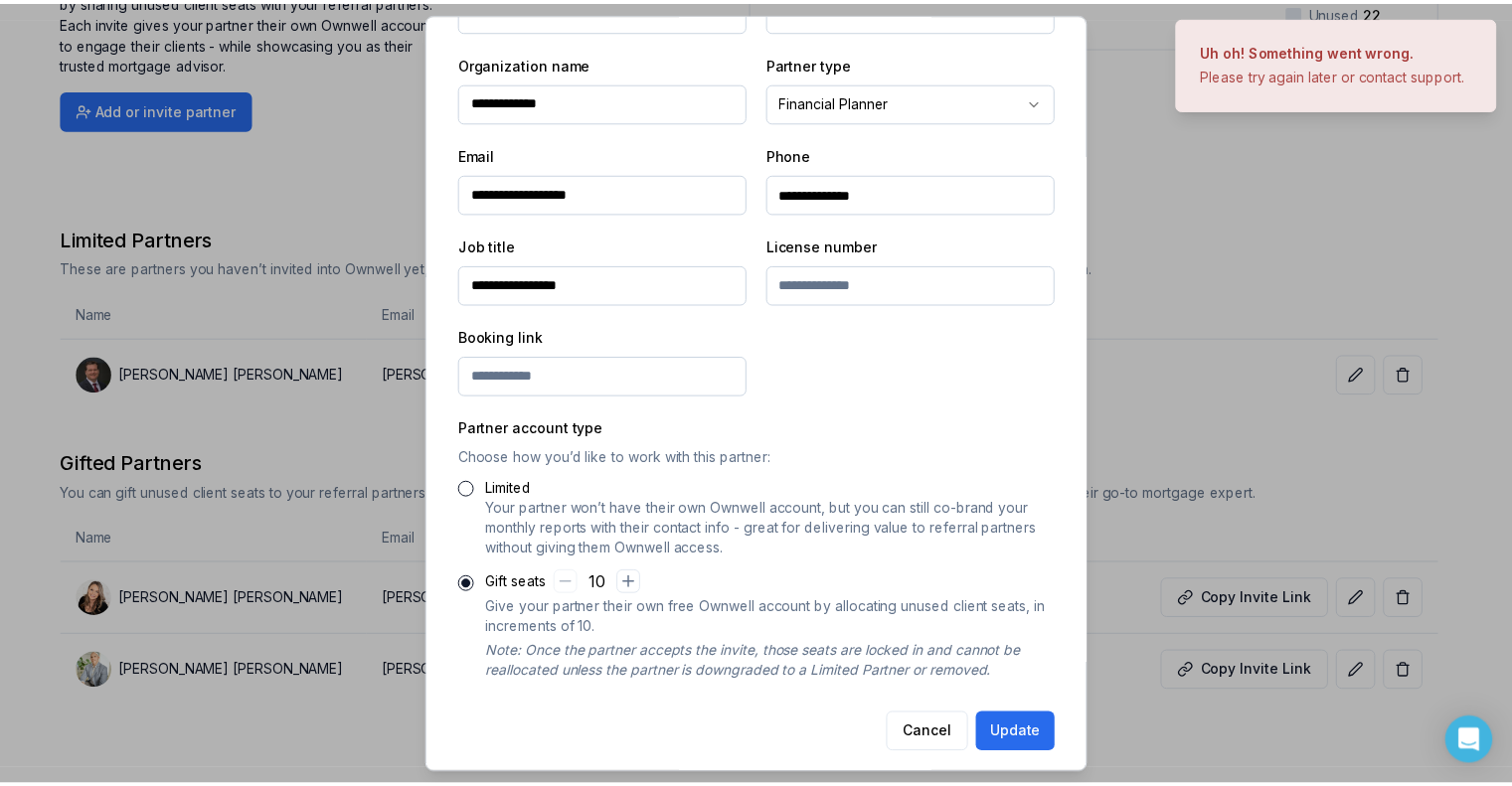 scroll, scrollTop: 379, scrollLeft: 0, axis: vertical 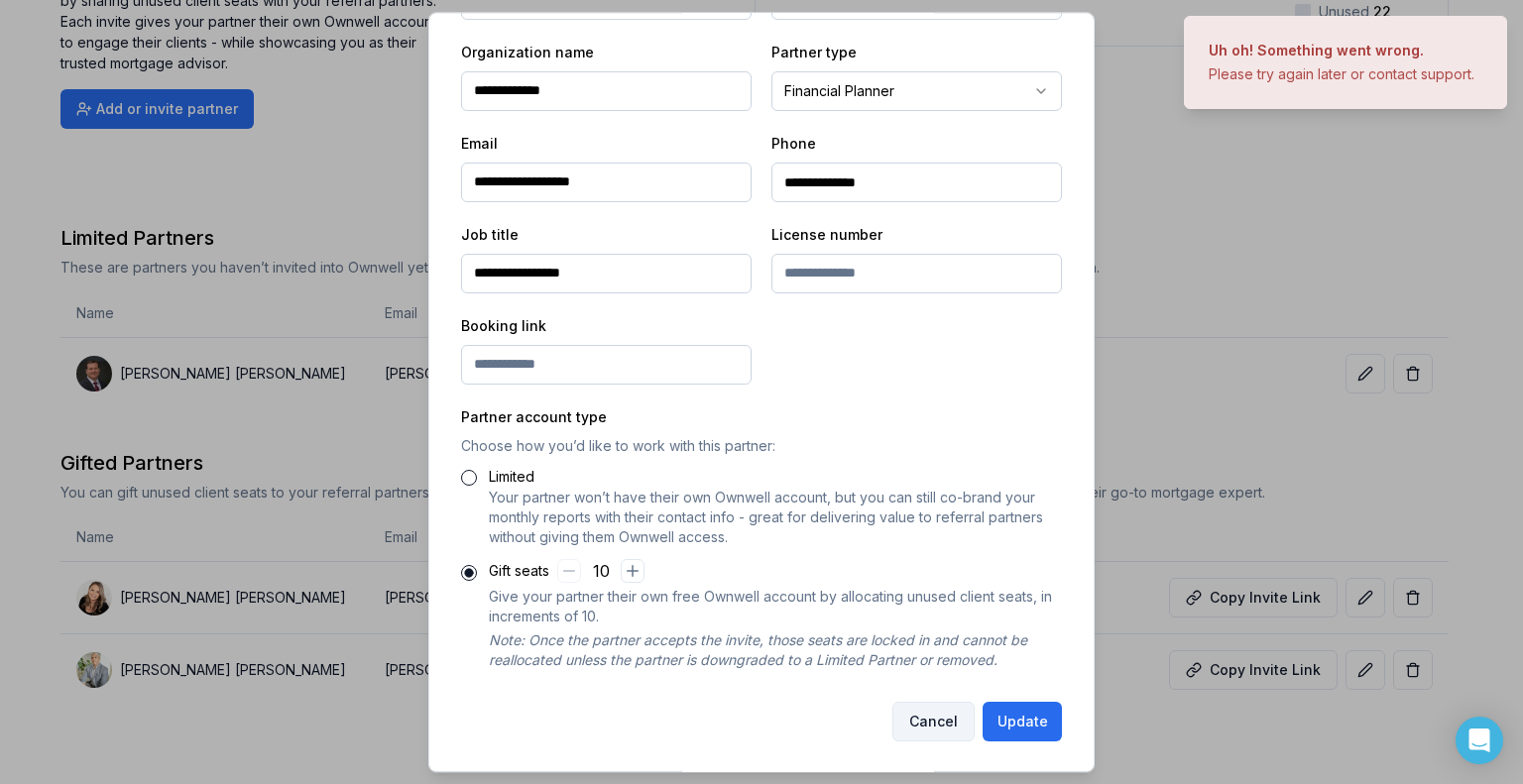 click on "Cancel" at bounding box center (933, 722) 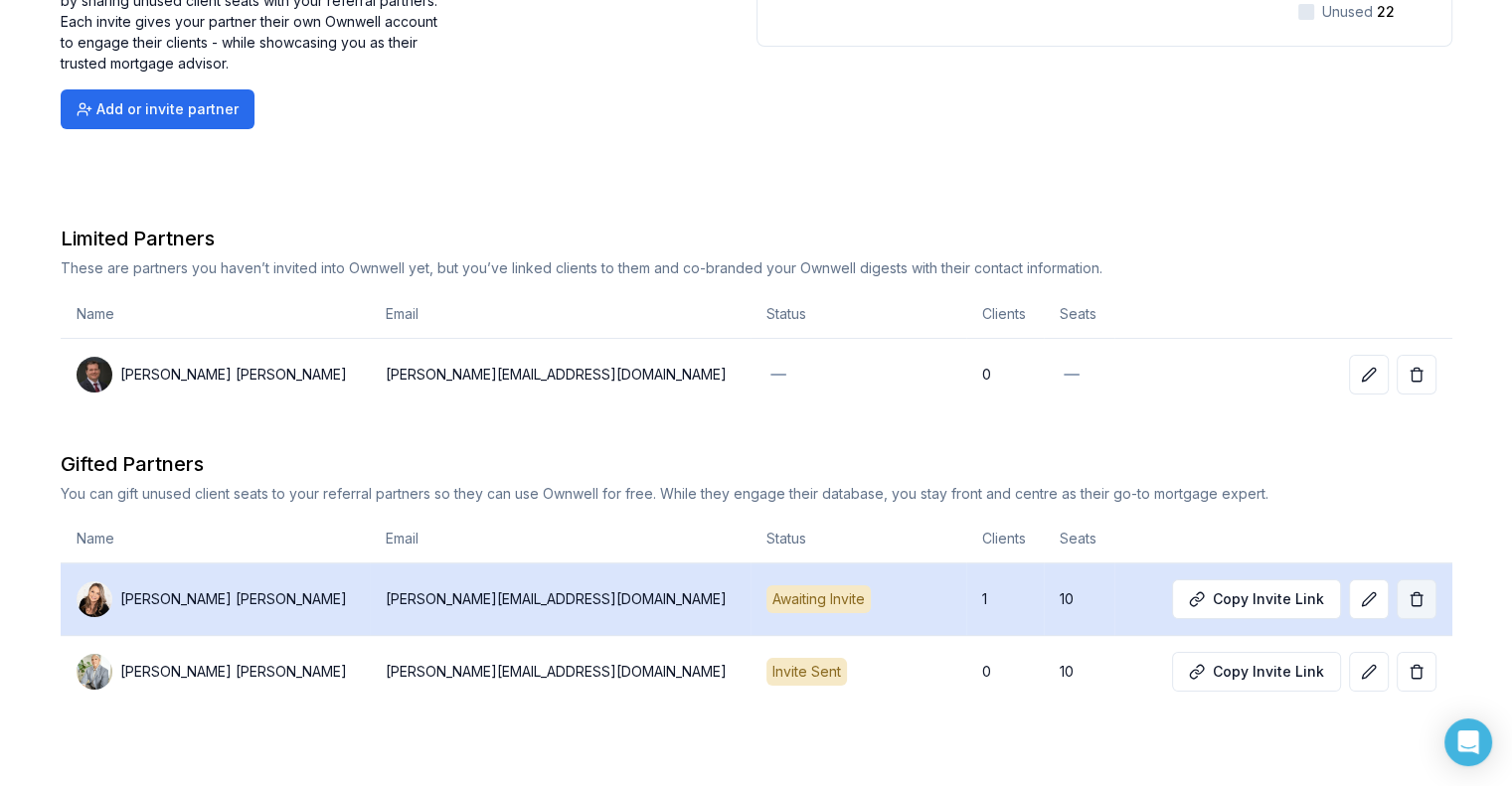 click at bounding box center (1417, 599) 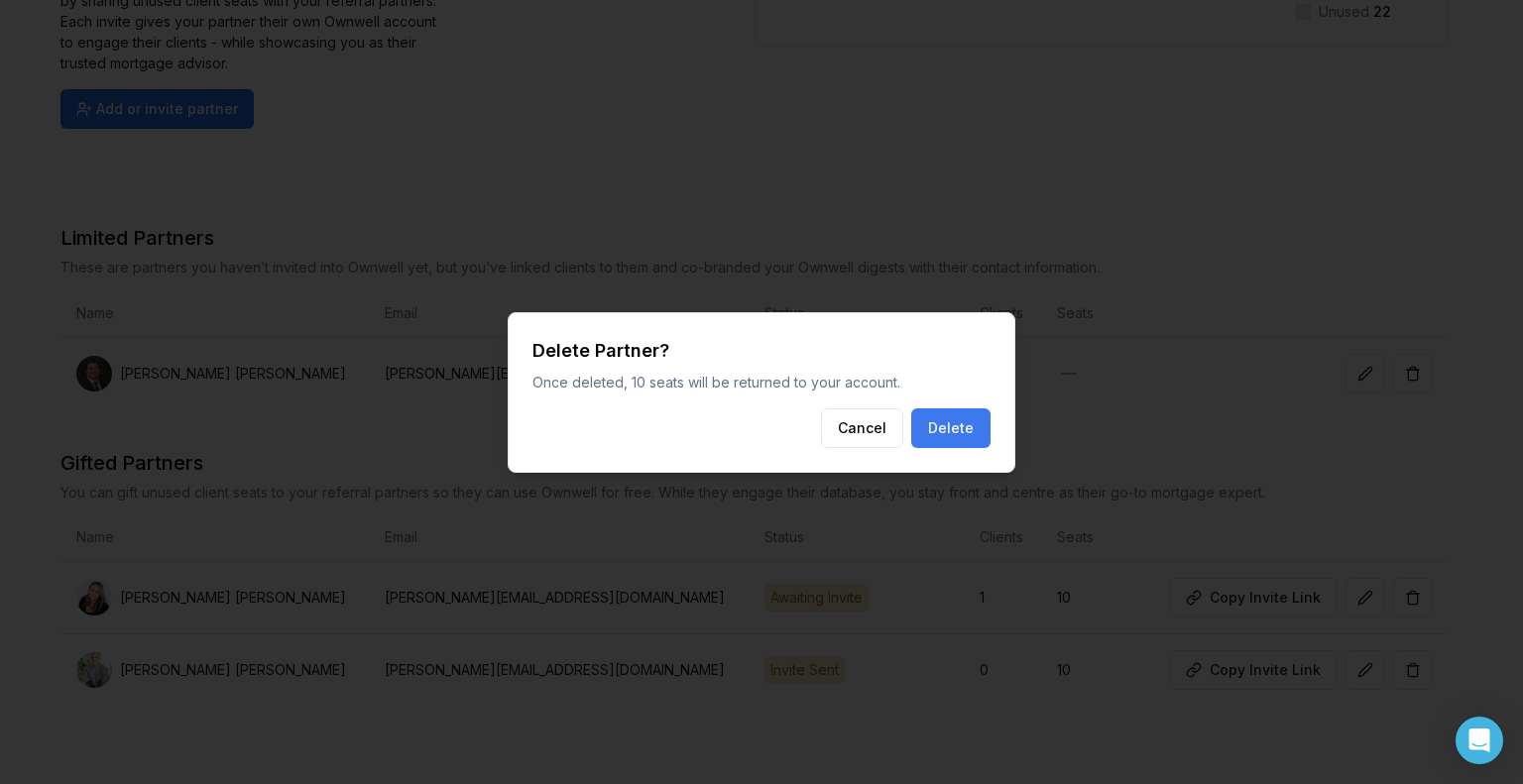 click on "Delete" at bounding box center [951, 428] 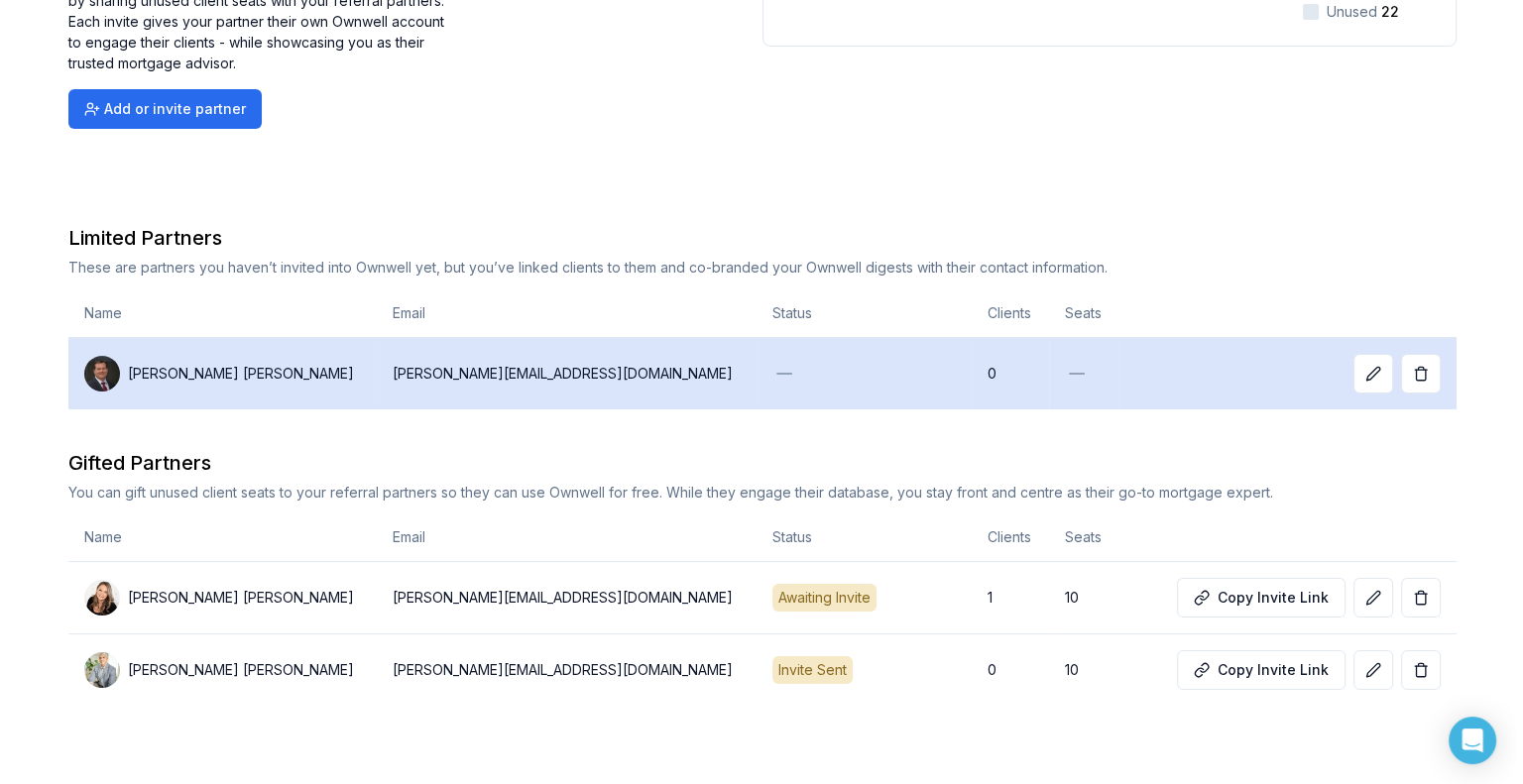 scroll, scrollTop: 161, scrollLeft: 0, axis: vertical 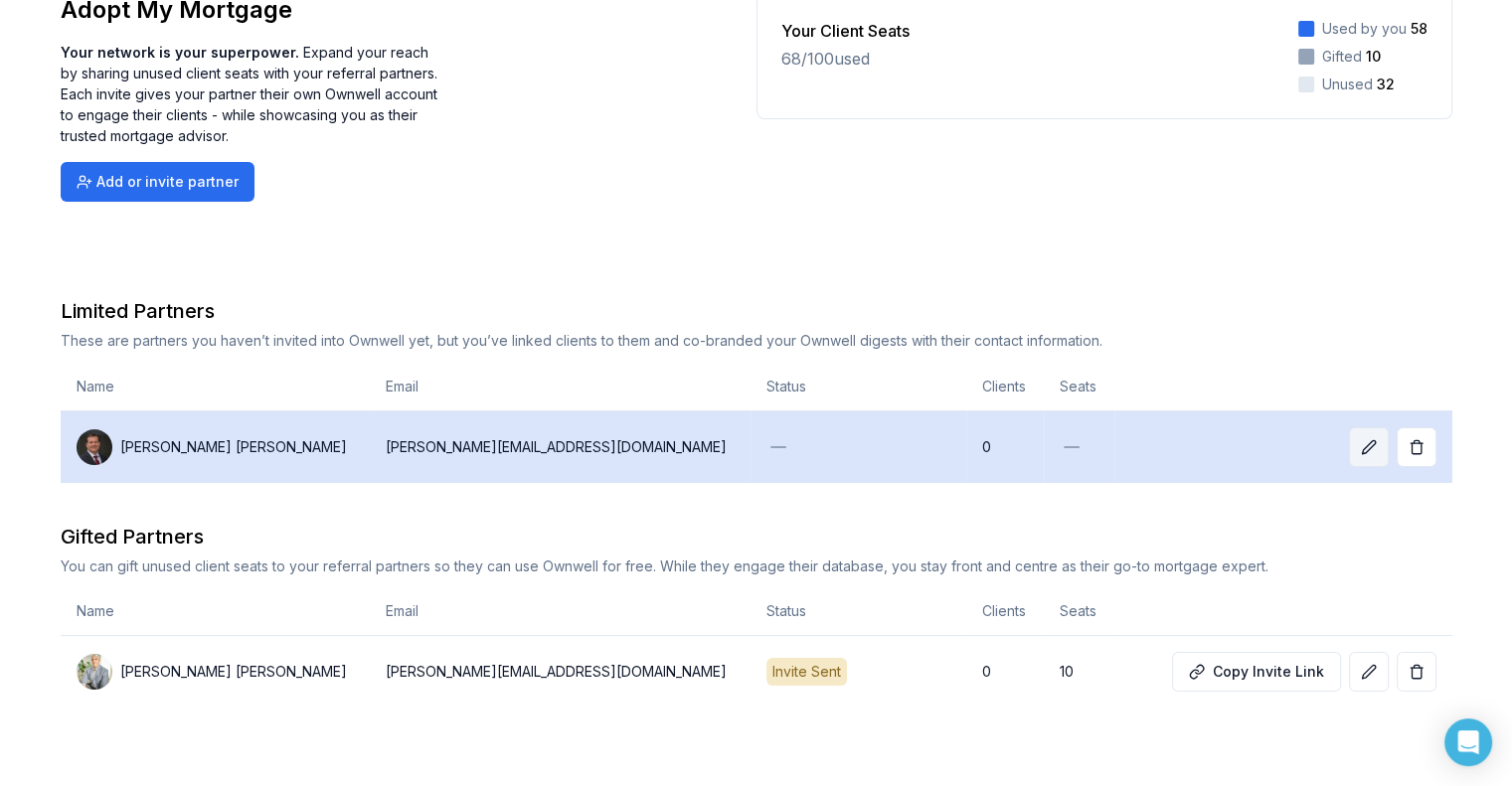 click 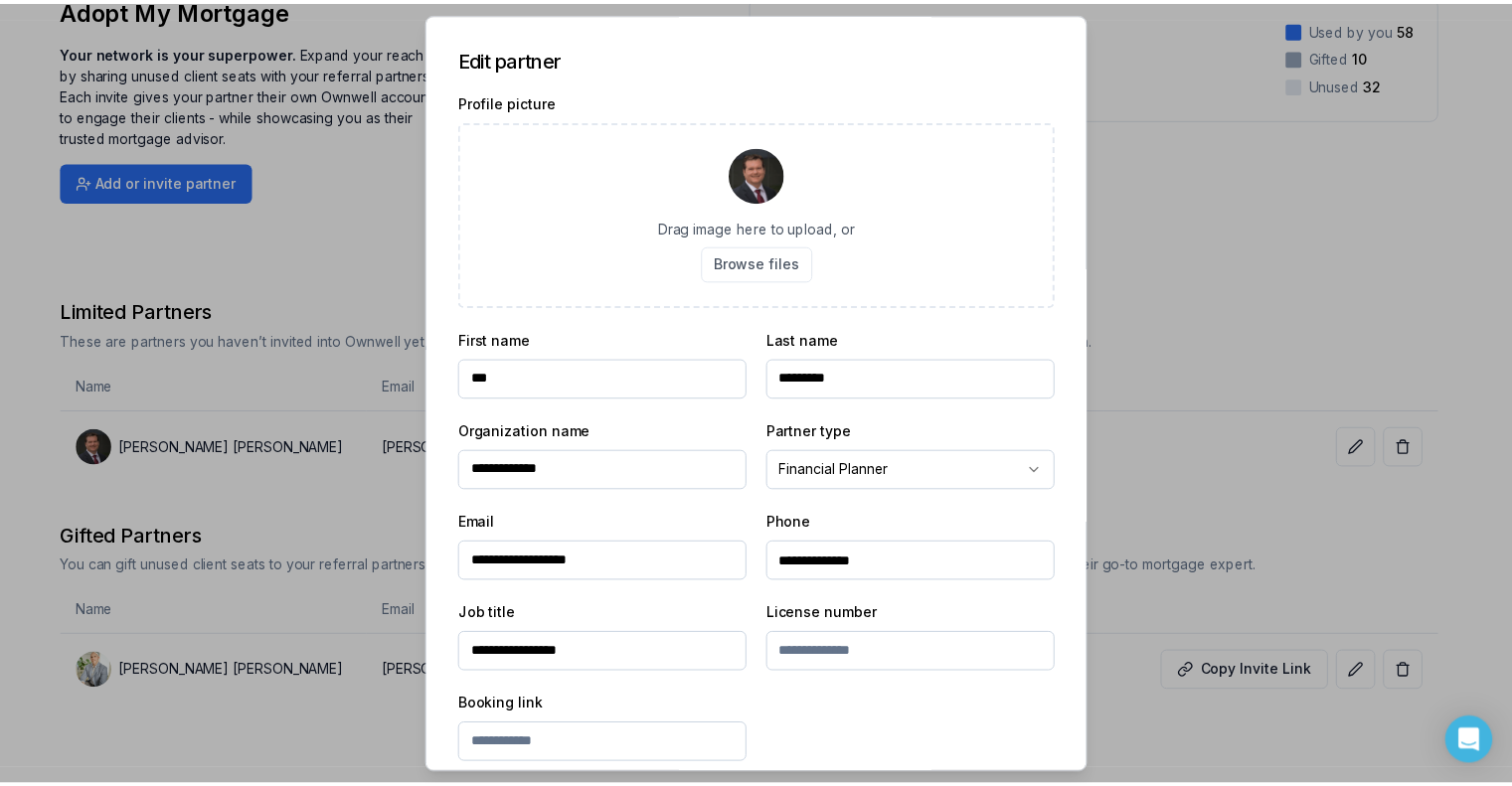 scroll, scrollTop: 379, scrollLeft: 0, axis: vertical 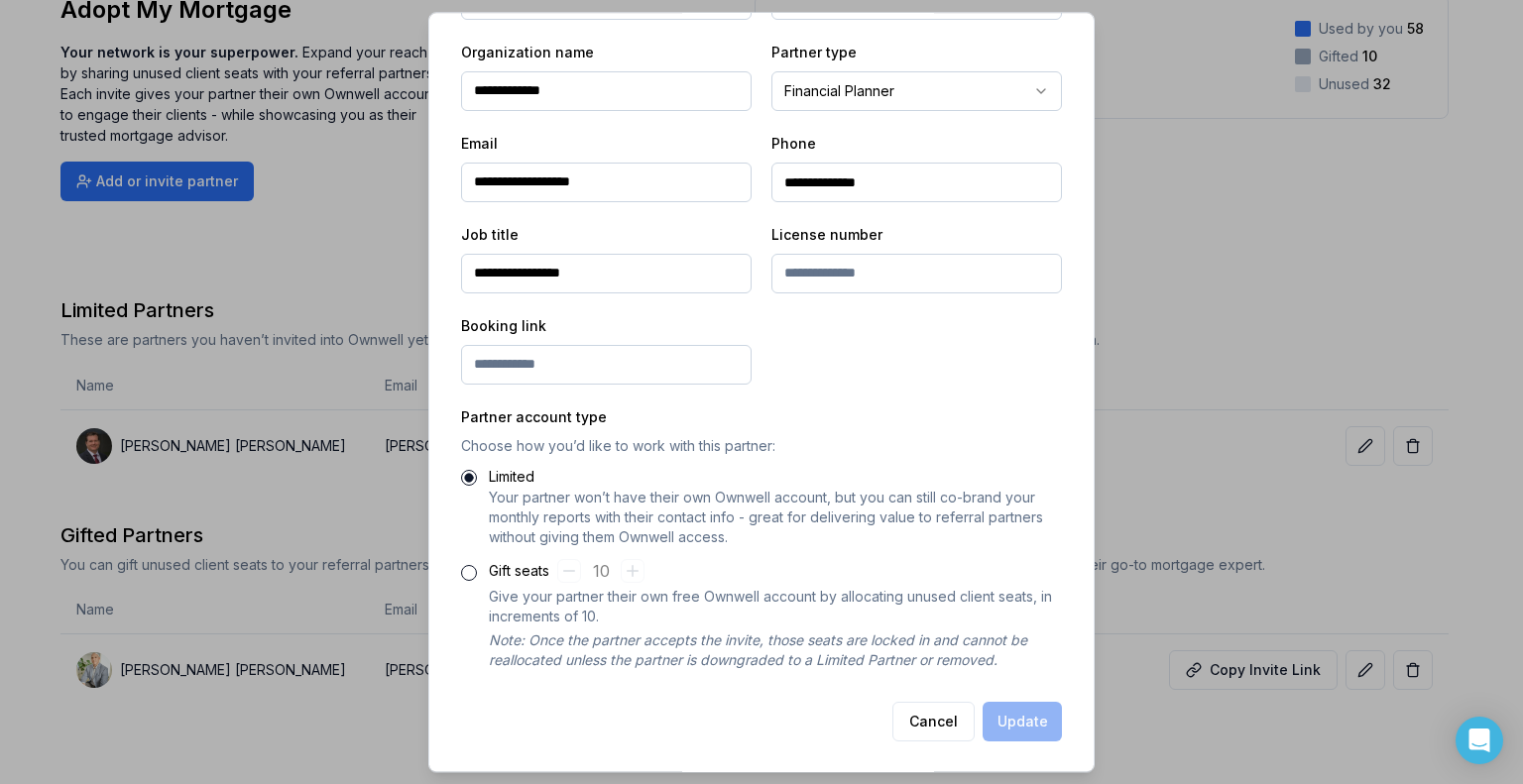 click on "Gift seats" at bounding box center (469, 573) 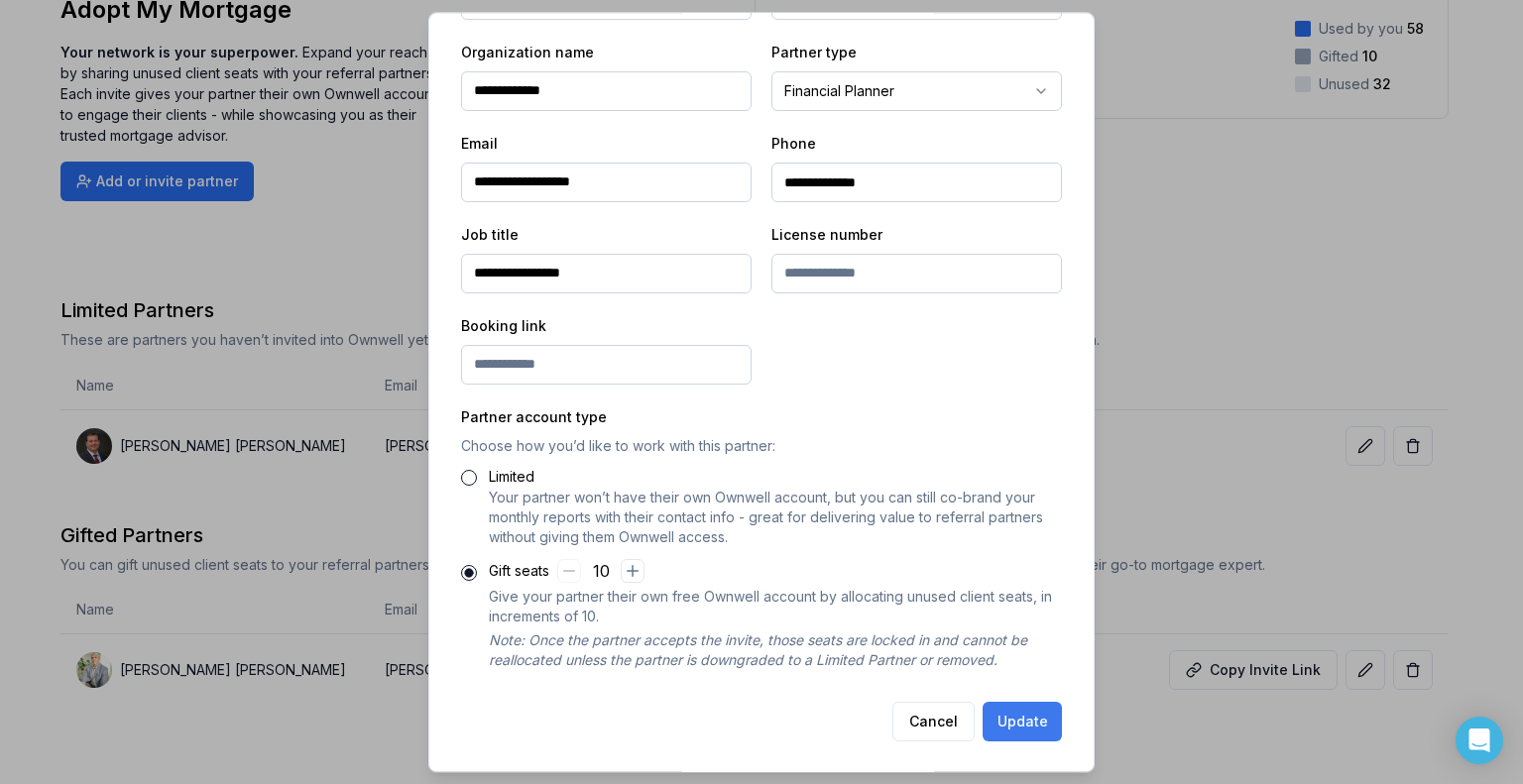 click on "Update" at bounding box center (1022, 722) 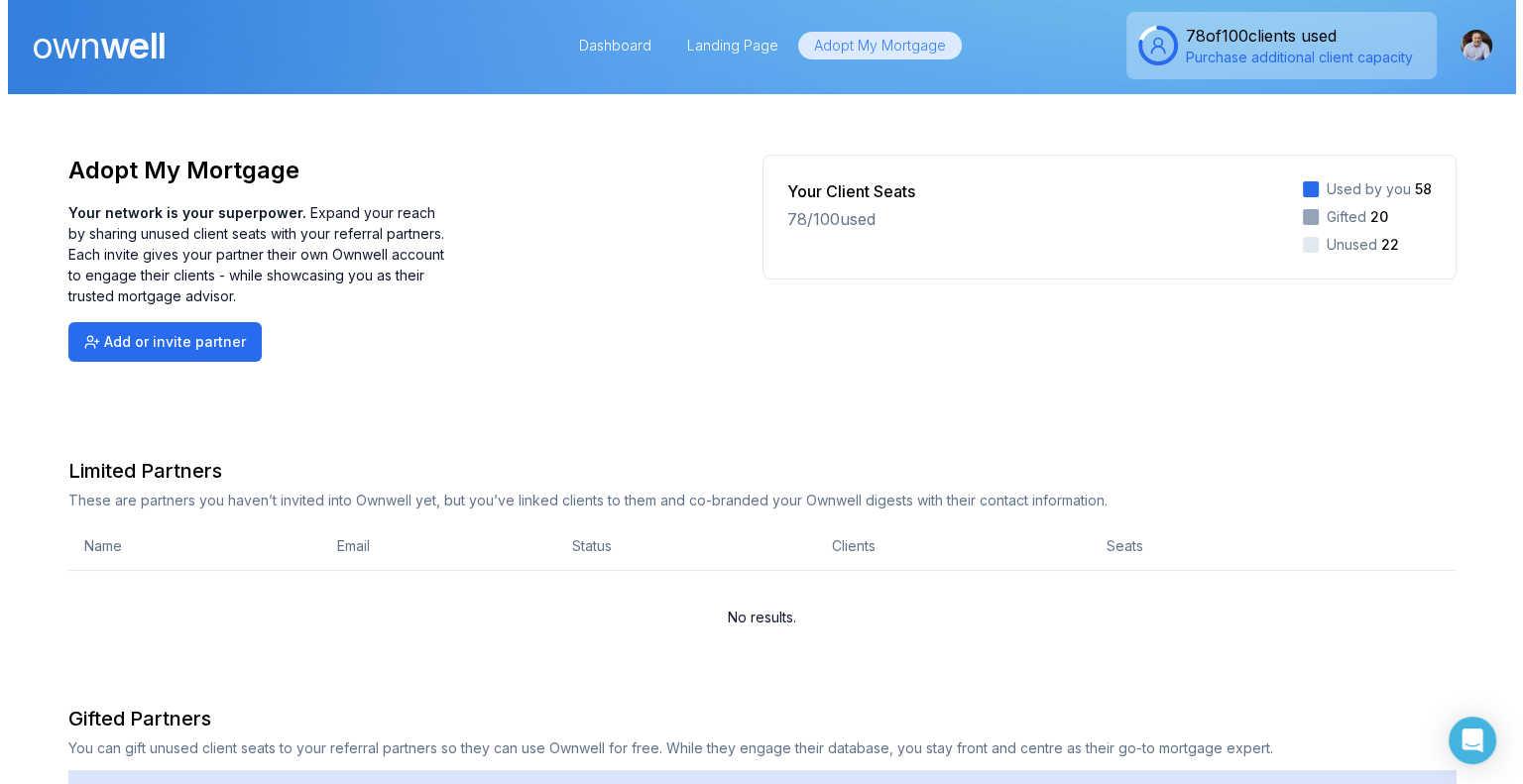 scroll, scrollTop: 257, scrollLeft: 0, axis: vertical 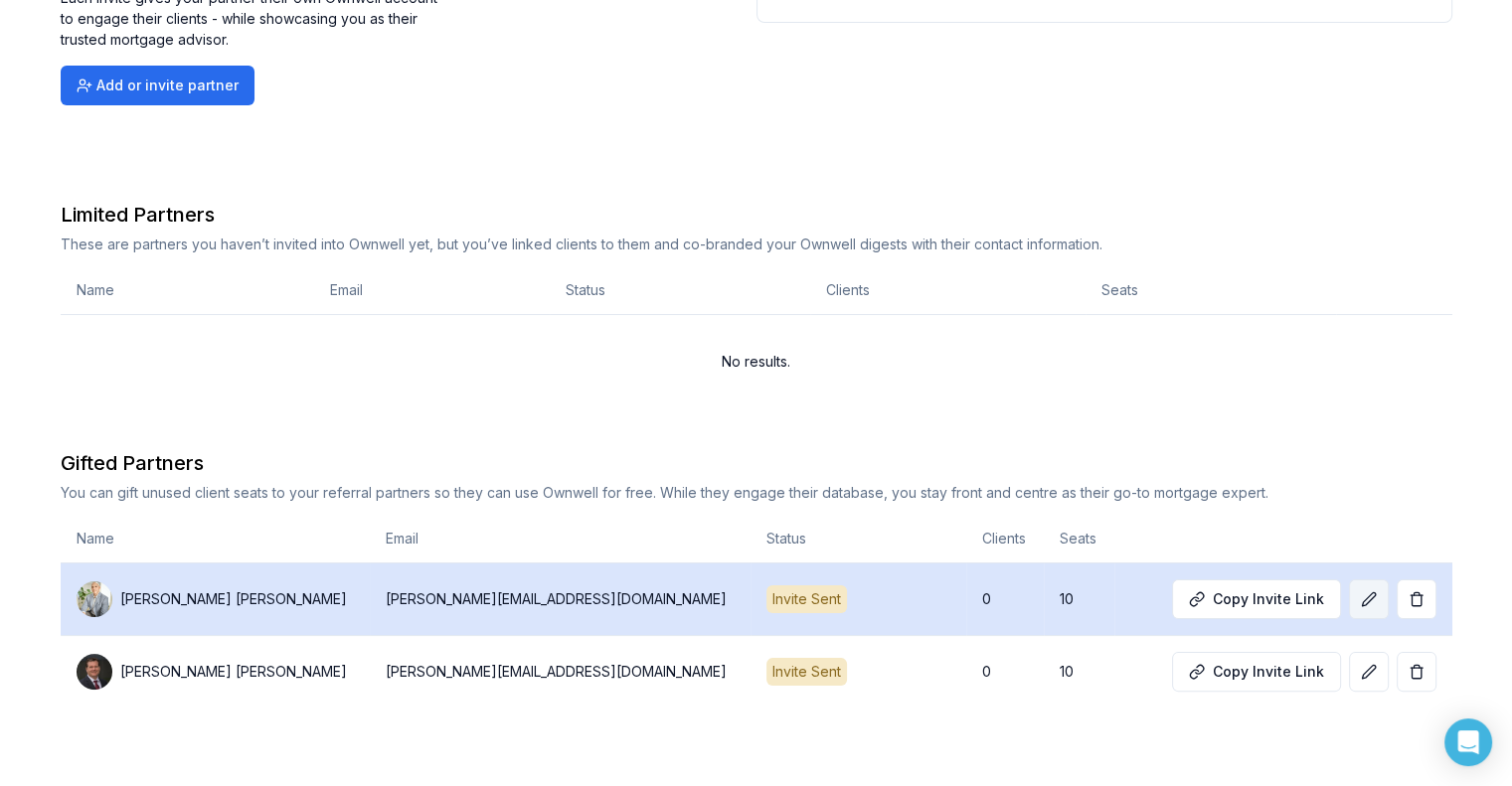 click 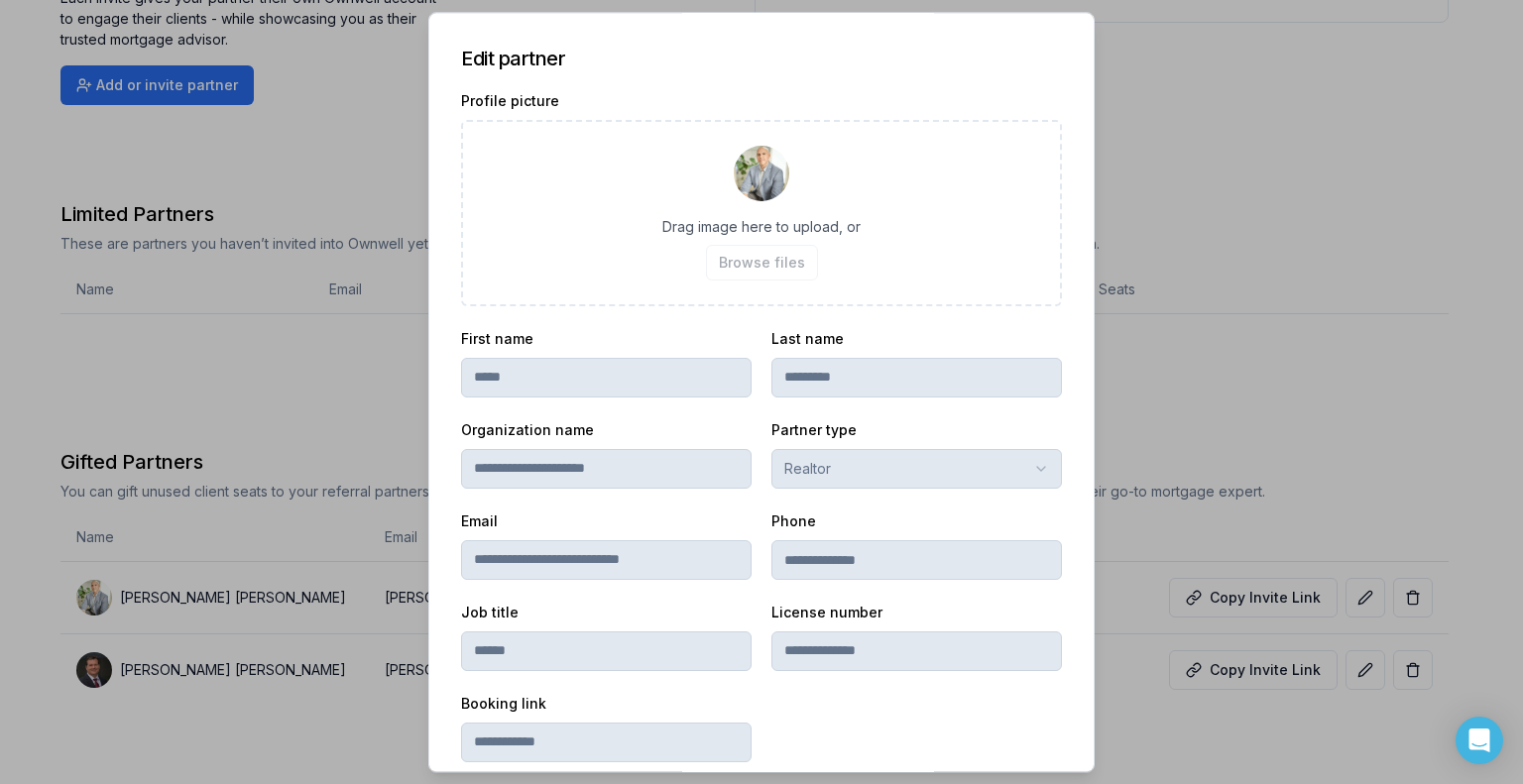 scroll, scrollTop: 378, scrollLeft: 0, axis: vertical 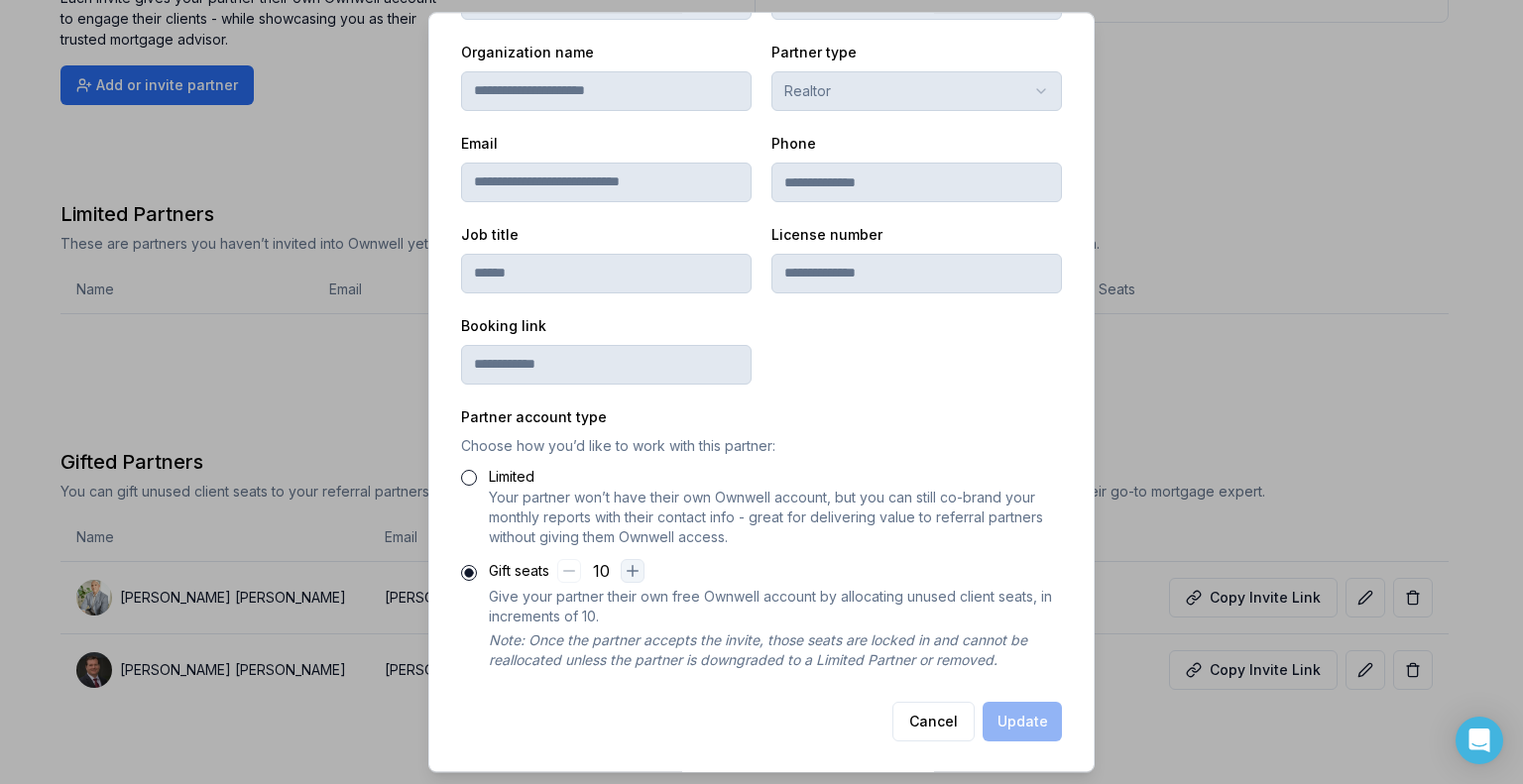 click 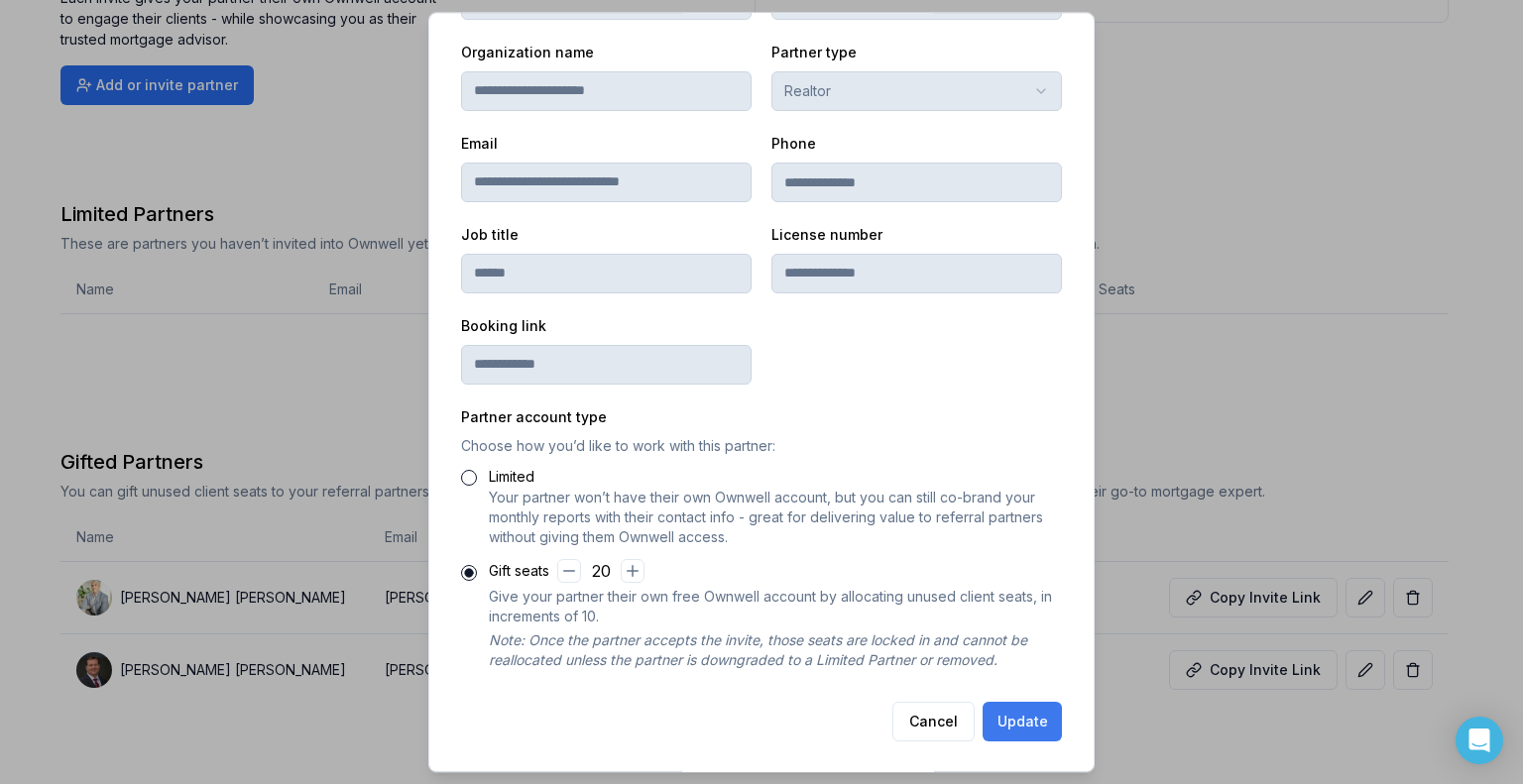 click on "Update" at bounding box center [1022, 722] 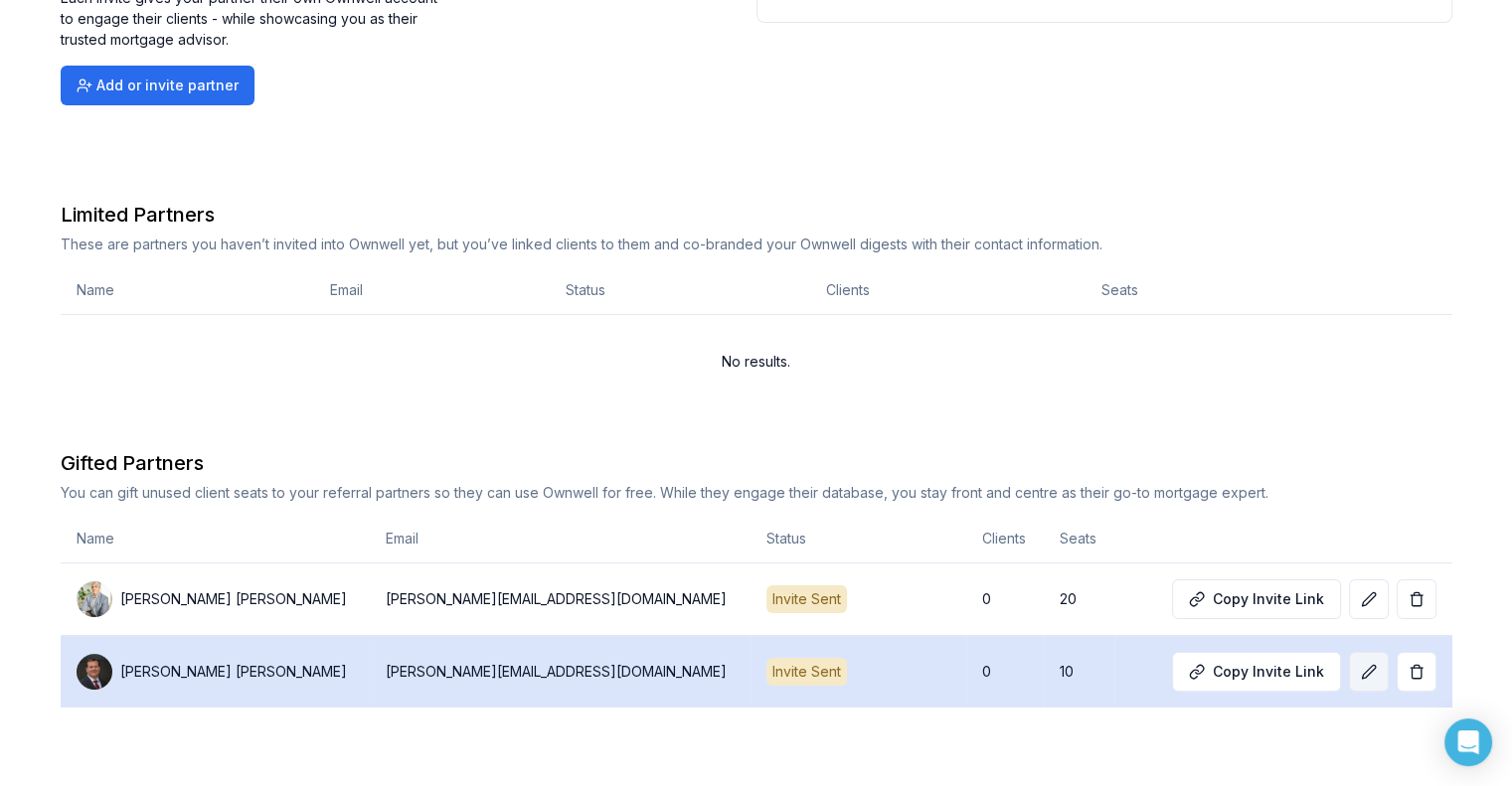 click at bounding box center [1369, 672] 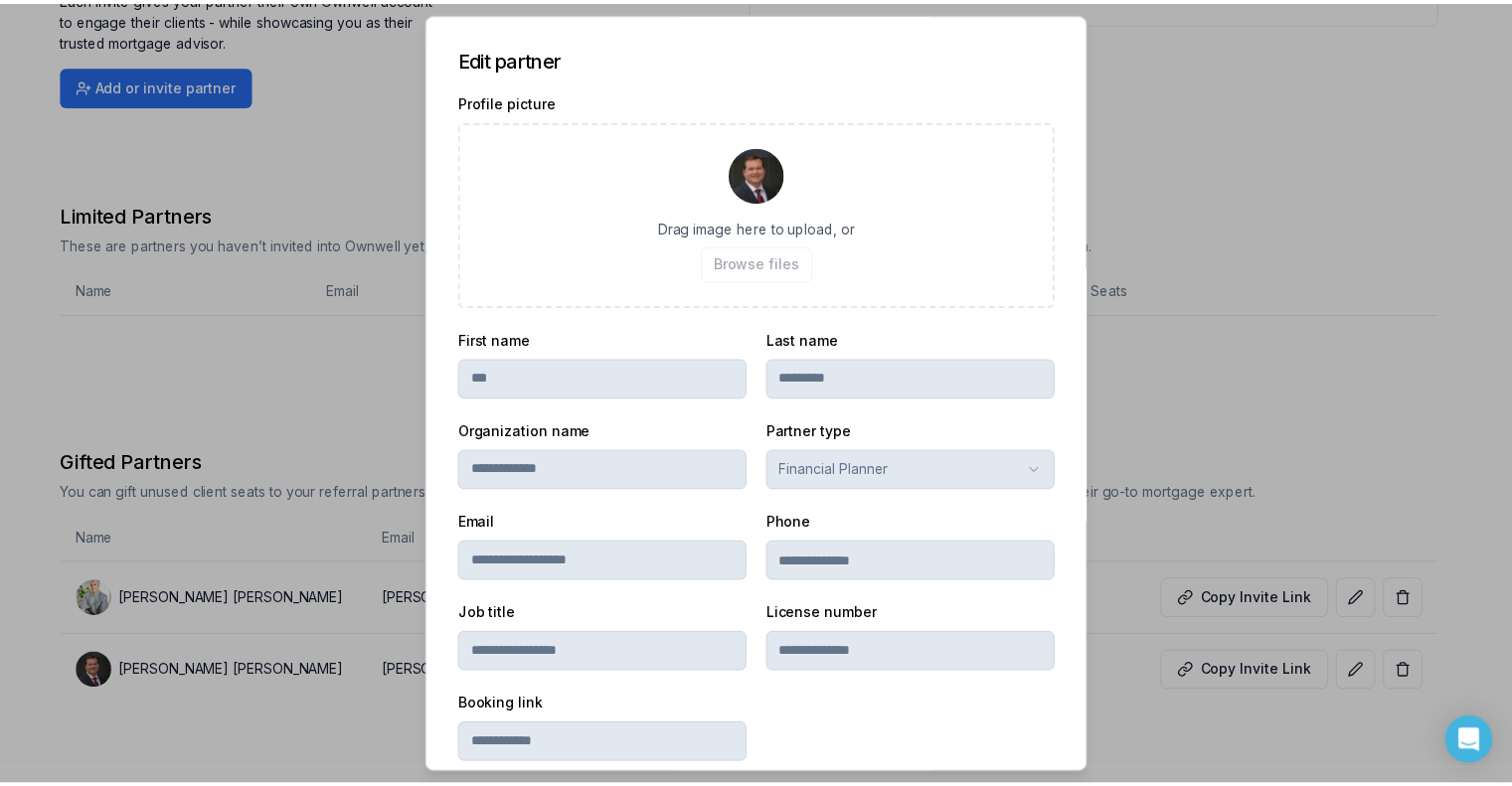 scroll, scrollTop: 379, scrollLeft: 0, axis: vertical 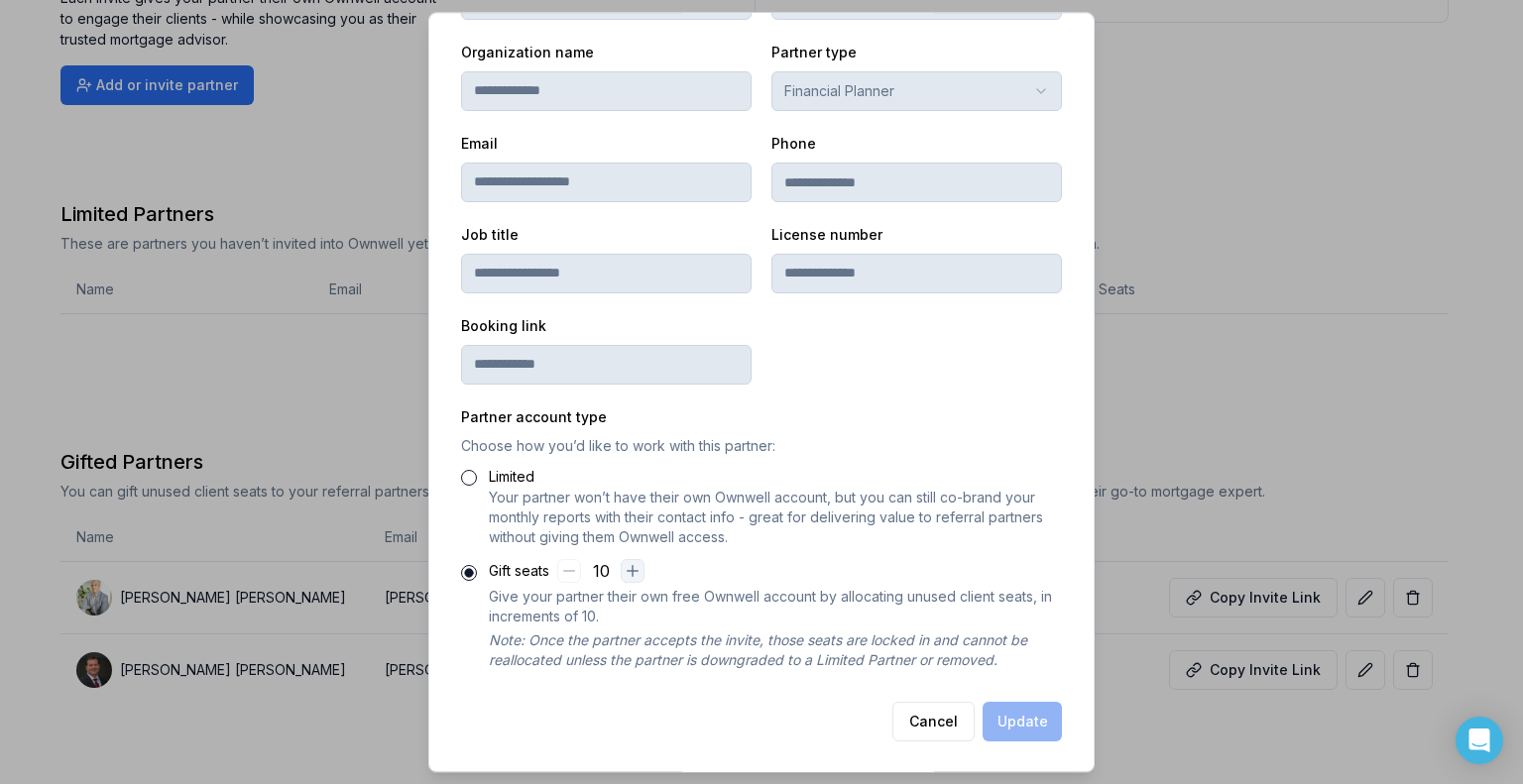 click 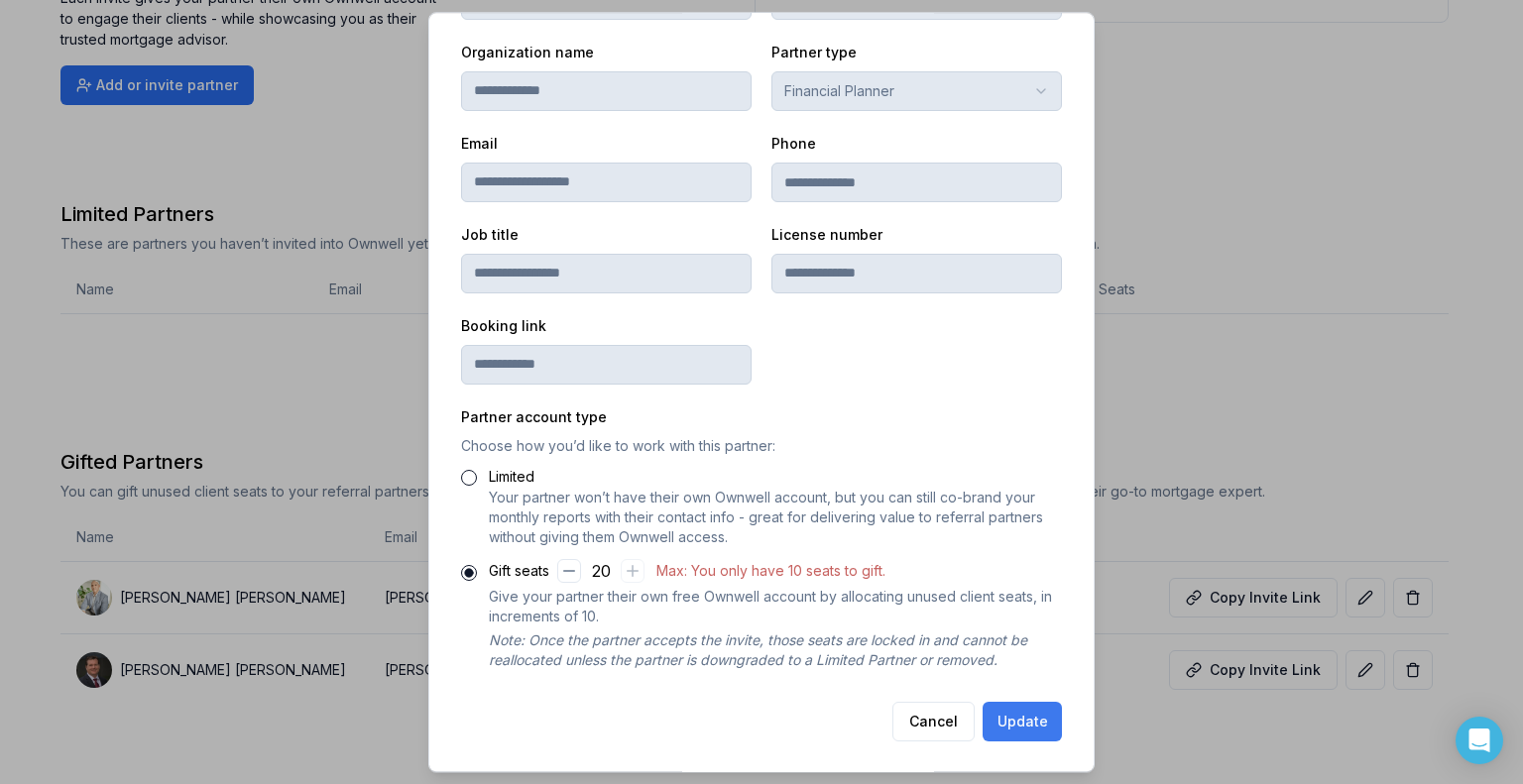 click on "Update" at bounding box center (1022, 722) 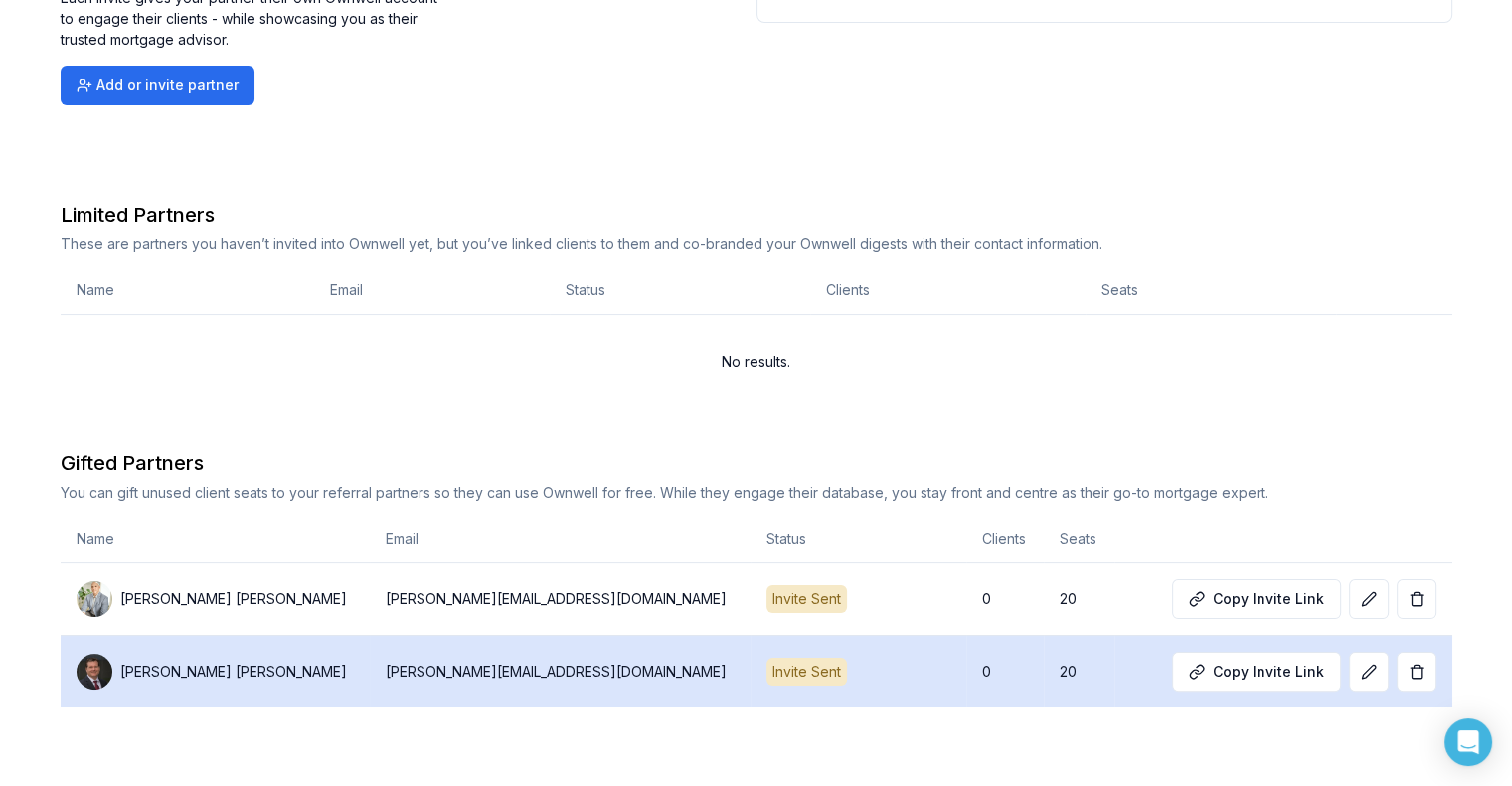 scroll, scrollTop: 0, scrollLeft: 0, axis: both 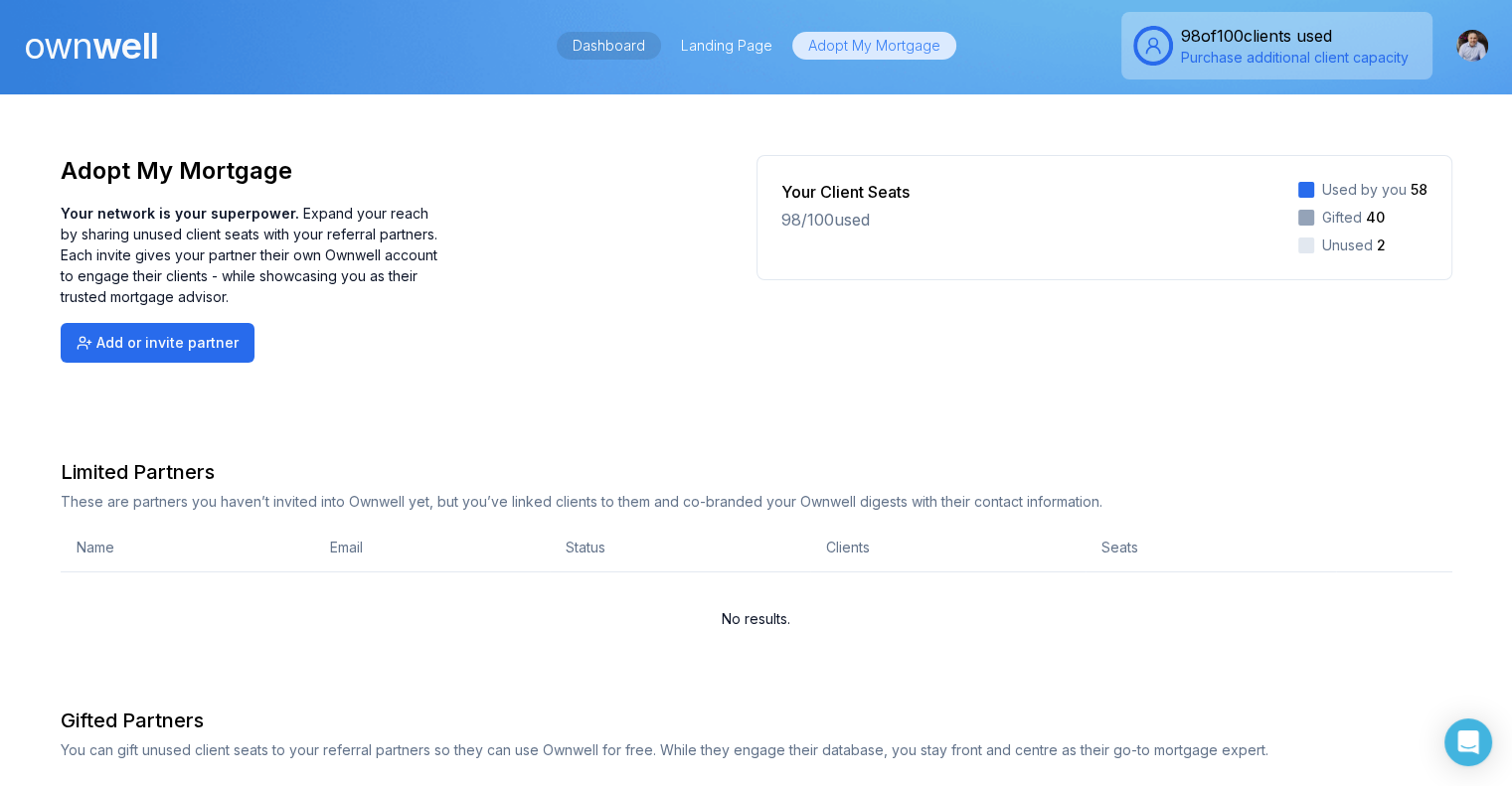 click on "Dashboard" at bounding box center [608, 46] 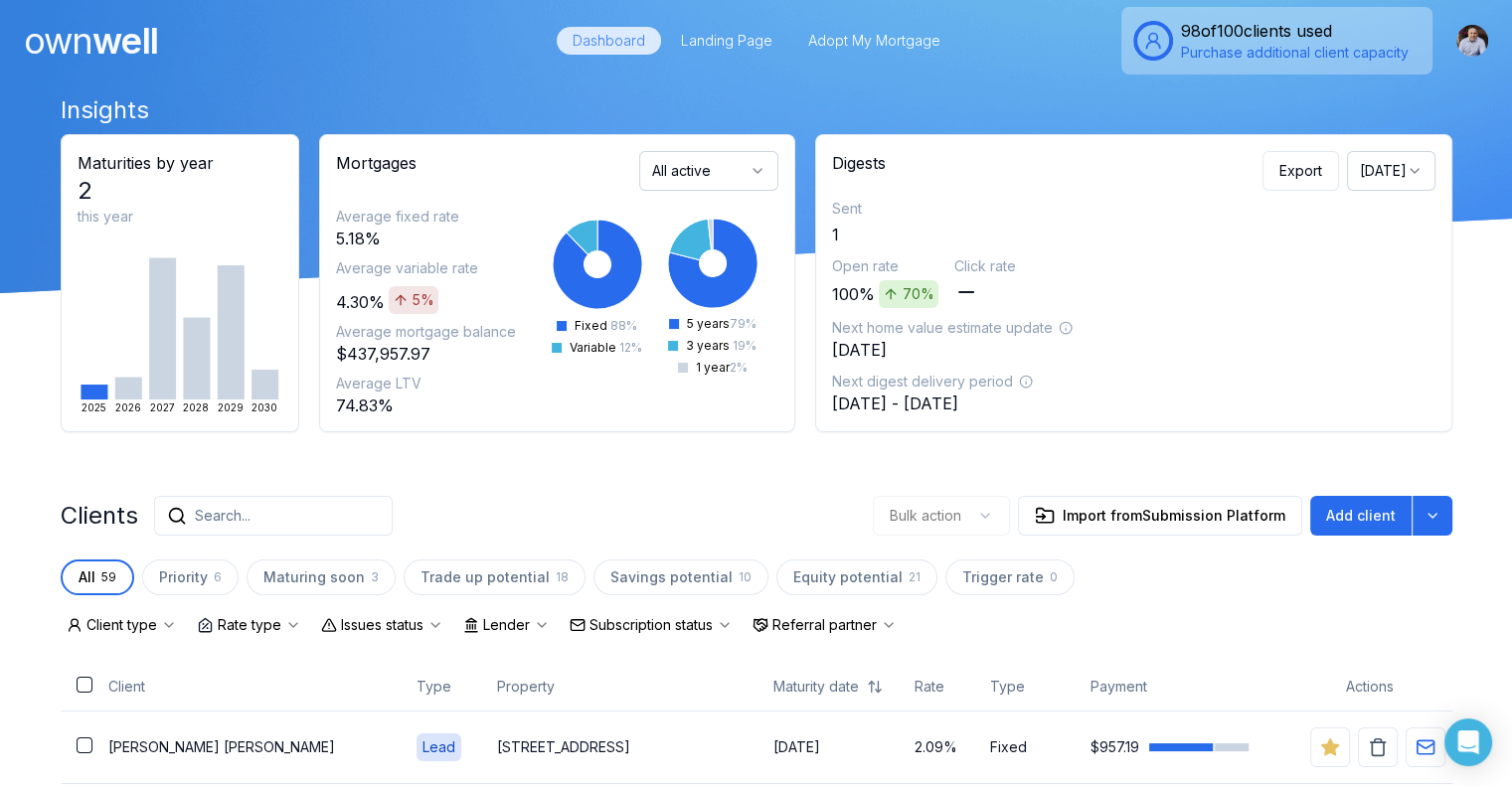 scroll, scrollTop: 0, scrollLeft: 0, axis: both 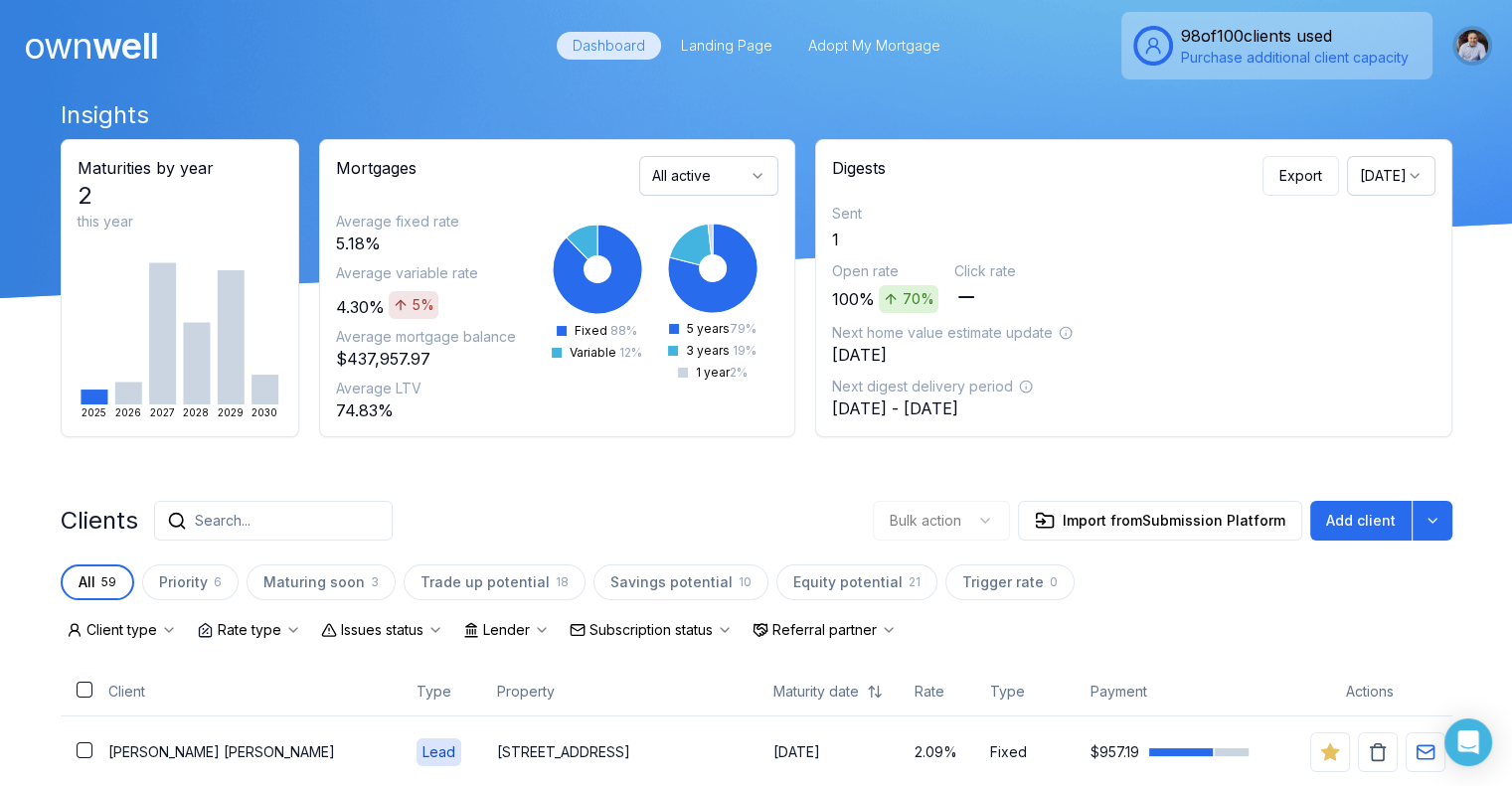 click at bounding box center (1472, 46) 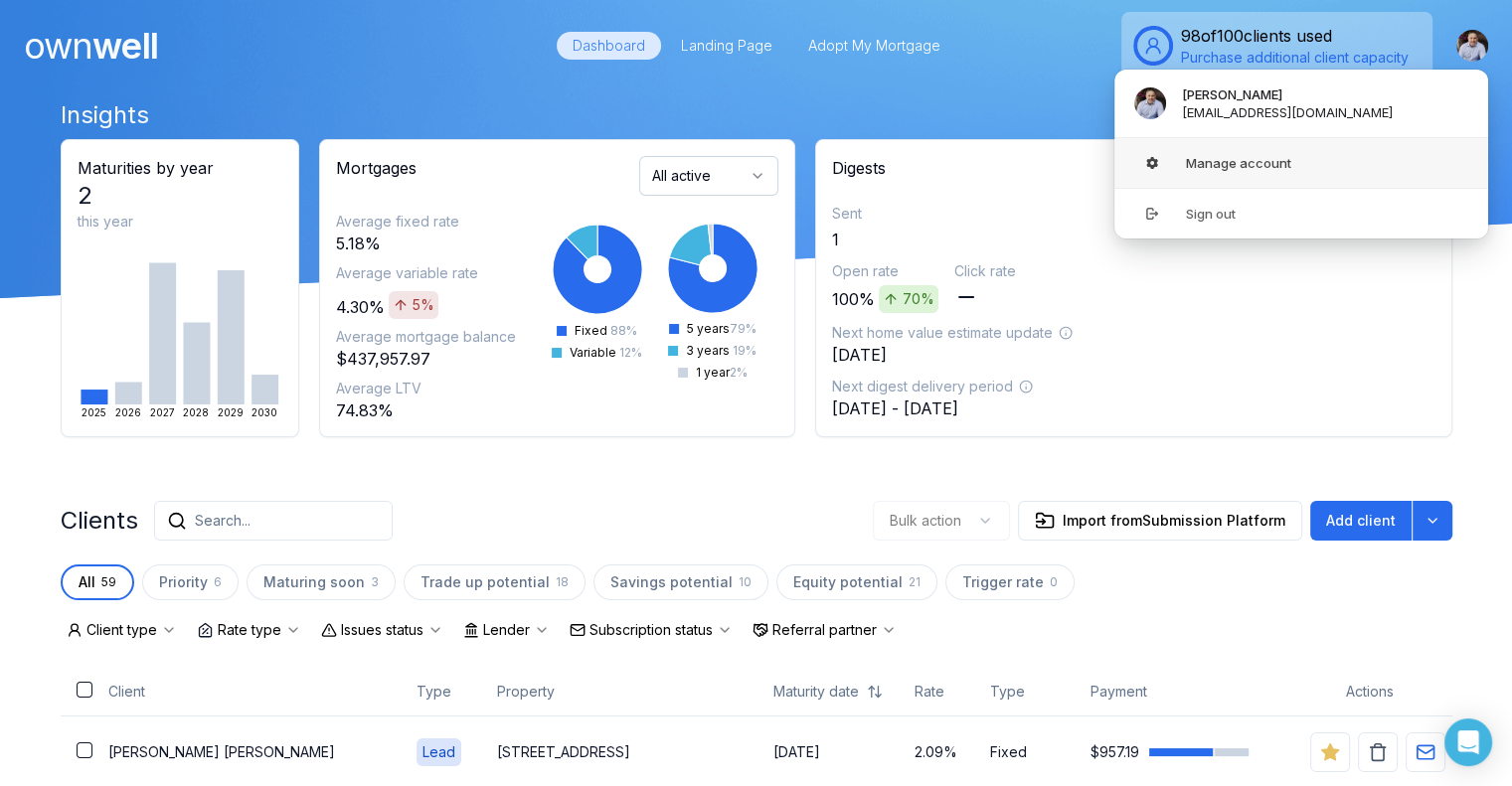 click on "Manage account" at bounding box center (1301, 163) 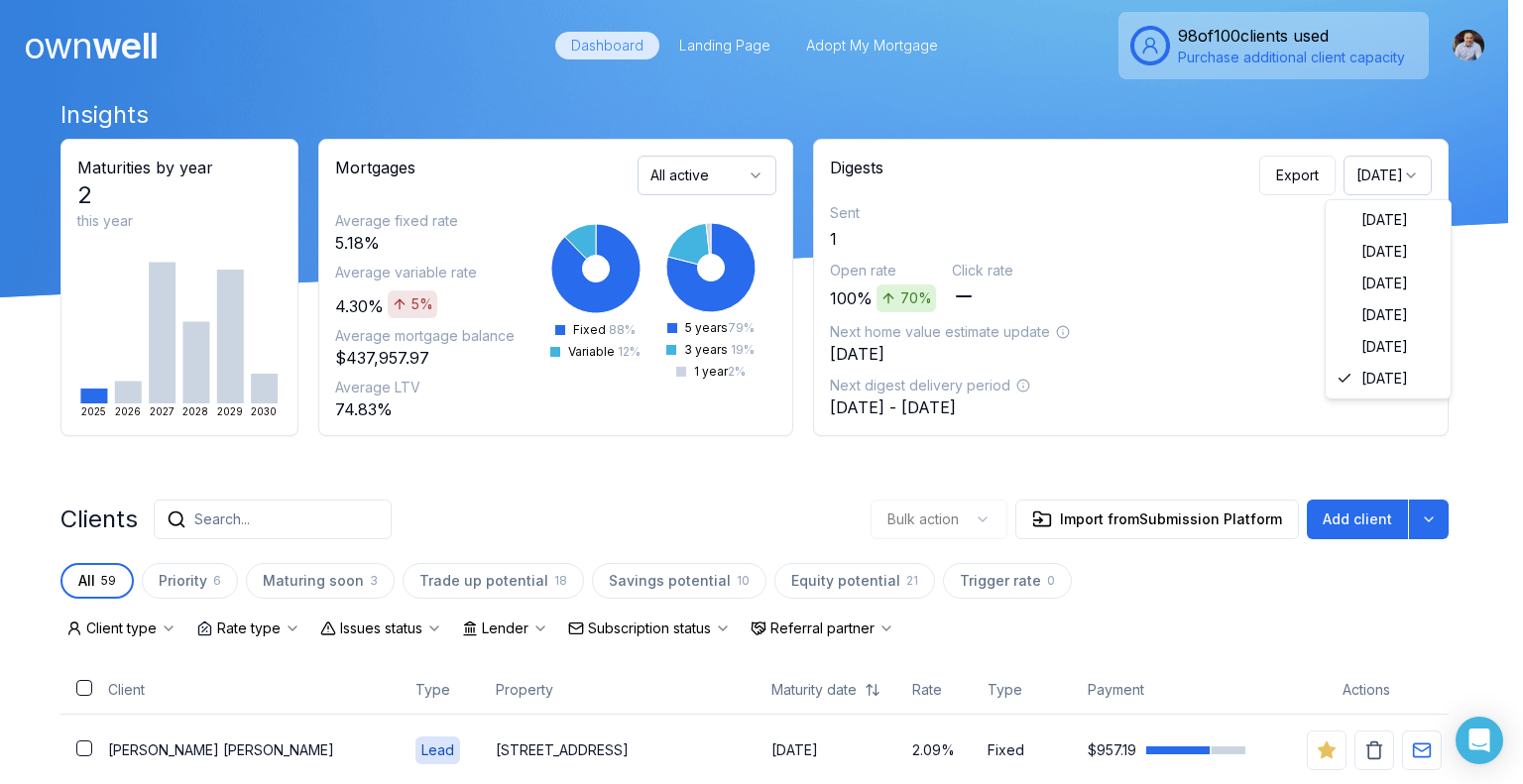 click on "[DATE]" at bounding box center (1387, 175) 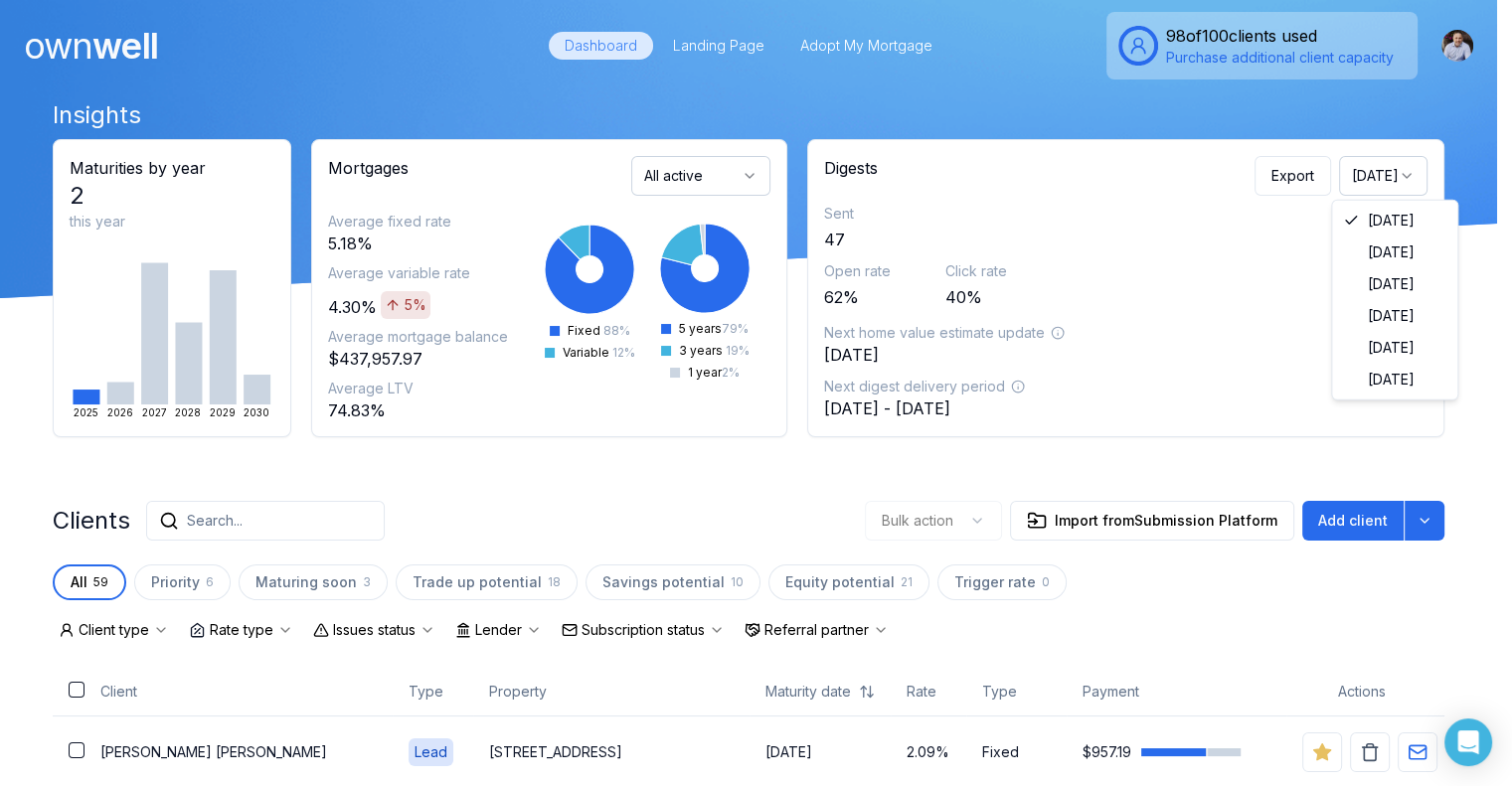 click on "Feb 2025" at bounding box center (1383, 176) 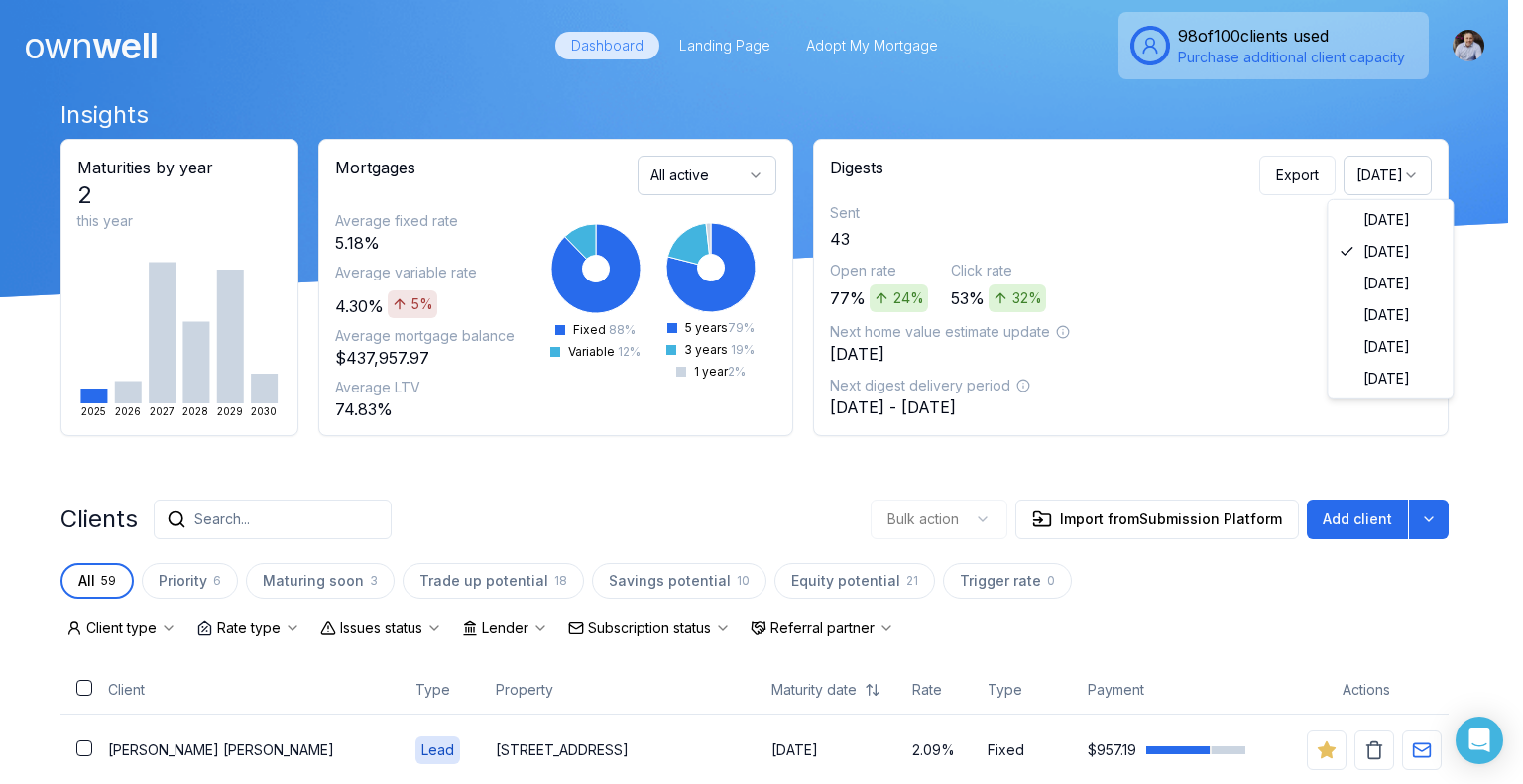 click on "Mar 2025" at bounding box center [1387, 175] 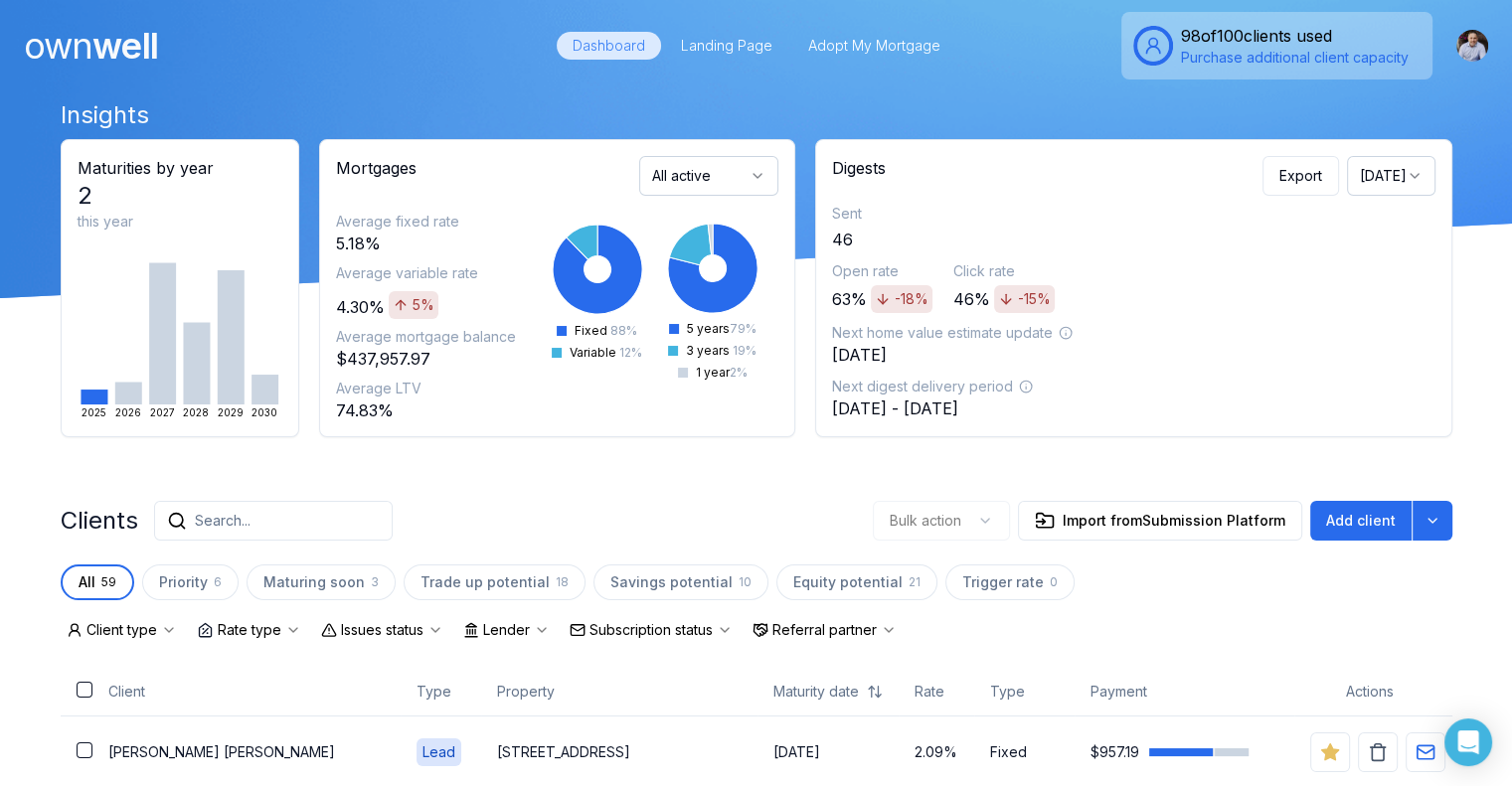 click on "[DATE]" at bounding box center (1391, 176) 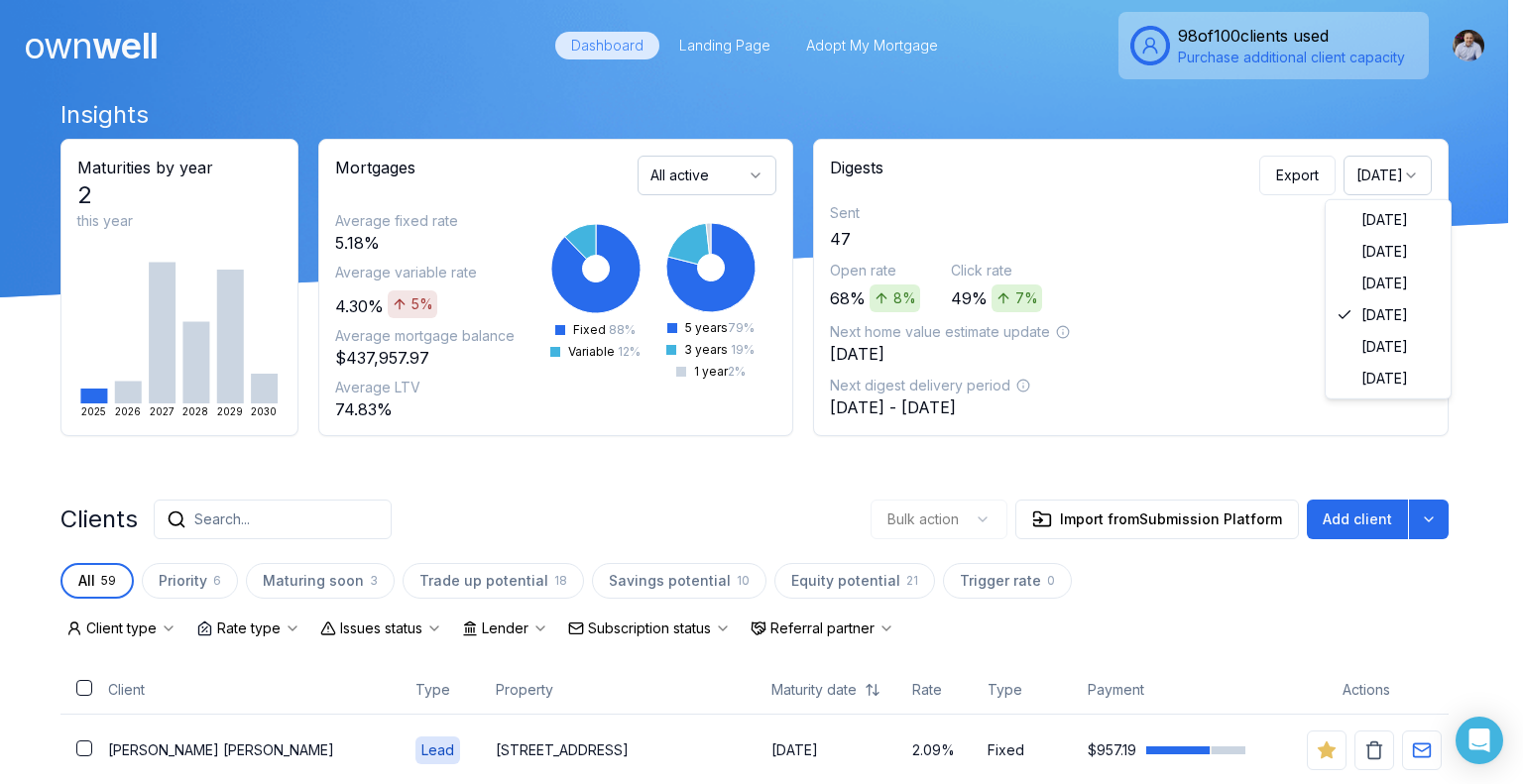 click on "May 2025" at bounding box center (1387, 175) 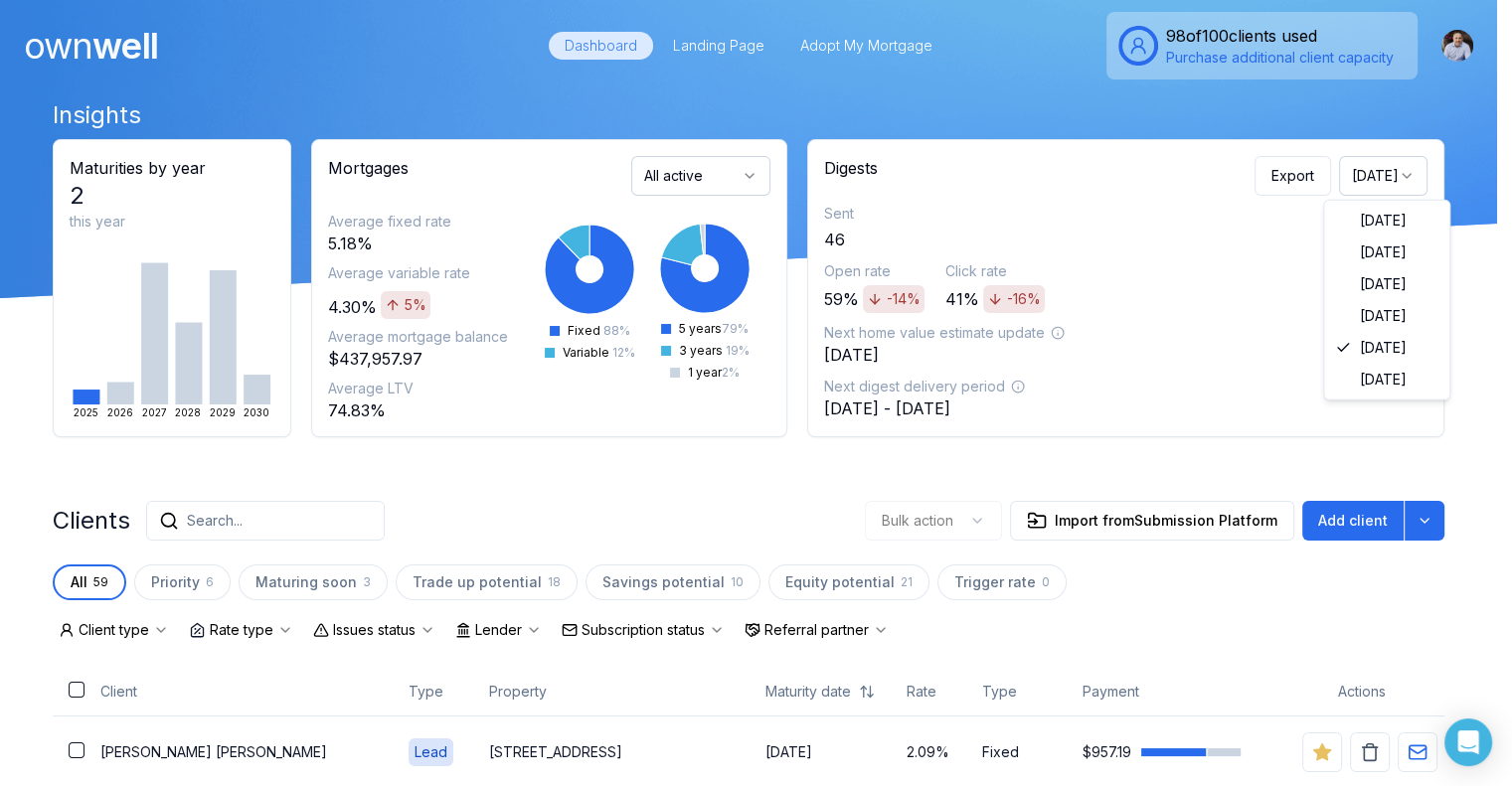 click on "June 2025" at bounding box center [1383, 176] 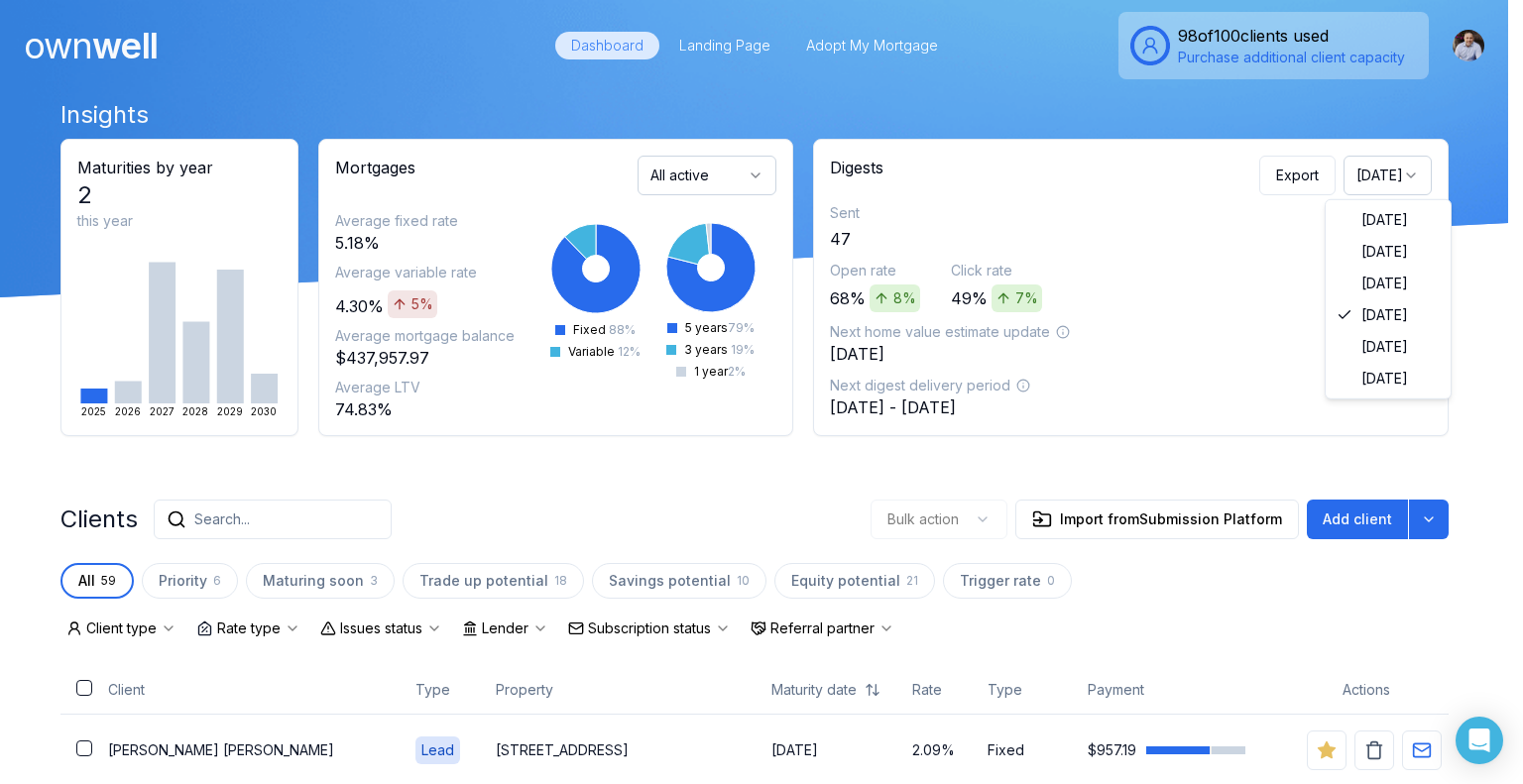 click on "May 2025" at bounding box center (1387, 175) 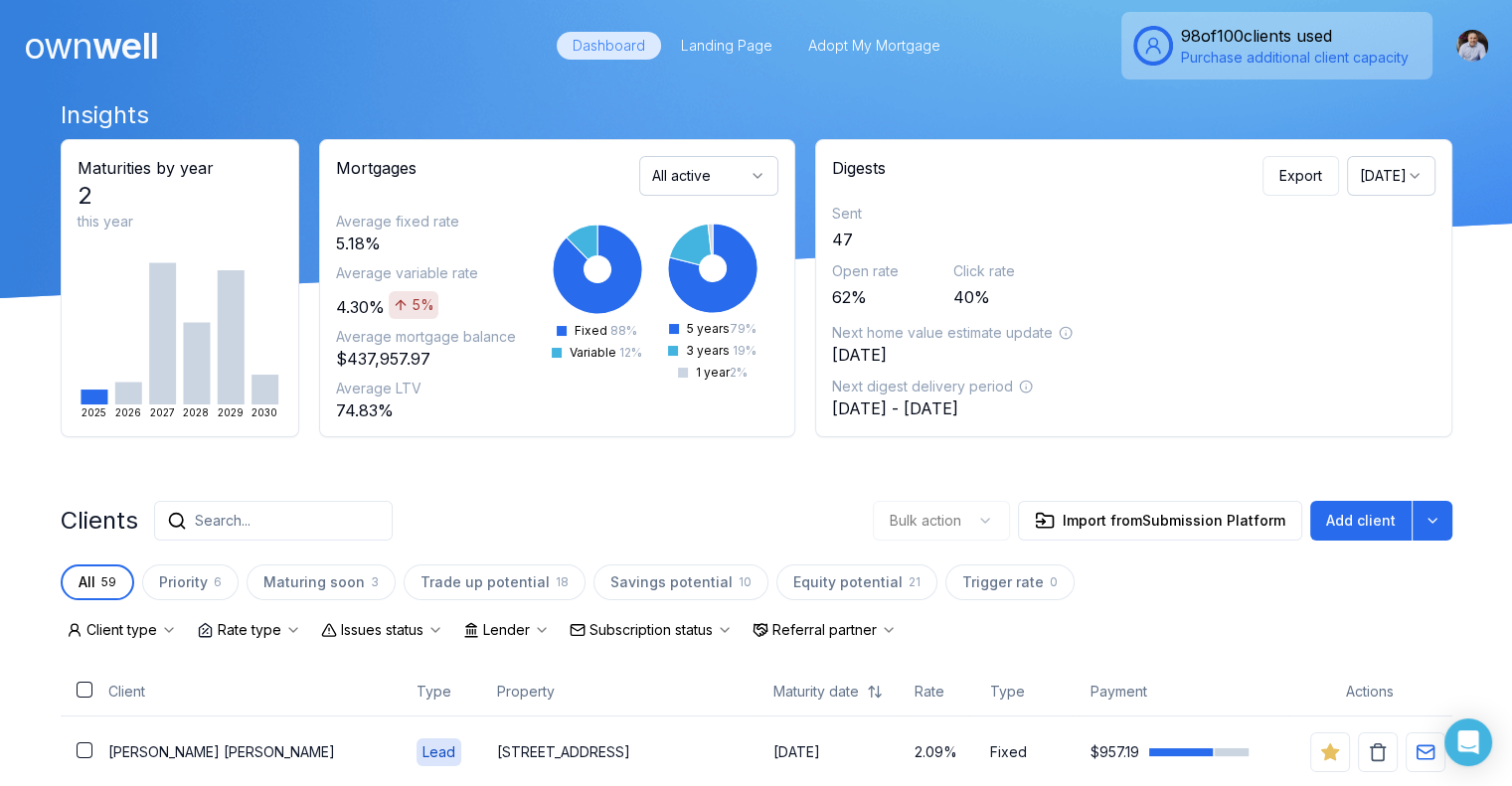 click on "Feb 2025" at bounding box center [1391, 176] 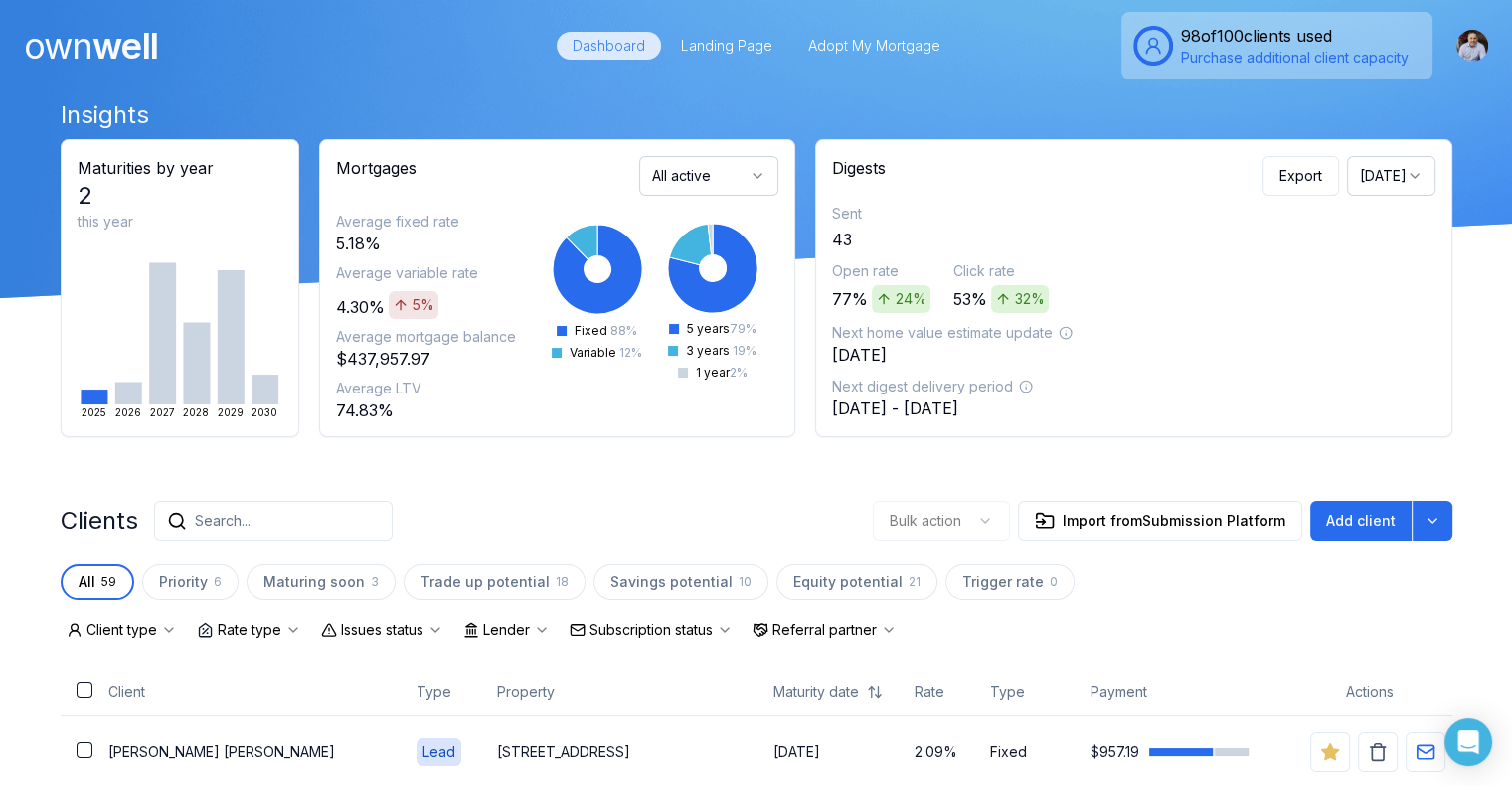 click on "Mar 2025" at bounding box center [1391, 176] 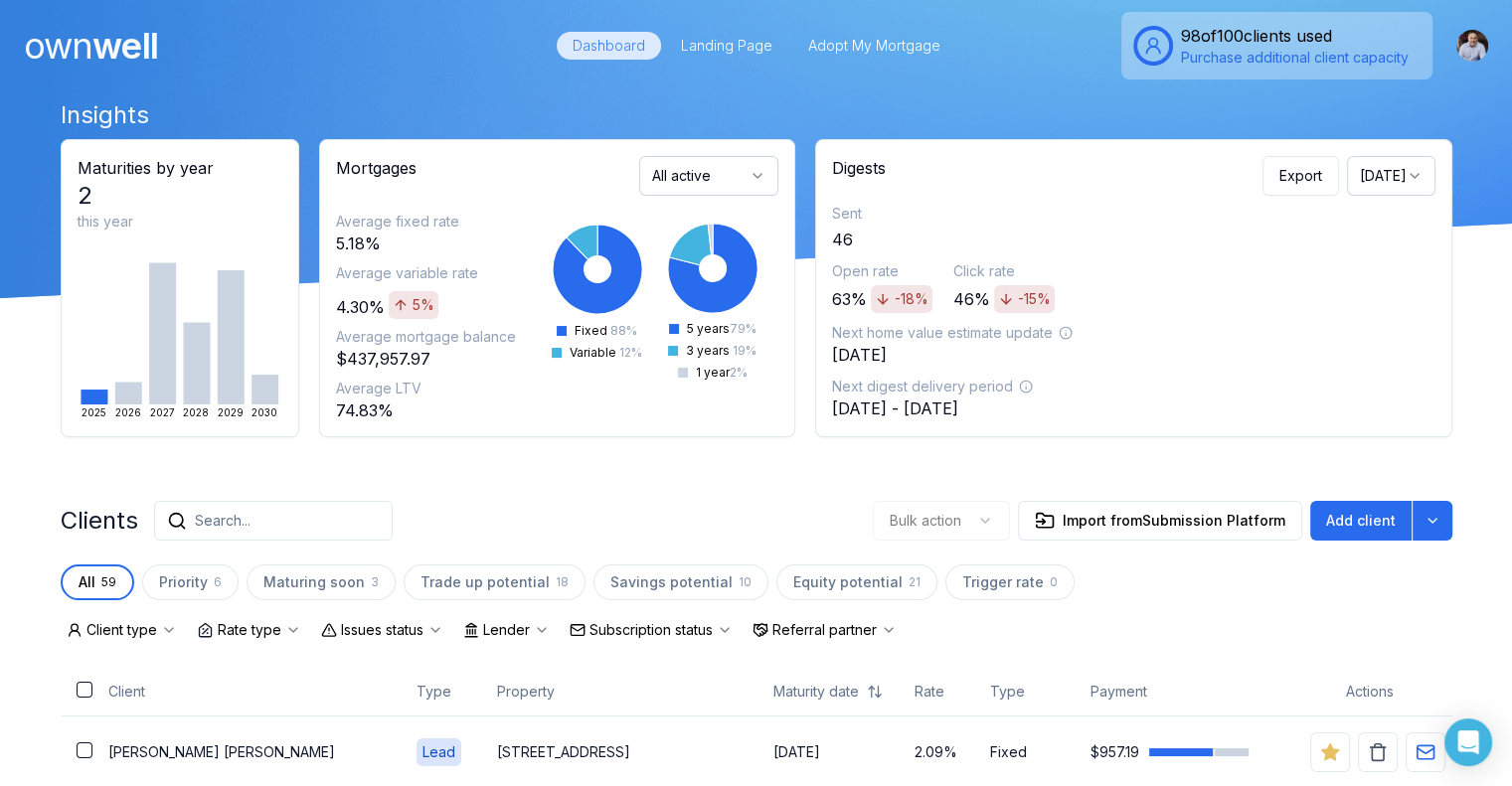 click on "[DATE]" at bounding box center (1391, 176) 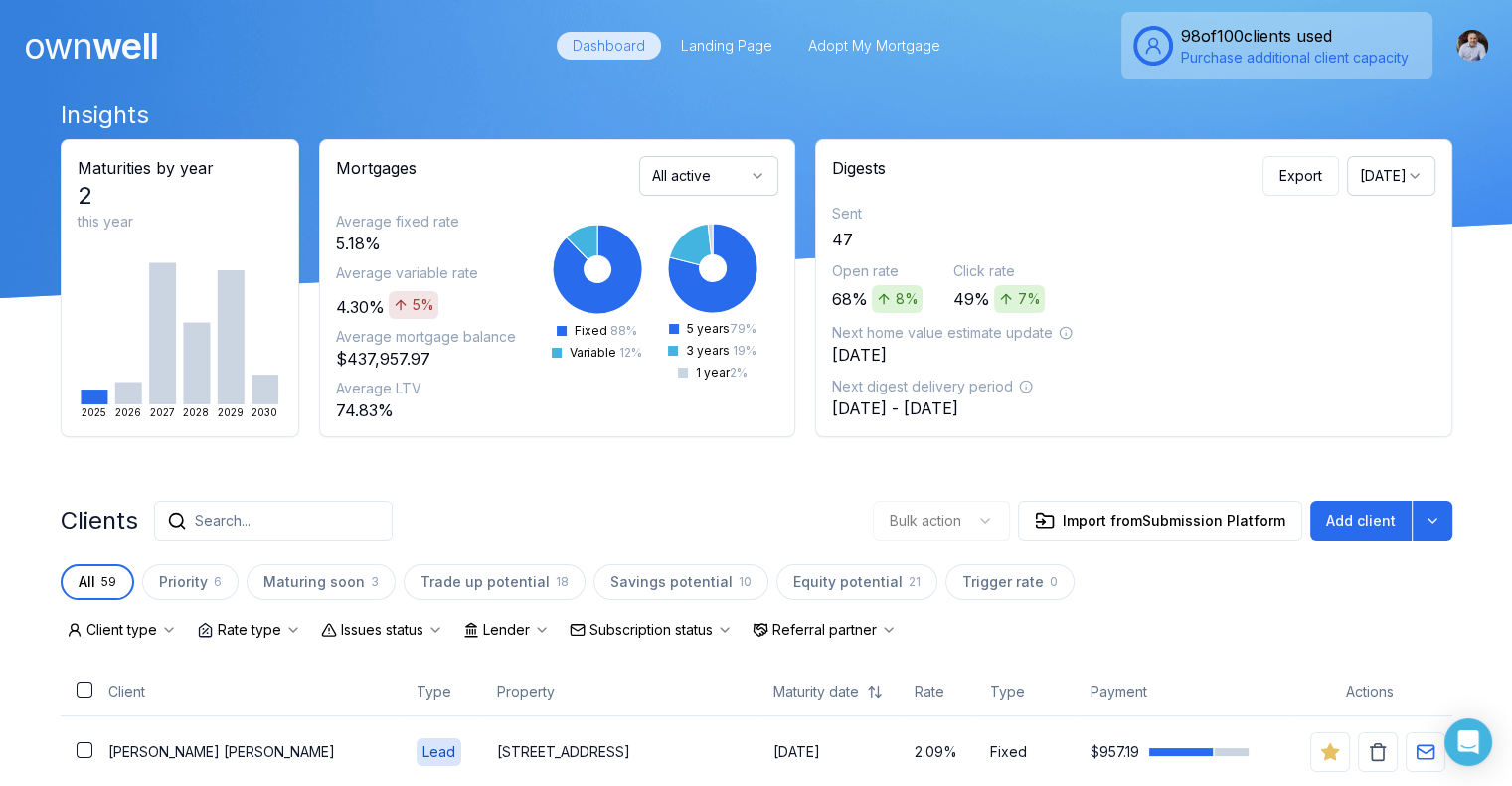 click on "May 2025" at bounding box center [1391, 176] 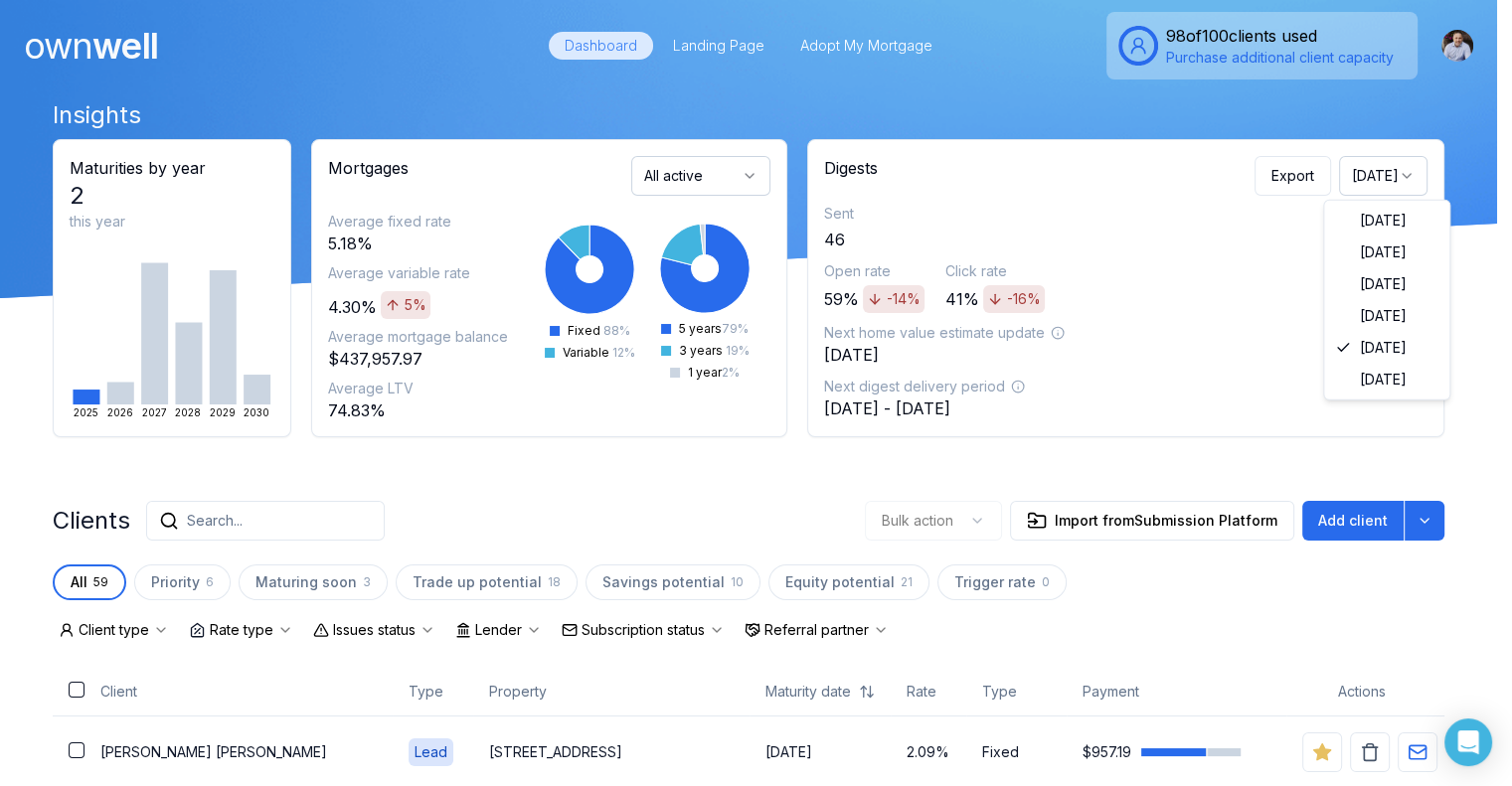 click on "June 2025" at bounding box center [1383, 176] 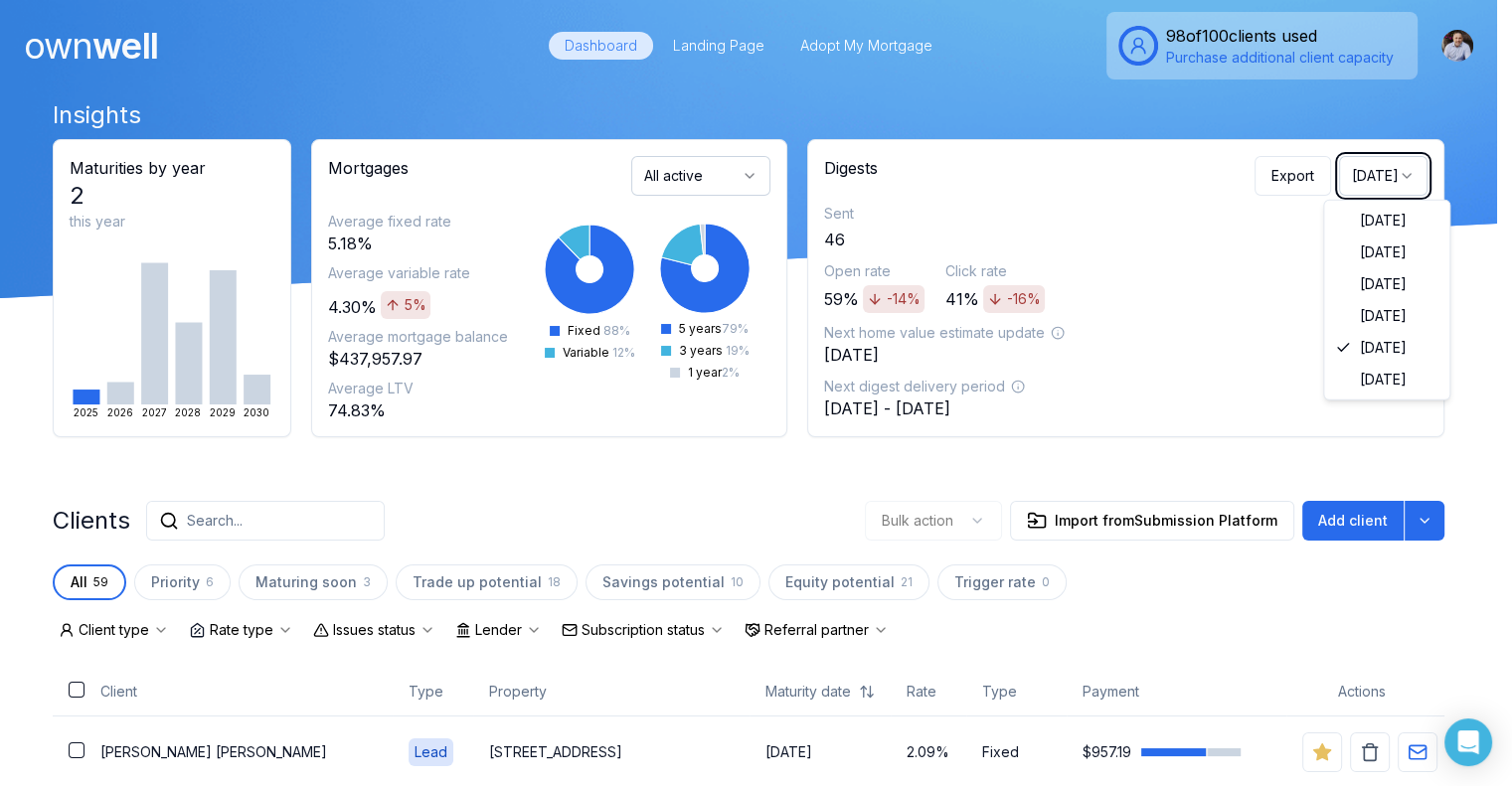 click on "Open rate 59% -14% Click rate 41% -16%" at bounding box center [1125, 287] 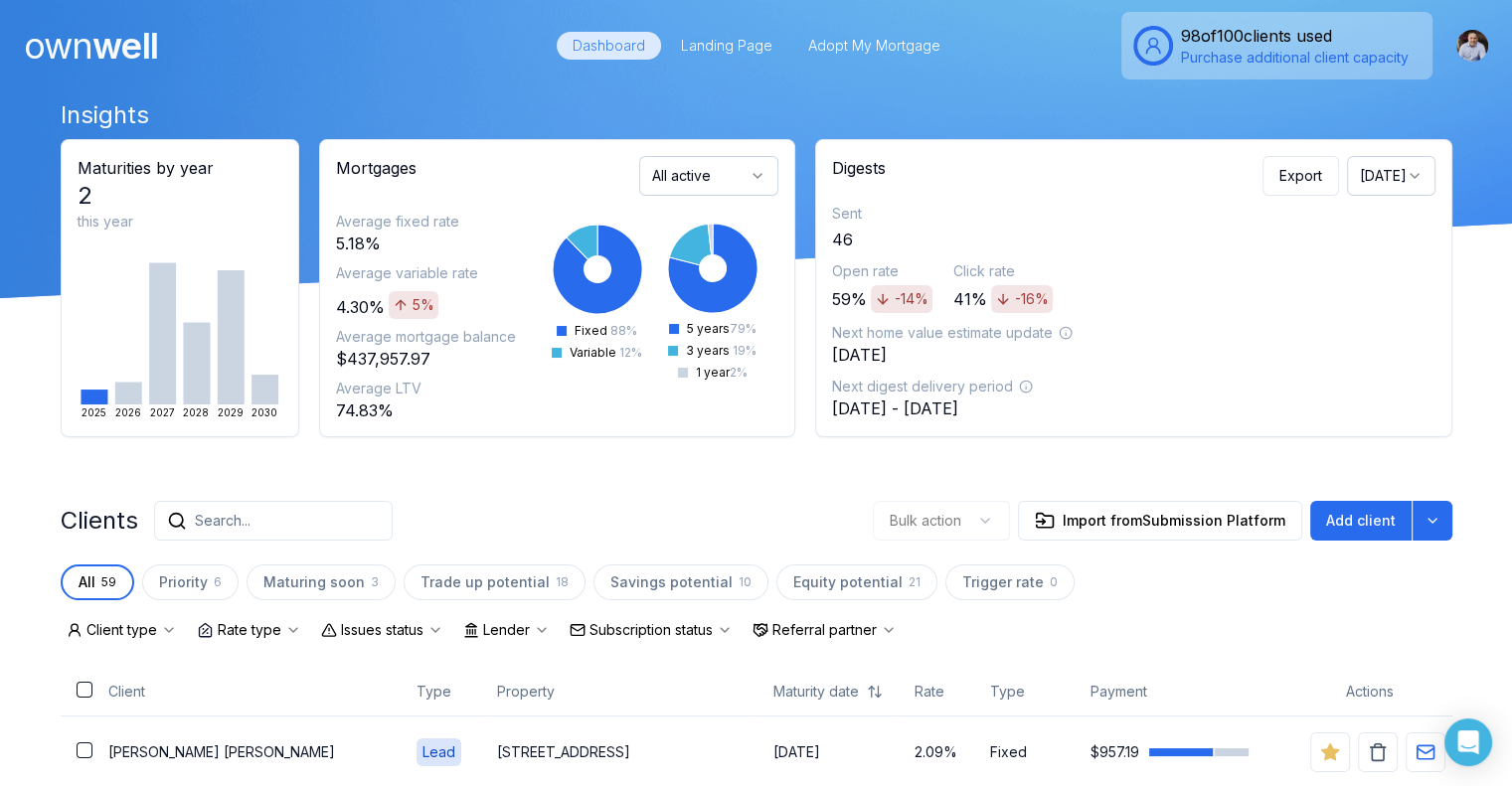click on "June 2025" at bounding box center (1391, 176) 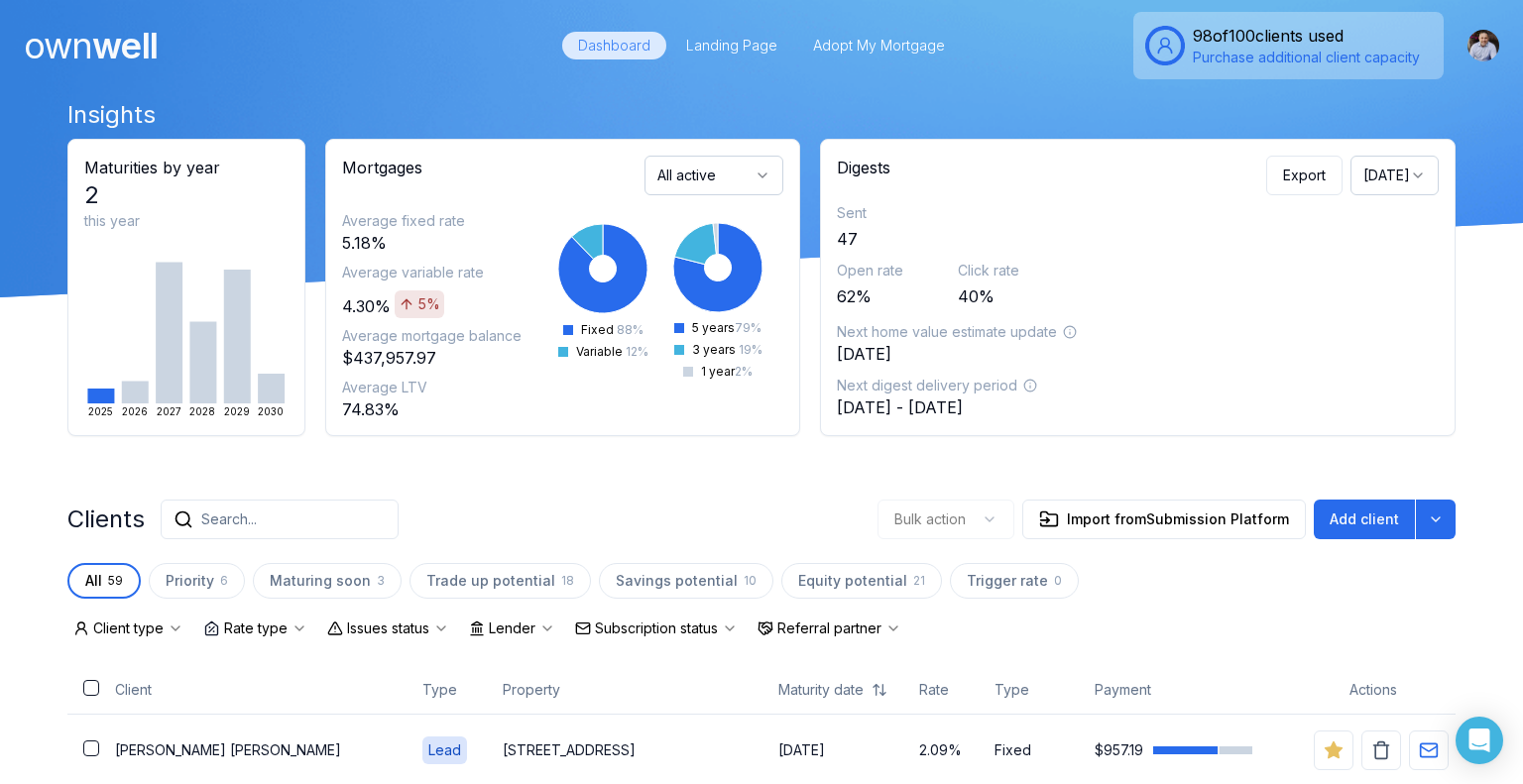 click on "Feb 2025" at bounding box center [1394, 175] 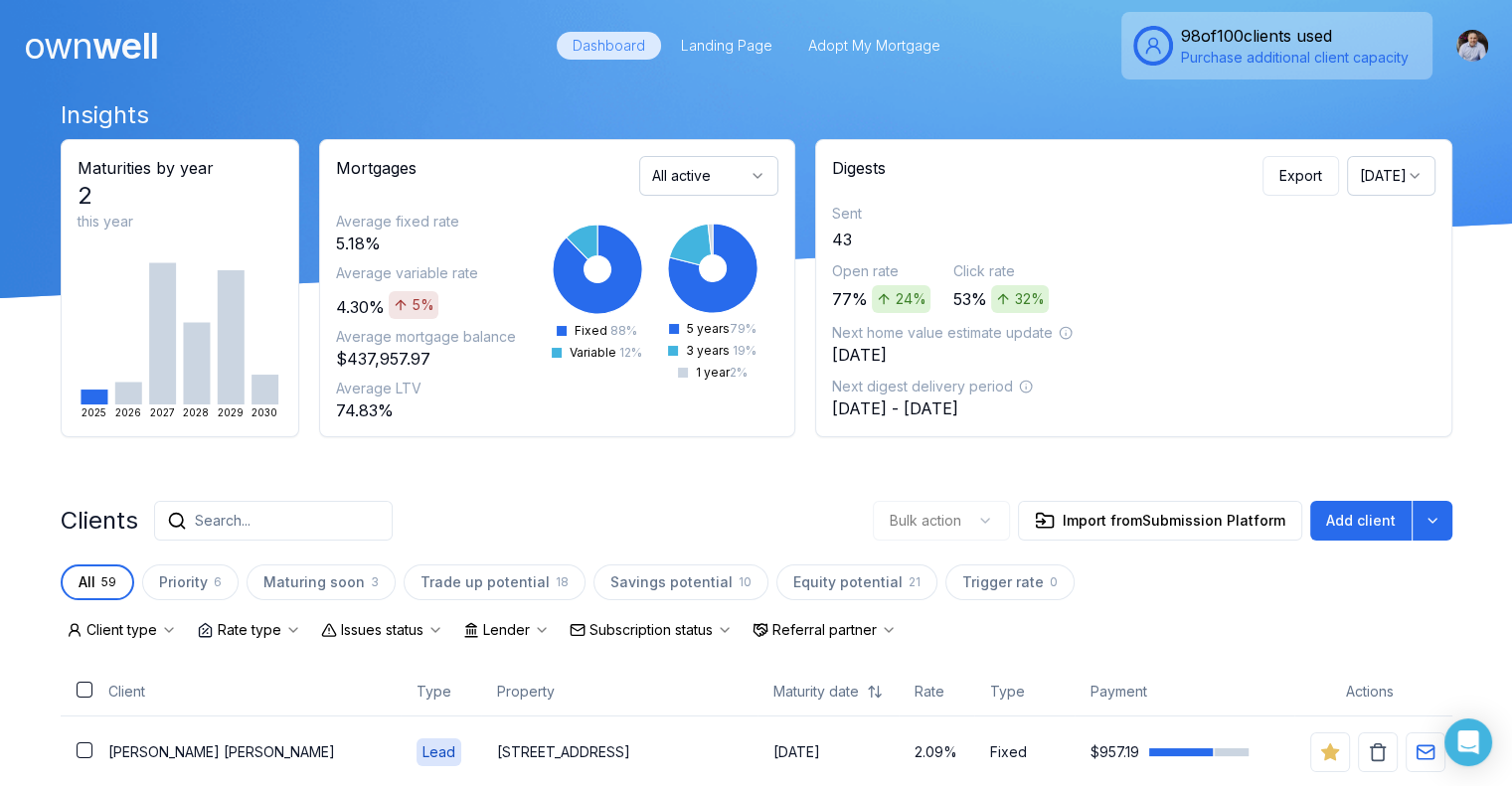 click on "Mar 2025" at bounding box center [1391, 176] 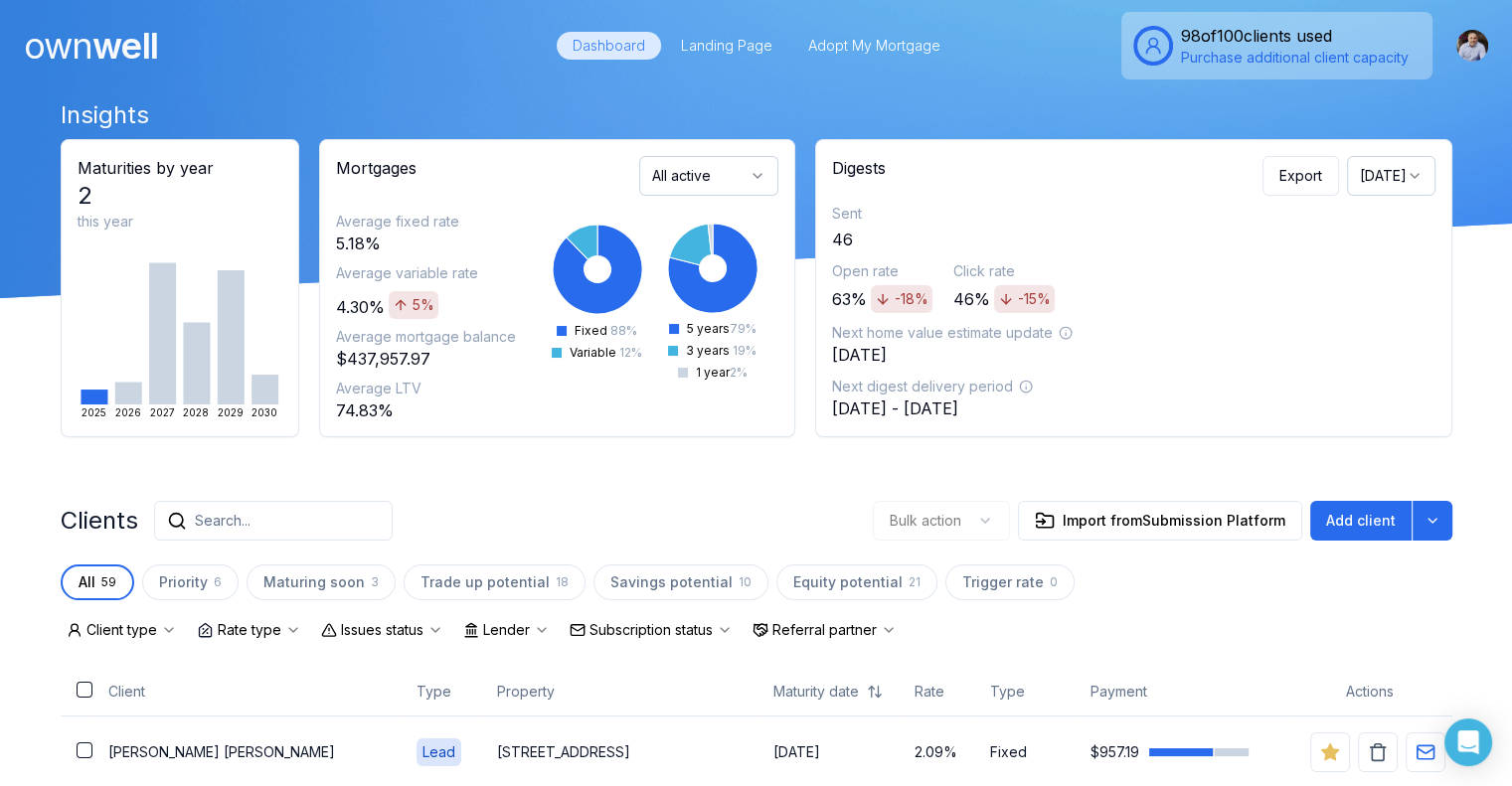 click on "[DATE]" at bounding box center [1391, 176] 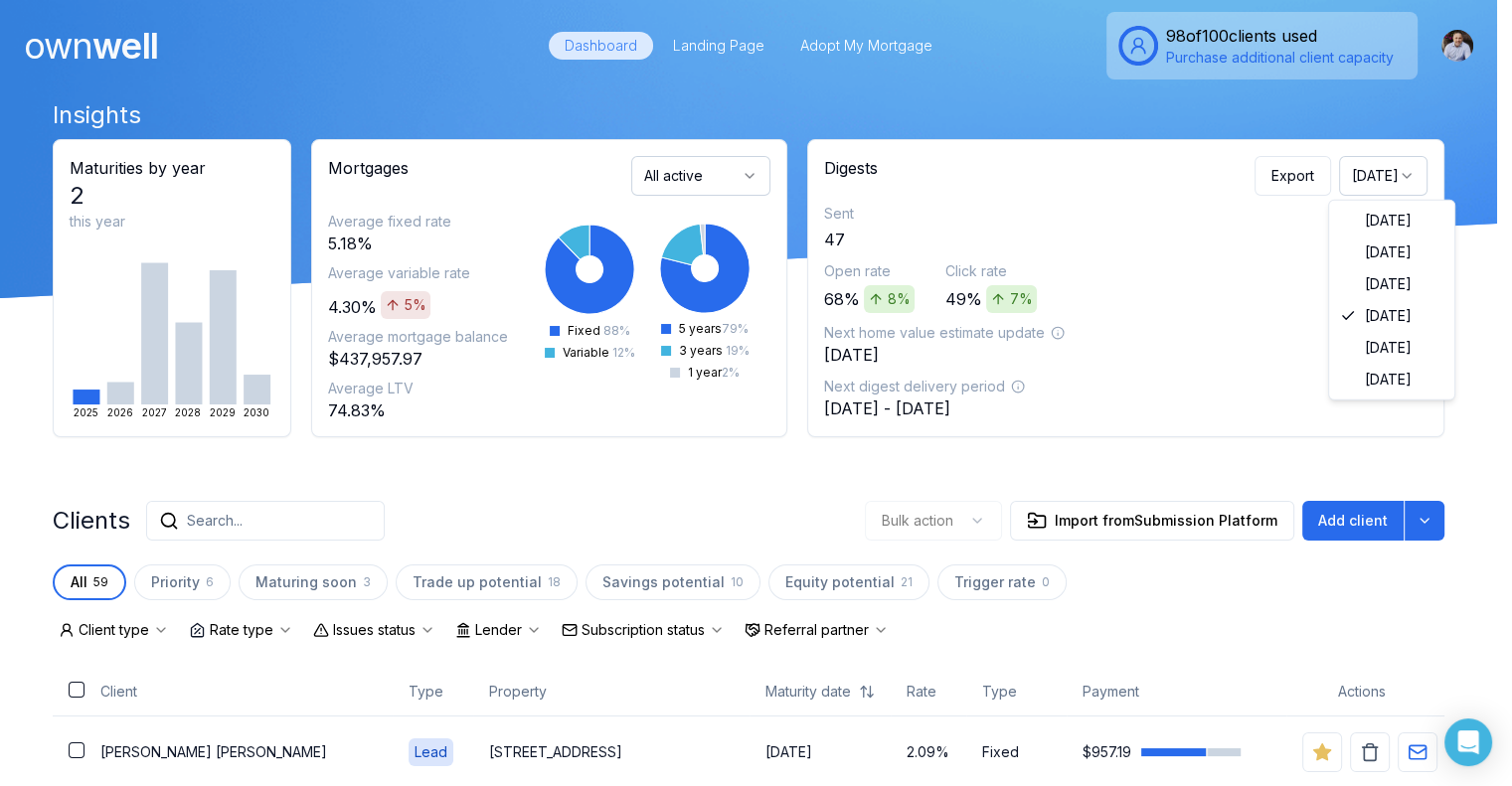 click on "May 2025" at bounding box center [1383, 176] 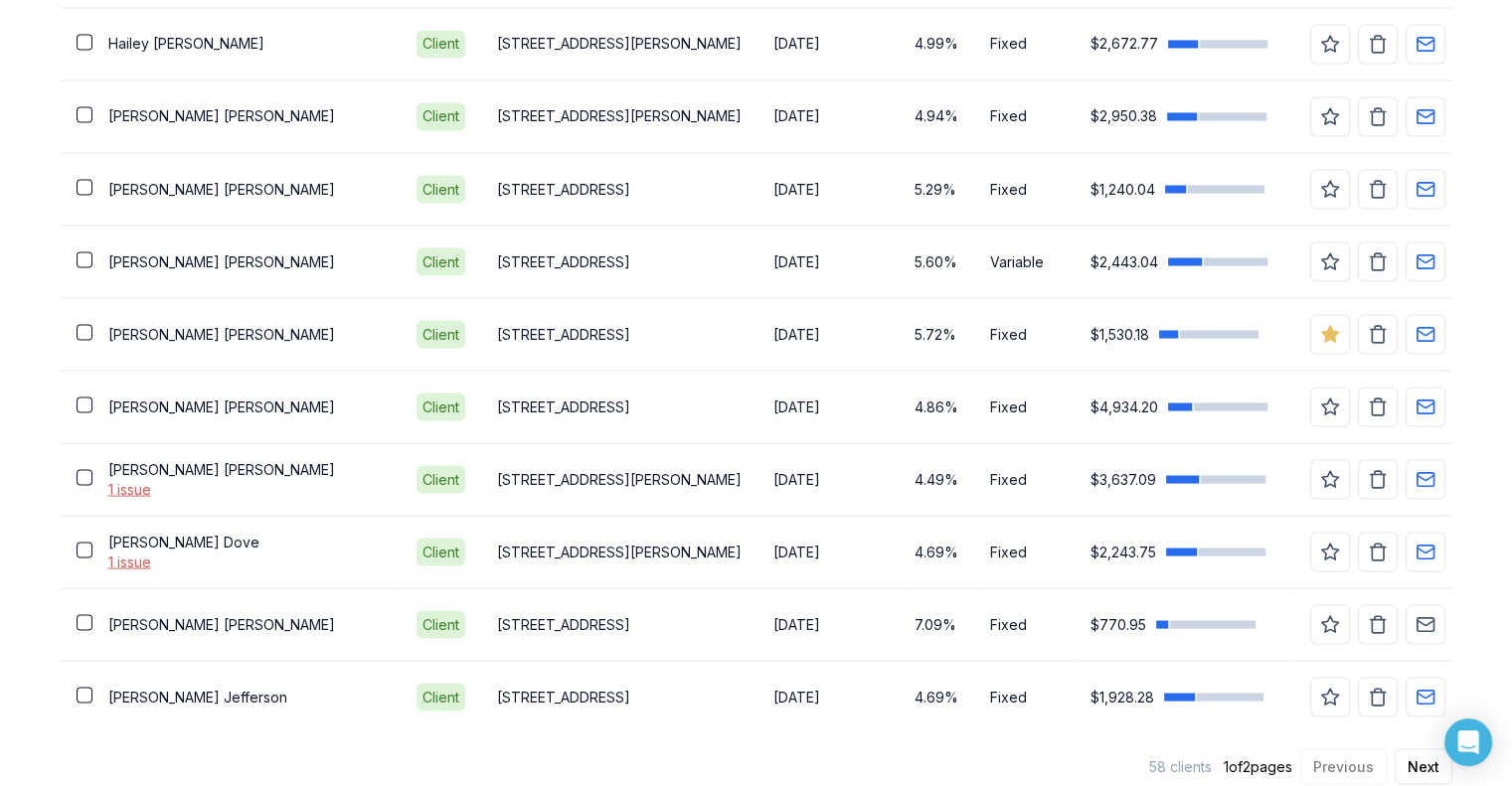 scroll, scrollTop: 3621, scrollLeft: 0, axis: vertical 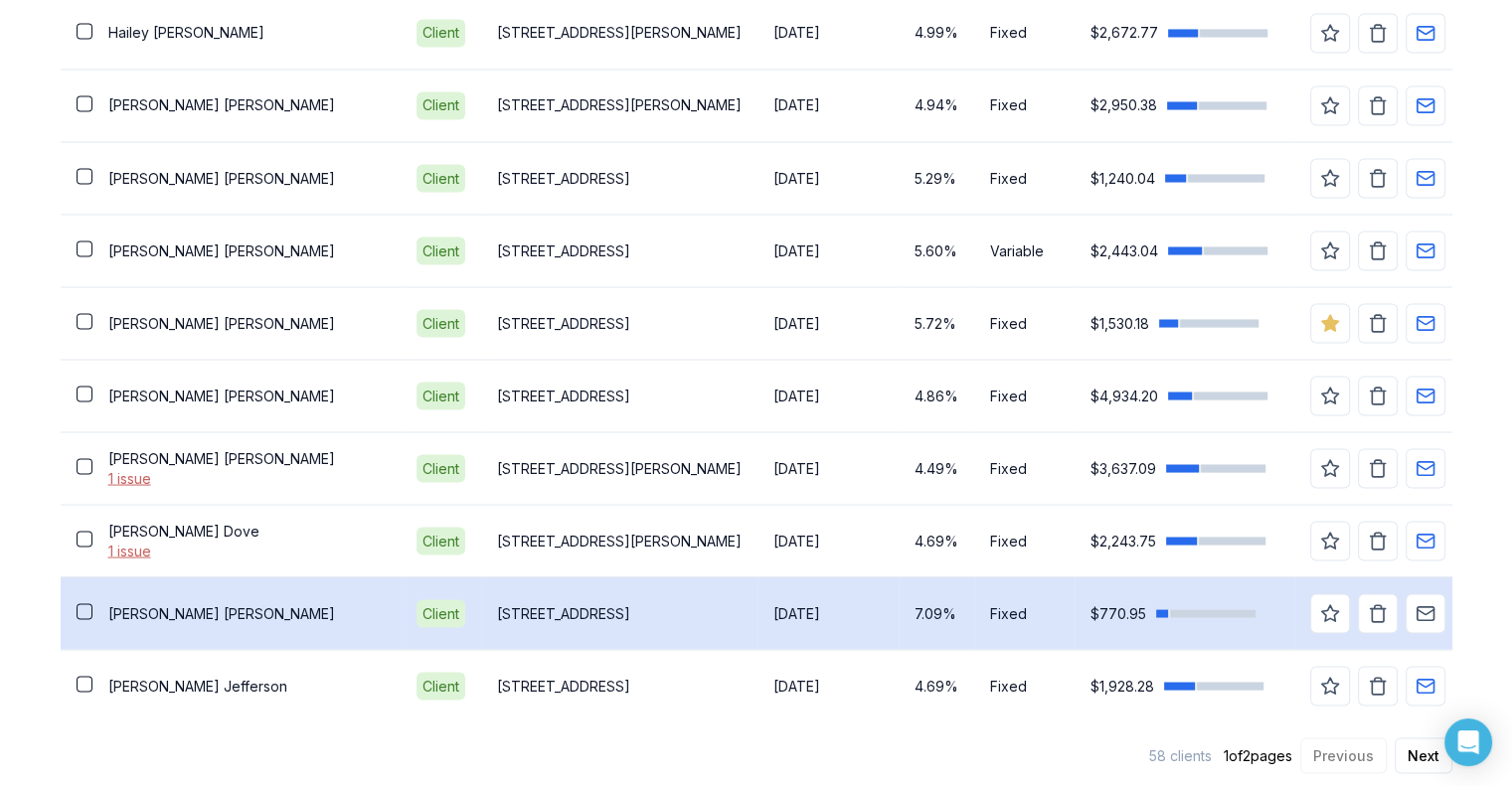 click on "[STREET_ADDRESS]" at bounding box center [619, 613] 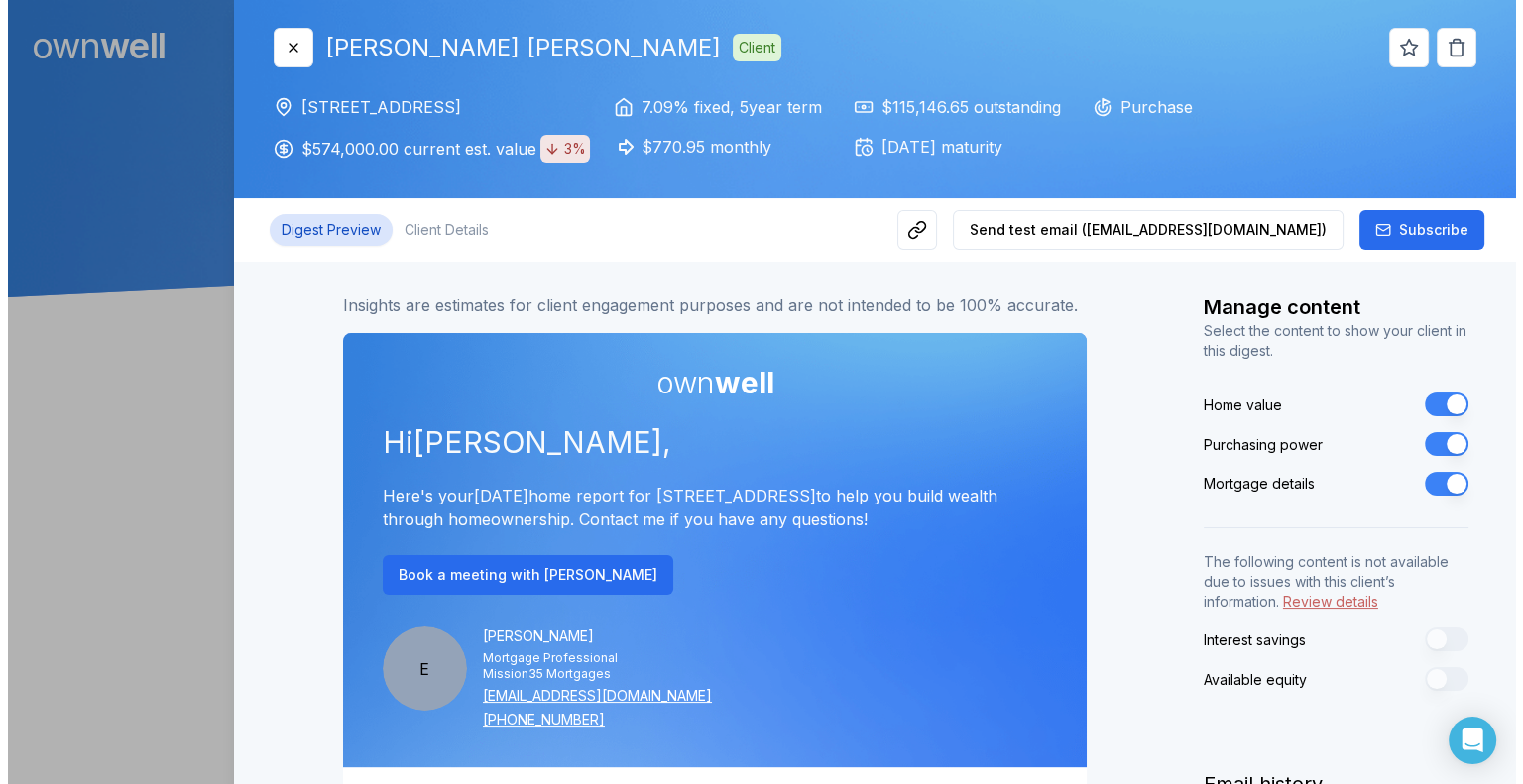 scroll, scrollTop: 0, scrollLeft: 0, axis: both 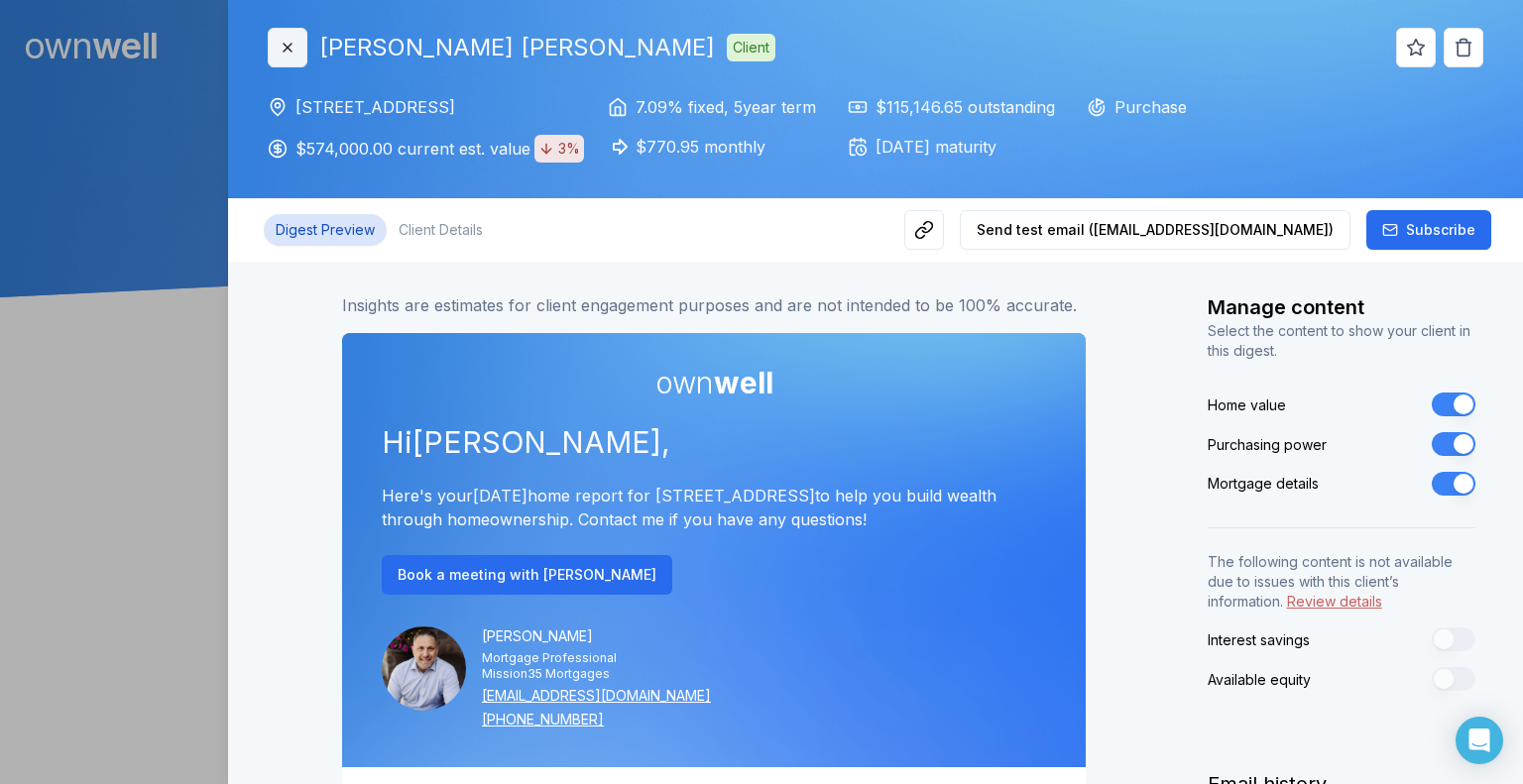 click on "Close" at bounding box center (288, 48) 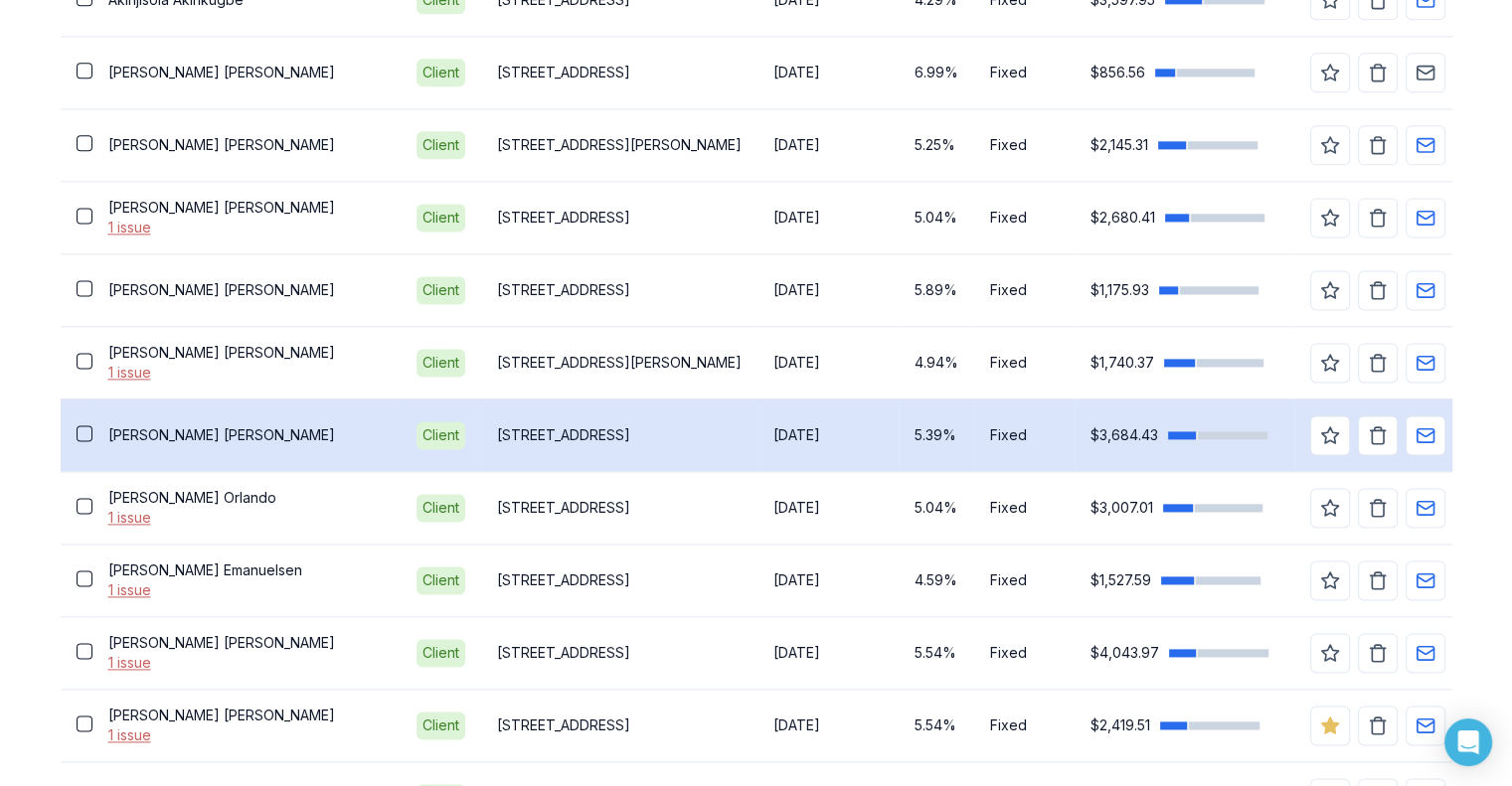 scroll, scrollTop: 2683, scrollLeft: 0, axis: vertical 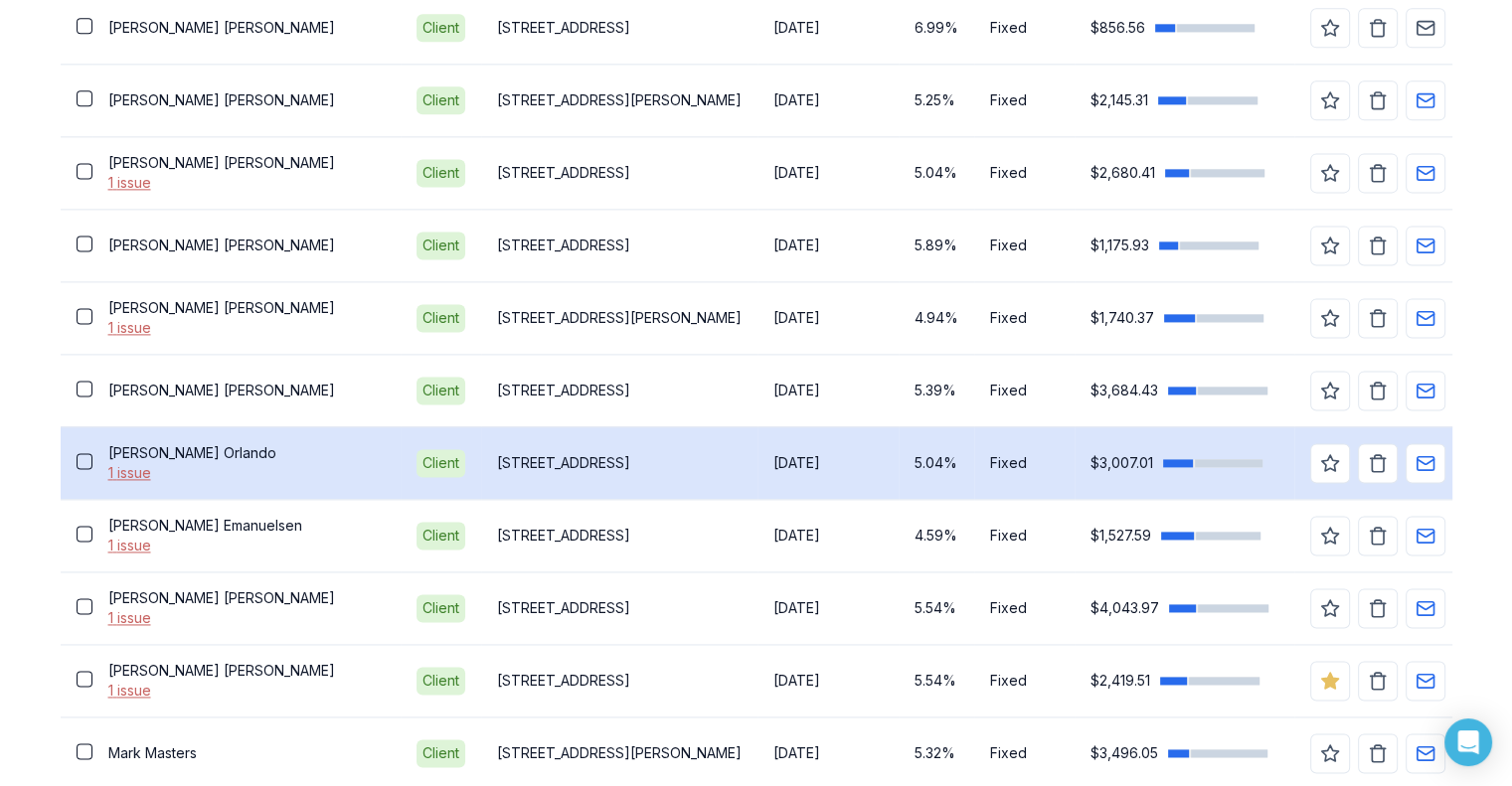 click on "Anthony   Orlando" at bounding box center [247, 453] 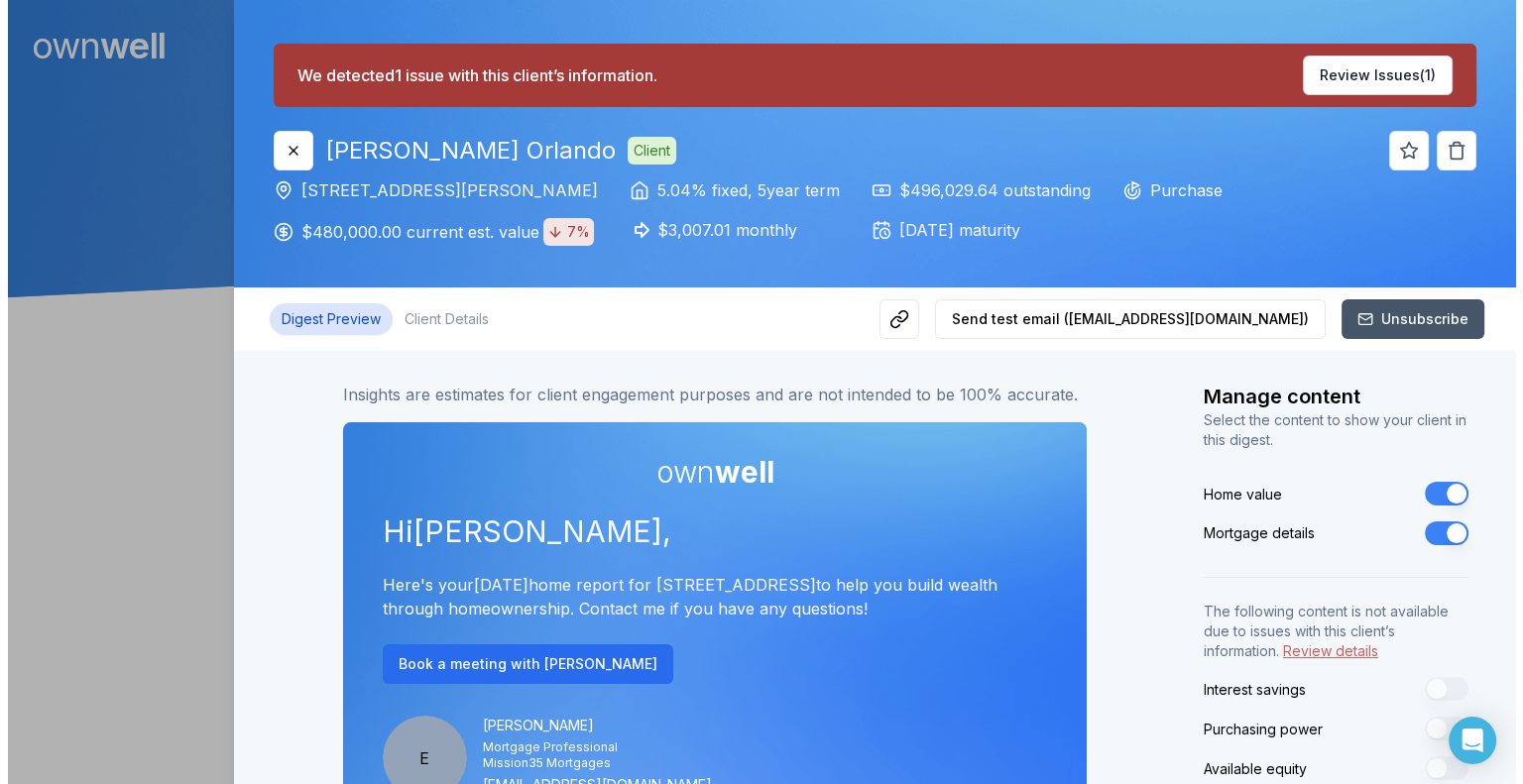 scroll, scrollTop: 0, scrollLeft: 0, axis: both 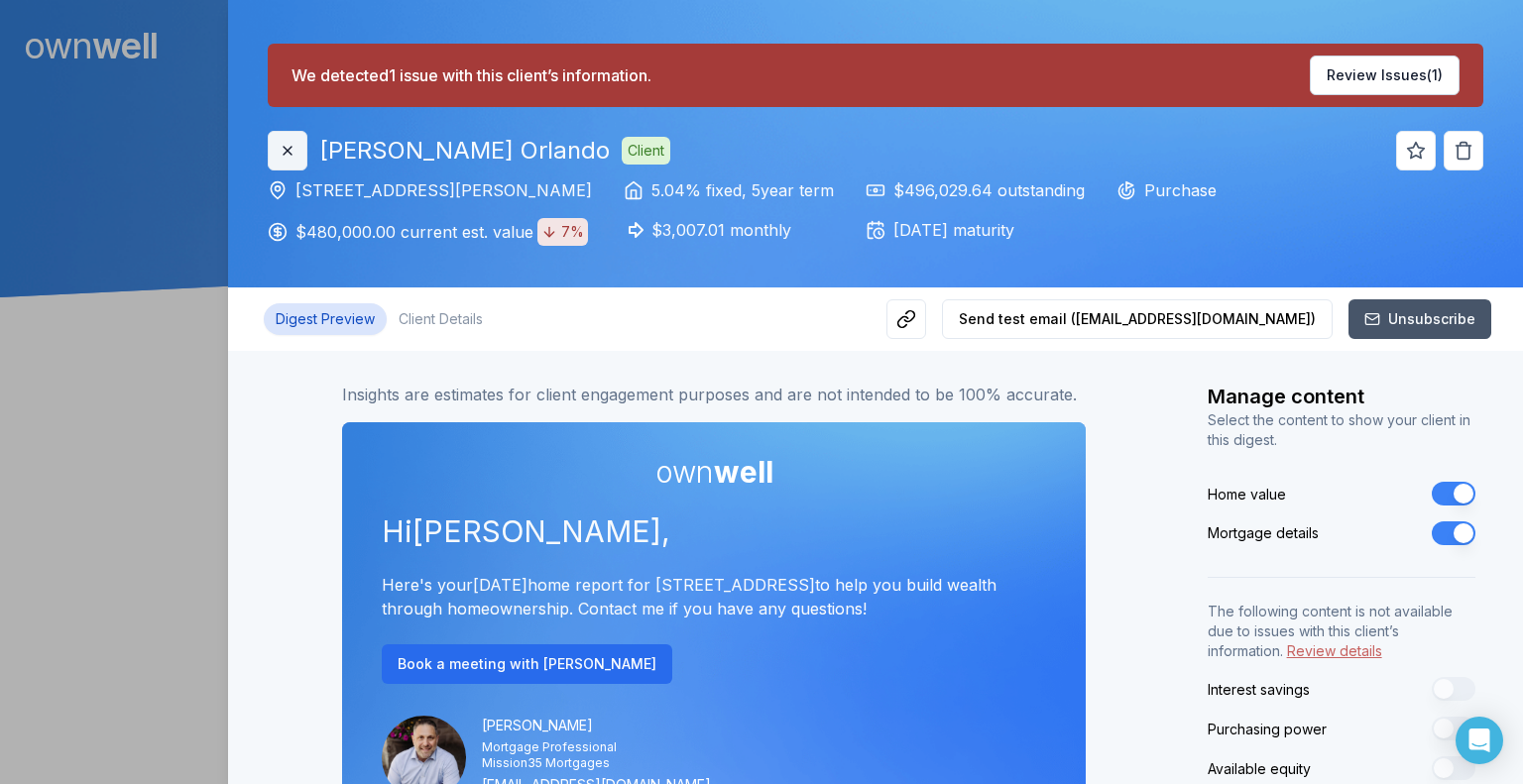 click 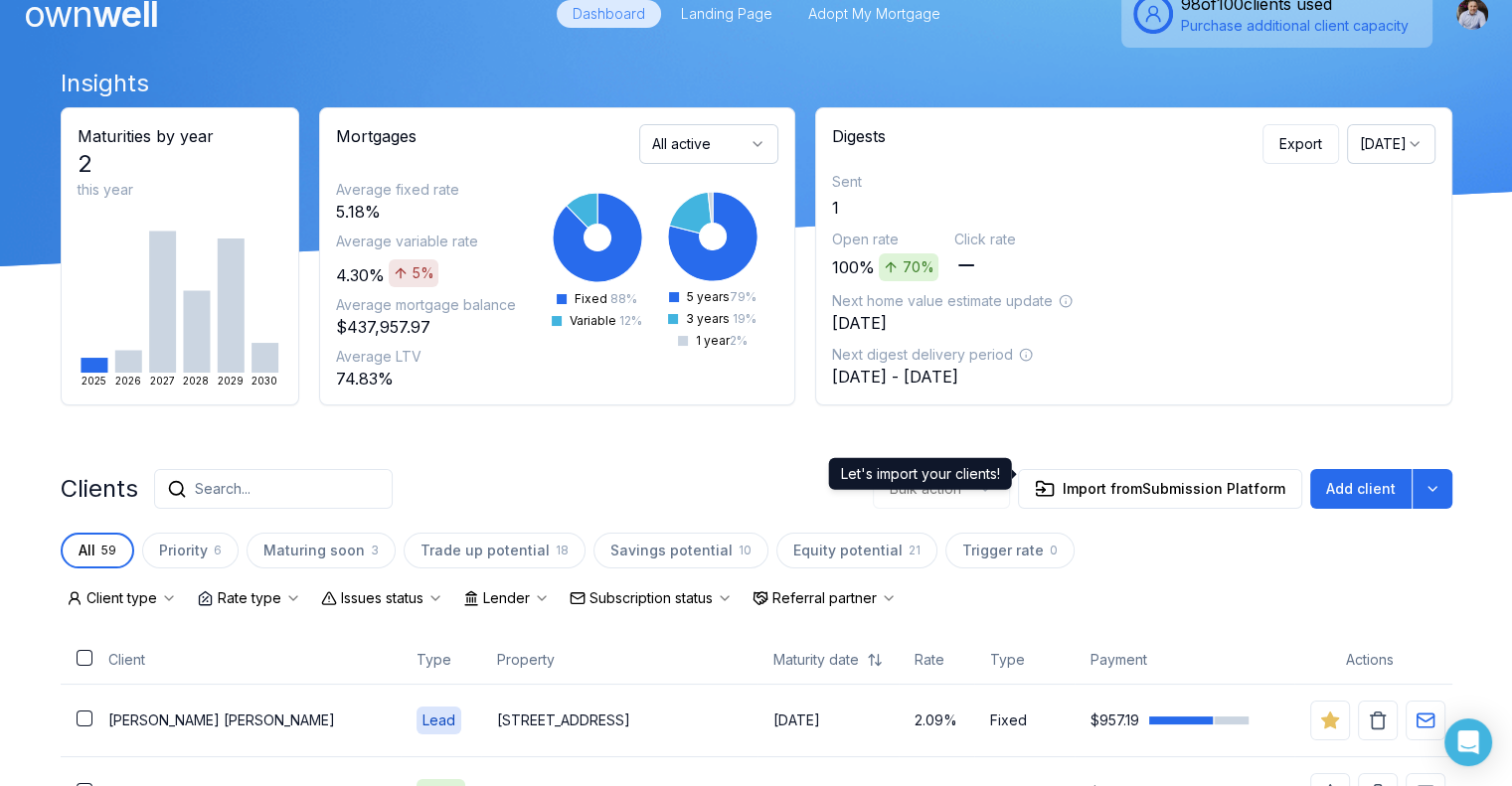 scroll, scrollTop: 0, scrollLeft: 0, axis: both 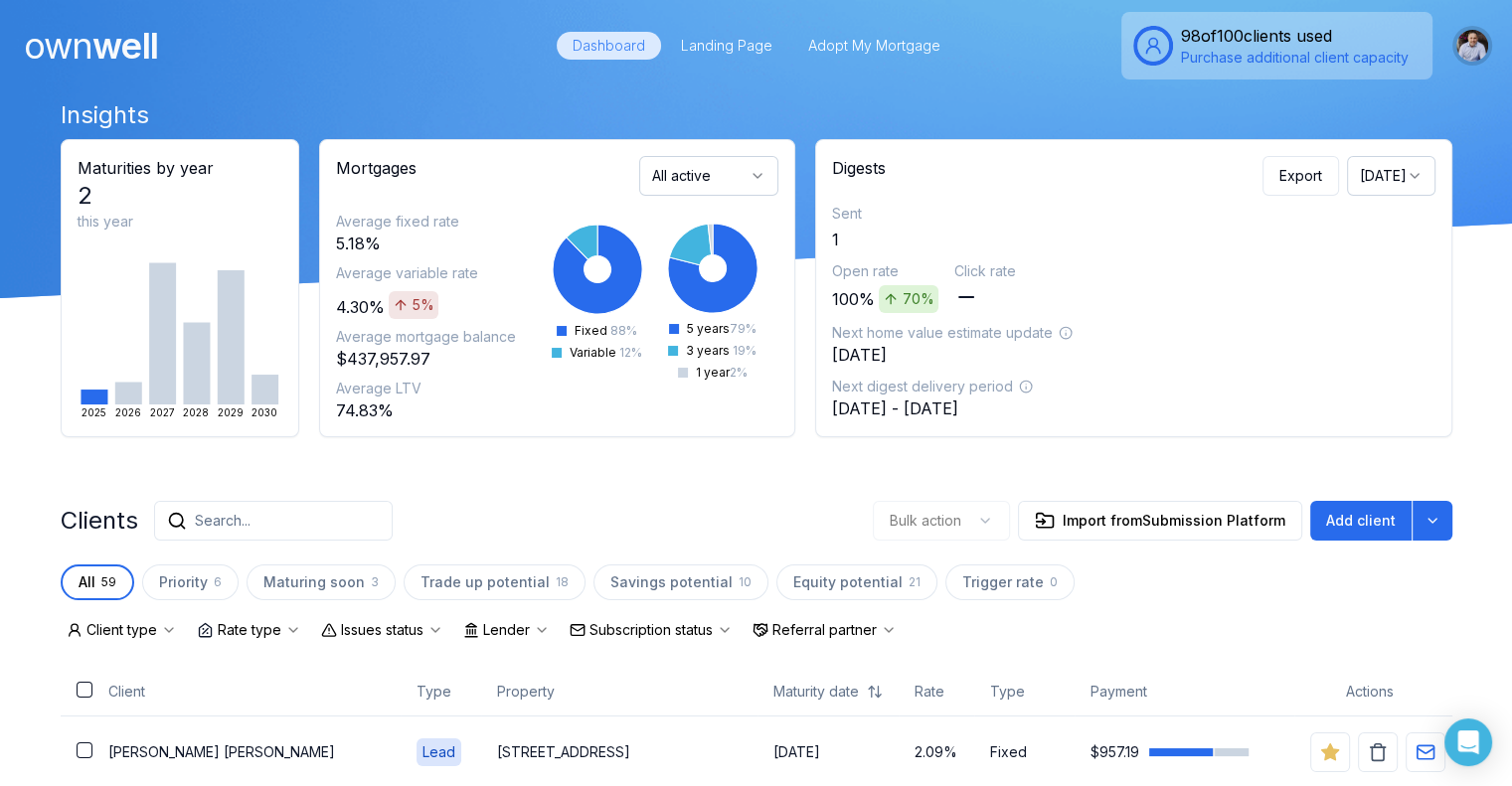 click at bounding box center [1472, 46] 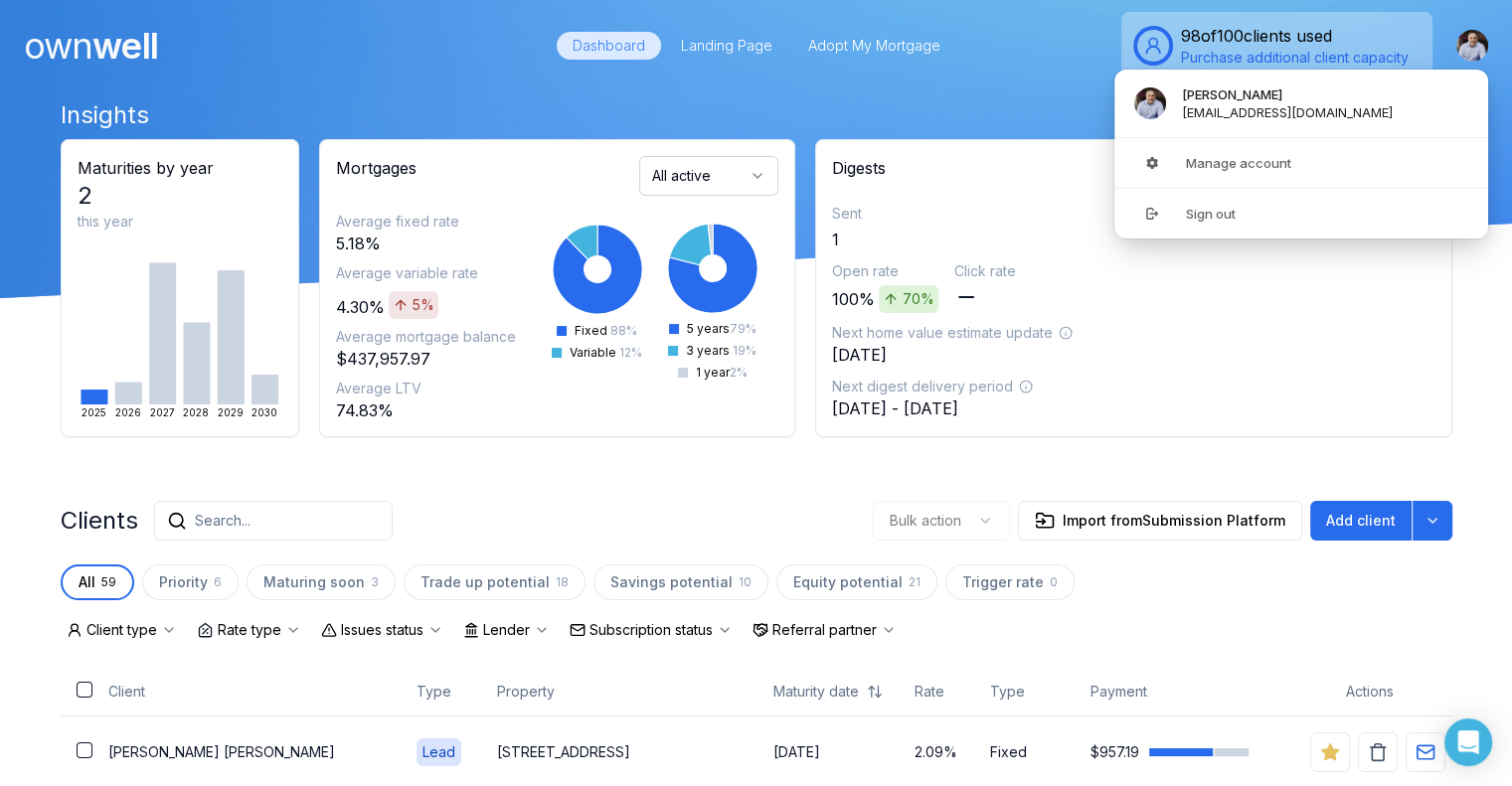 click on "Open rate 100% 70% Click rate" at bounding box center (1133, 287) 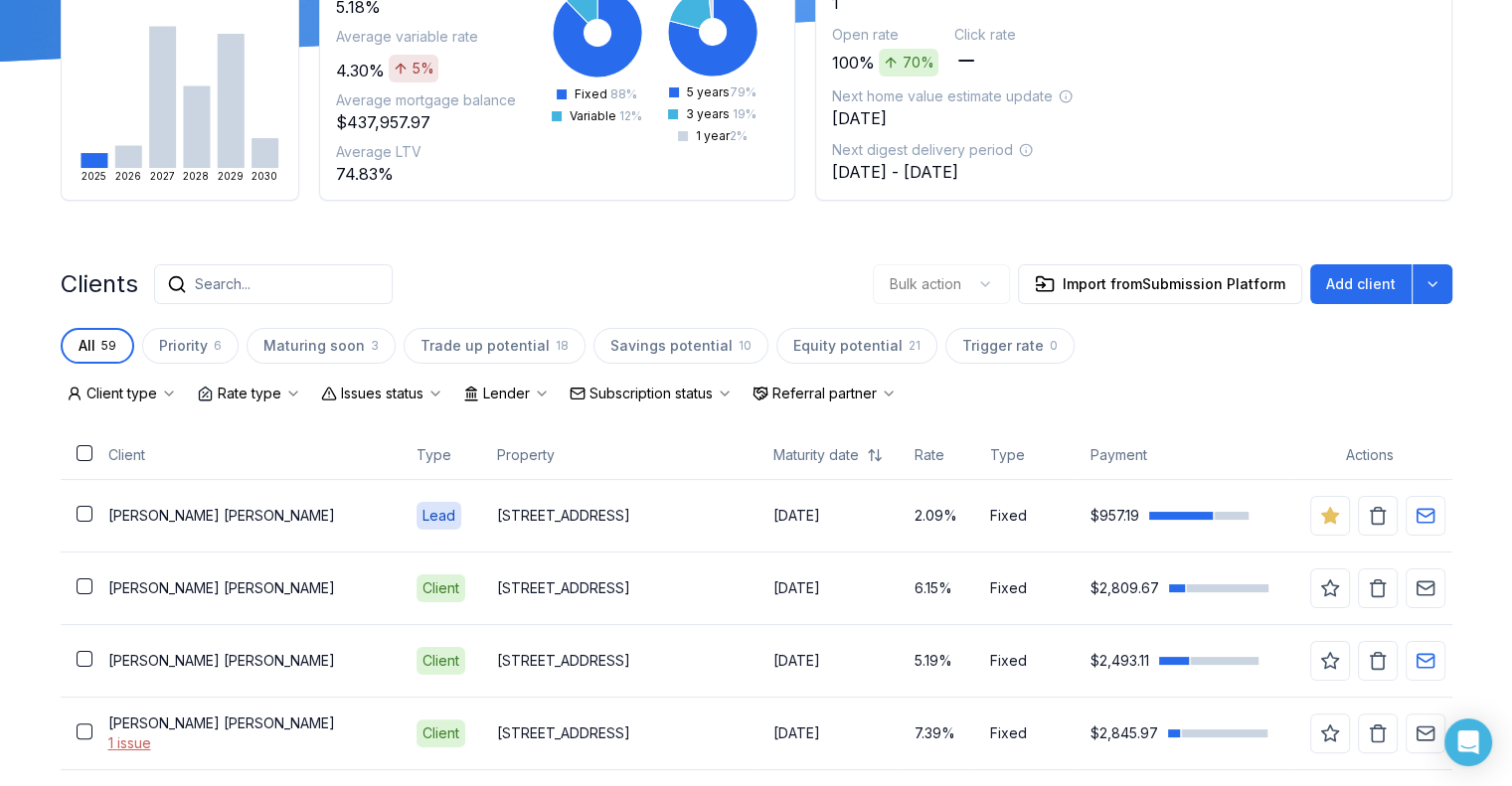 scroll, scrollTop: 298, scrollLeft: 0, axis: vertical 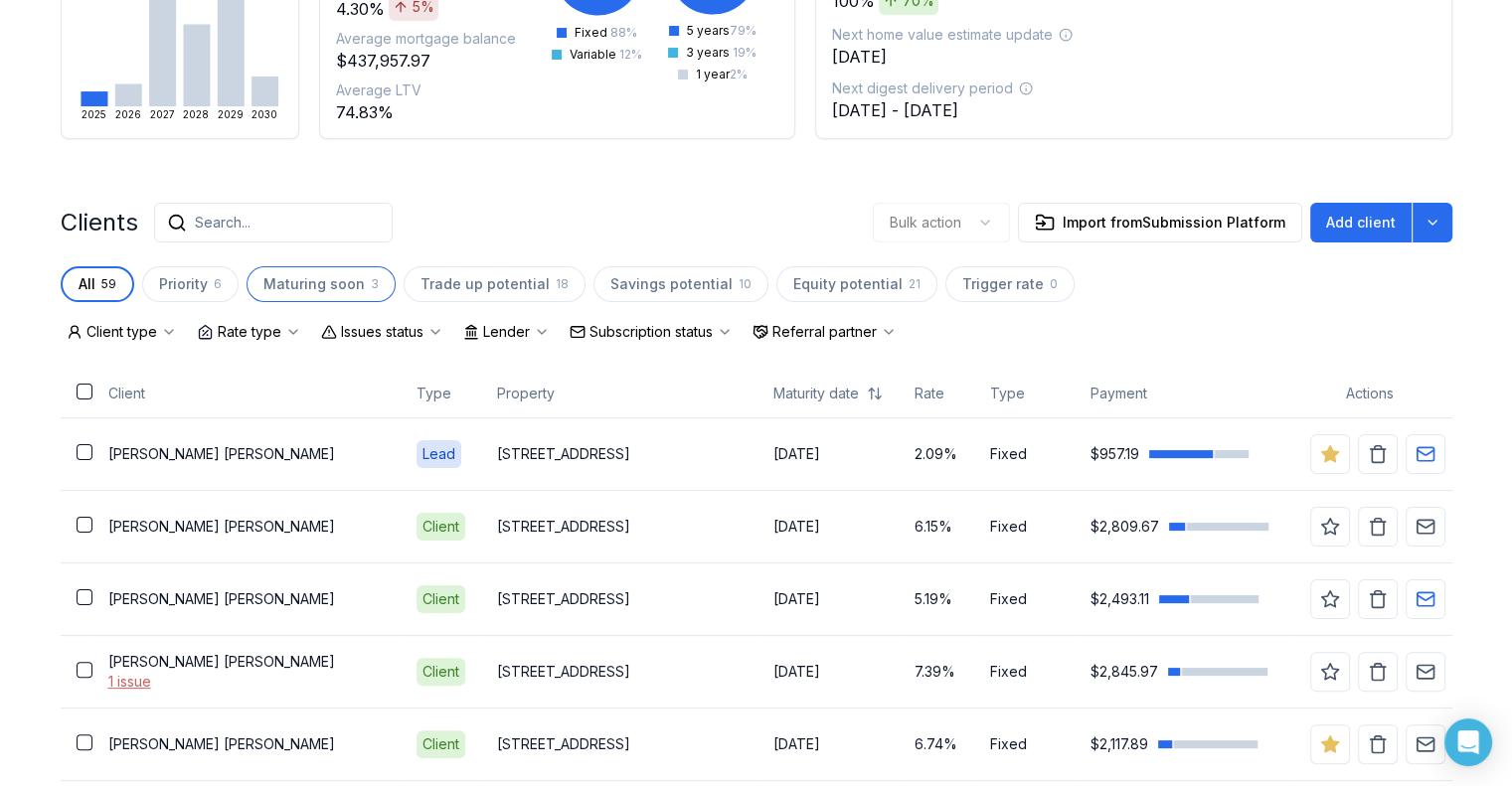 click on "Maturing soon 3" at bounding box center [321, 284] 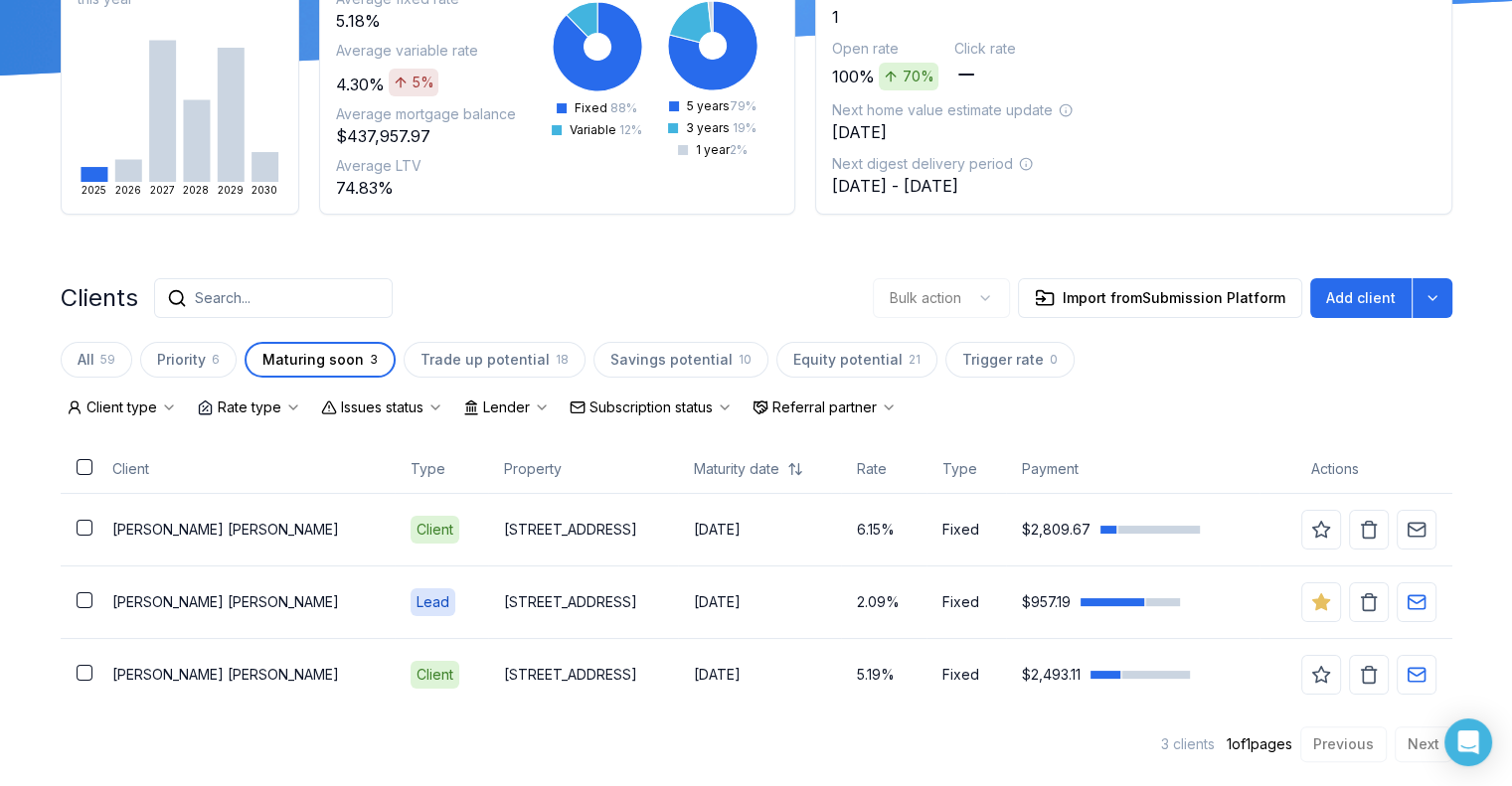 scroll, scrollTop: 222, scrollLeft: 0, axis: vertical 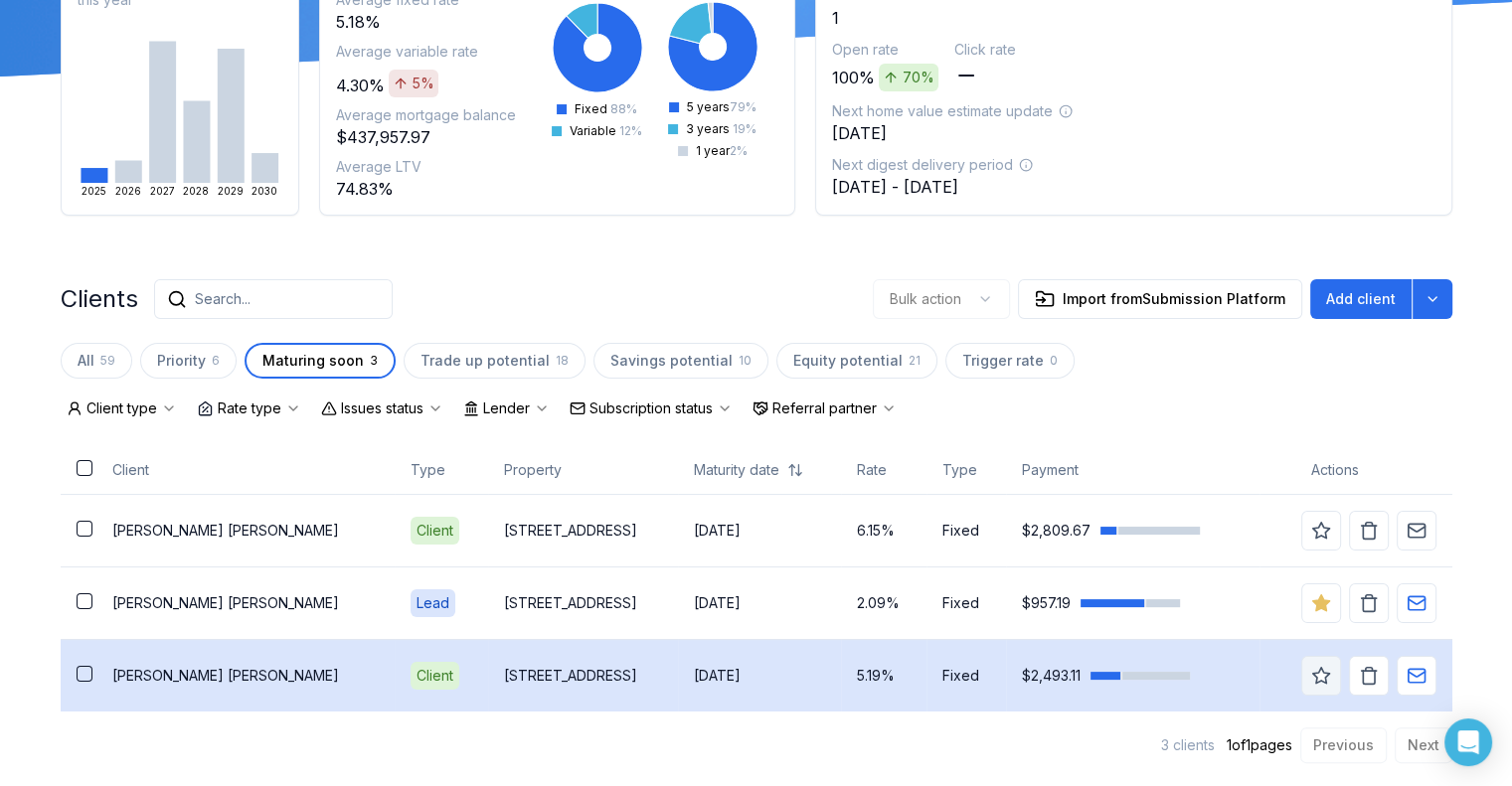 drag, startPoint x: 1319, startPoint y: 670, endPoint x: 1308, endPoint y: 674, distance: 11.7046999 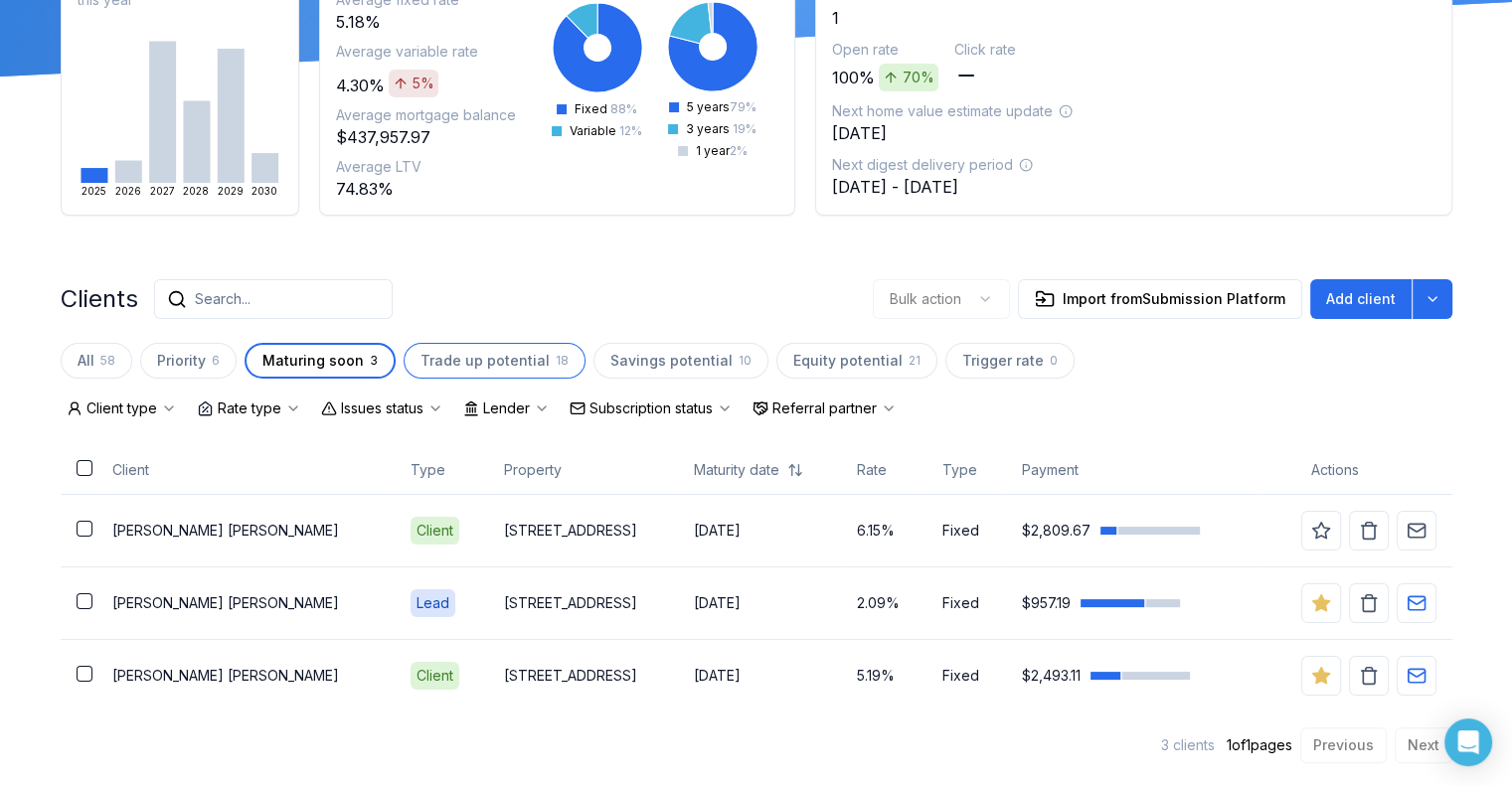 click on "Trade up potential" at bounding box center (485, 361) 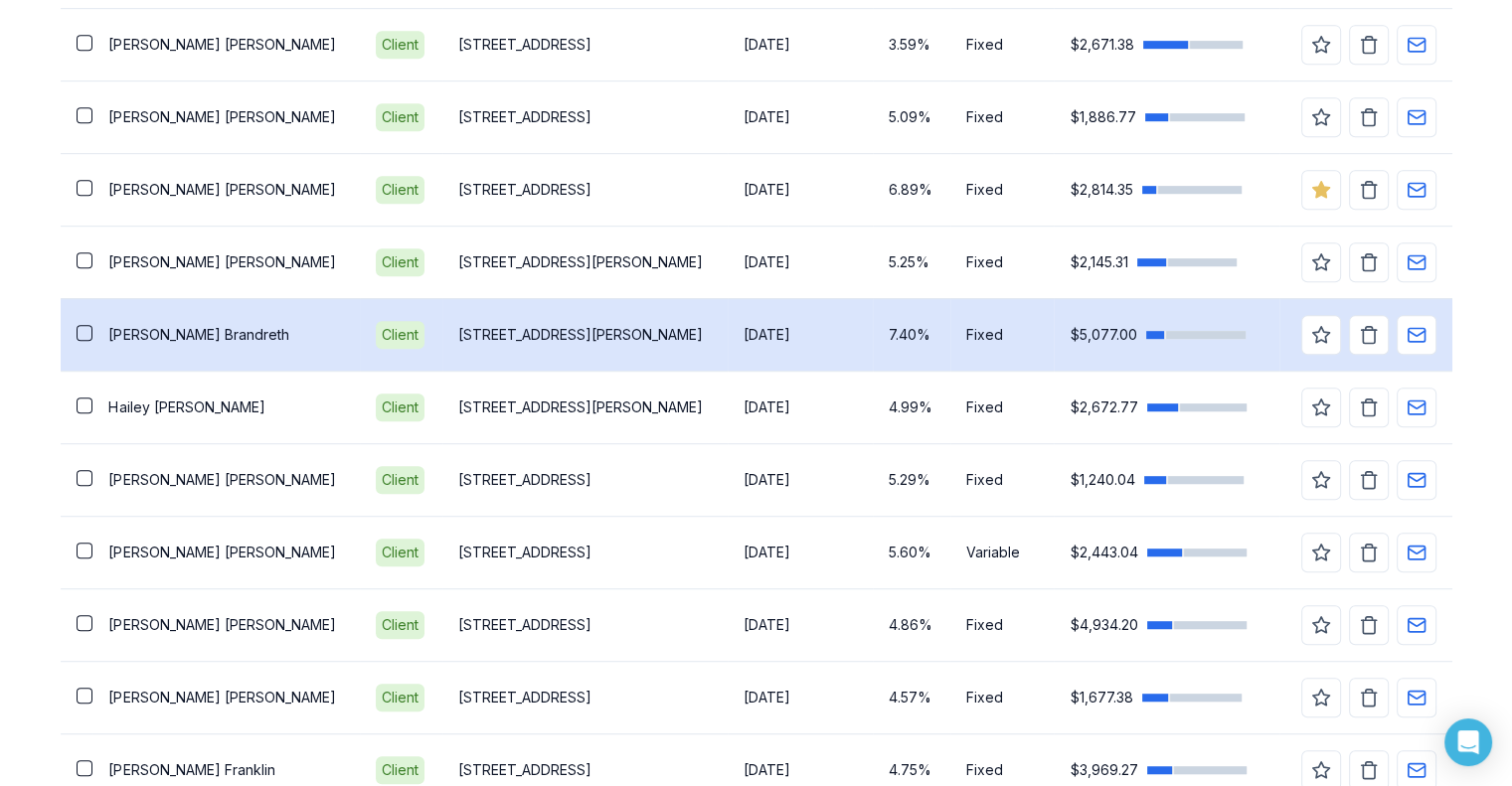 scroll, scrollTop: 1108, scrollLeft: 0, axis: vertical 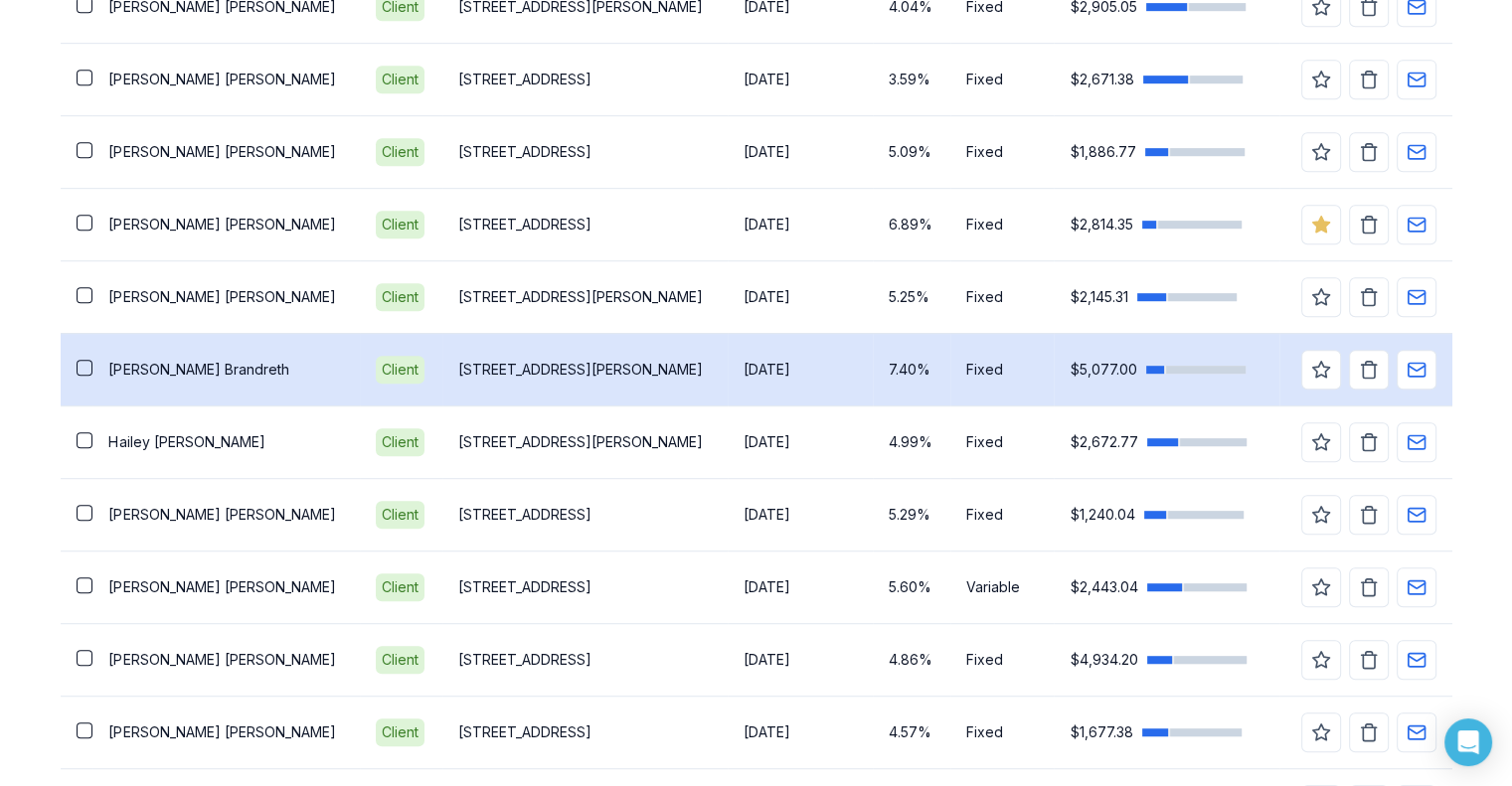 click on "Paul   Brandreth" at bounding box center [226, 370] 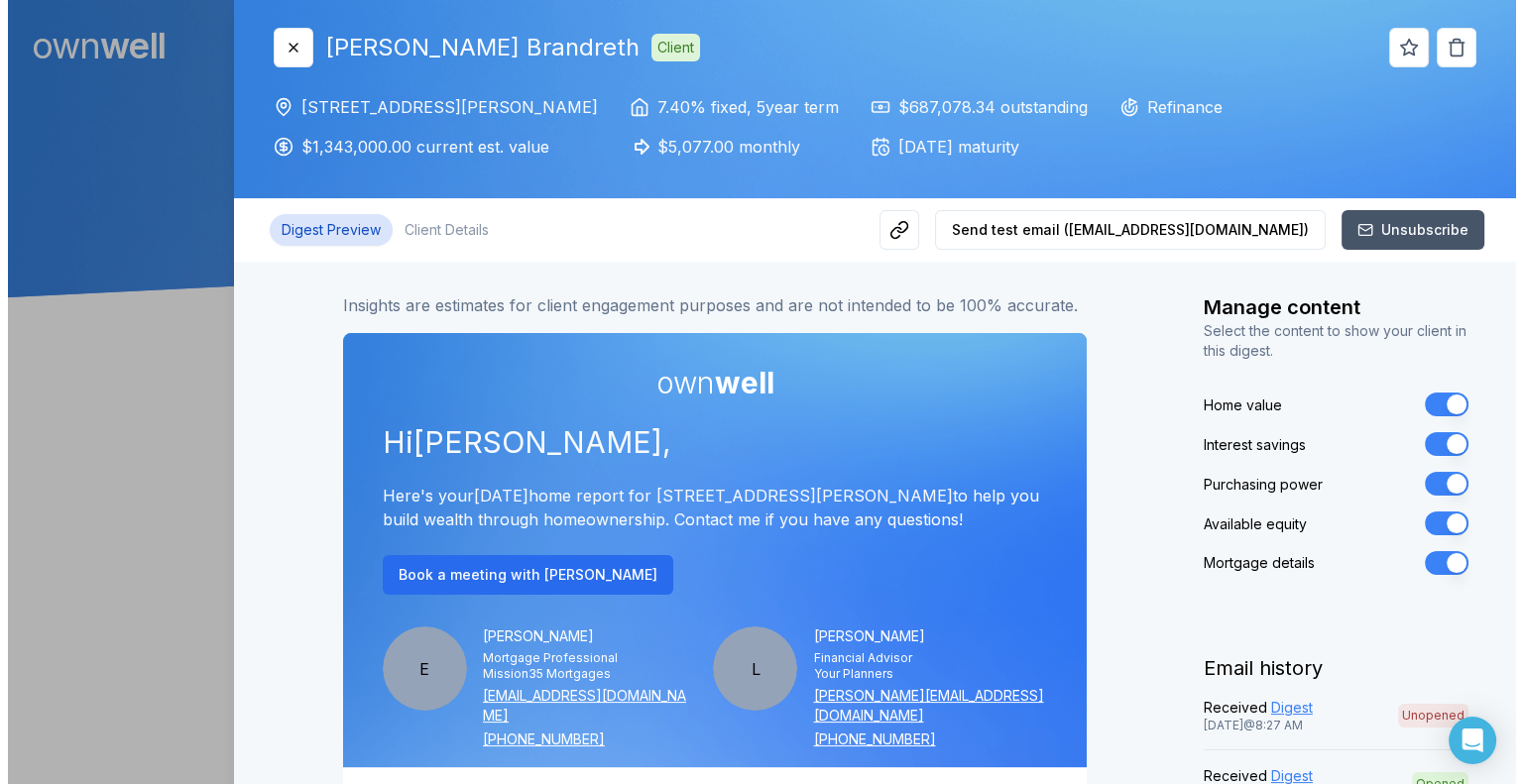 scroll, scrollTop: 0, scrollLeft: 0, axis: both 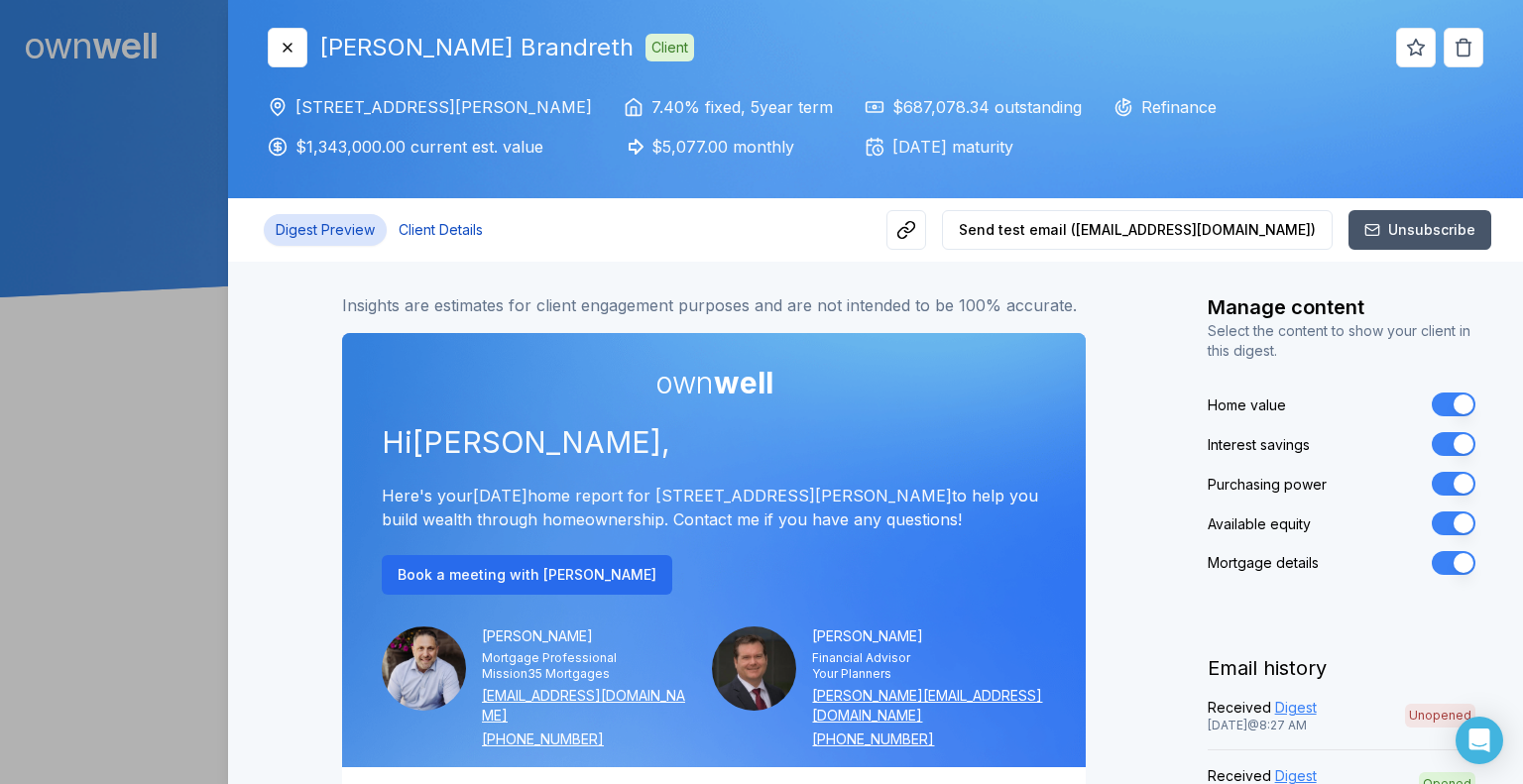 click on "Client Details" at bounding box center [440, 230] 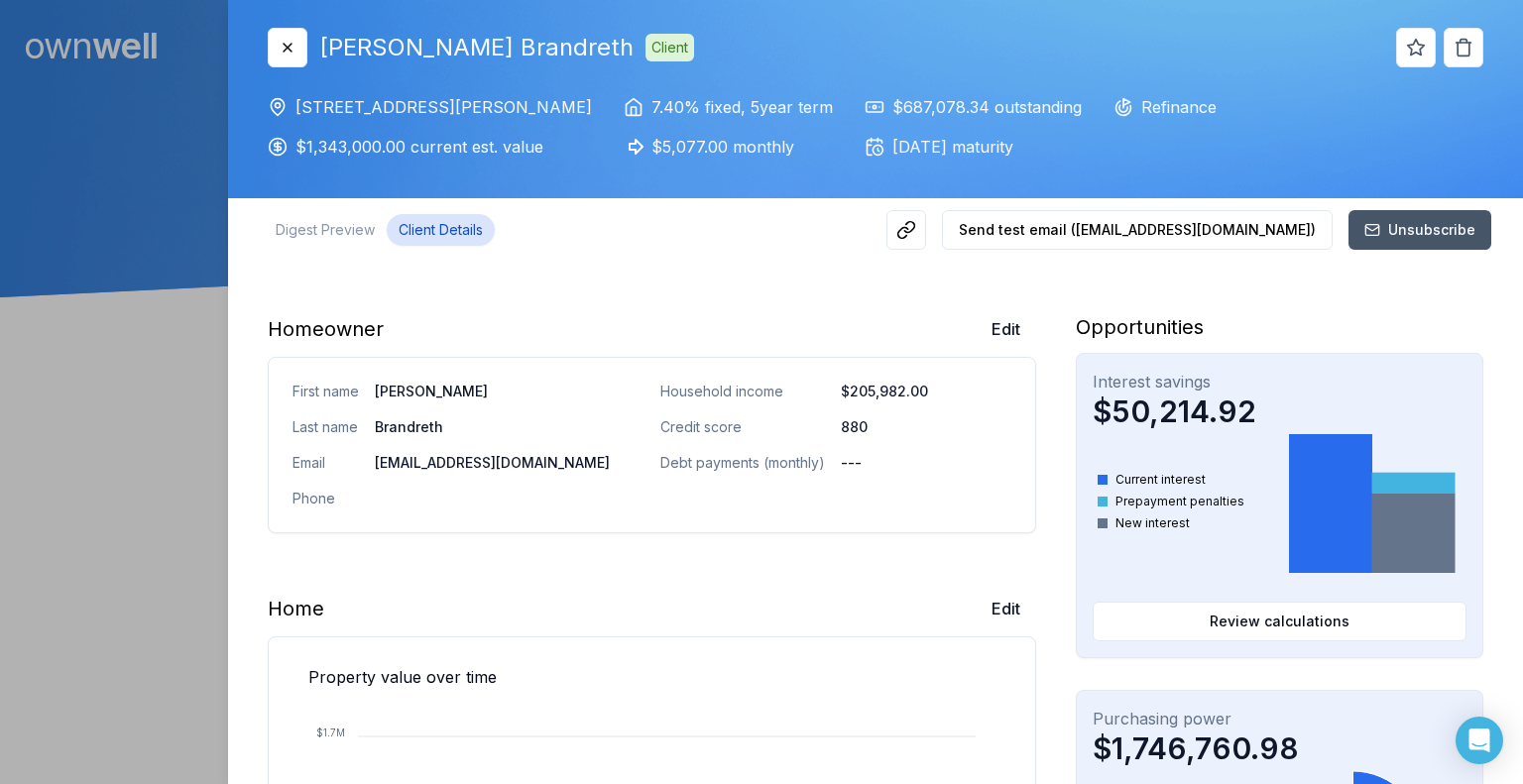 scroll, scrollTop: 297, scrollLeft: 0, axis: vertical 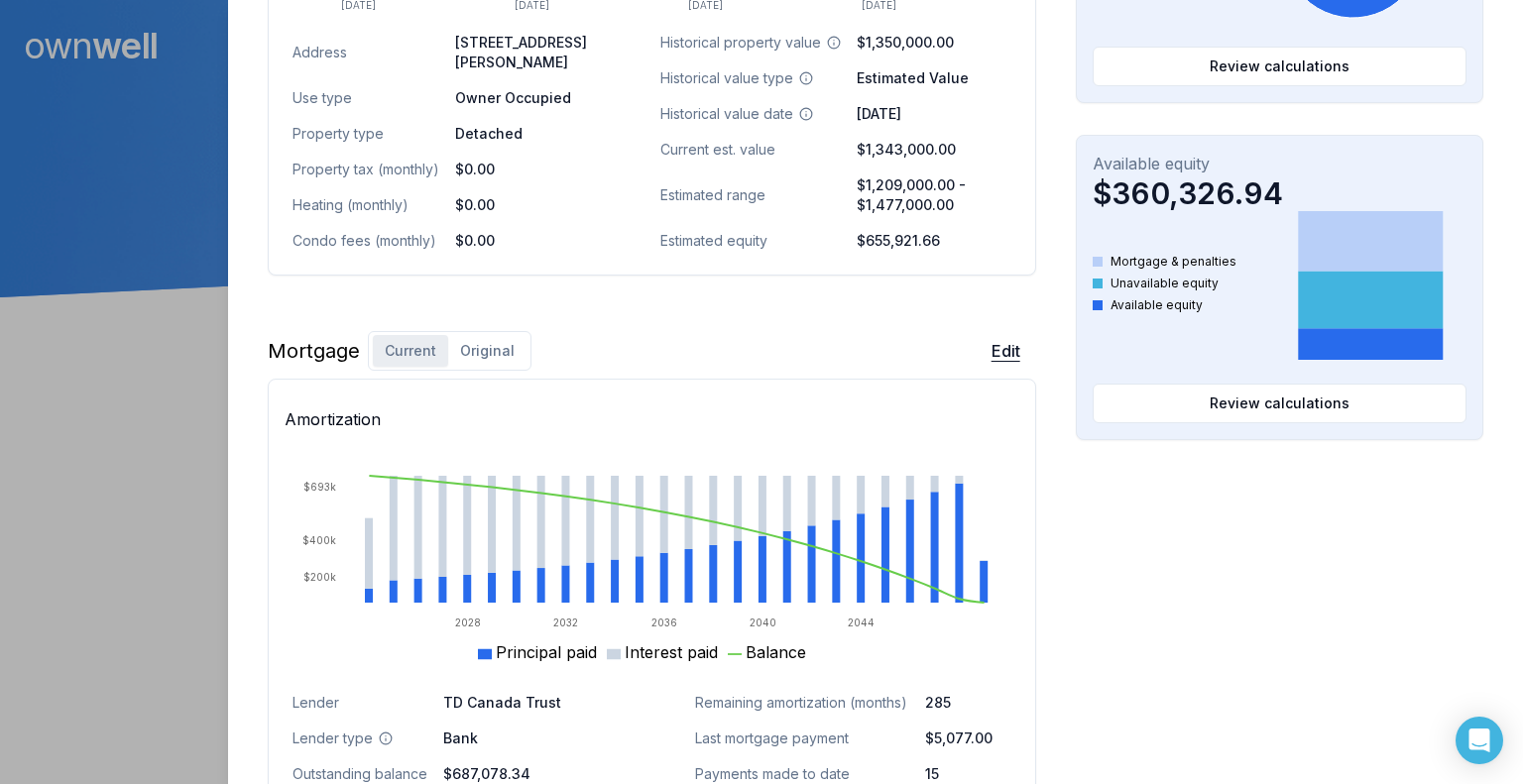 click on "Edit" at bounding box center [1005, 351] 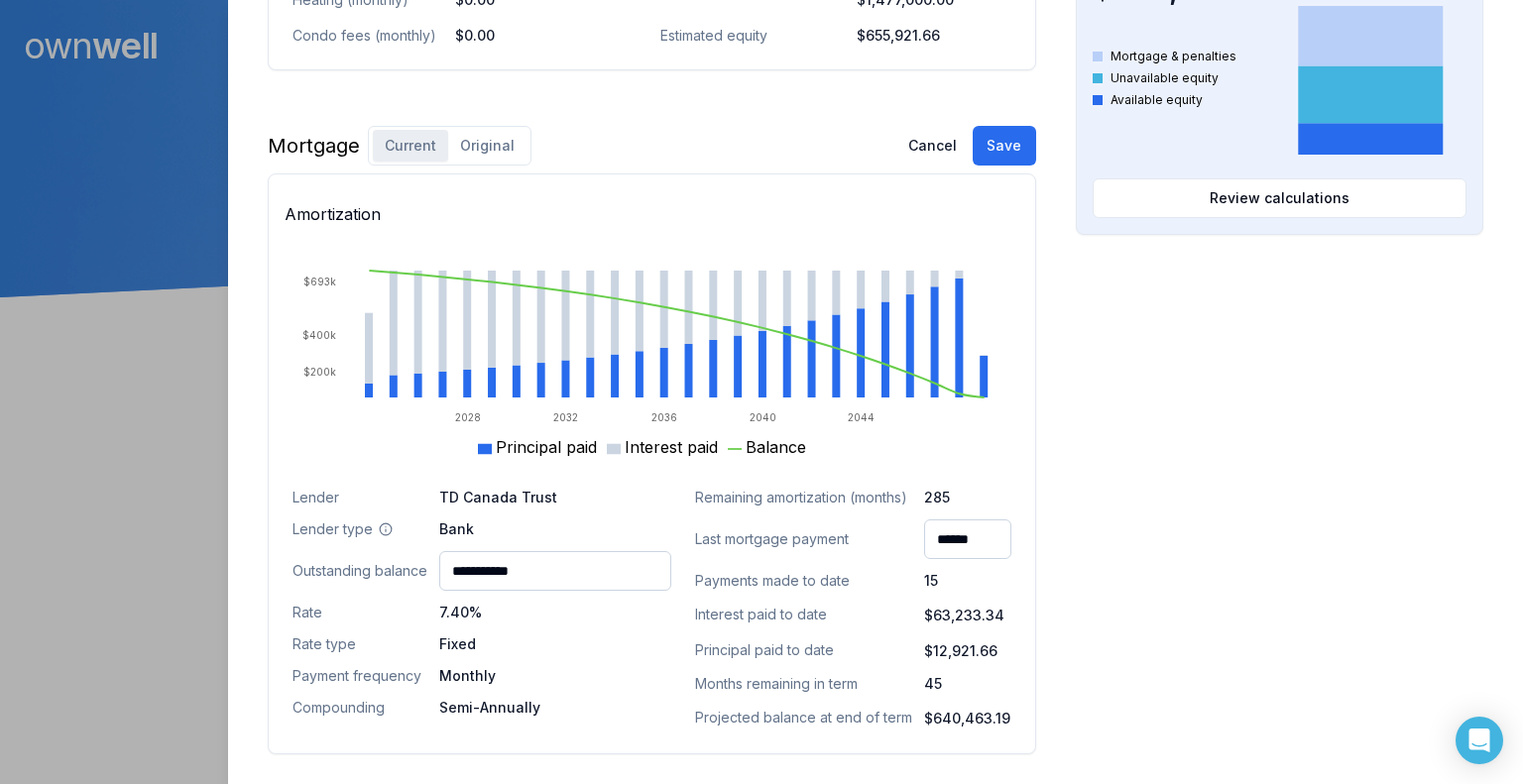scroll, scrollTop: 991, scrollLeft: 0, axis: vertical 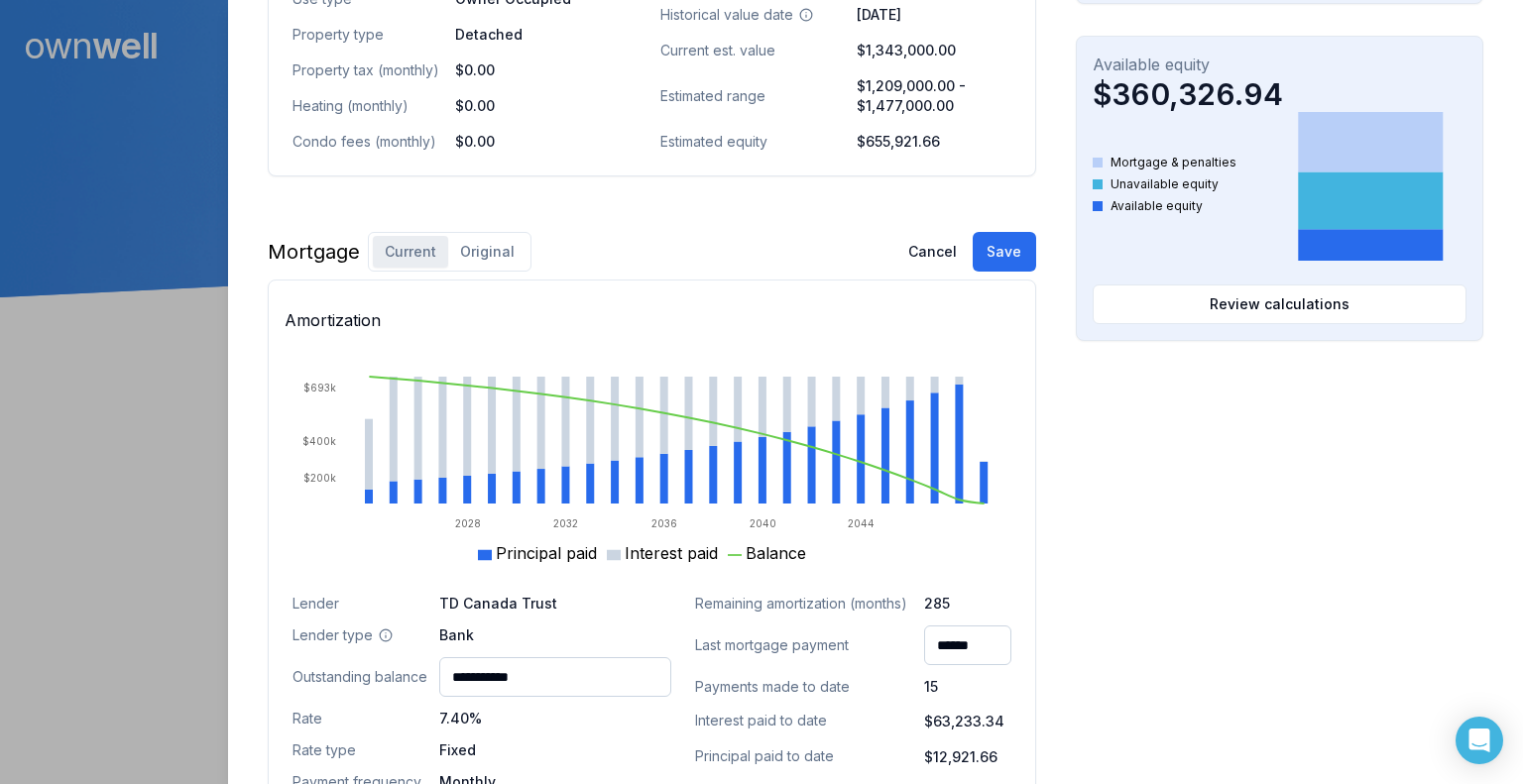 click on "Original" at bounding box center [487, 252] 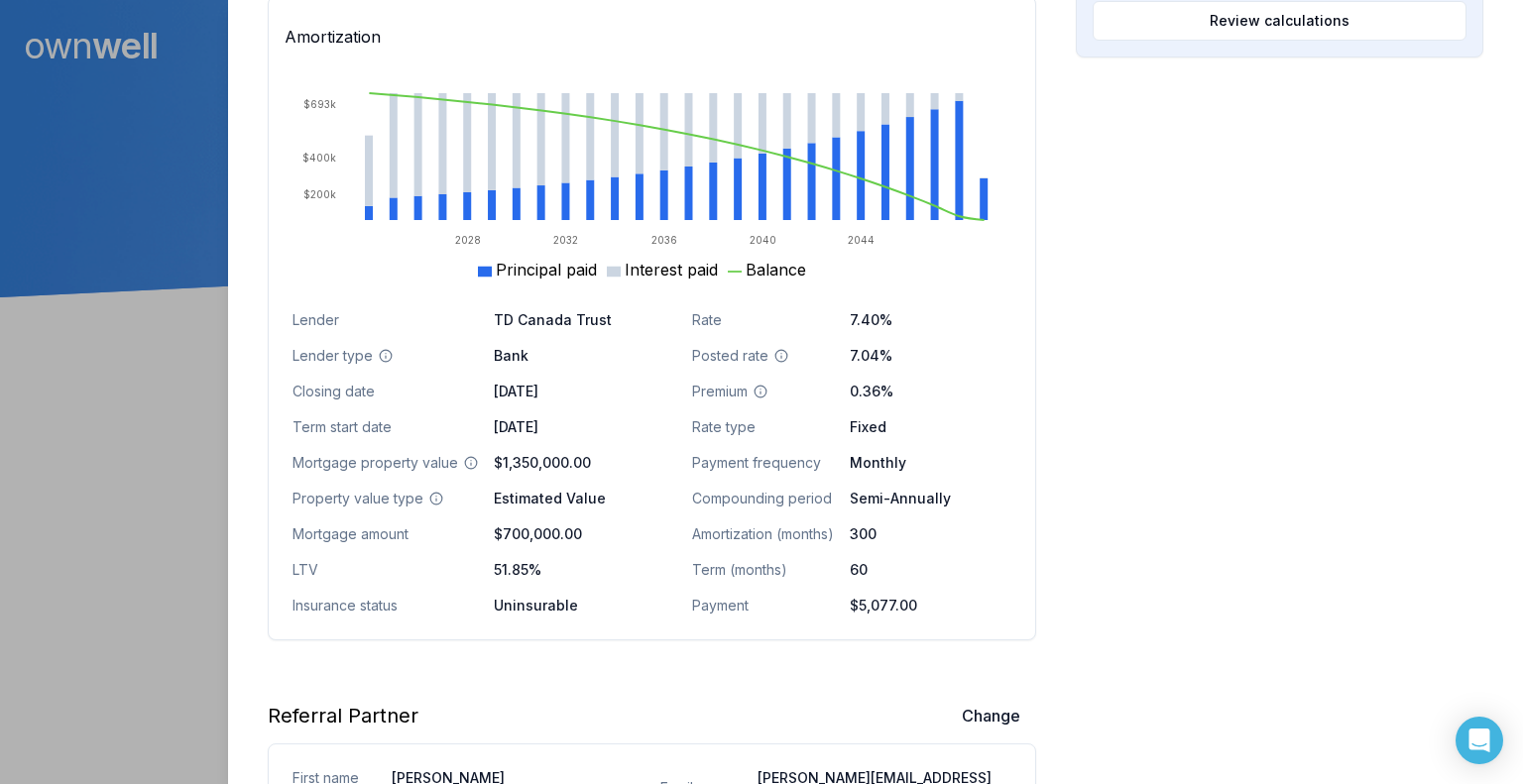 scroll, scrollTop: 1288, scrollLeft: 0, axis: vertical 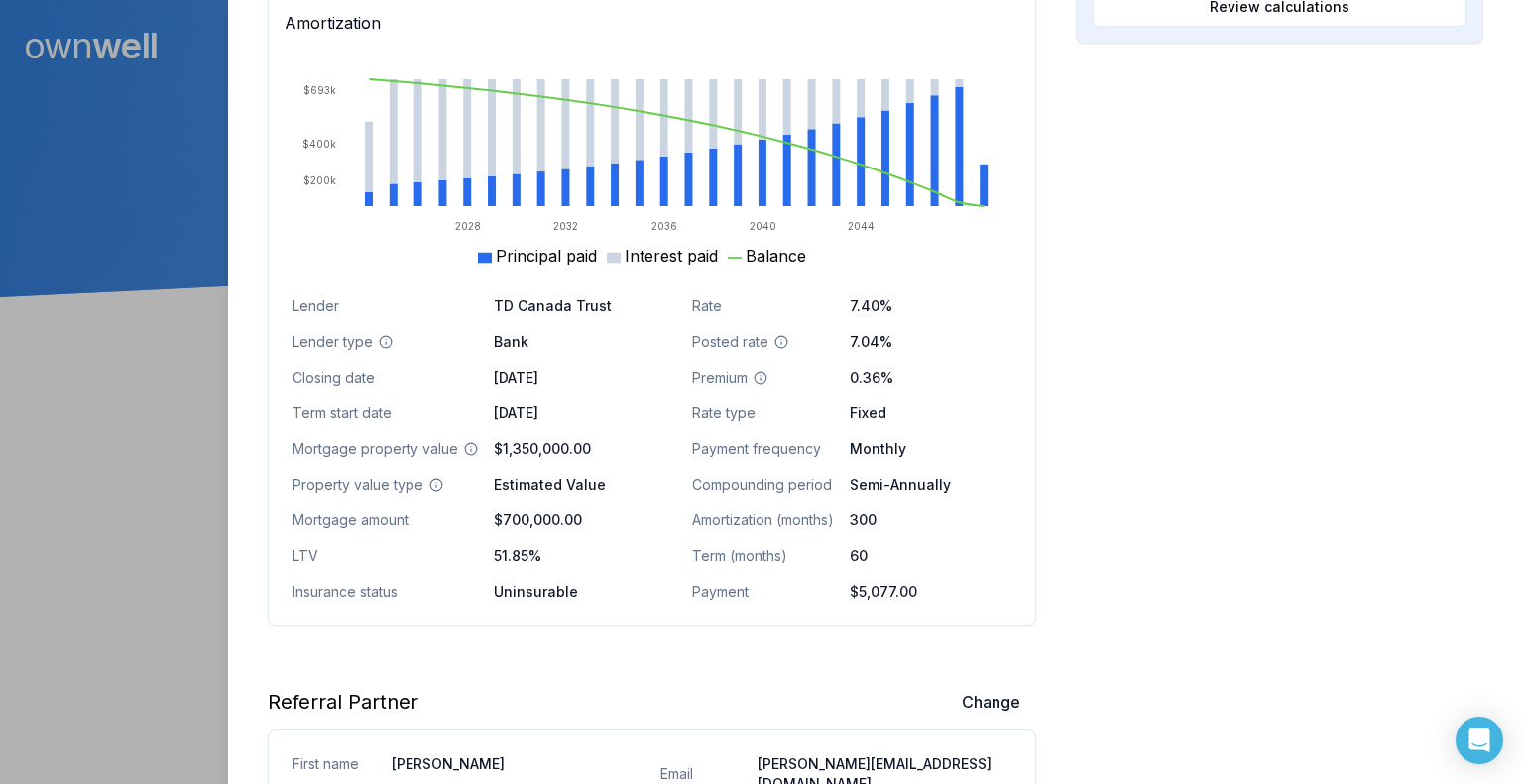 click on "7.04%" at bounding box center [930, 342] 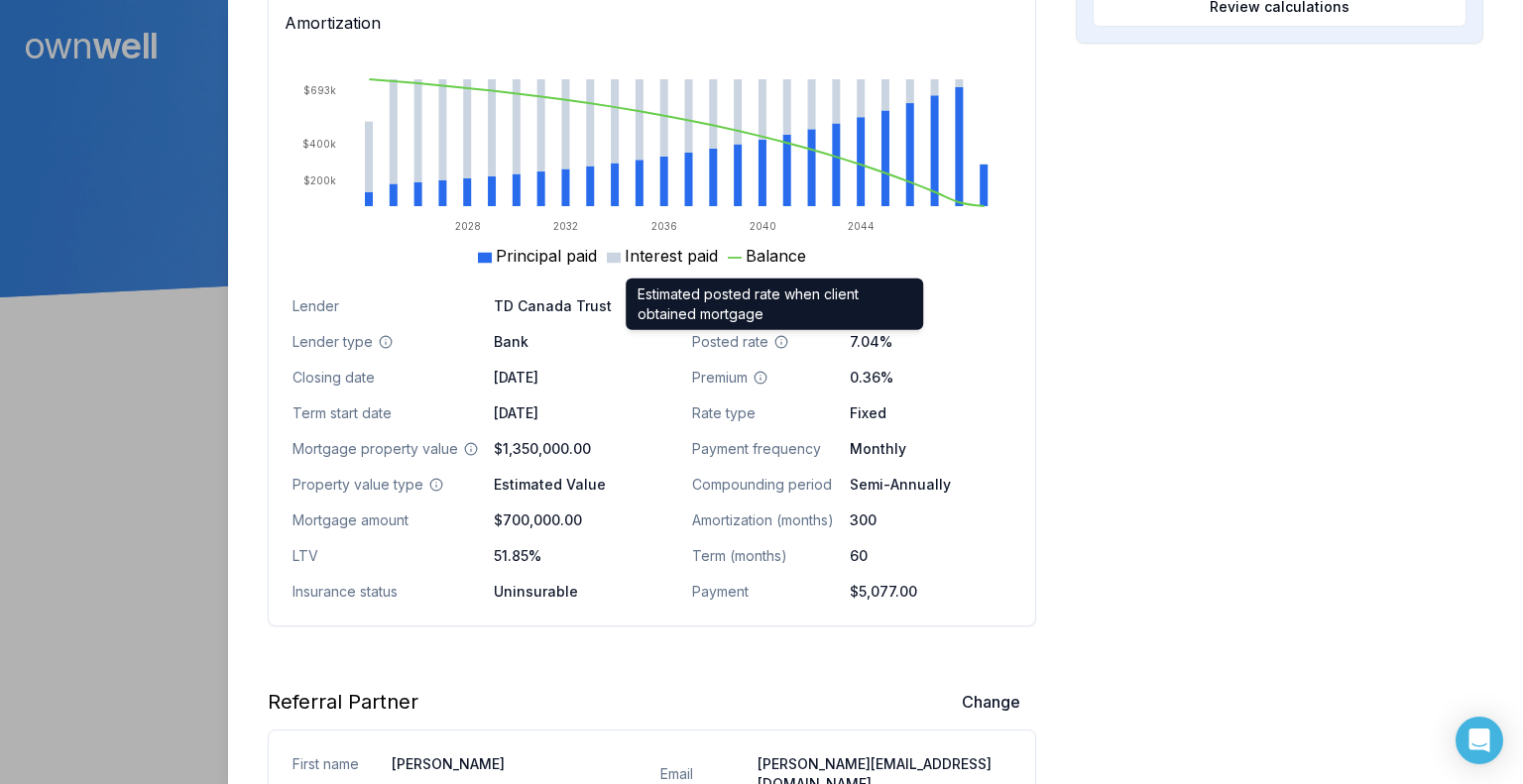 click on "0.36%" at bounding box center (930, 378) 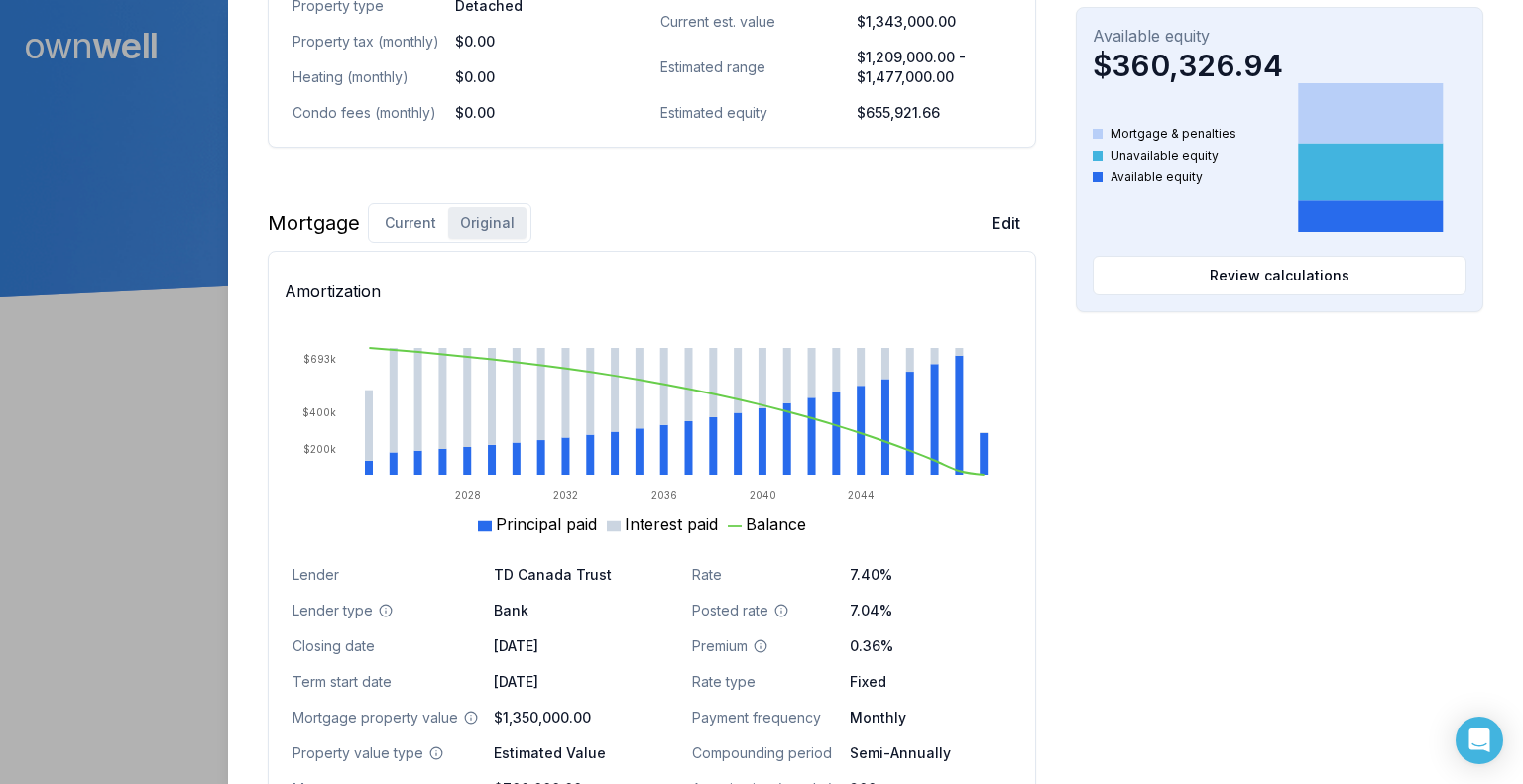 scroll, scrollTop: 991, scrollLeft: 0, axis: vertical 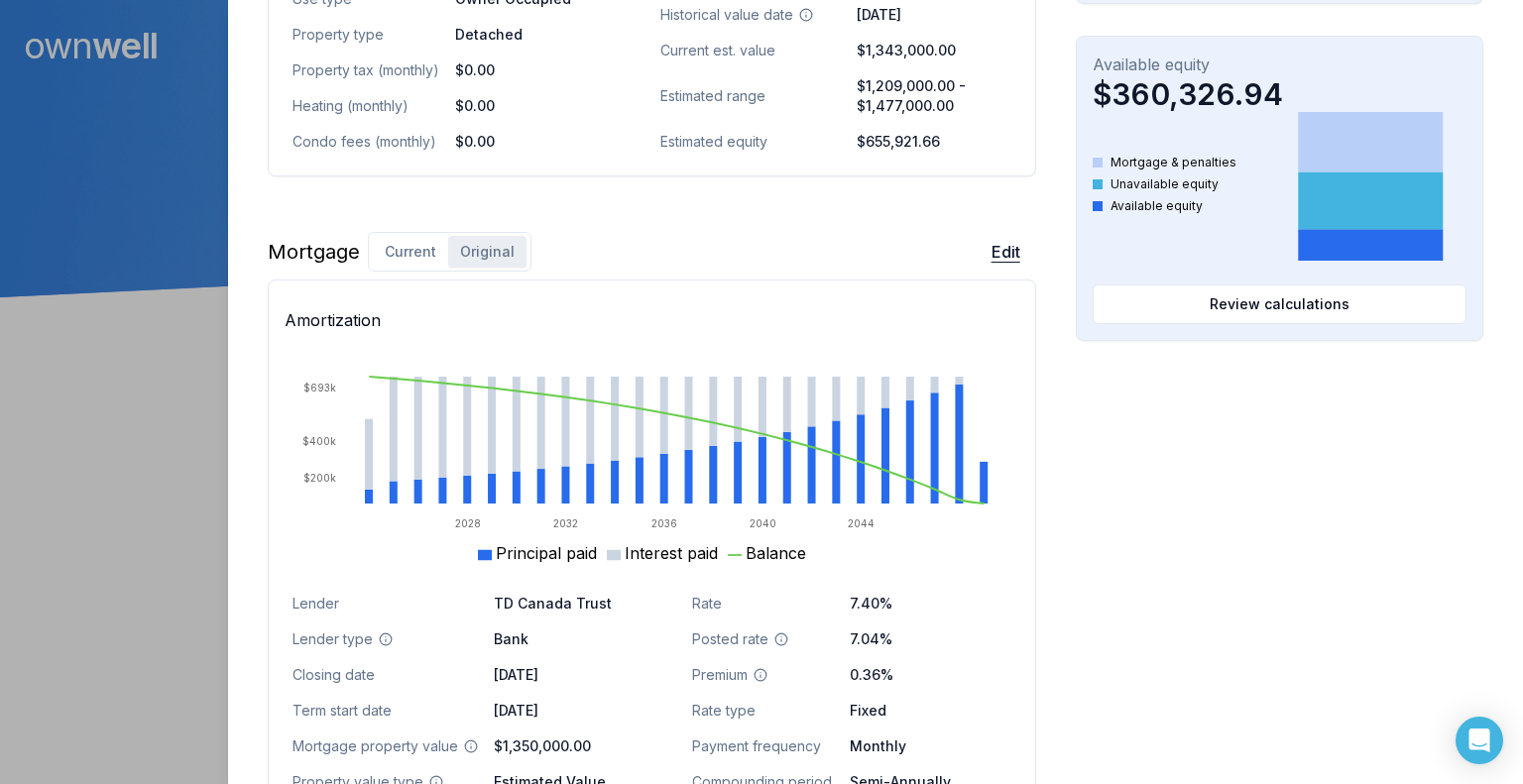 click on "Edit" at bounding box center (1005, 252) 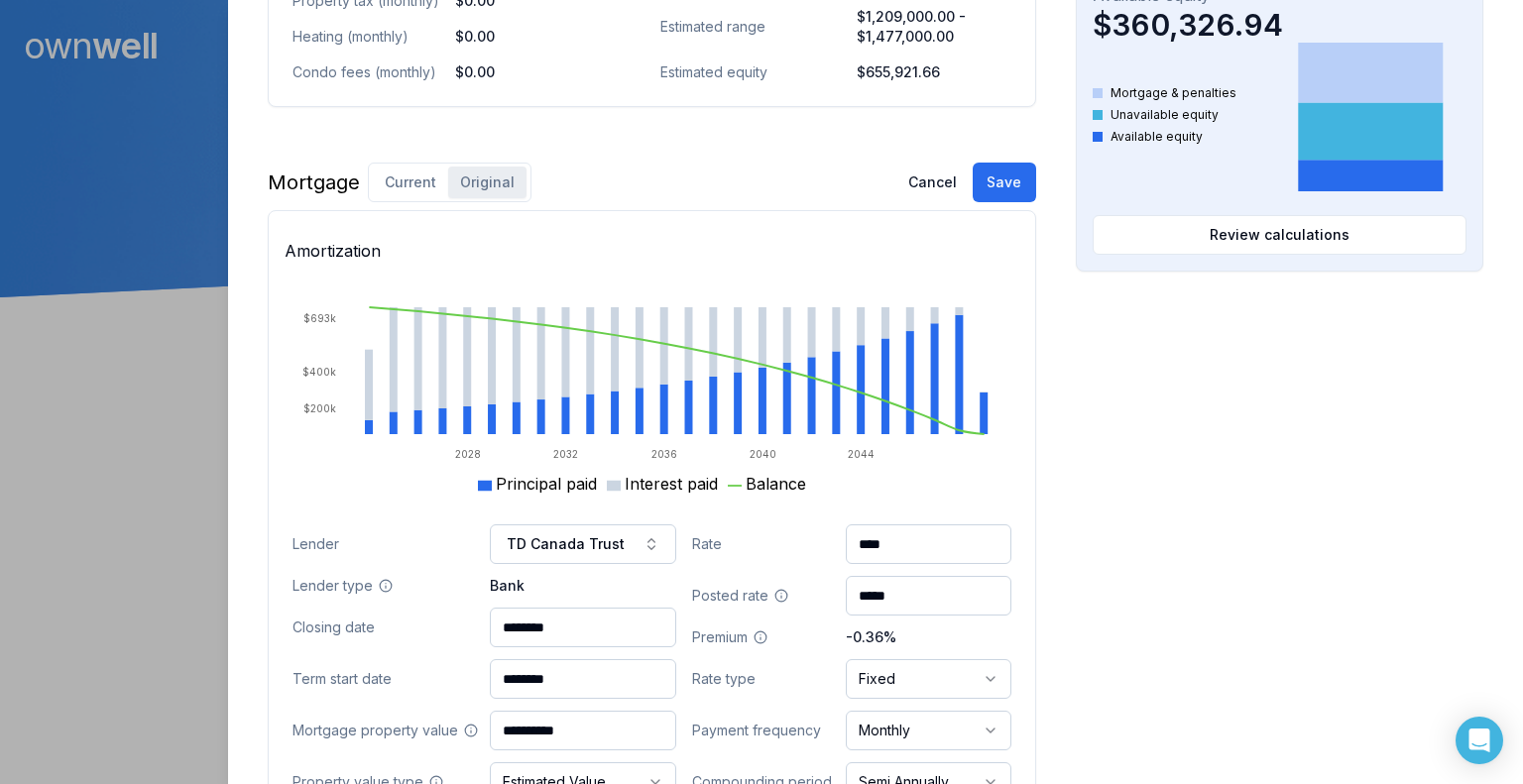 scroll, scrollTop: 1189, scrollLeft: 0, axis: vertical 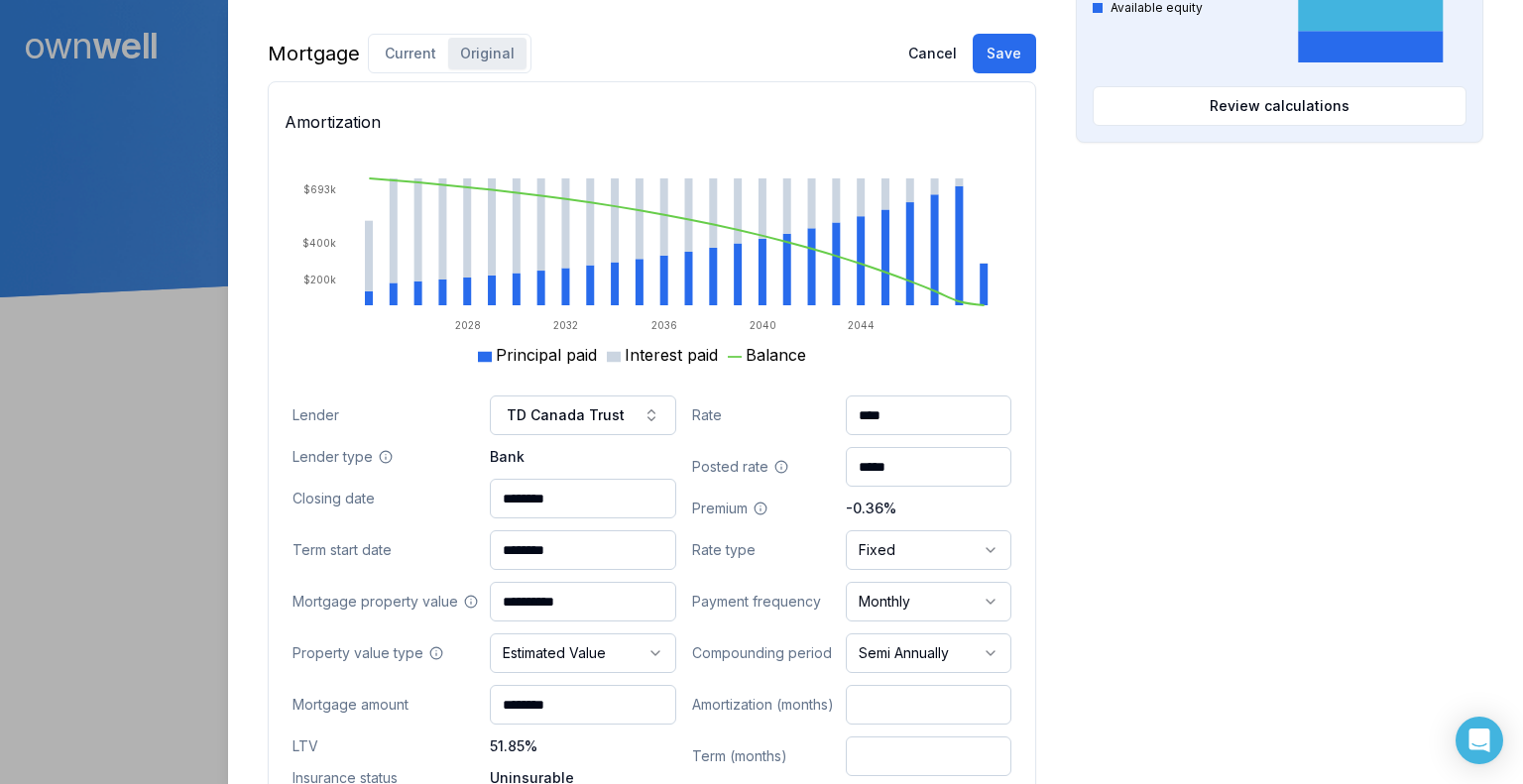 drag, startPoint x: 877, startPoint y: 419, endPoint x: 789, endPoint y: 413, distance: 88.20431 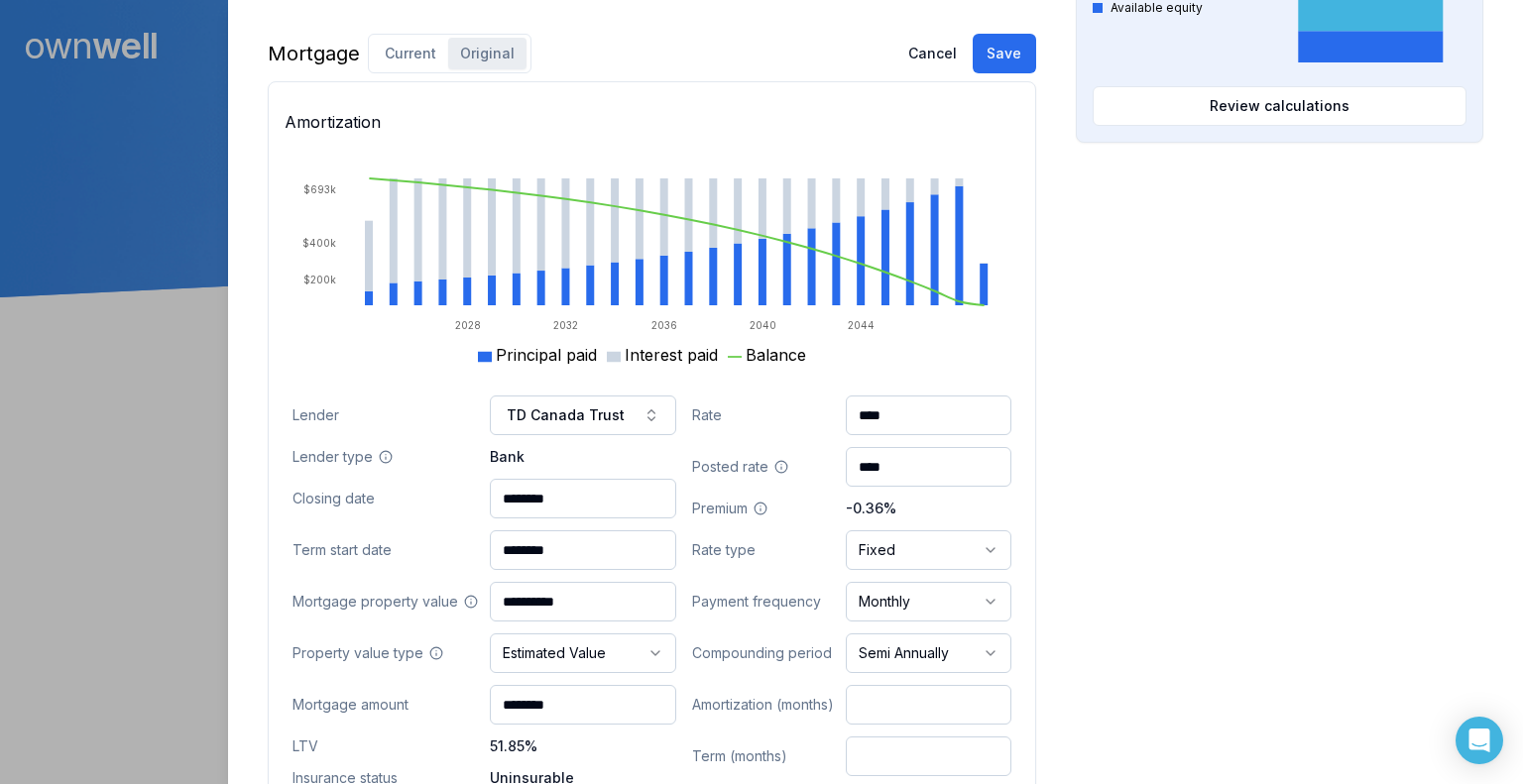type on "****" 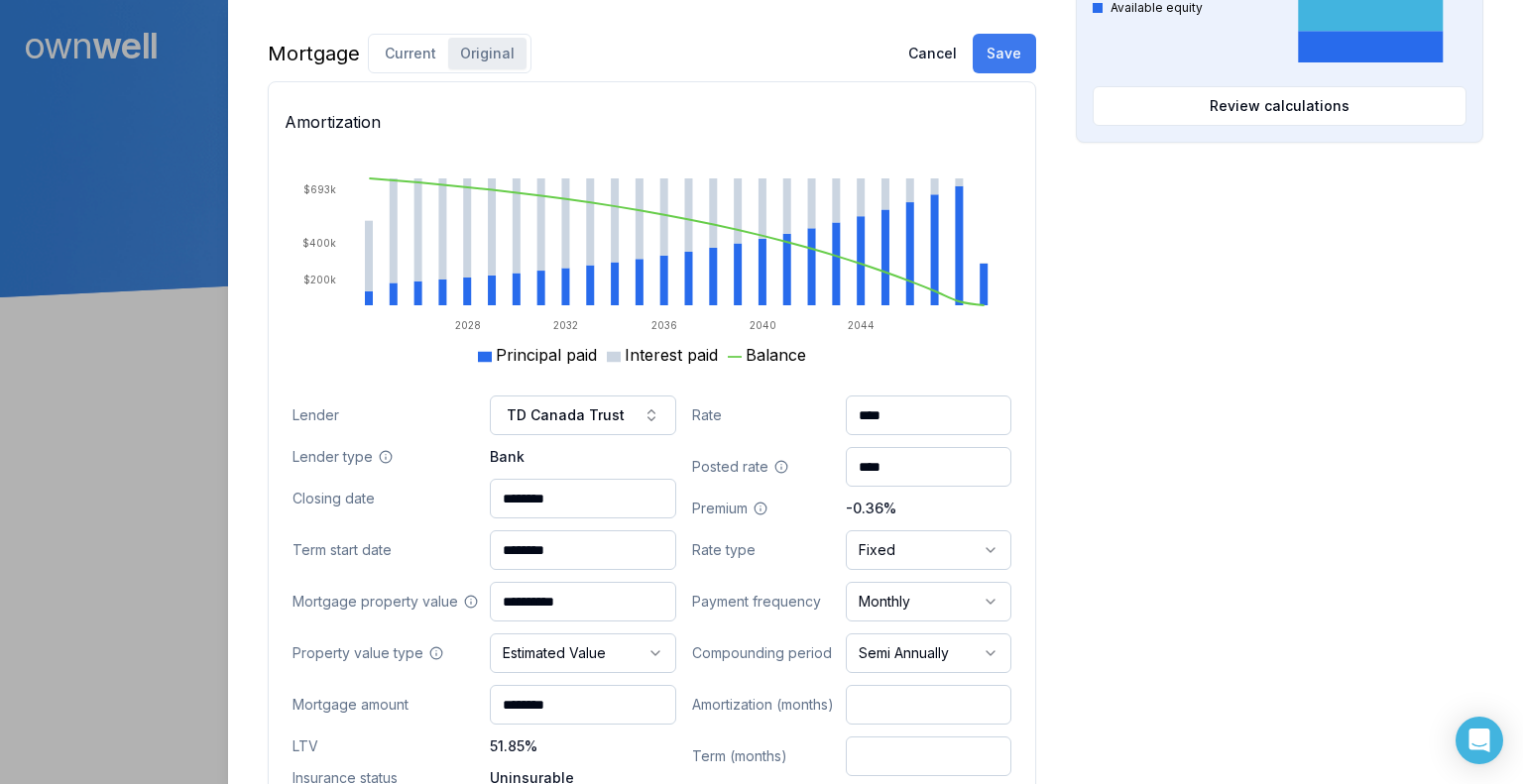 click on "Save" at bounding box center [1004, 54] 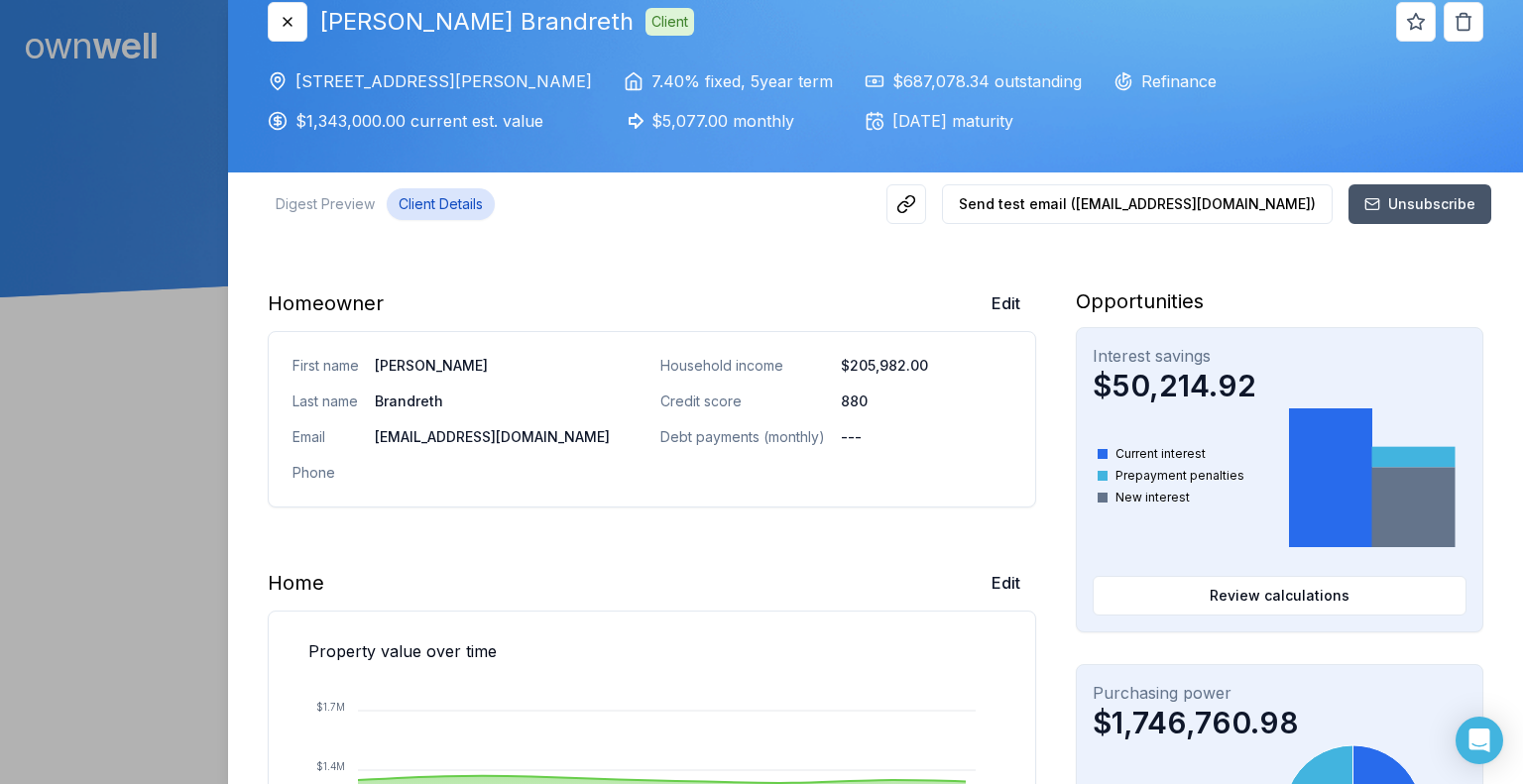 scroll, scrollTop: 0, scrollLeft: 0, axis: both 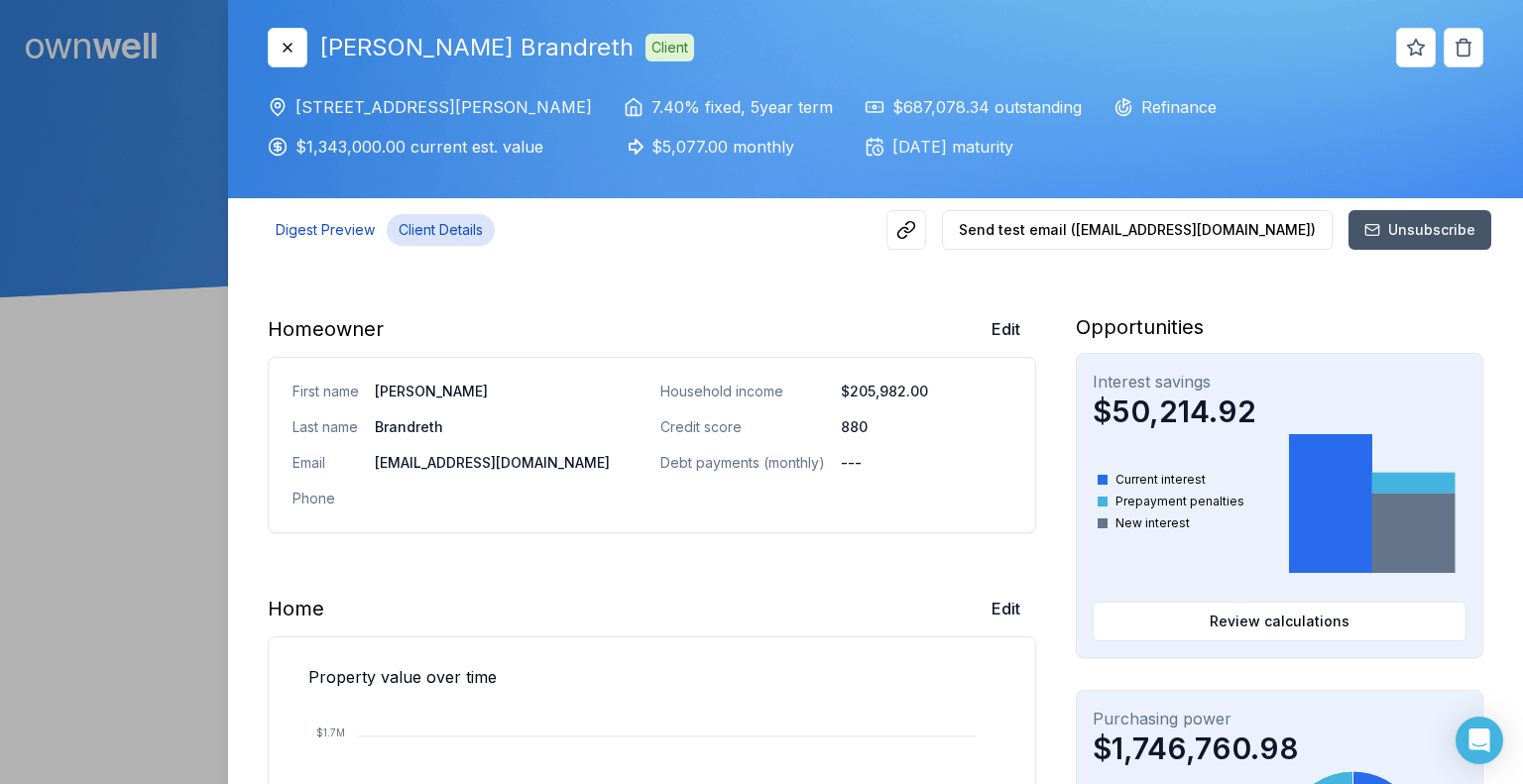 click on "Digest Preview" at bounding box center (325, 230) 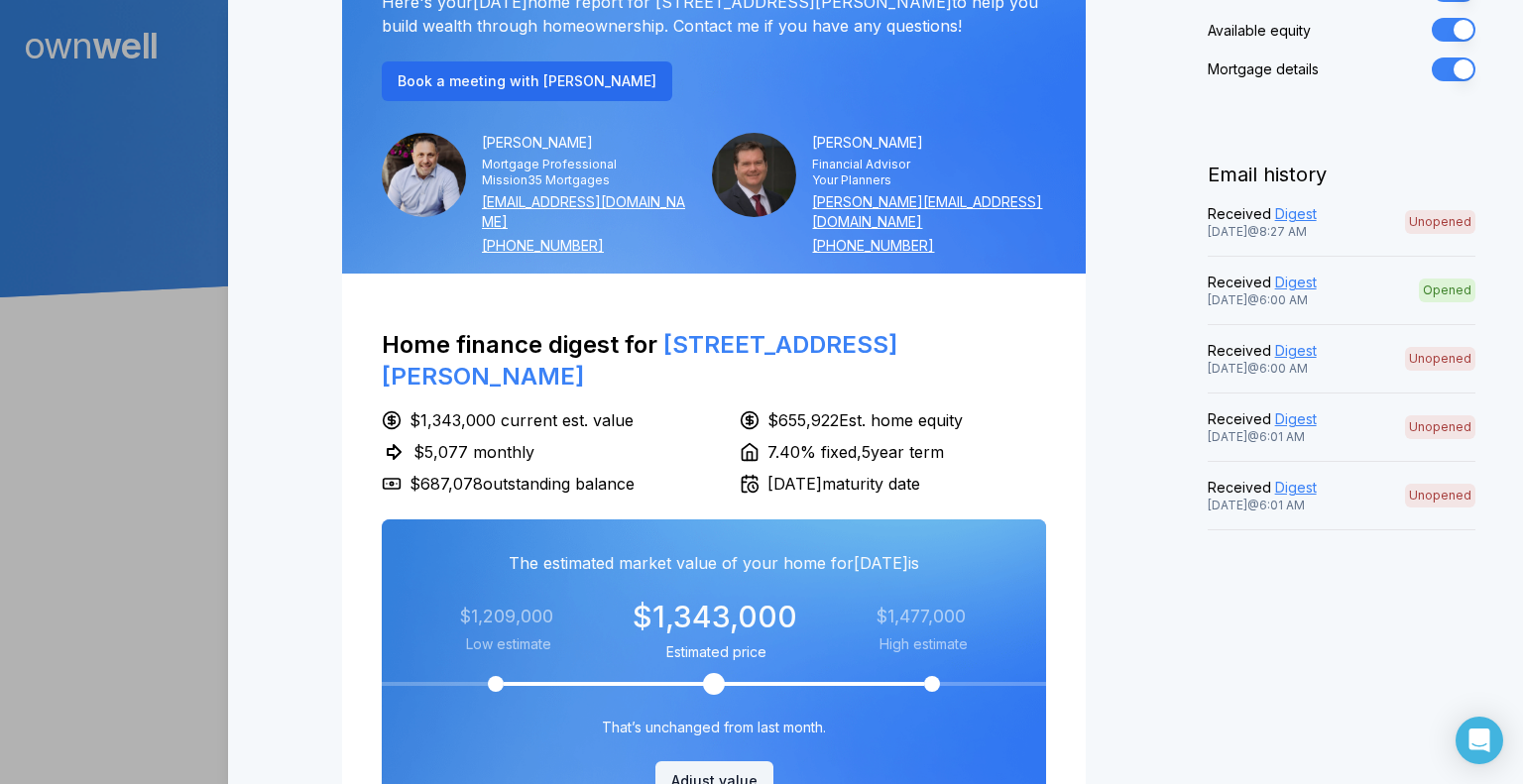 scroll, scrollTop: 496, scrollLeft: 0, axis: vertical 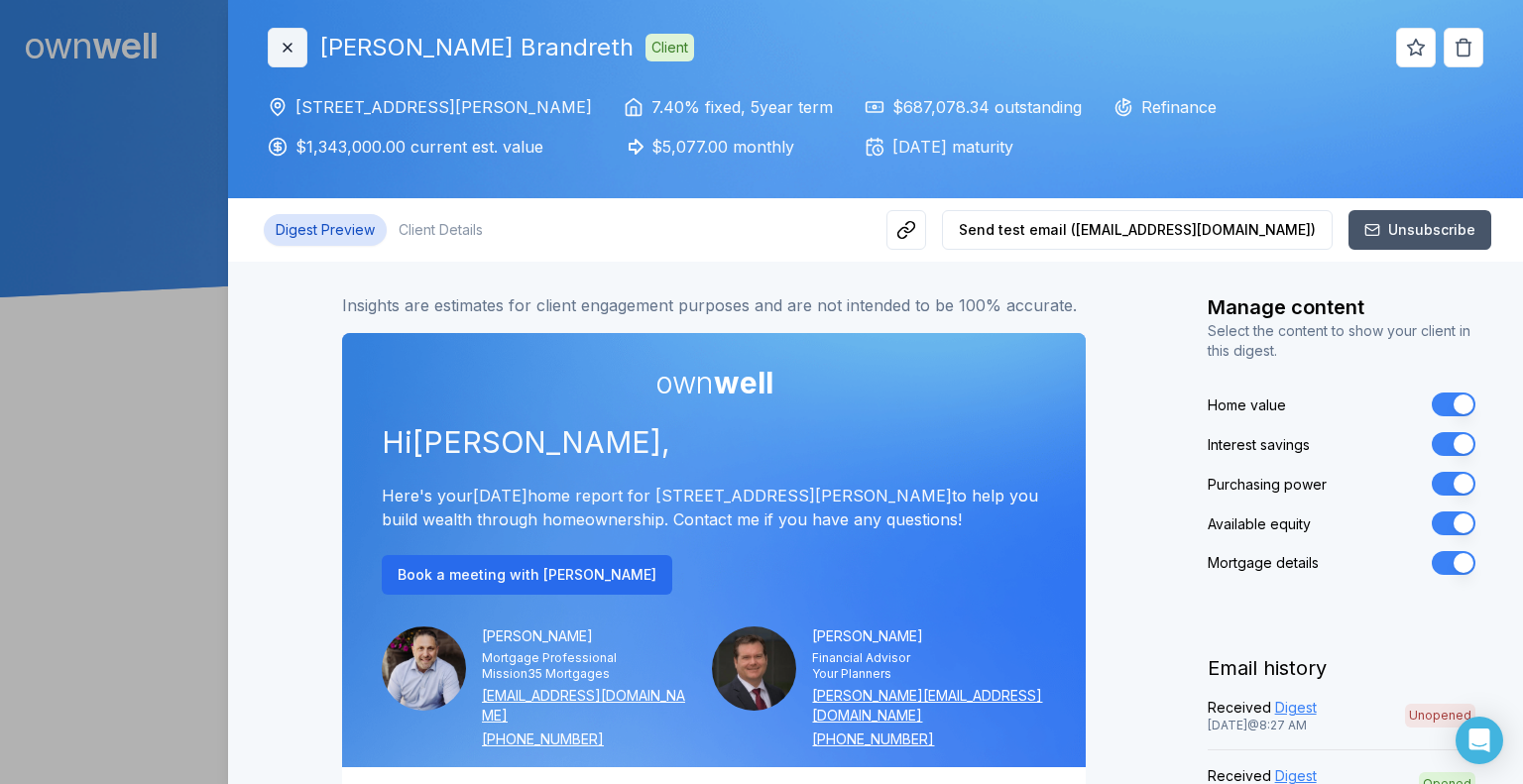 click on "Close" at bounding box center [288, 48] 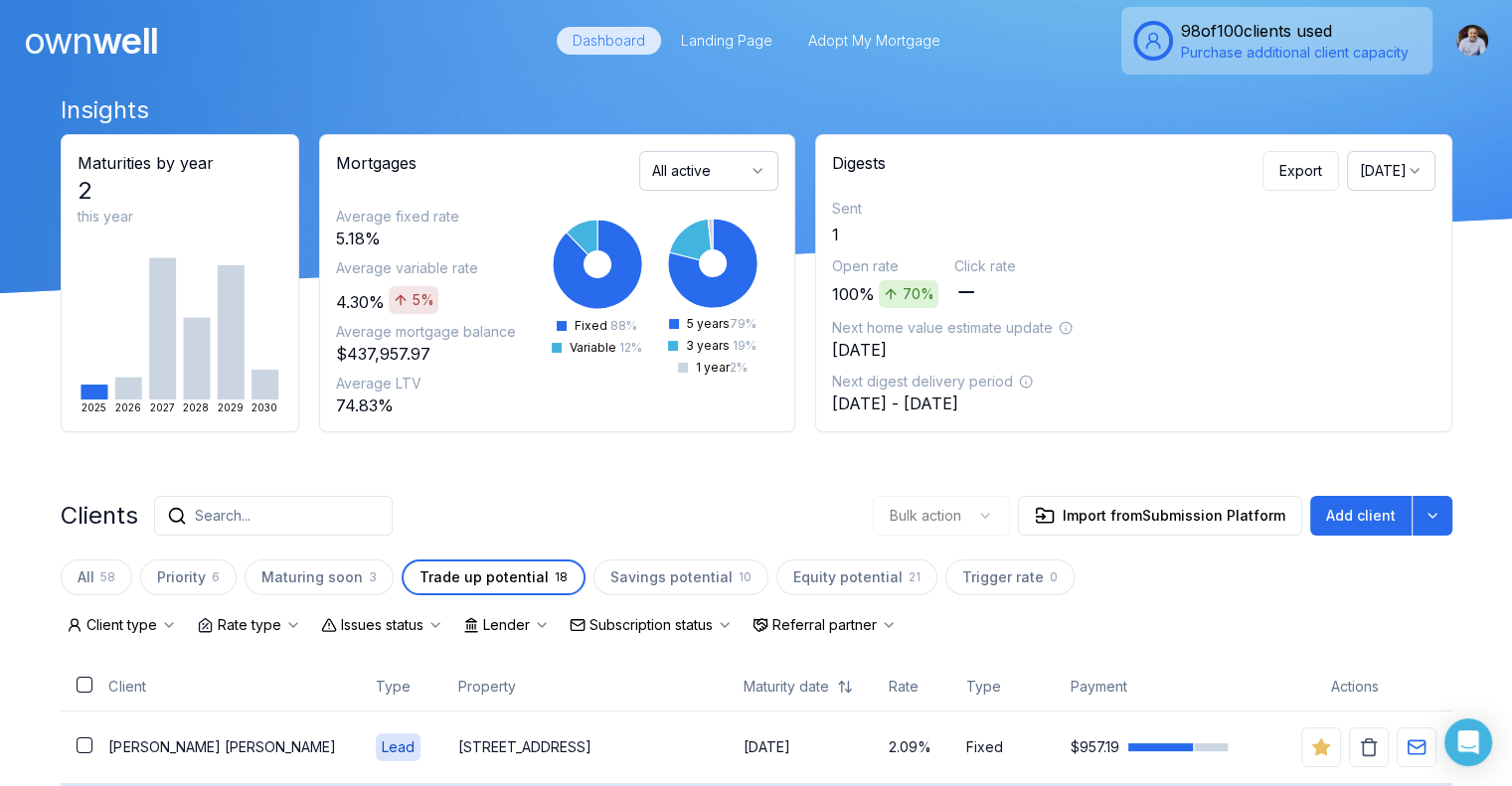 scroll, scrollTop: 0, scrollLeft: 0, axis: both 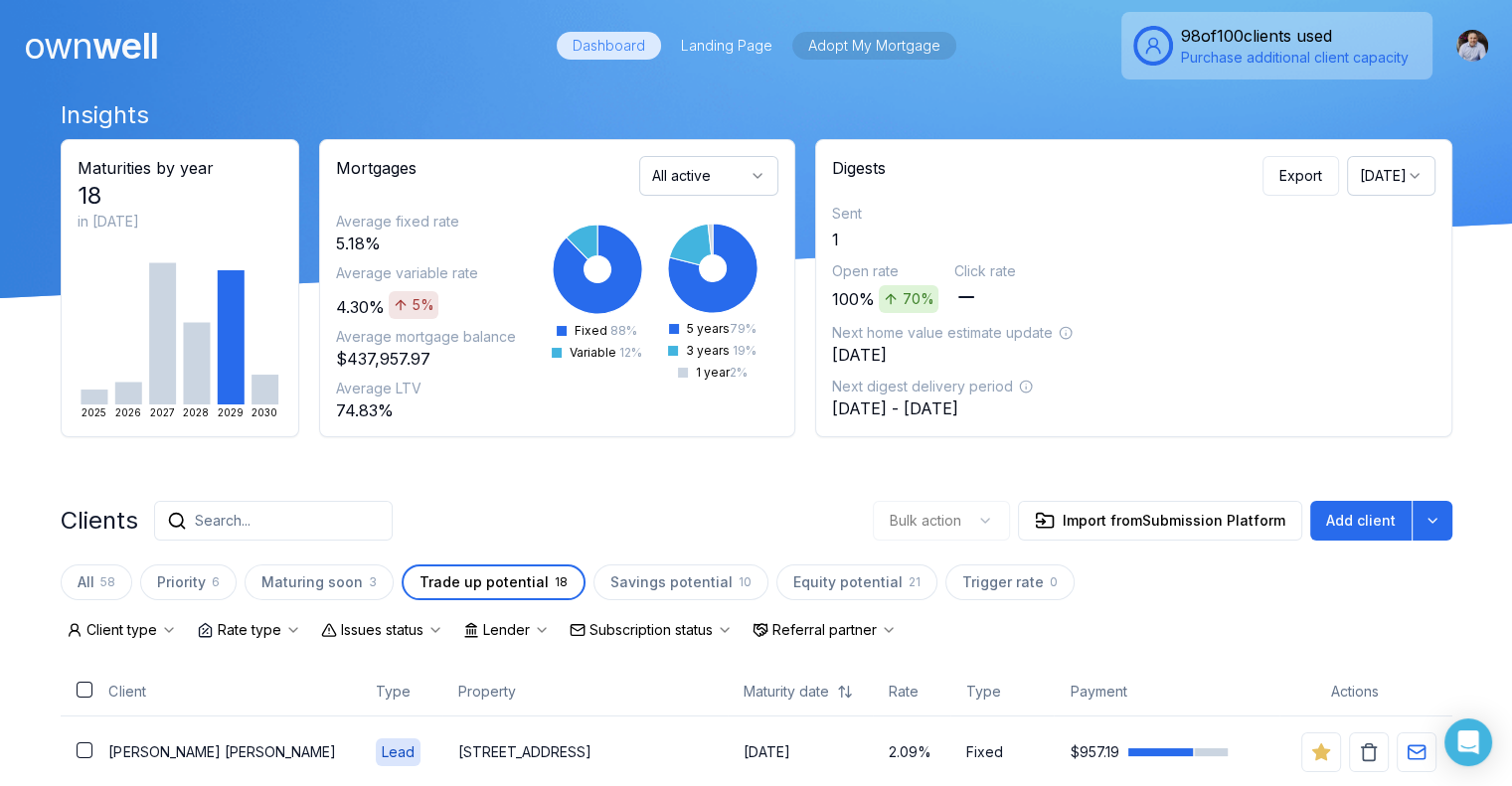 click on "Adopt My Mortgage" at bounding box center [874, 46] 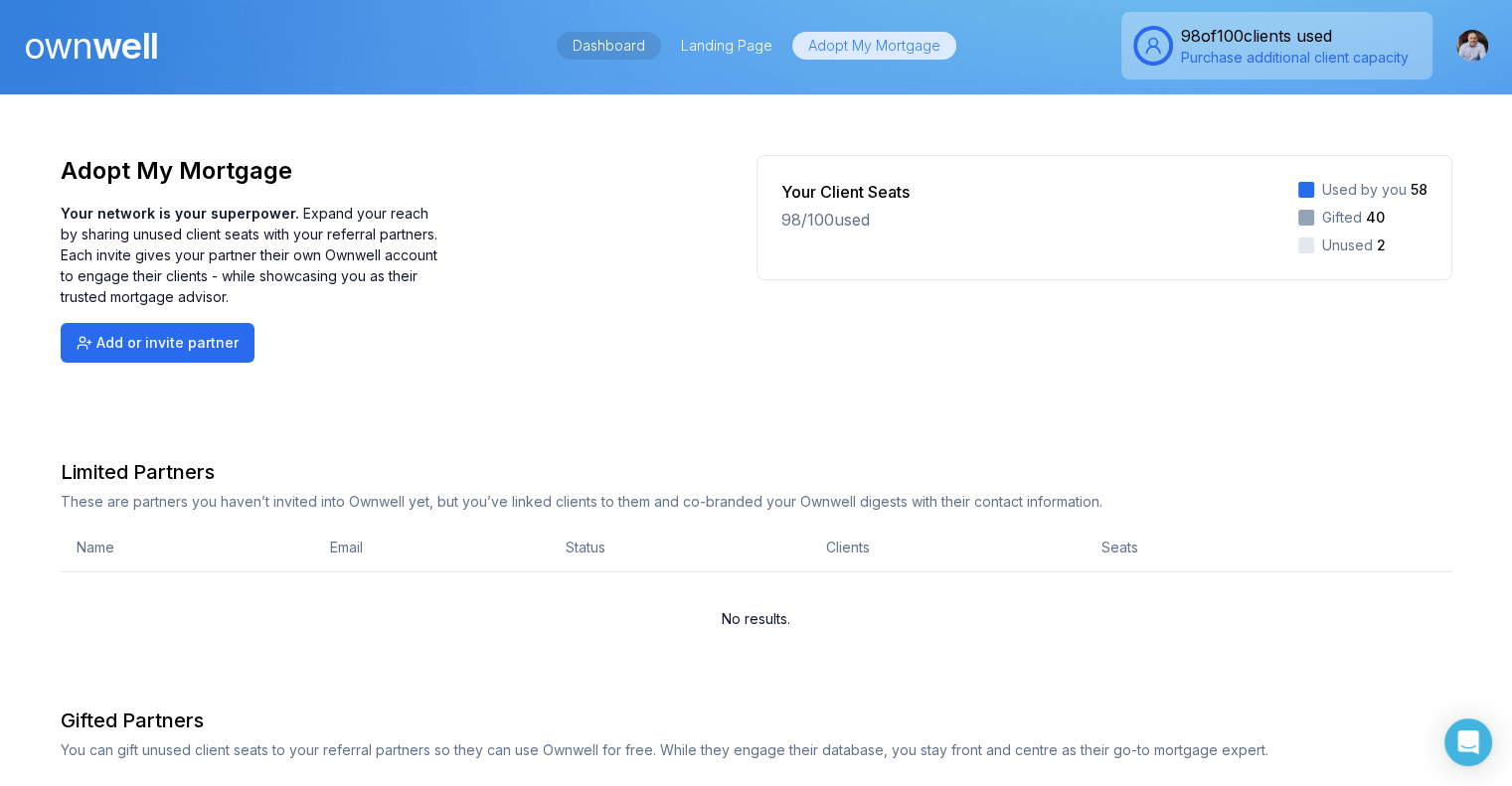 click on "Dashboard" at bounding box center (608, 46) 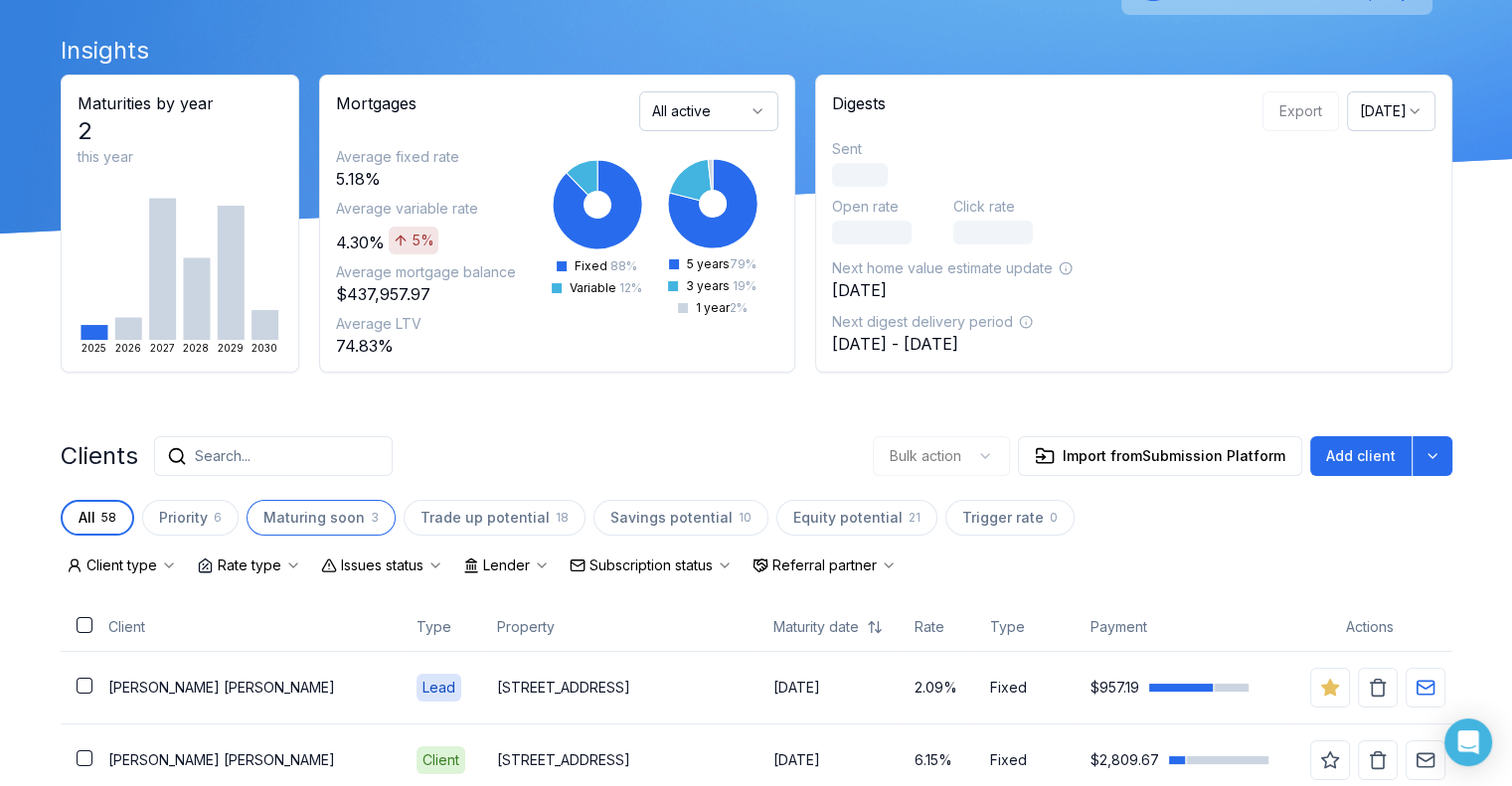 scroll, scrollTop: 99, scrollLeft: 0, axis: vertical 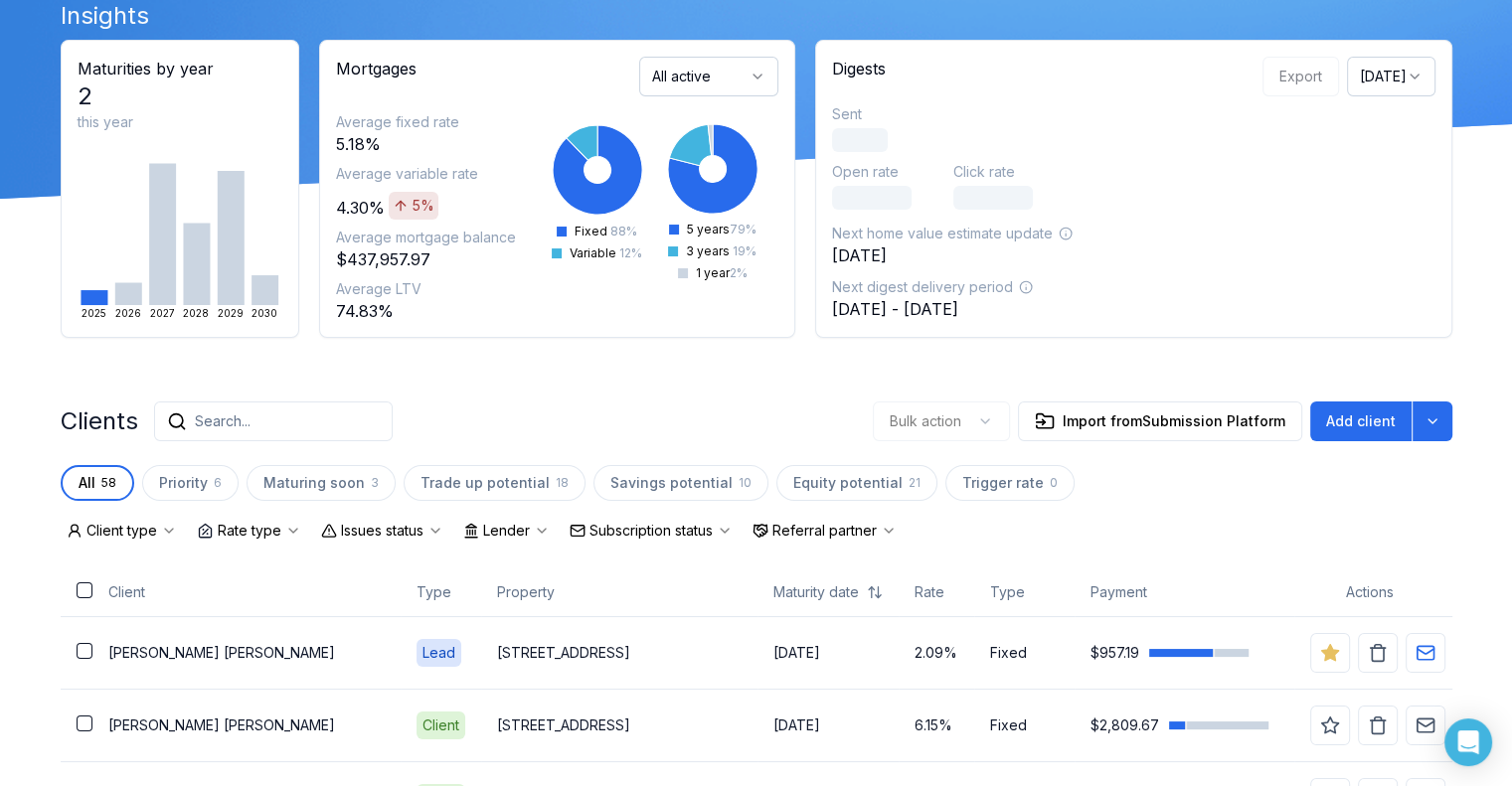 click on "Search..." at bounding box center (223, 421) 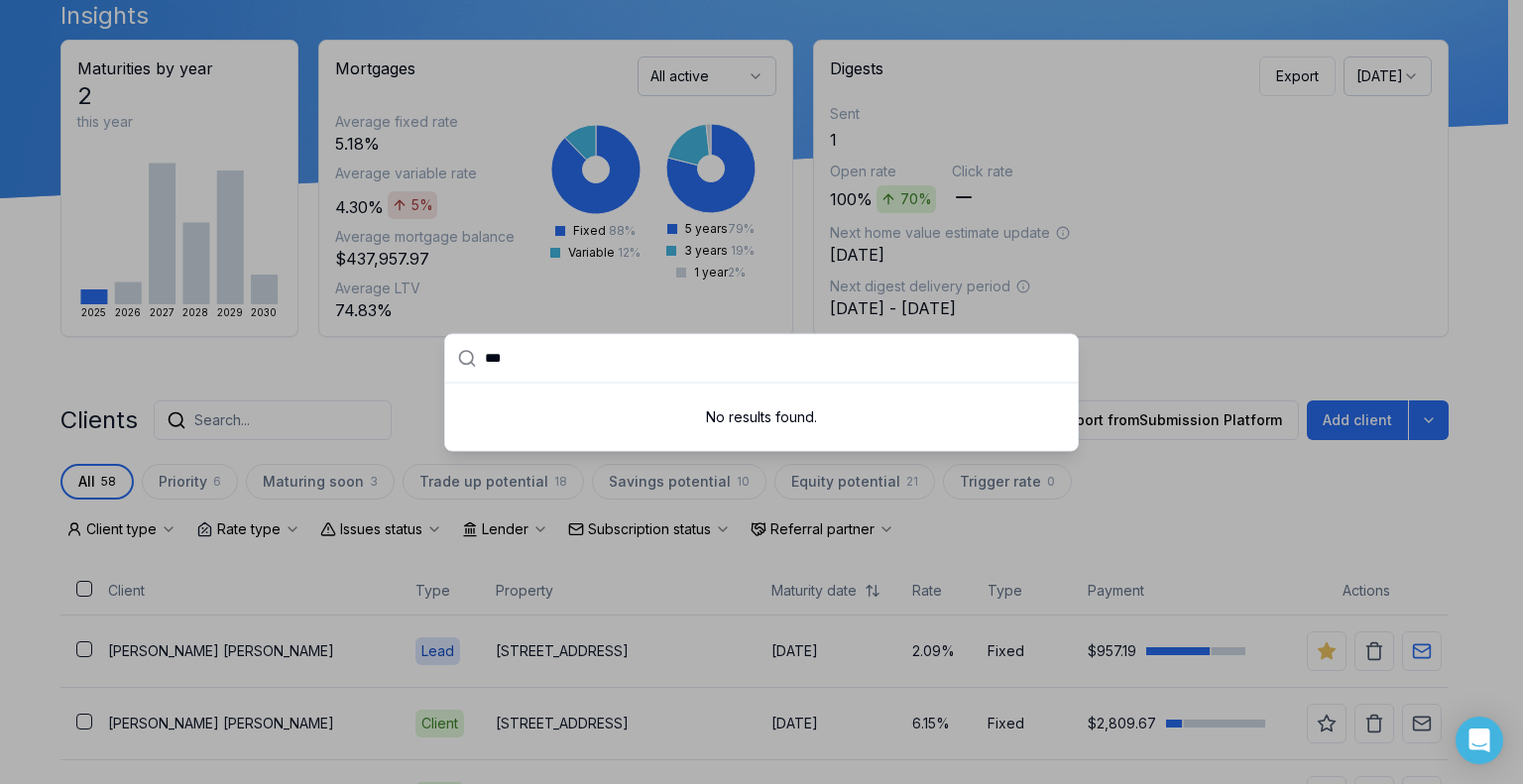 type on "****" 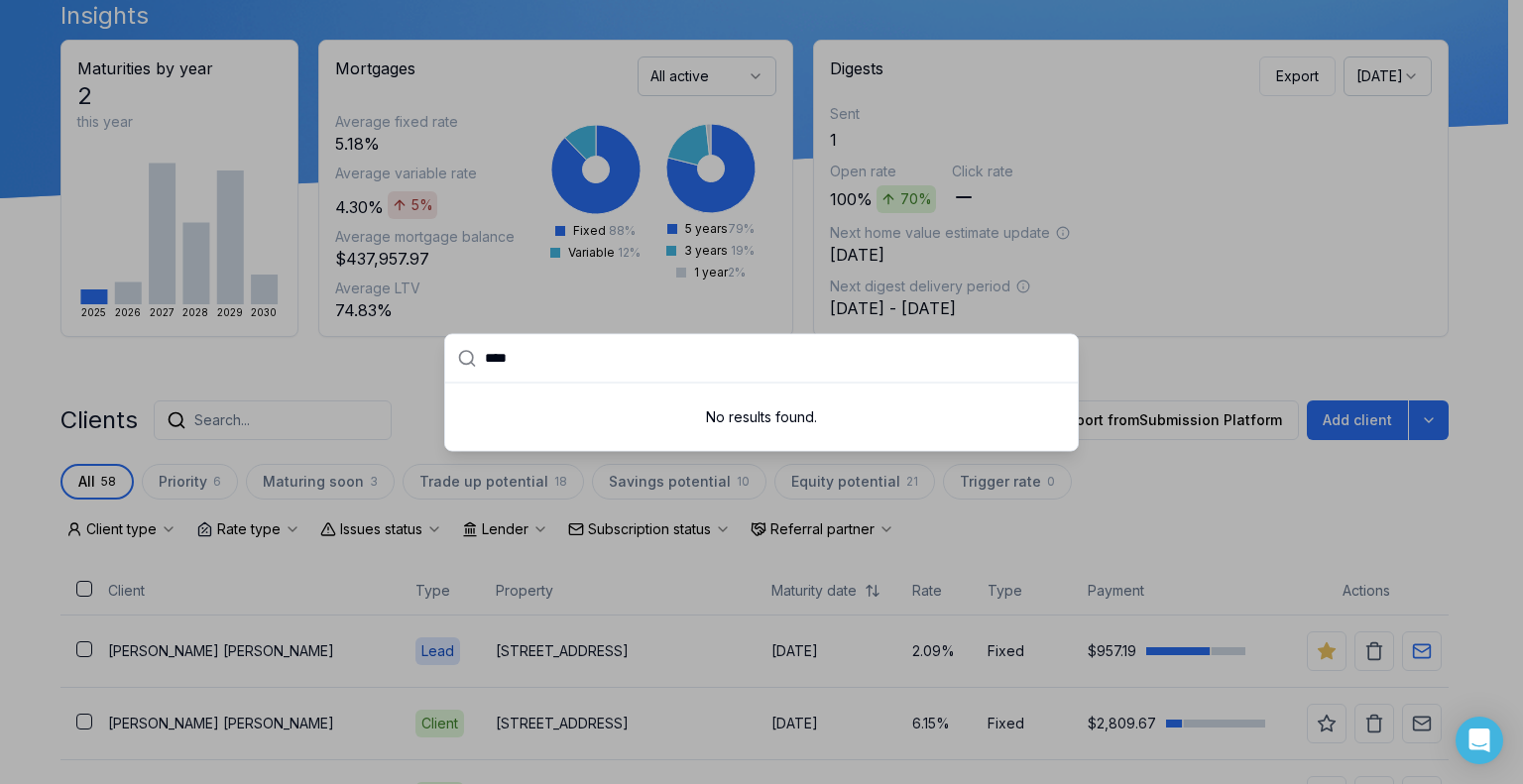 drag, startPoint x: 510, startPoint y: 356, endPoint x: 422, endPoint y: 357, distance: 88.005682 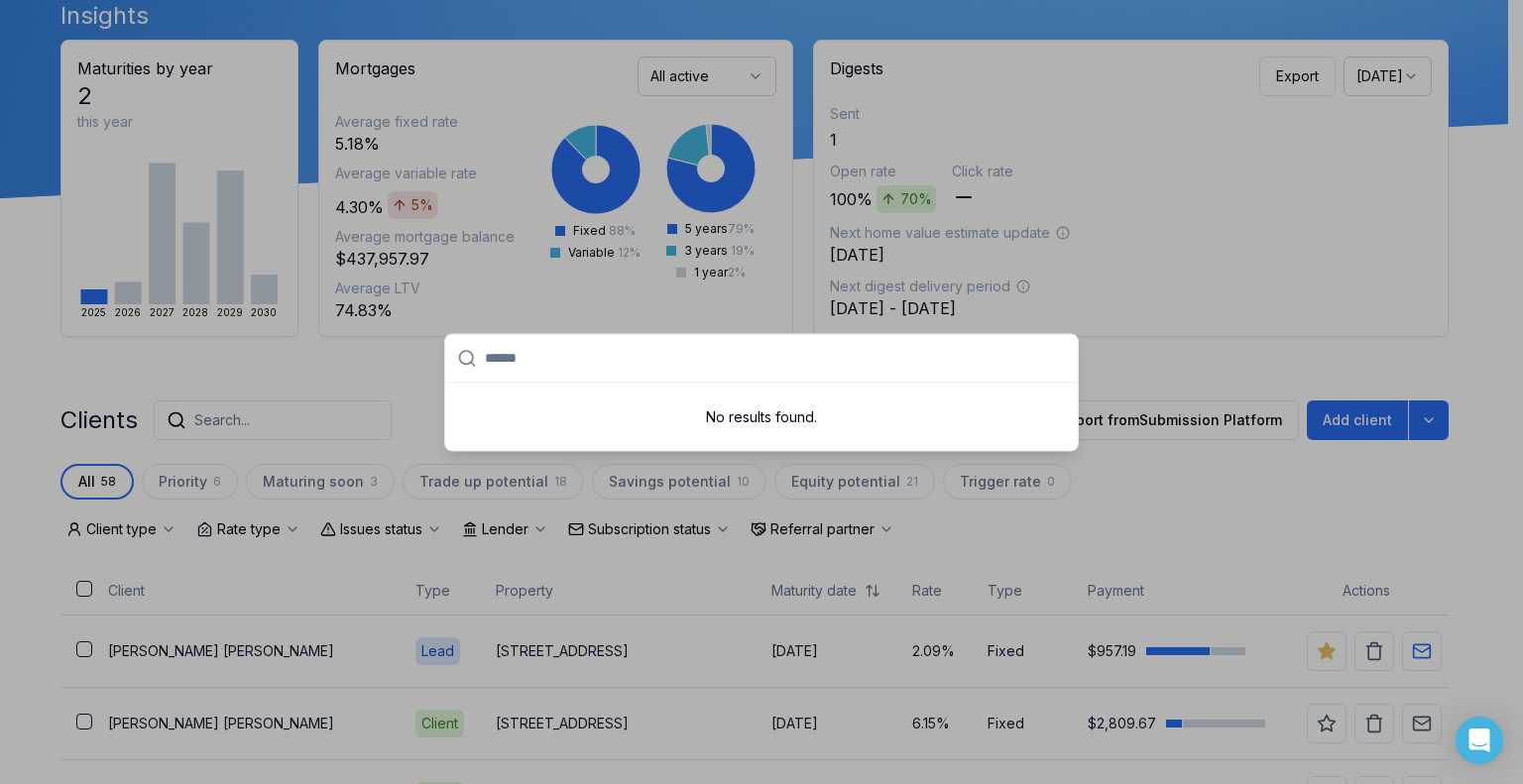 click at bounding box center [762, 392] 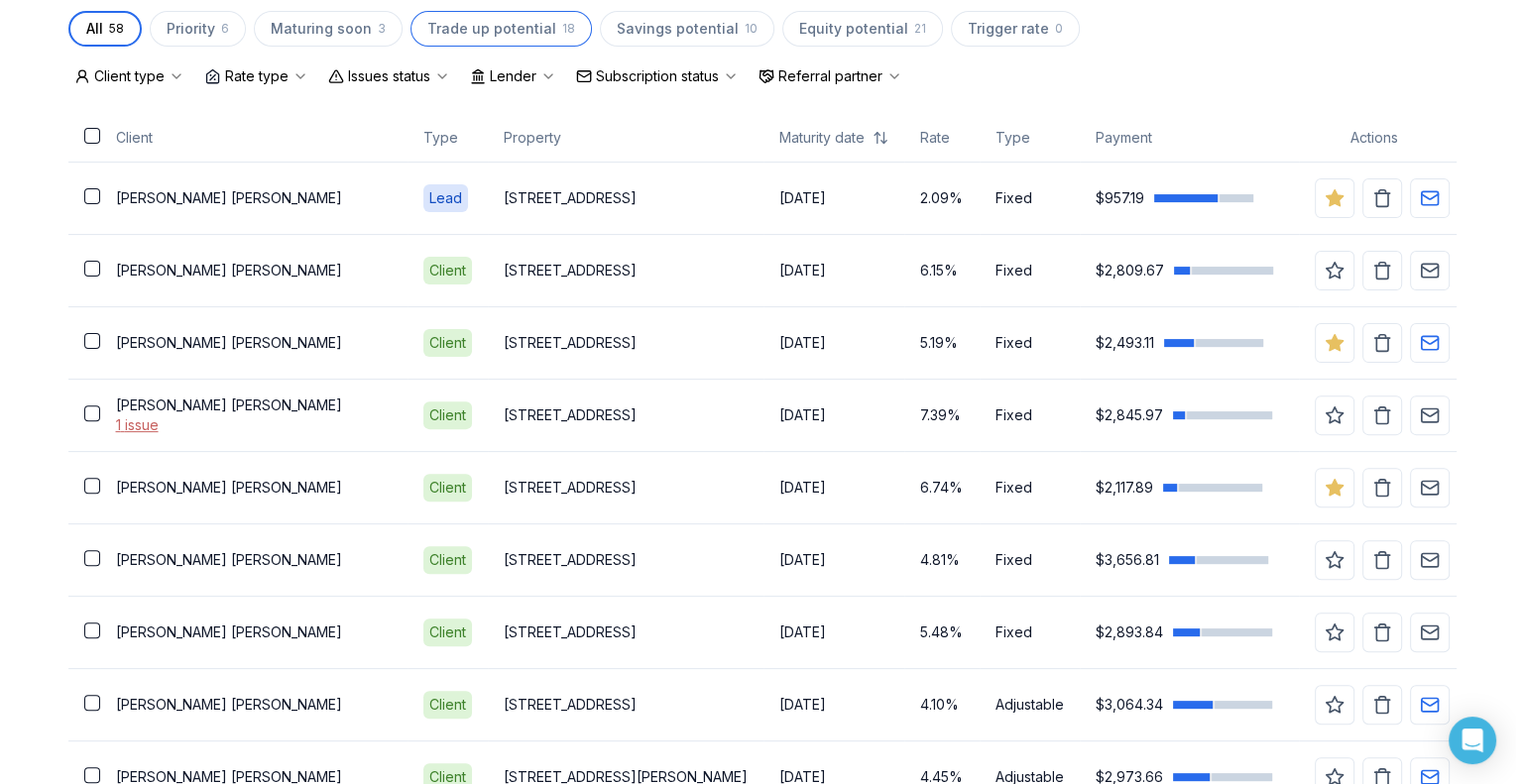 scroll, scrollTop: 297, scrollLeft: 0, axis: vertical 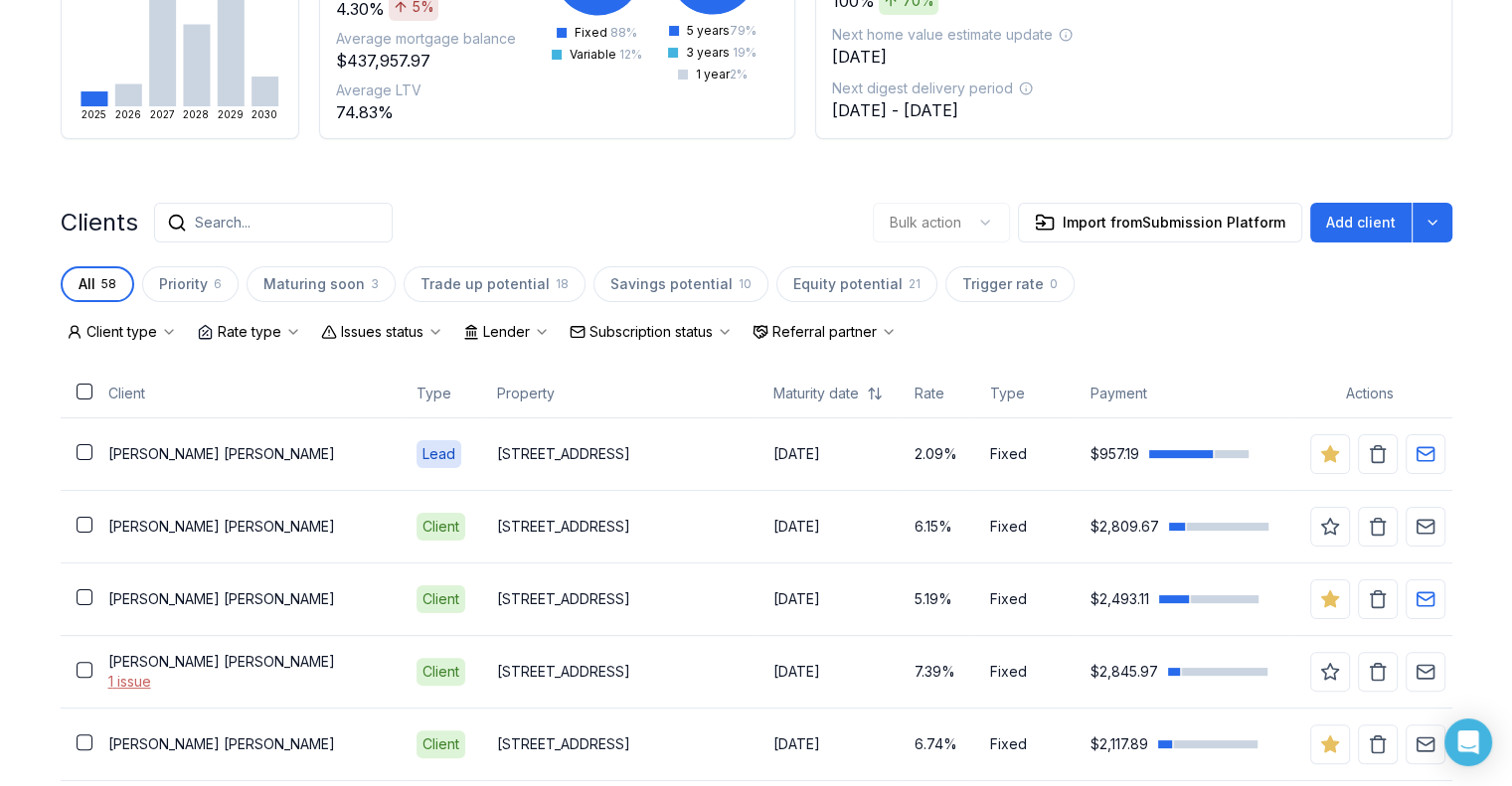 click on "Search..." at bounding box center (273, 223) 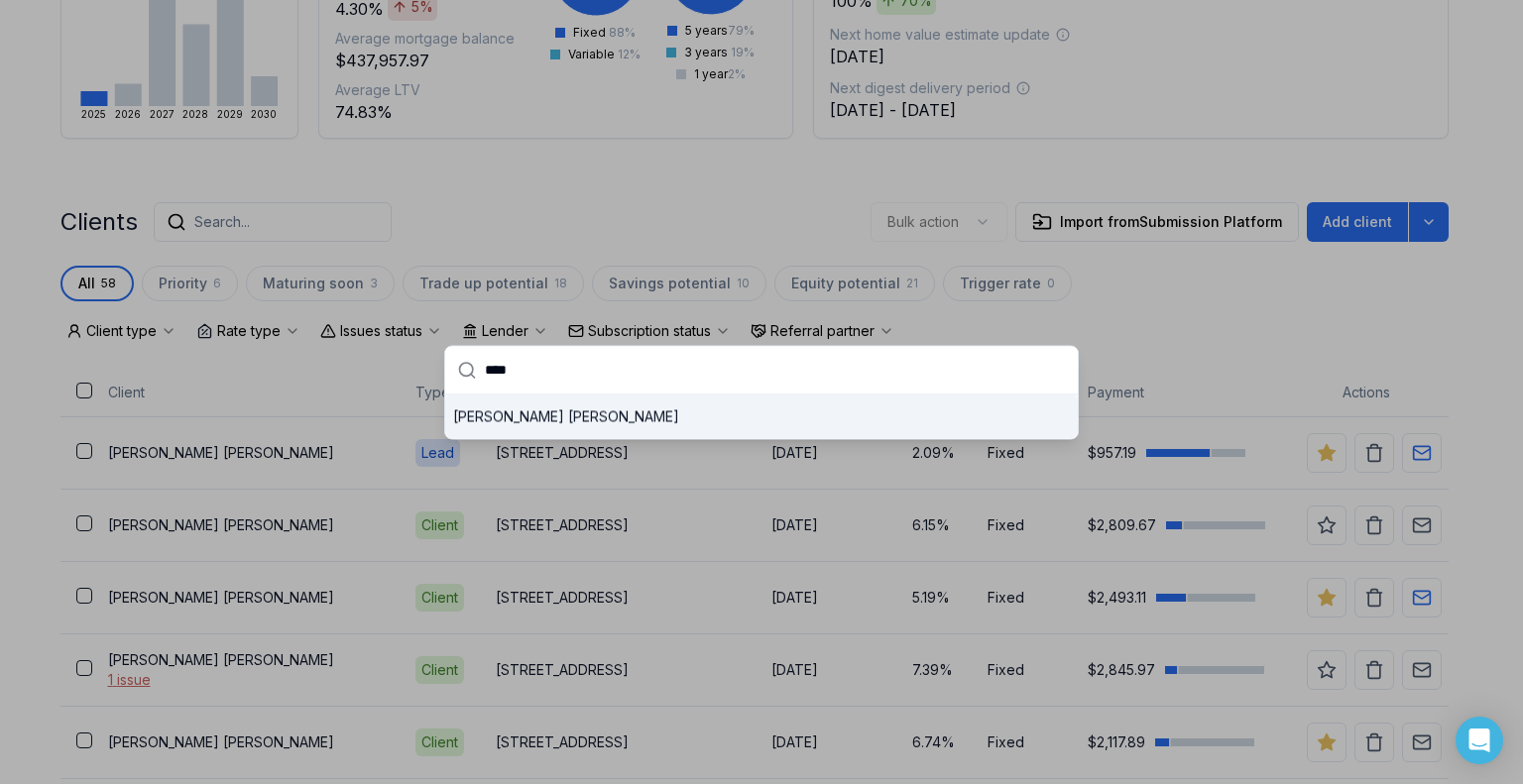type on "****" 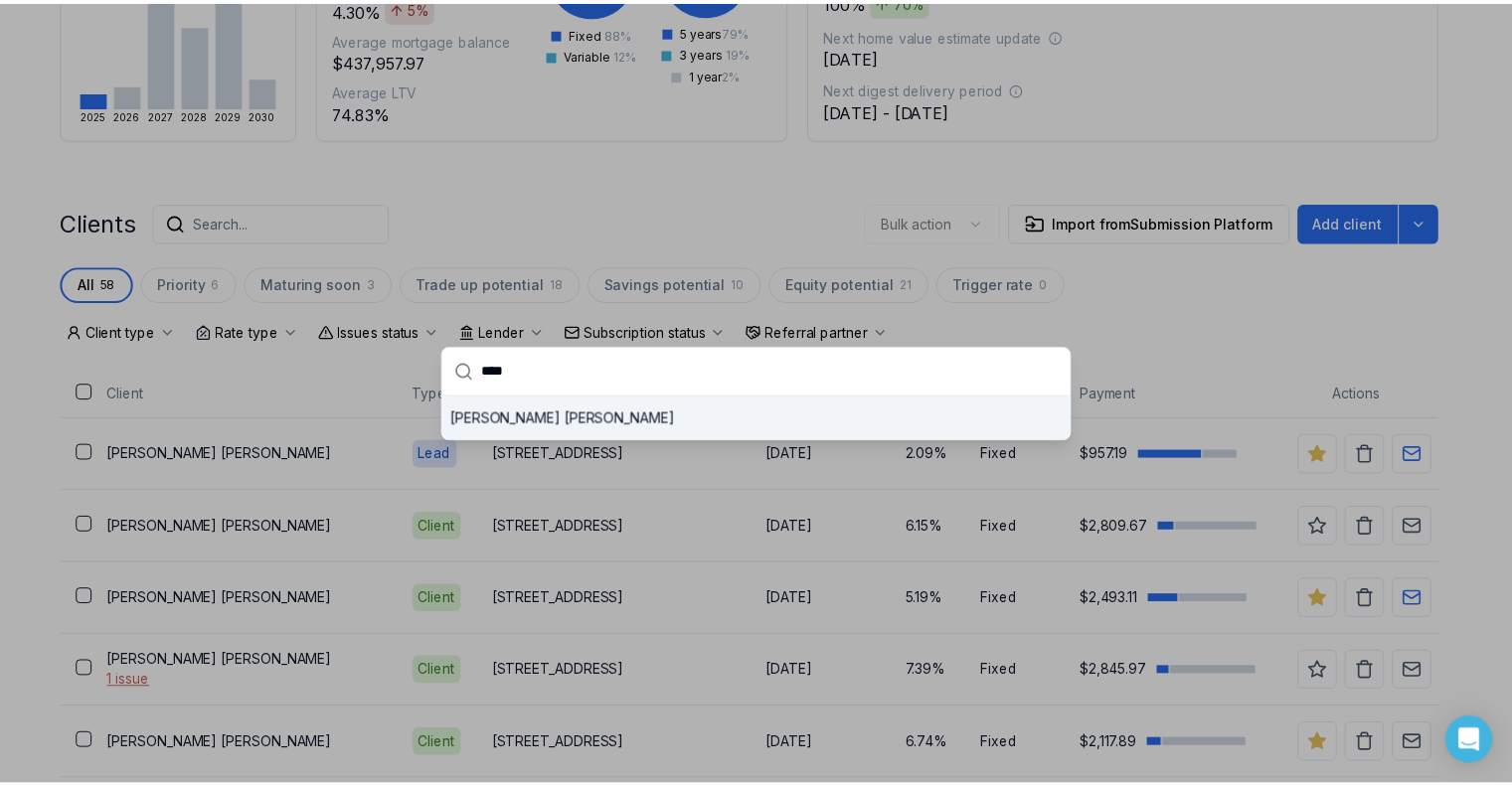 scroll, scrollTop: 0, scrollLeft: 0, axis: both 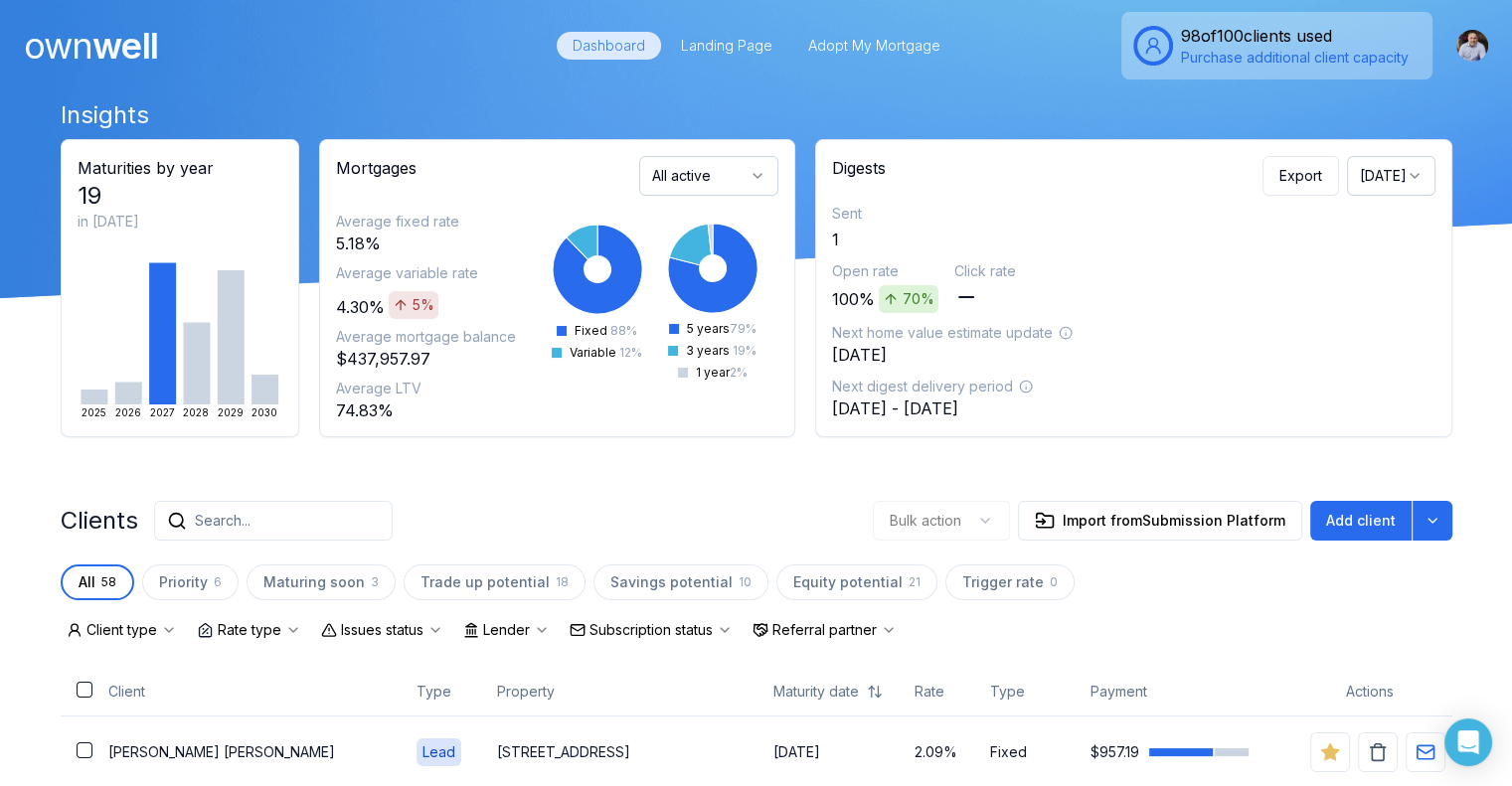 click on "own well Dashboard Landing Page Adopt My Mortgage 98  of  100  clients used Purchase additional client capacity" at bounding box center [756, 46] 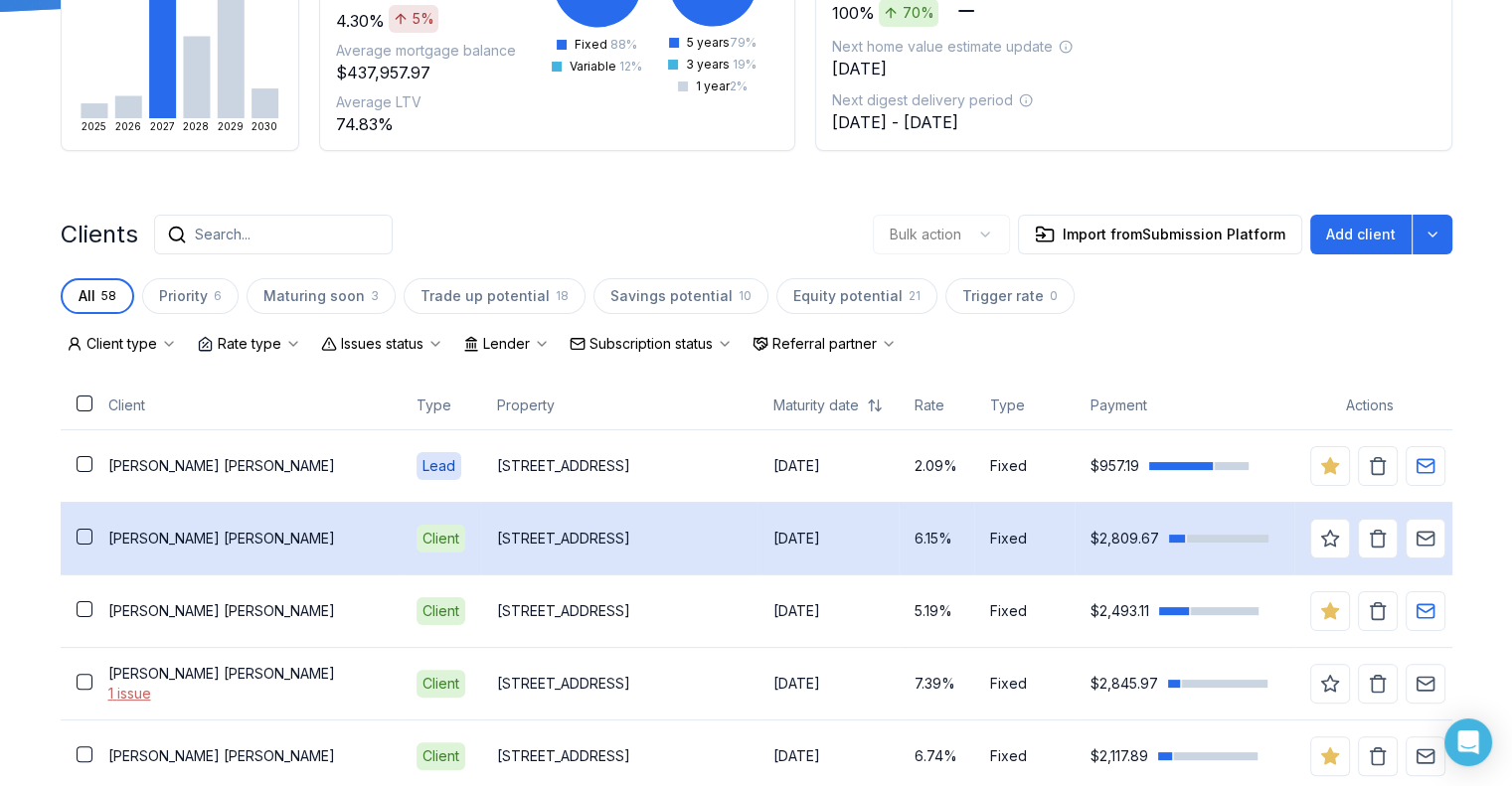 scroll, scrollTop: 298, scrollLeft: 0, axis: vertical 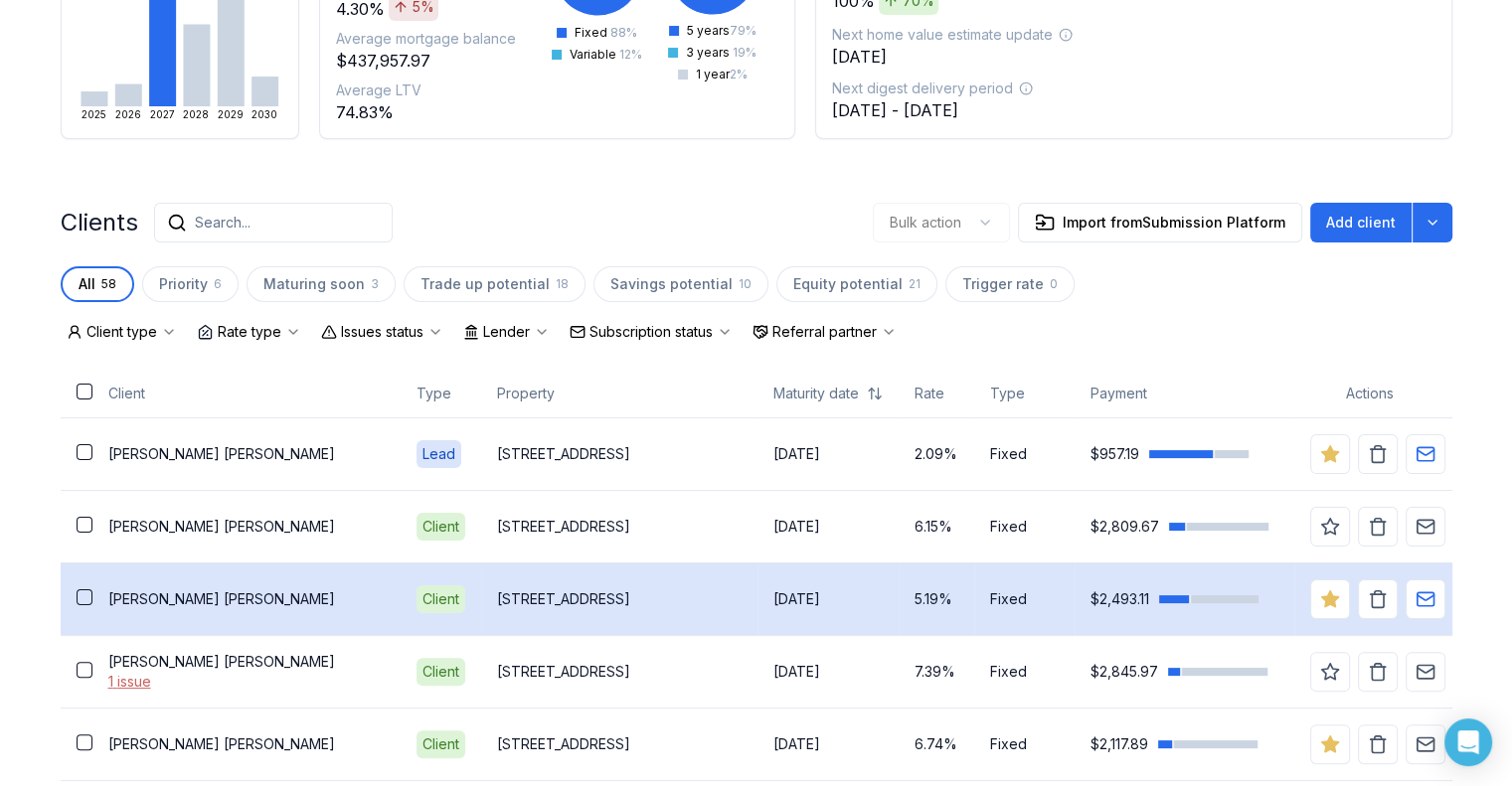 click on "Nils   Goddard" at bounding box center [247, 599] 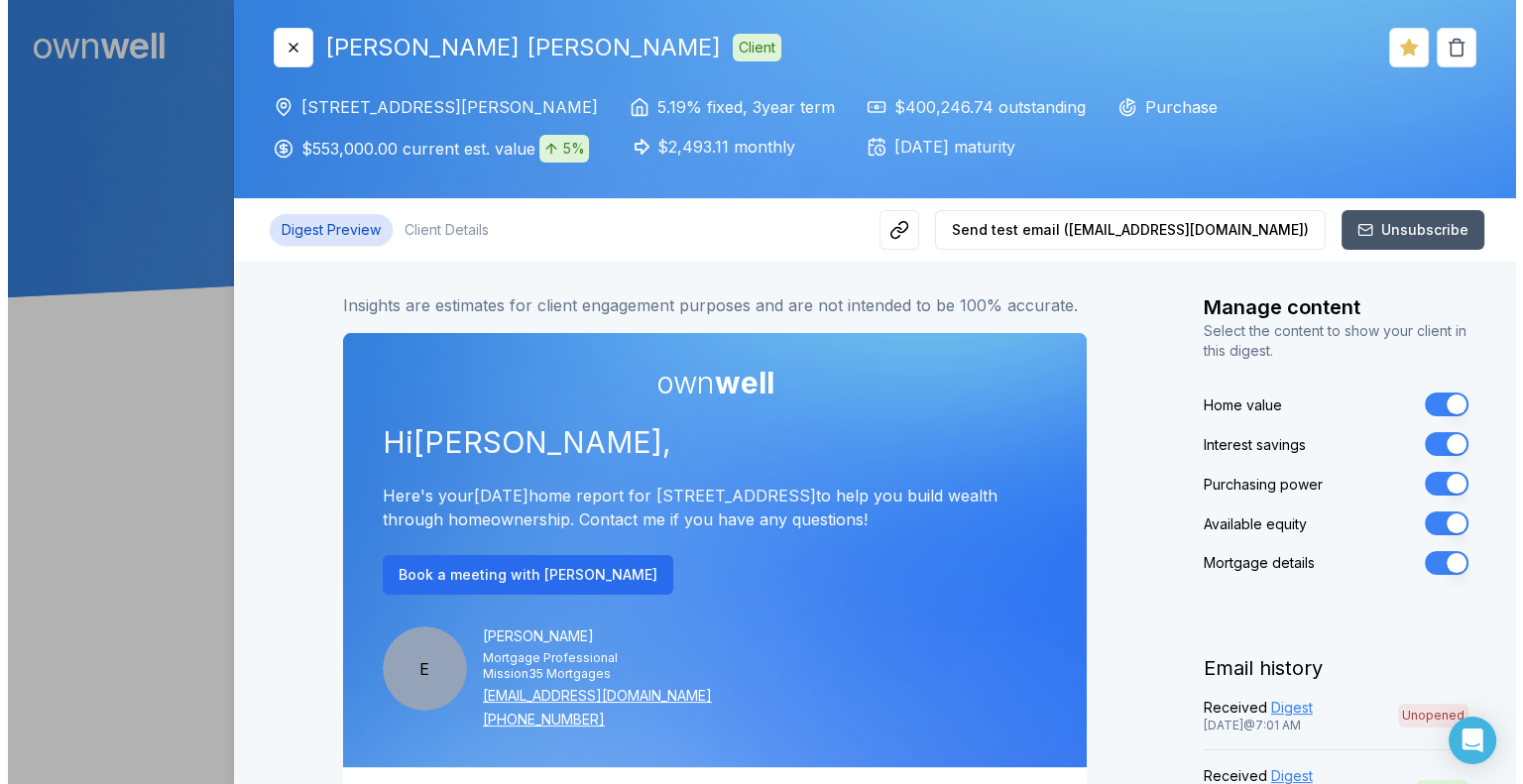 scroll, scrollTop: 0, scrollLeft: 0, axis: both 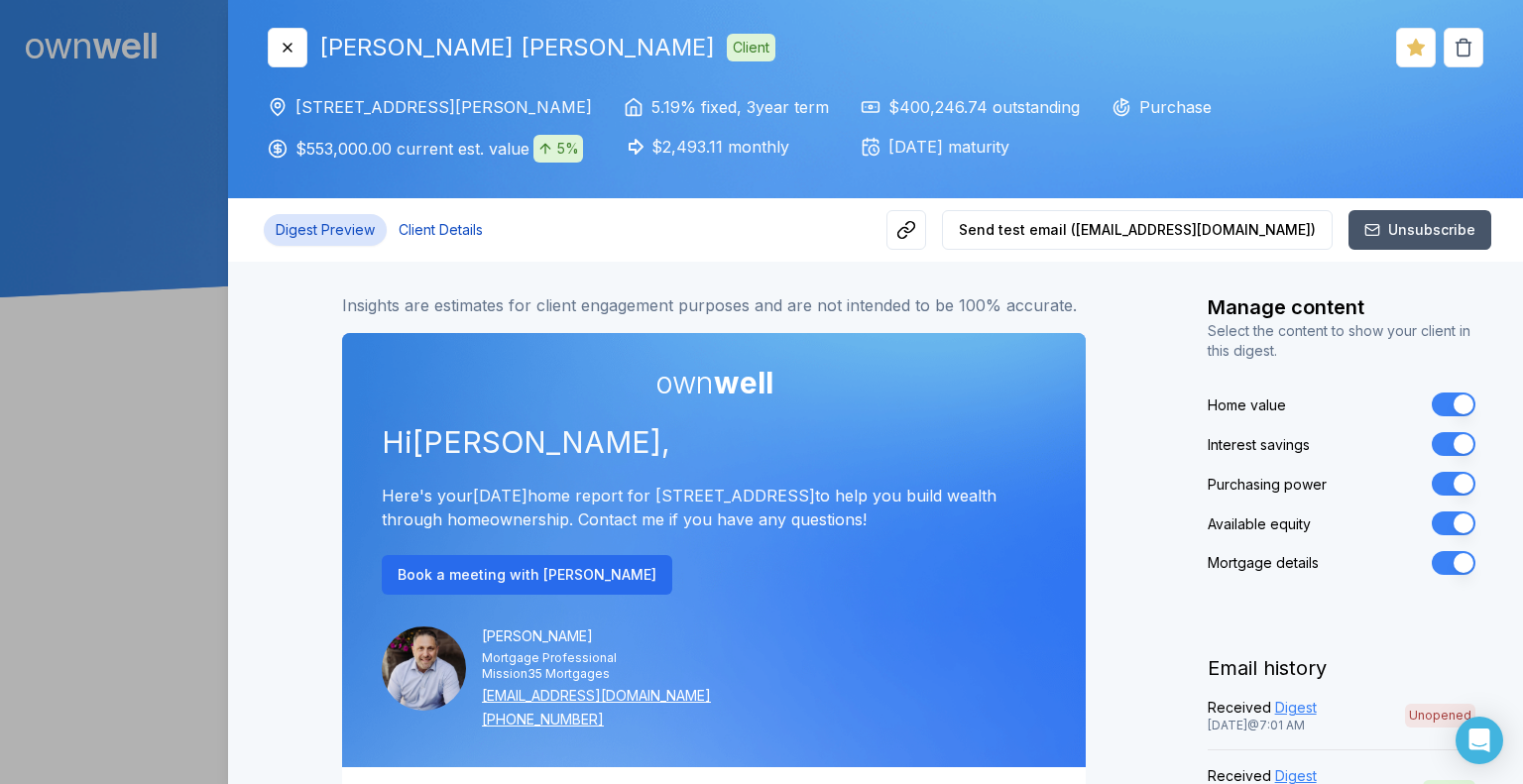 click on "Client Details" at bounding box center (440, 230) 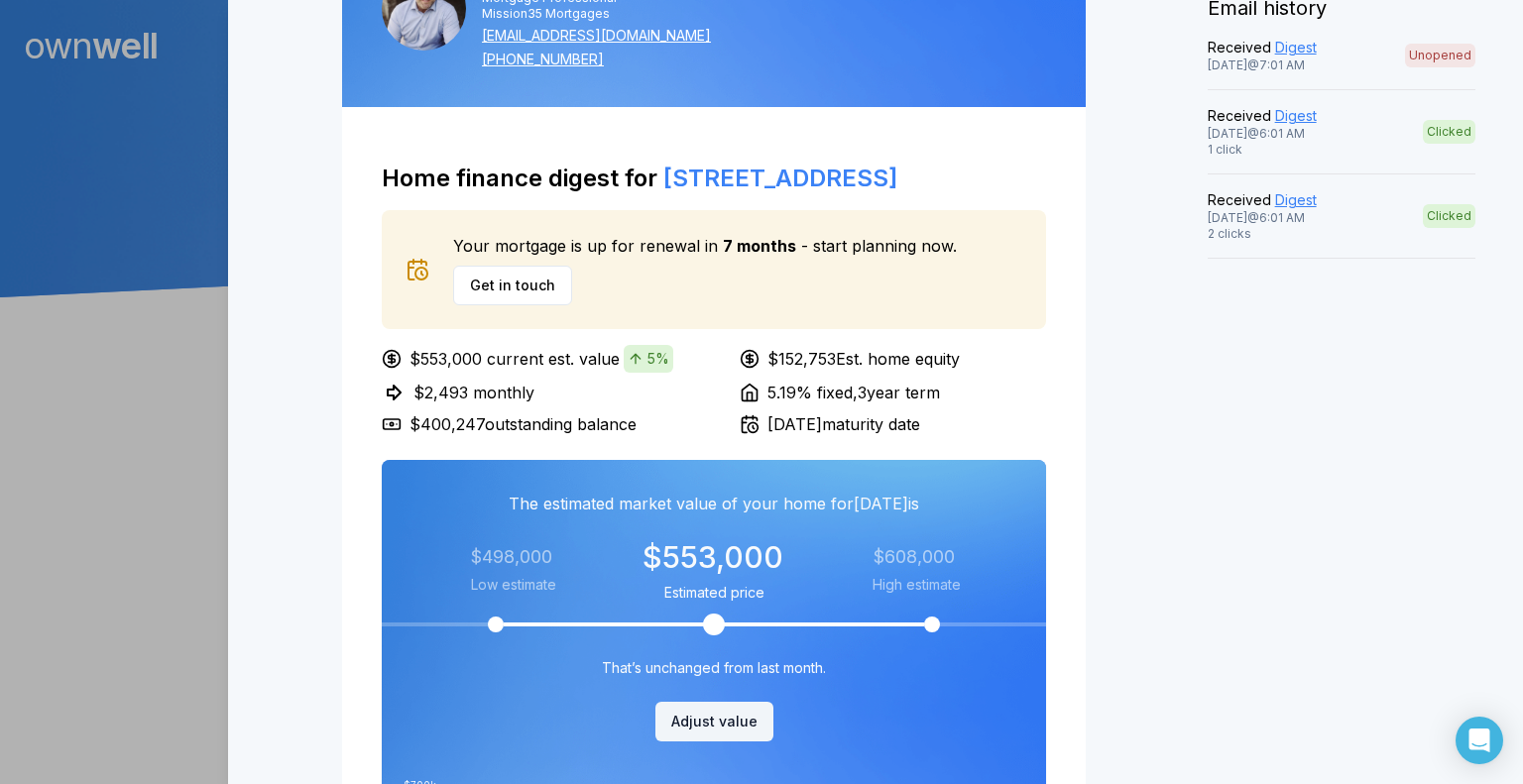 scroll, scrollTop: 694, scrollLeft: 0, axis: vertical 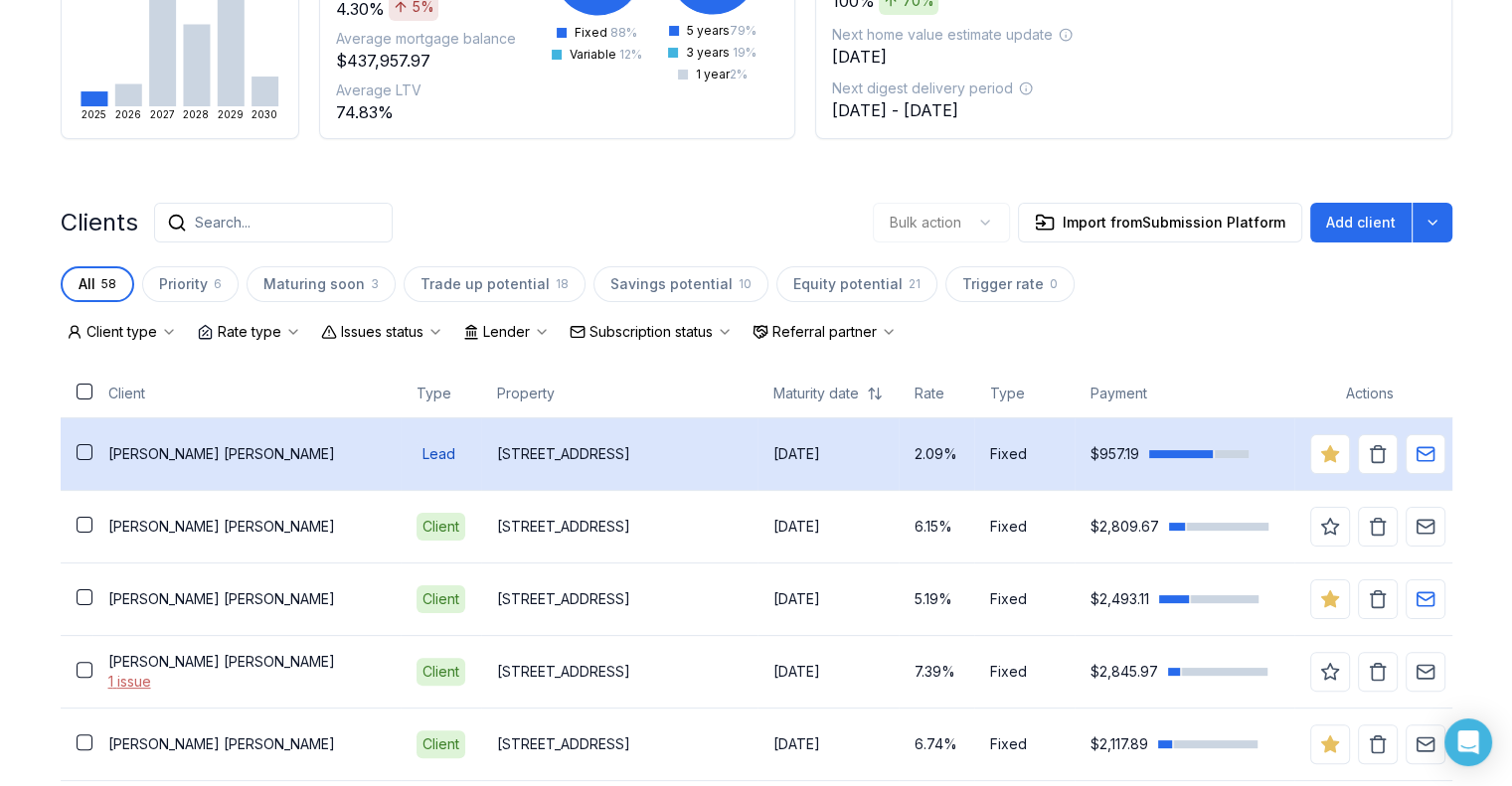 click on "Amanda   Martelli" at bounding box center [247, 454] 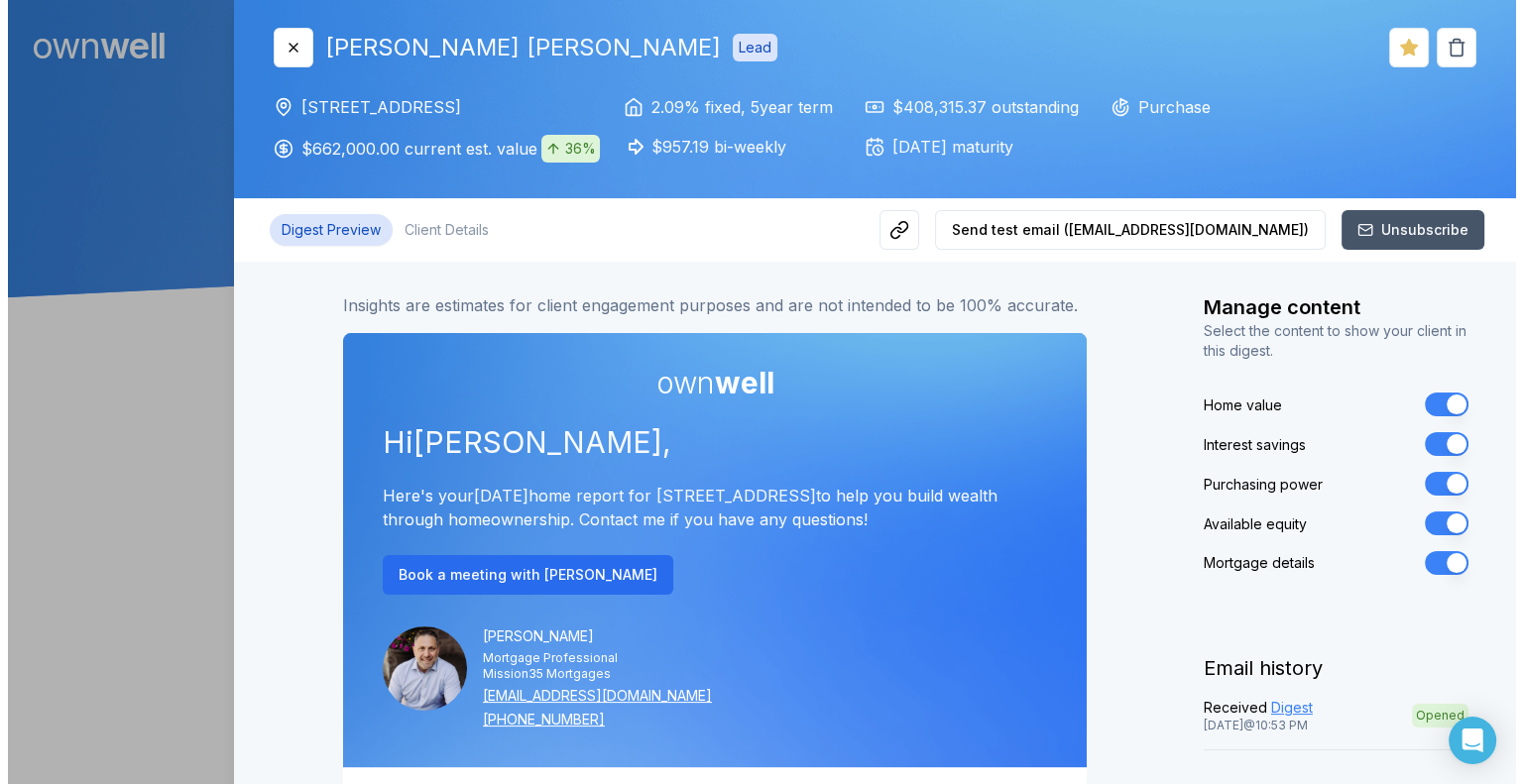 scroll, scrollTop: 0, scrollLeft: 0, axis: both 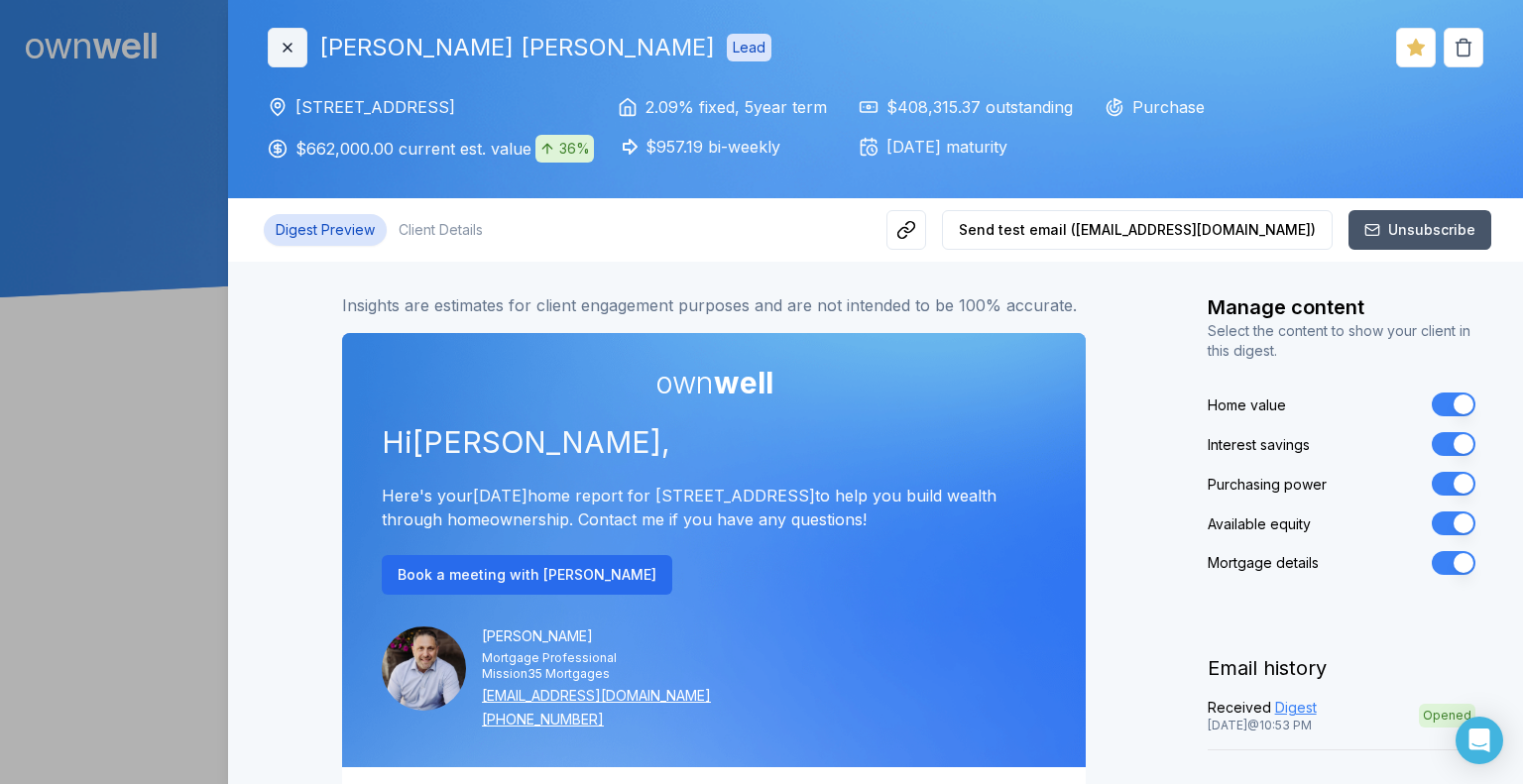 click 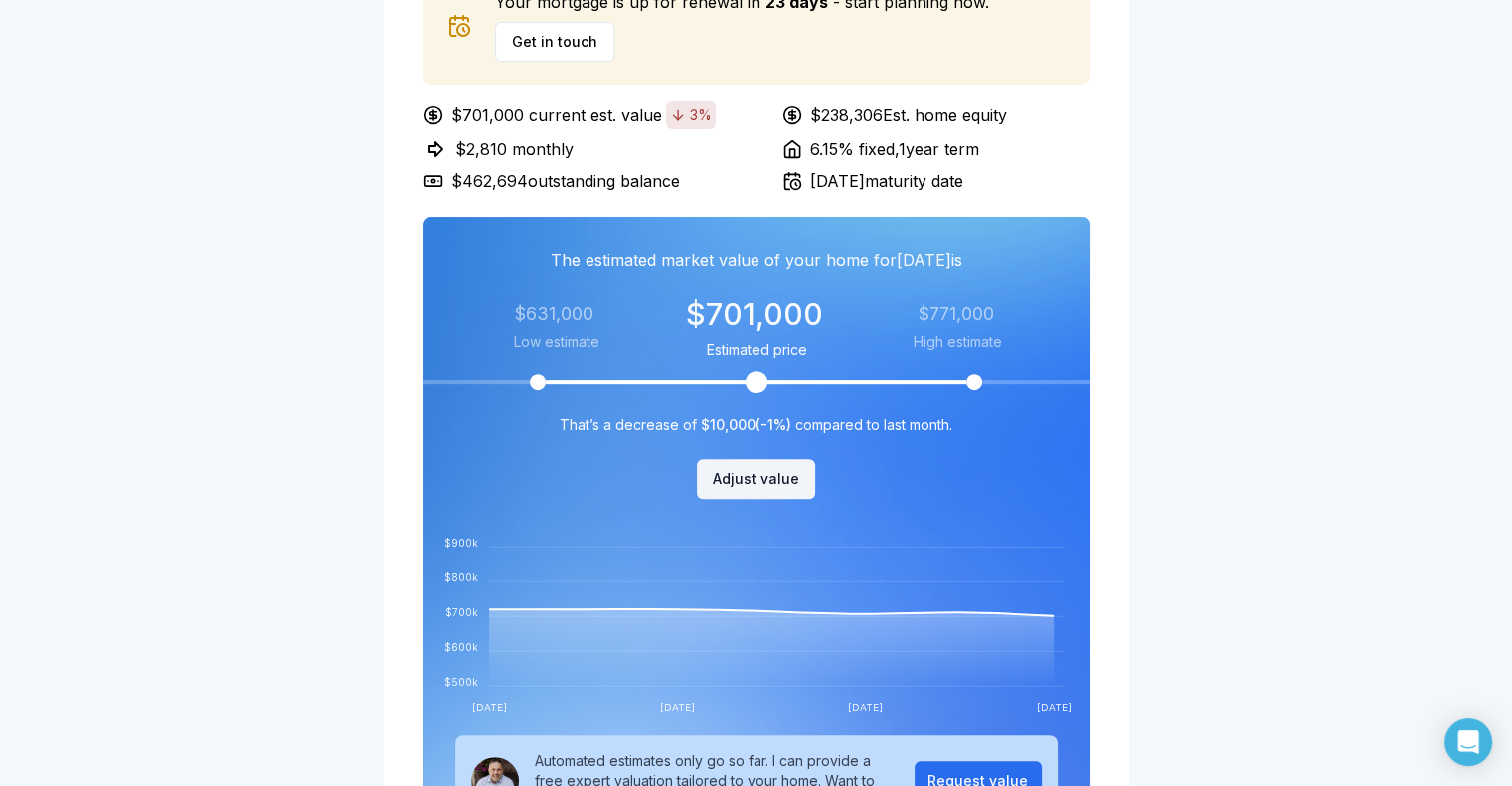 scroll, scrollTop: 596, scrollLeft: 0, axis: vertical 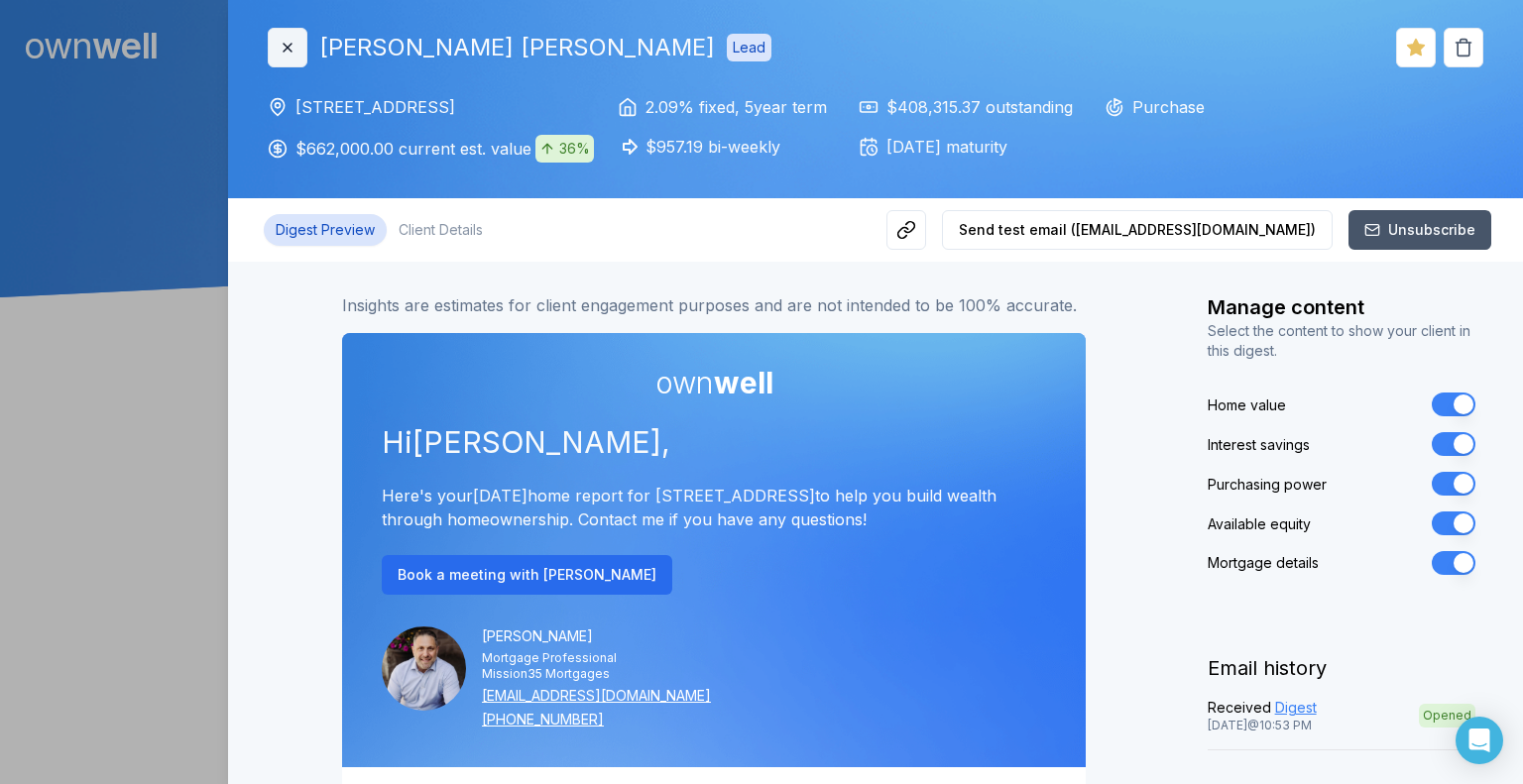 click 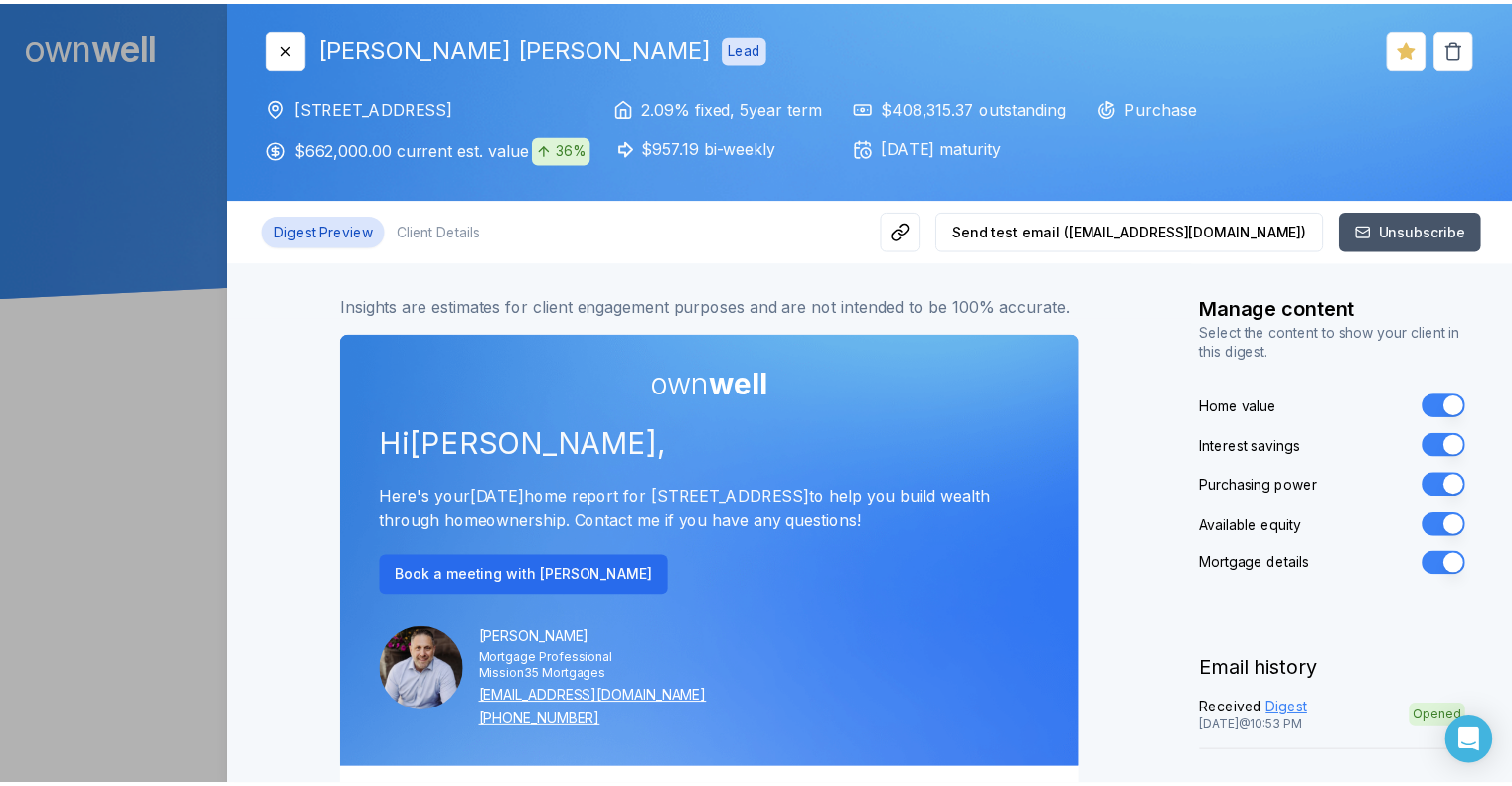 scroll, scrollTop: 0, scrollLeft: 0, axis: both 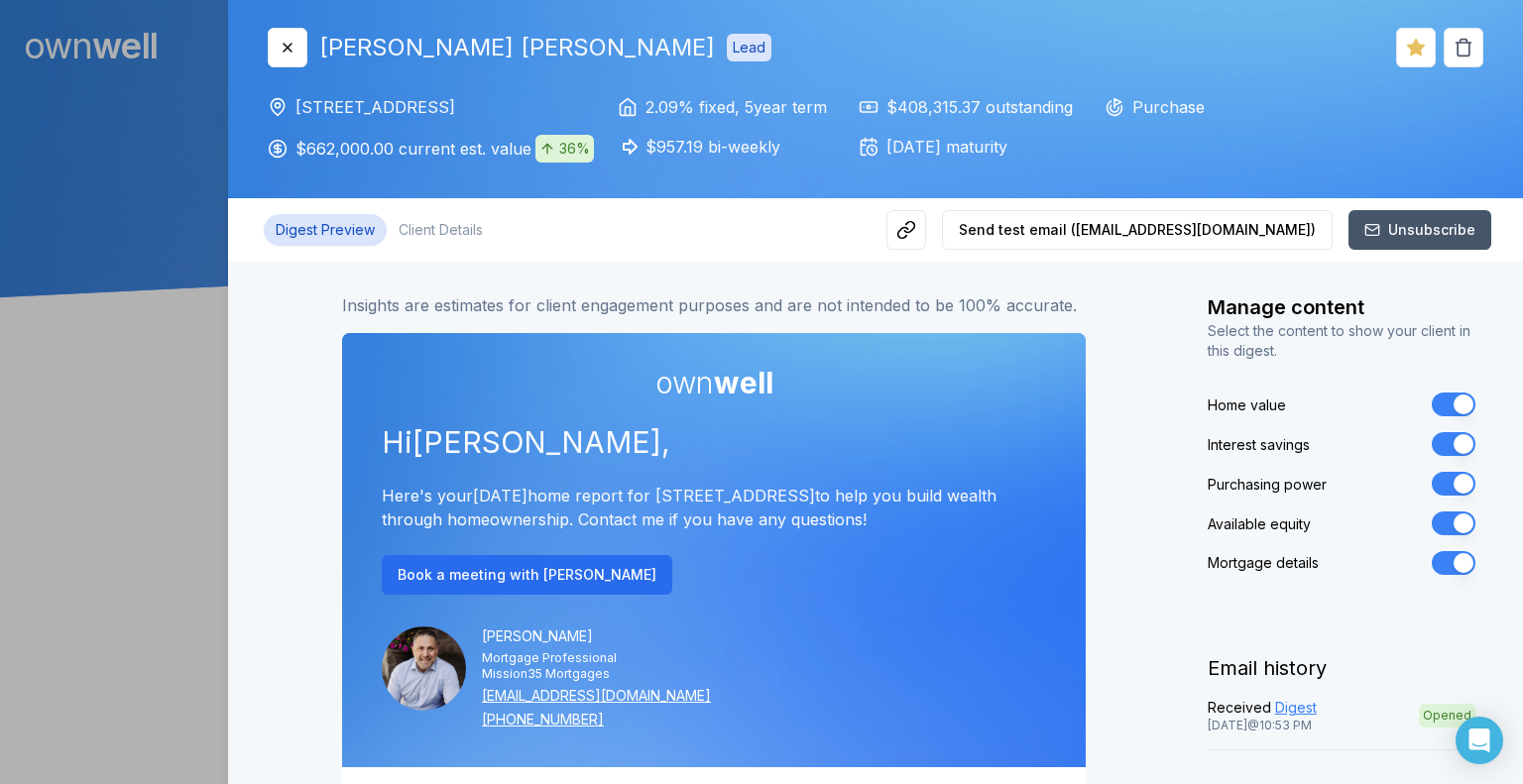 click on "Close [PERSON_NAME] Lead" at bounding box center [520, 48] 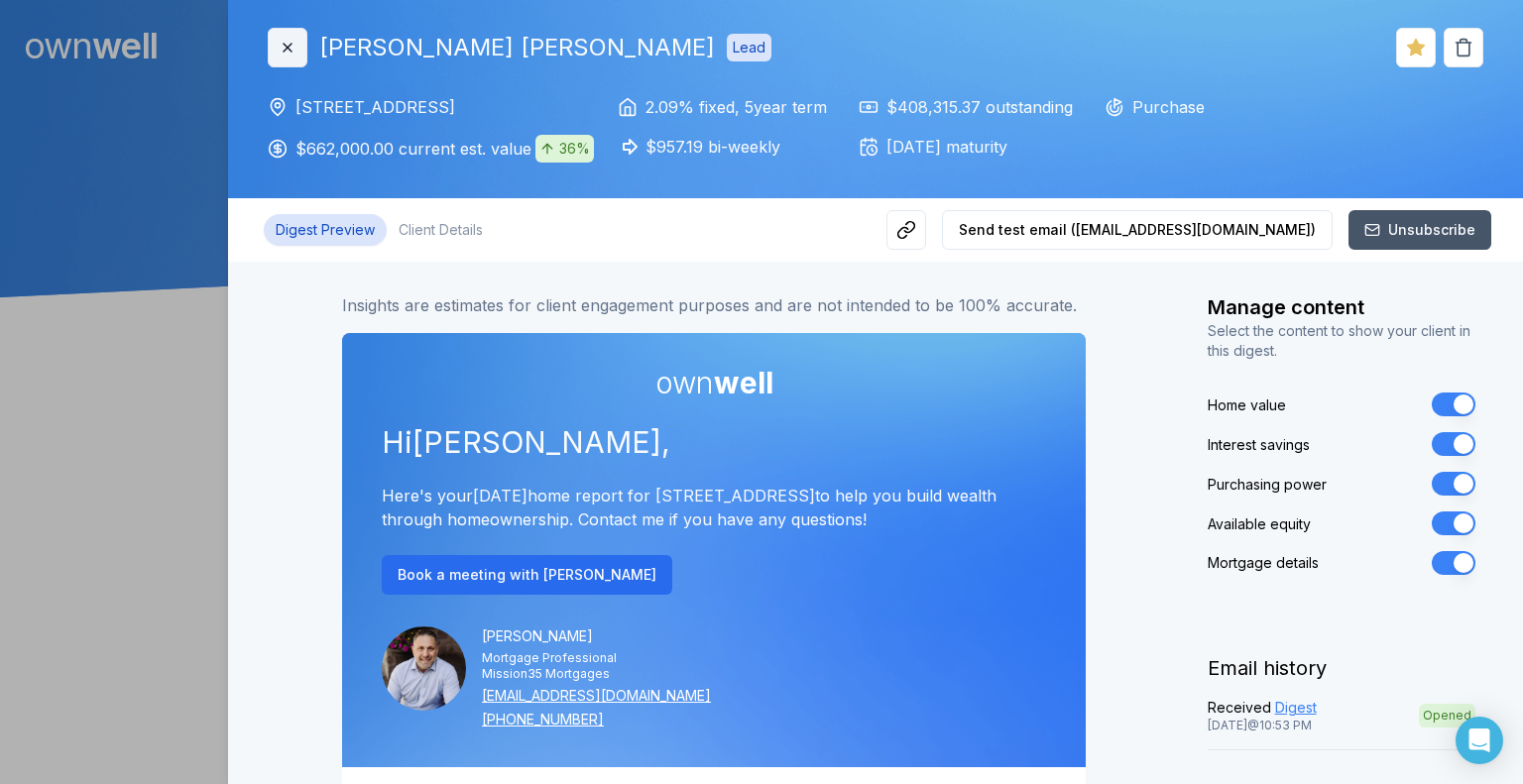 click on "Close" at bounding box center (288, 48) 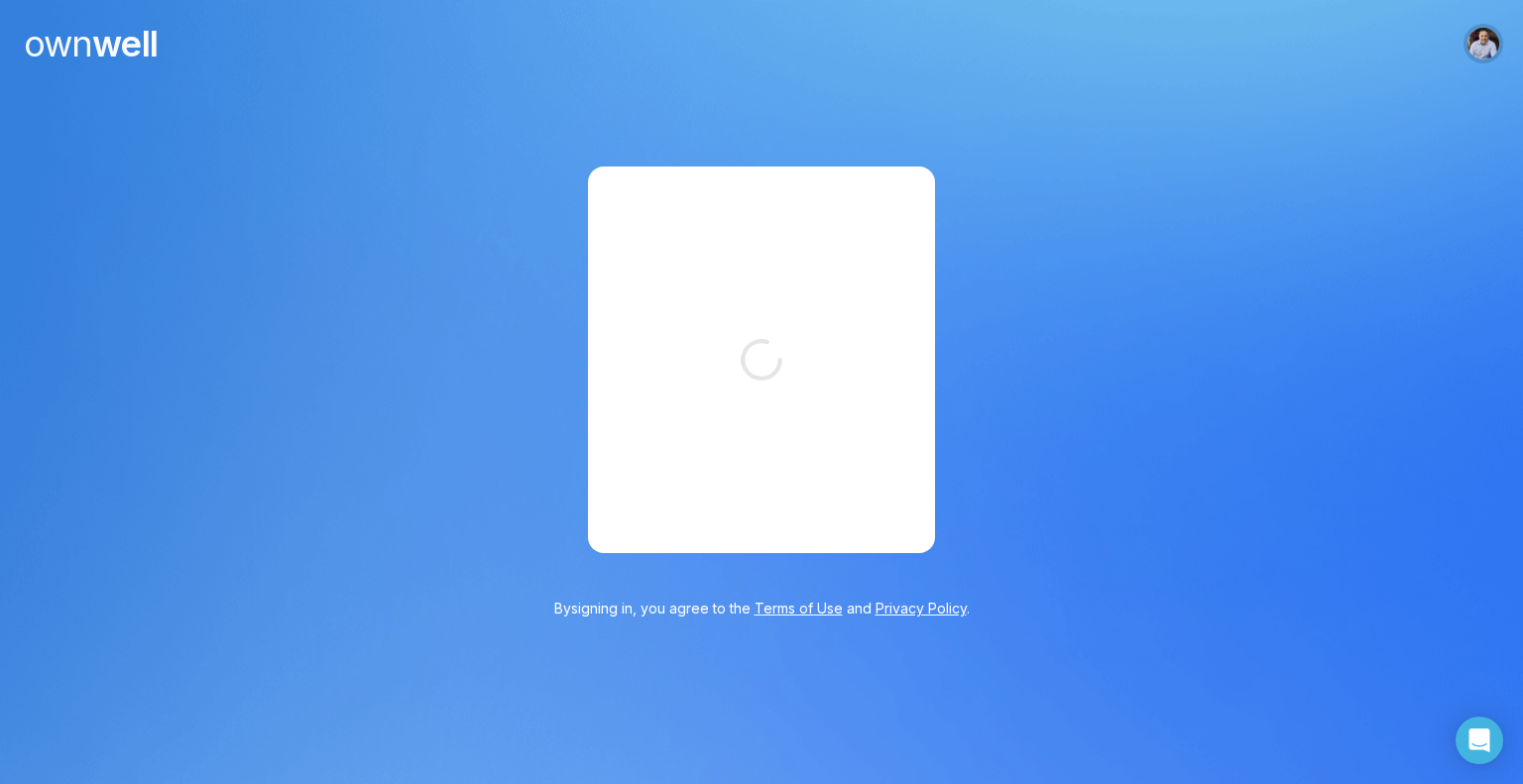 click at bounding box center (1483, 44) 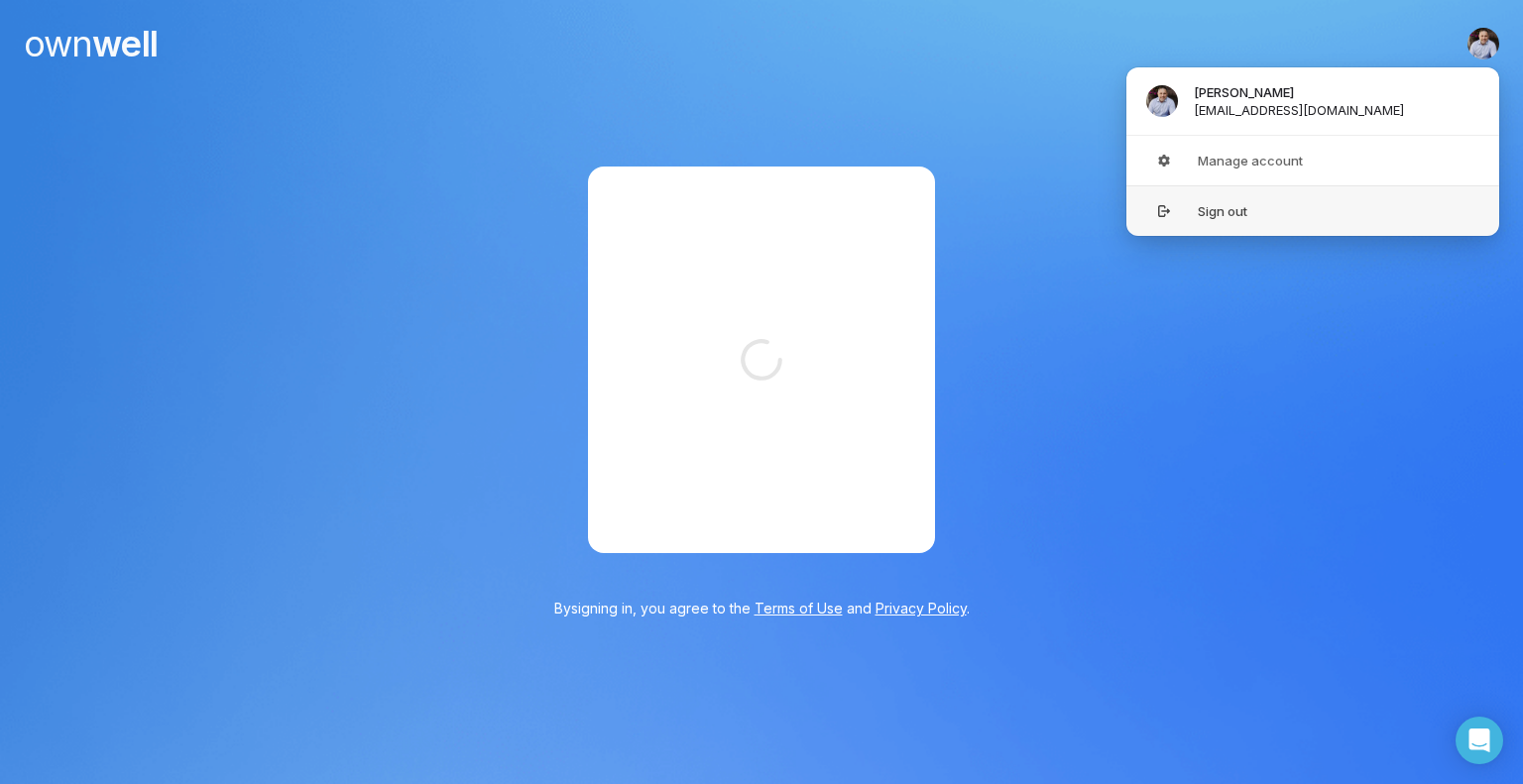 click on "Sign out" at bounding box center [1313, 210] 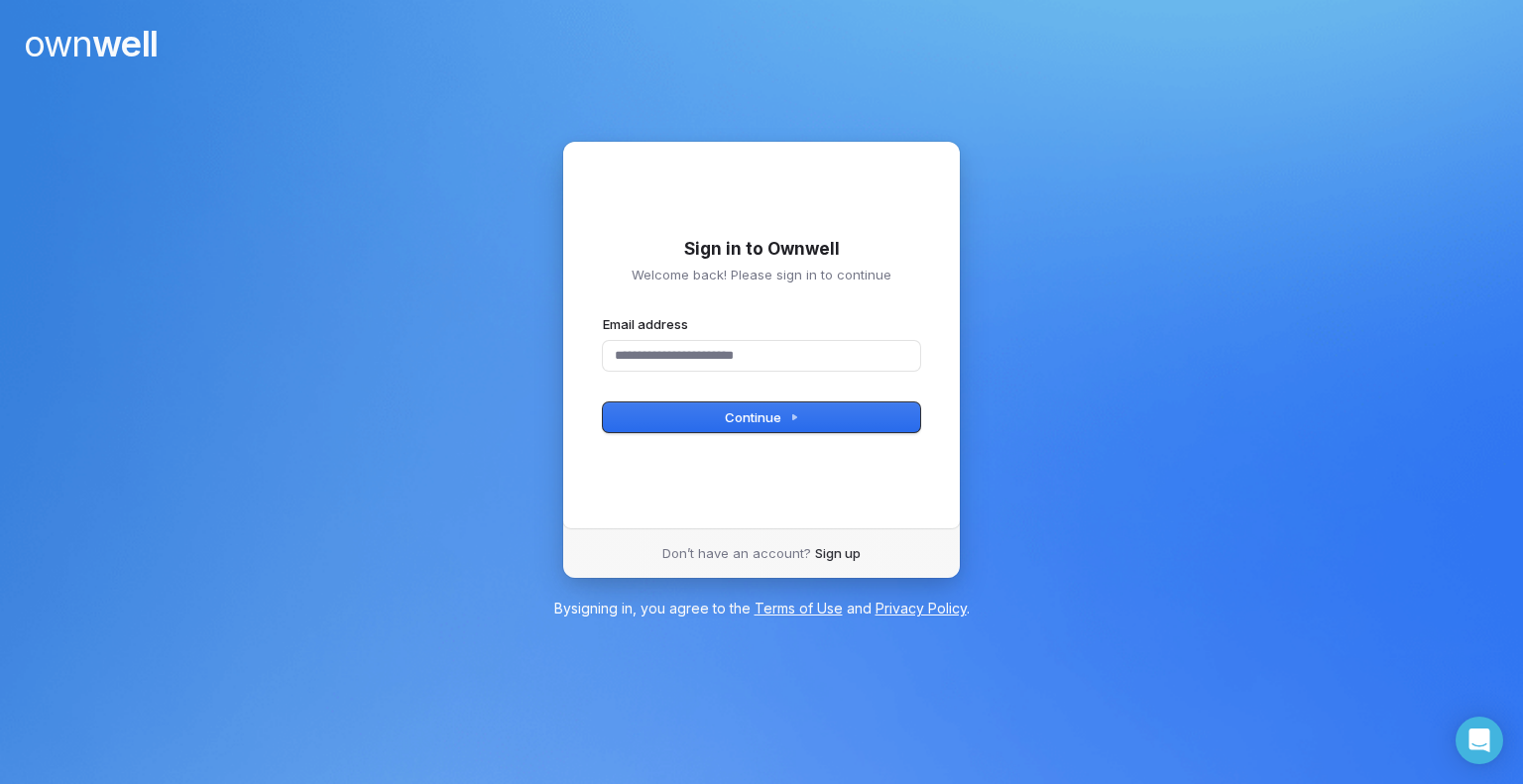 drag, startPoint x: 712, startPoint y: 364, endPoint x: 754, endPoint y: 371, distance: 42.579338 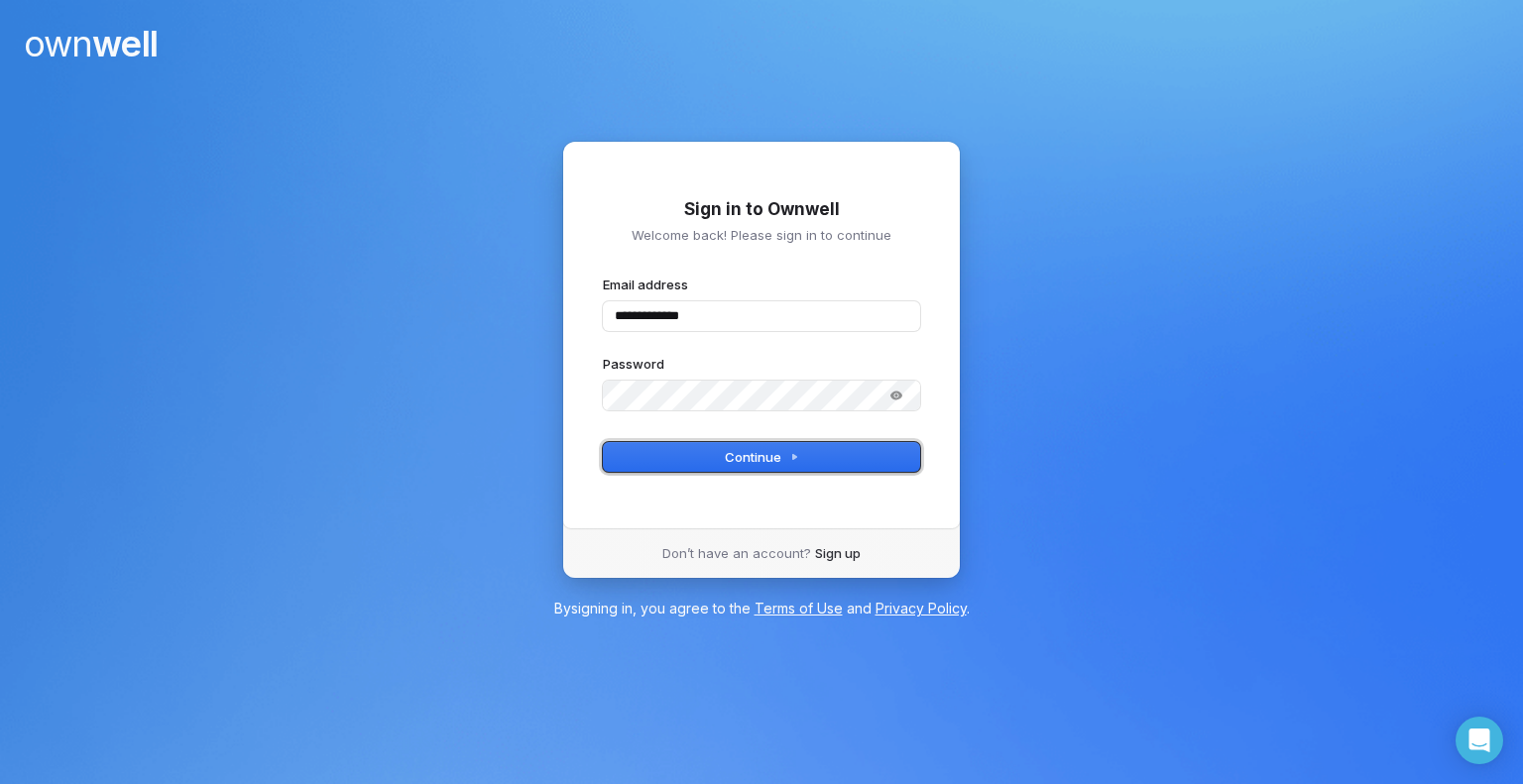 click on "Continue" at bounding box center (762, 457) 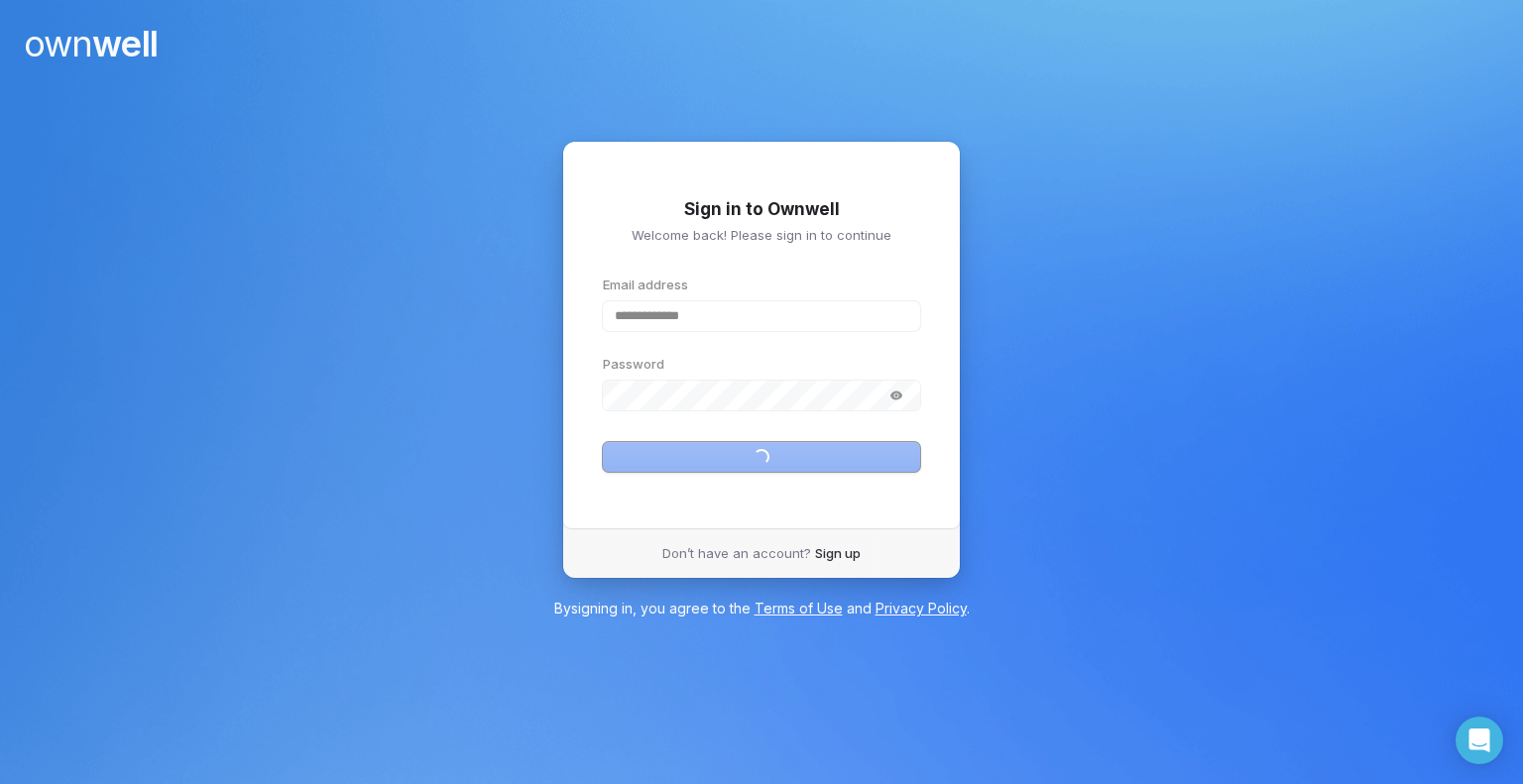 type on "**********" 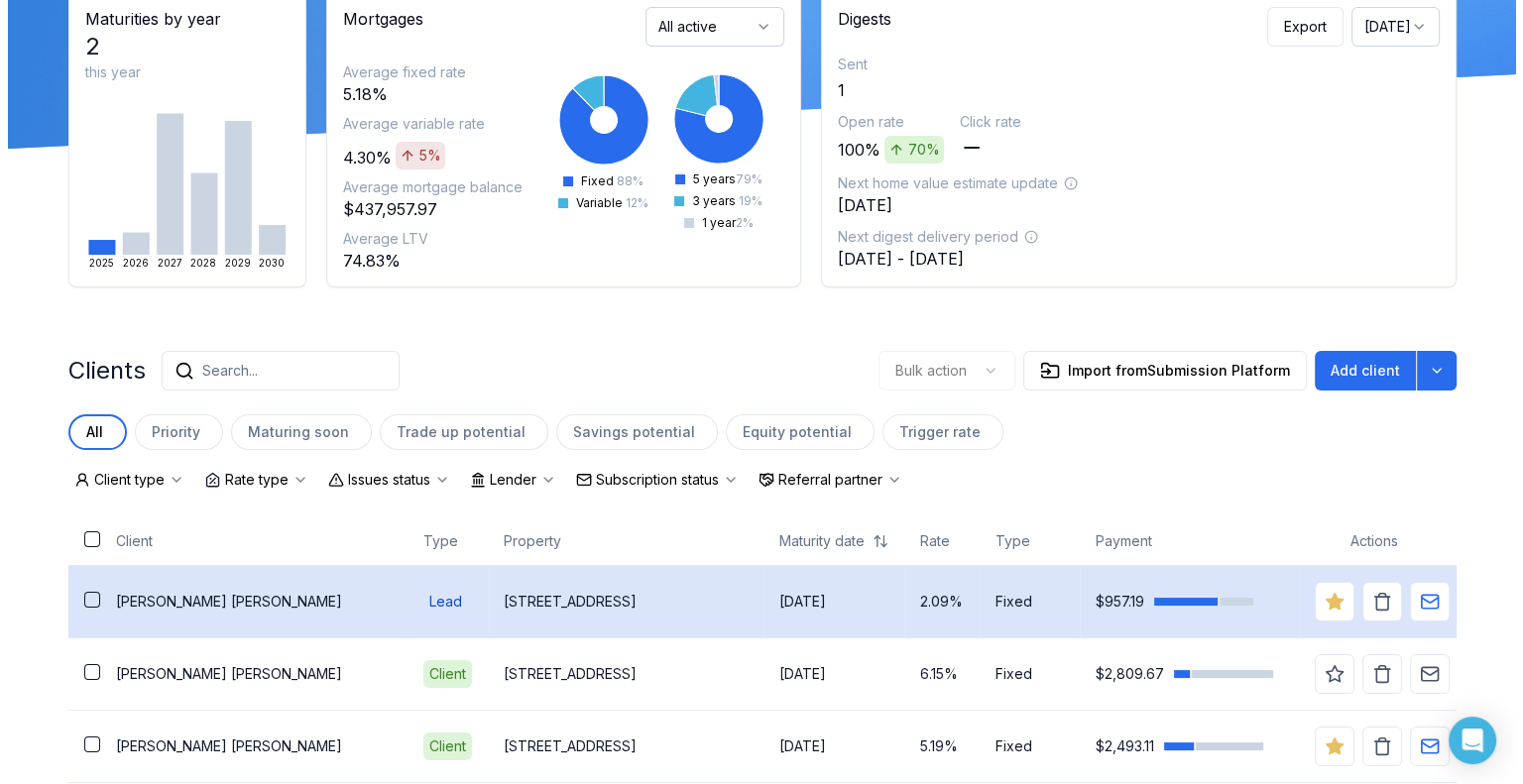 scroll, scrollTop: 198, scrollLeft: 0, axis: vertical 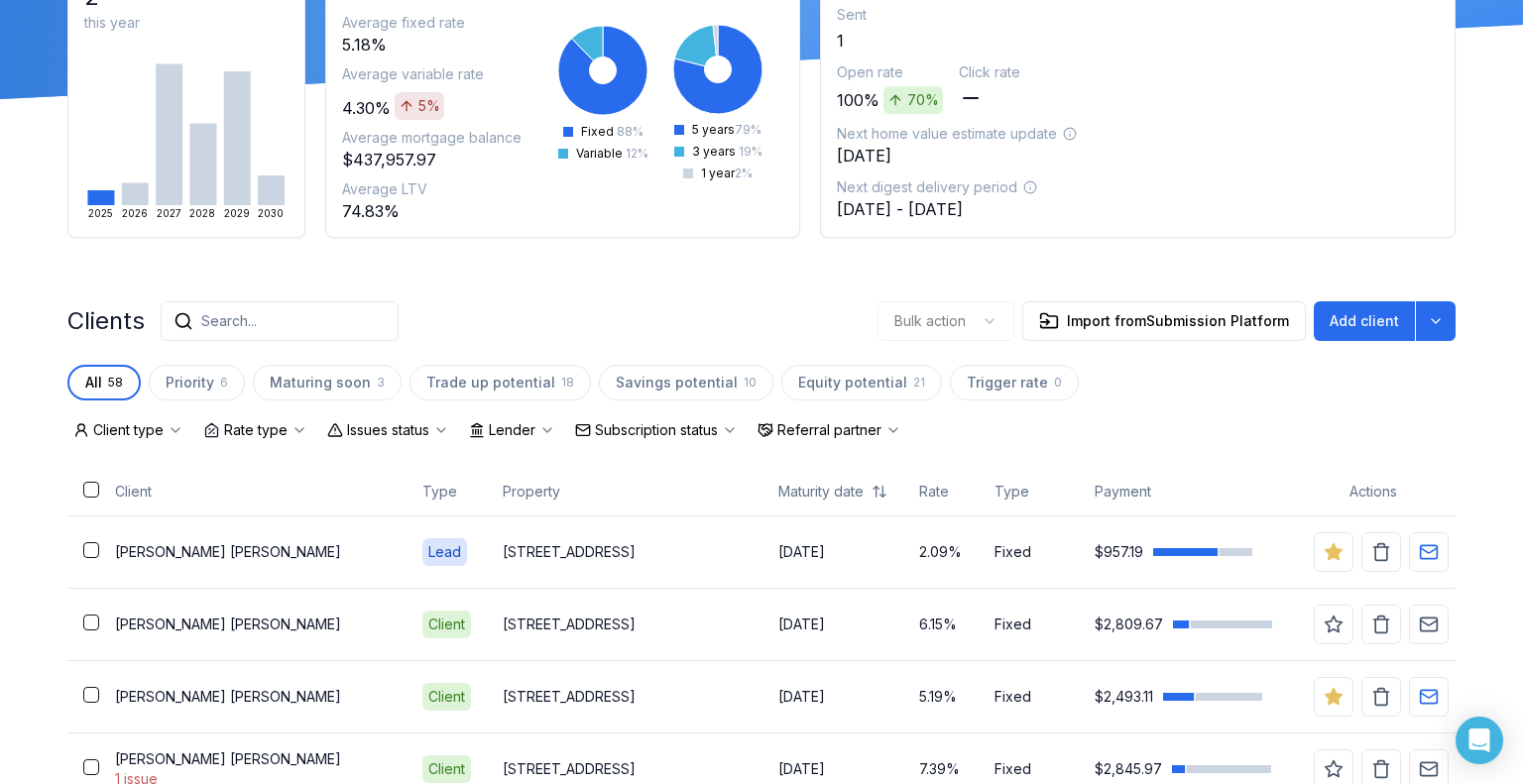 click on "Lender" at bounding box center [512, 430] 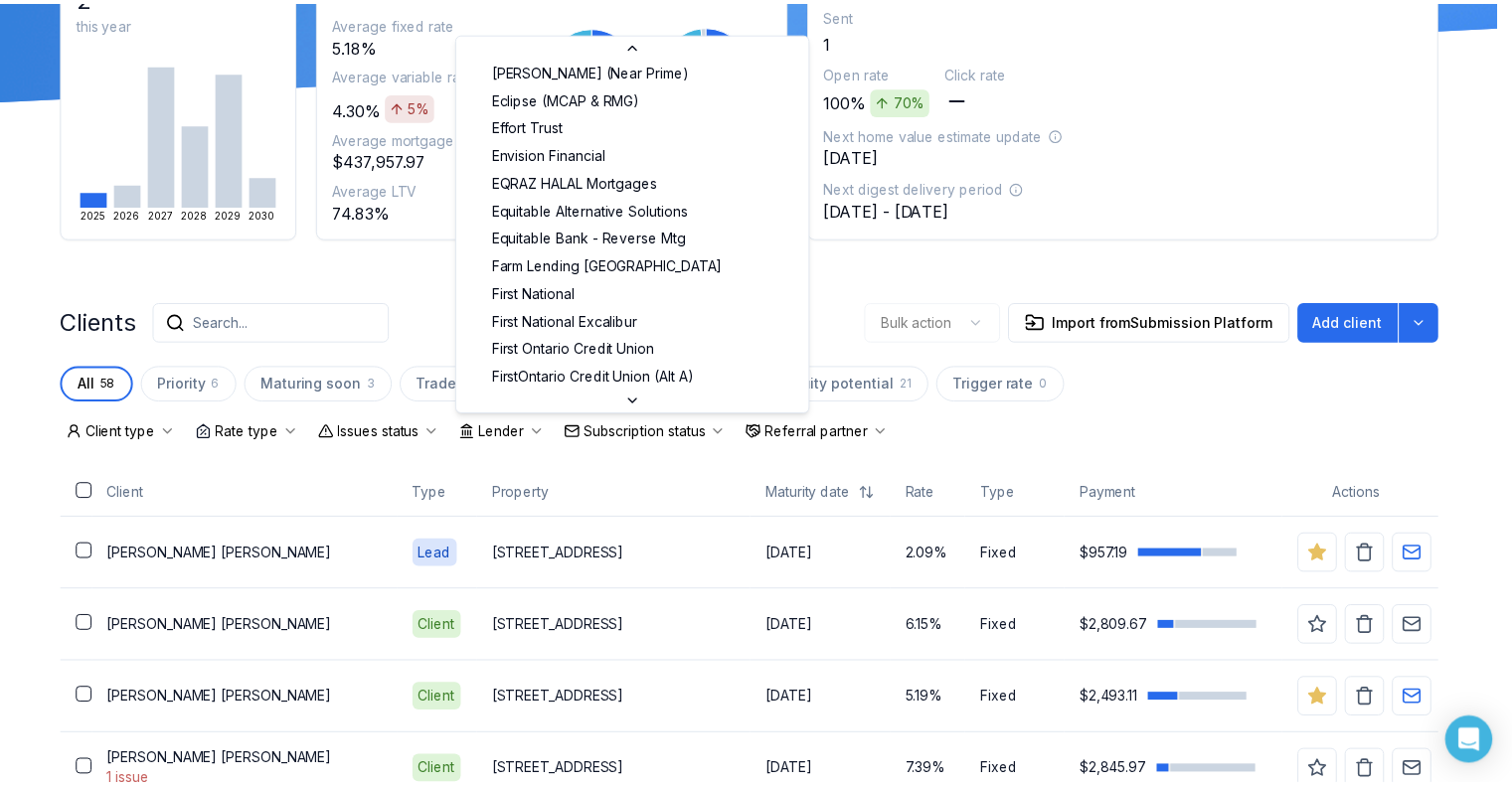 scroll, scrollTop: 2439, scrollLeft: 0, axis: vertical 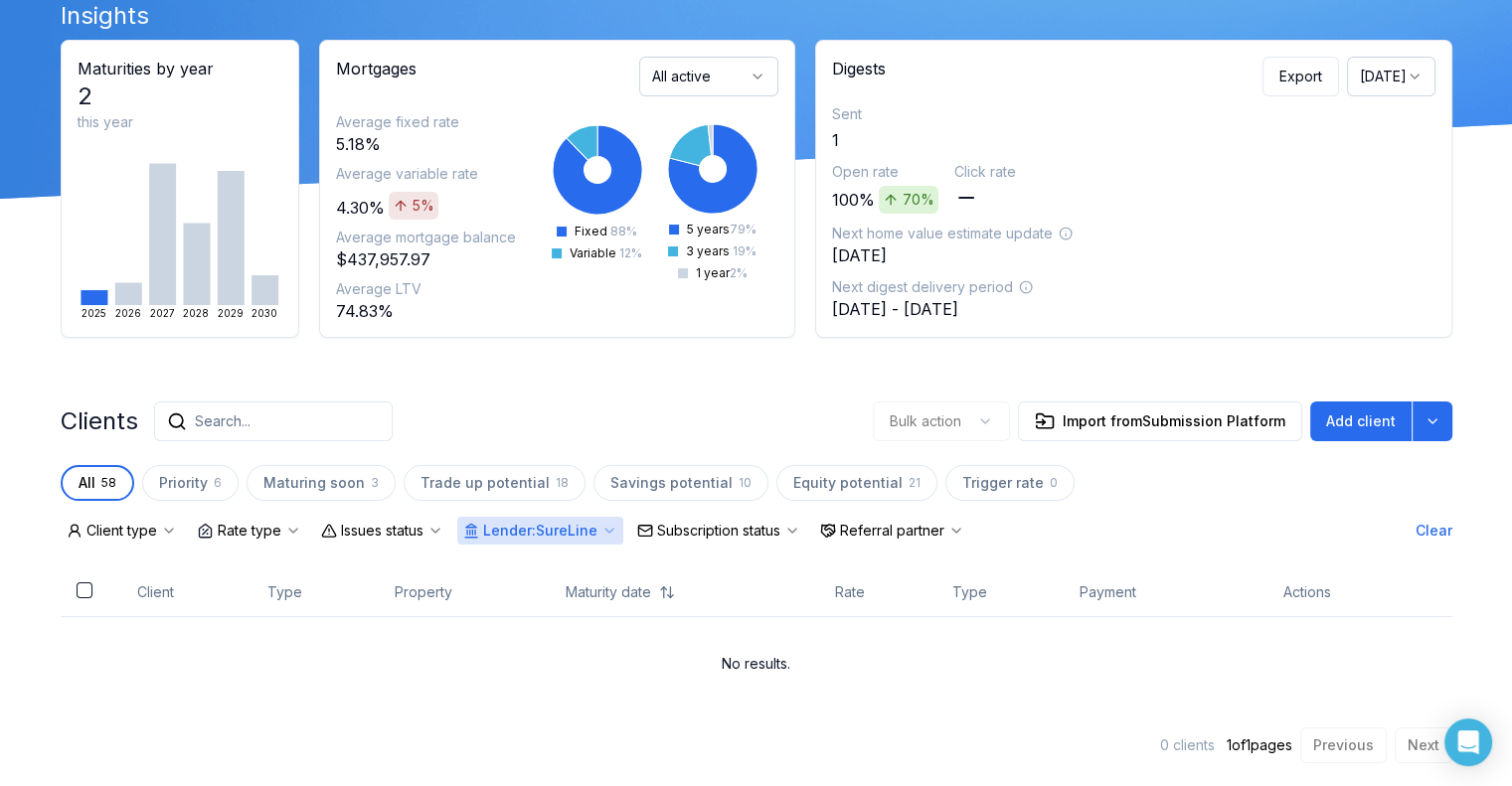 click on "Clients Search... Bulk action   Import from  Submission Platform Add client" at bounding box center [756, 421] 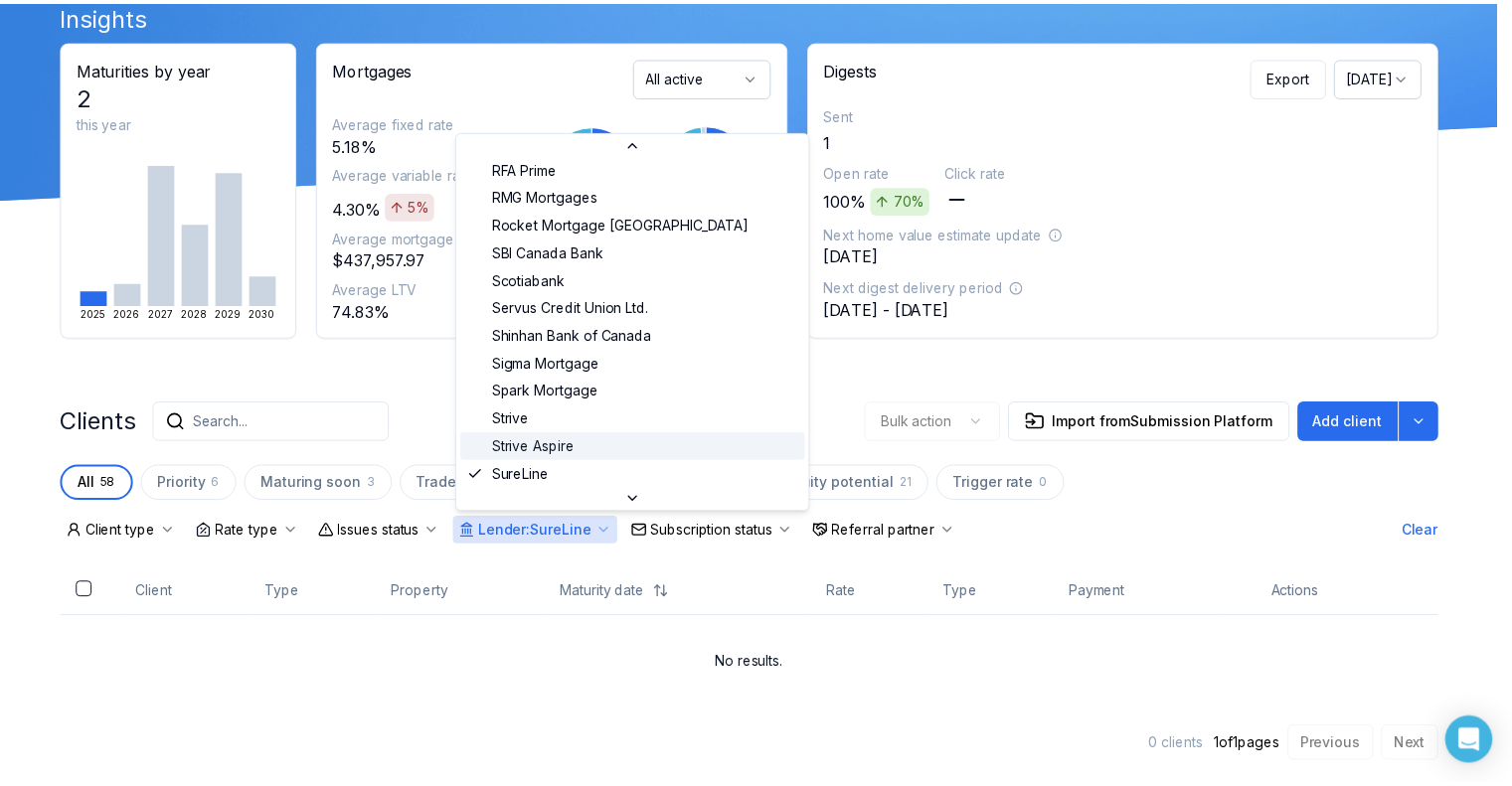 scroll, scrollTop: 2358, scrollLeft: 0, axis: vertical 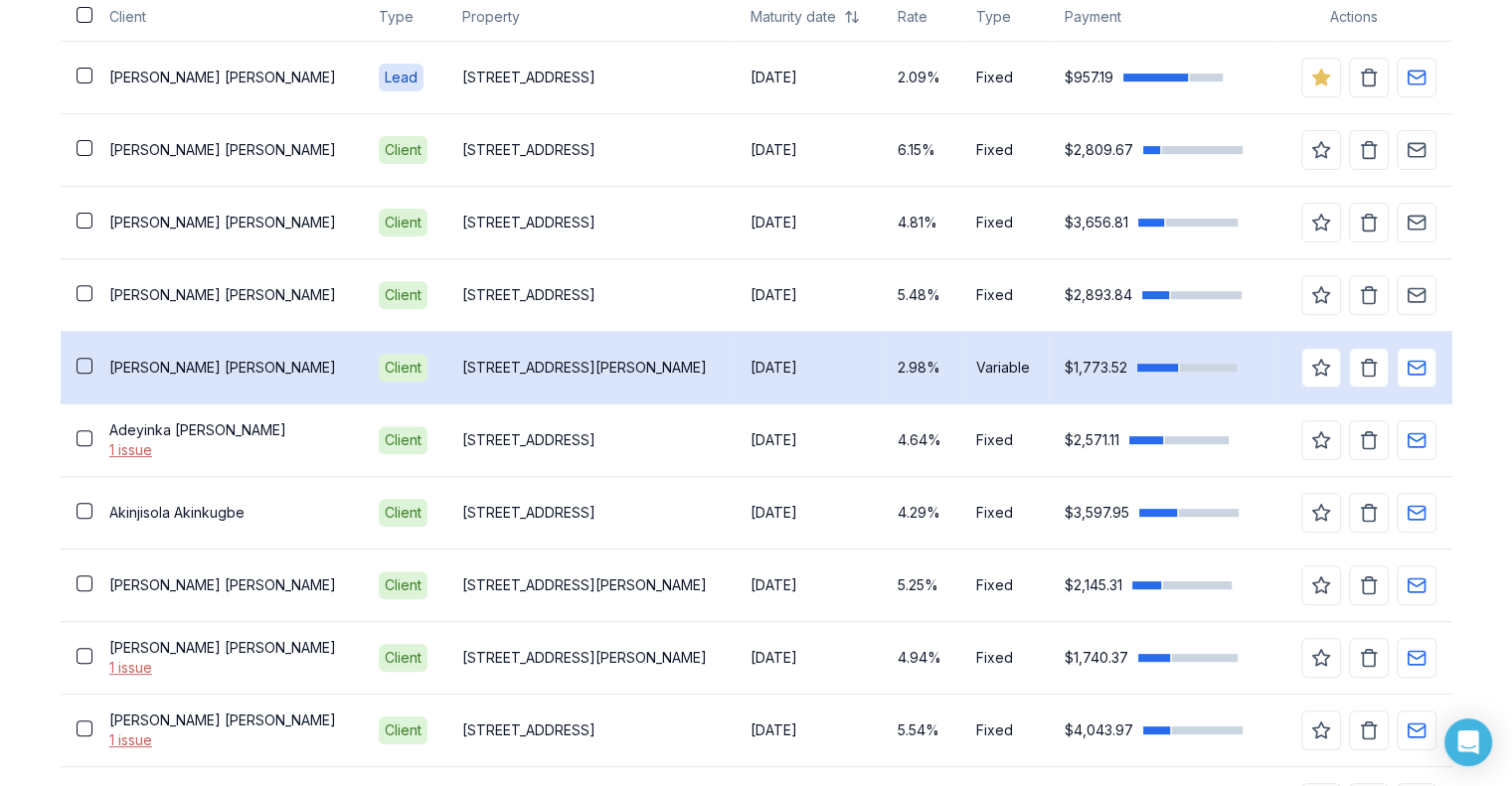 click on "2.98%" at bounding box center [921, 367] 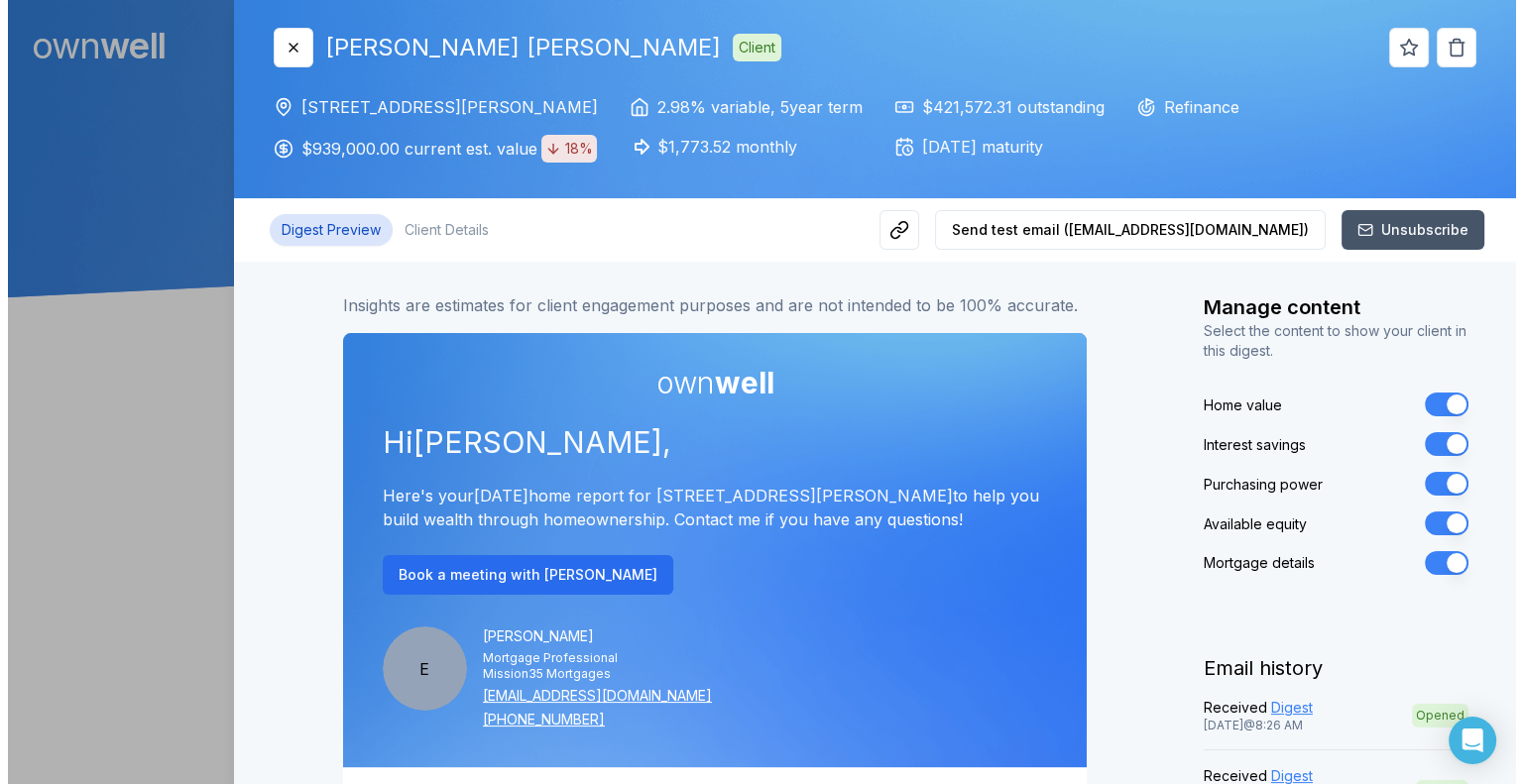 scroll, scrollTop: 0, scrollLeft: 0, axis: both 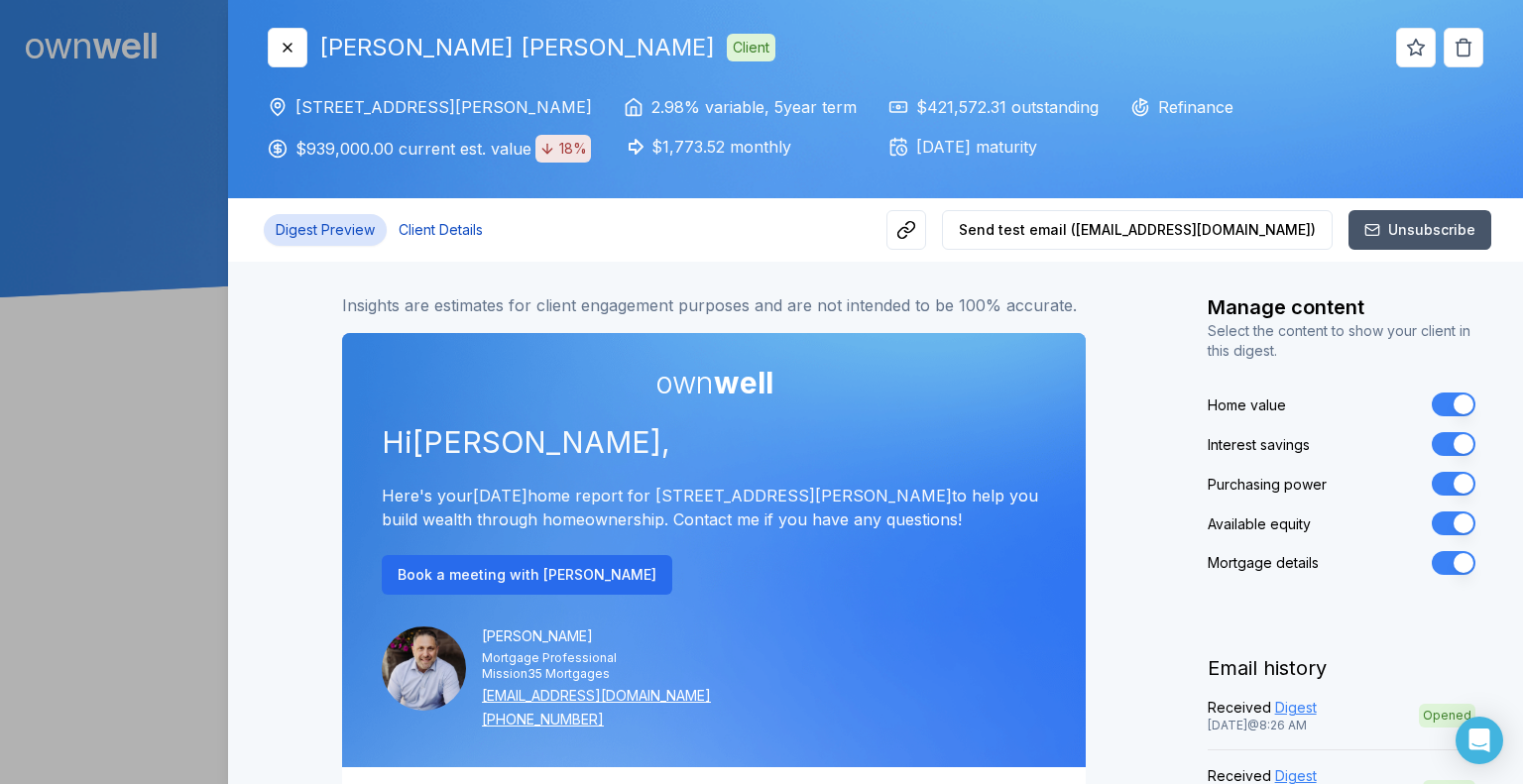 click on "Client Details" at bounding box center [440, 230] 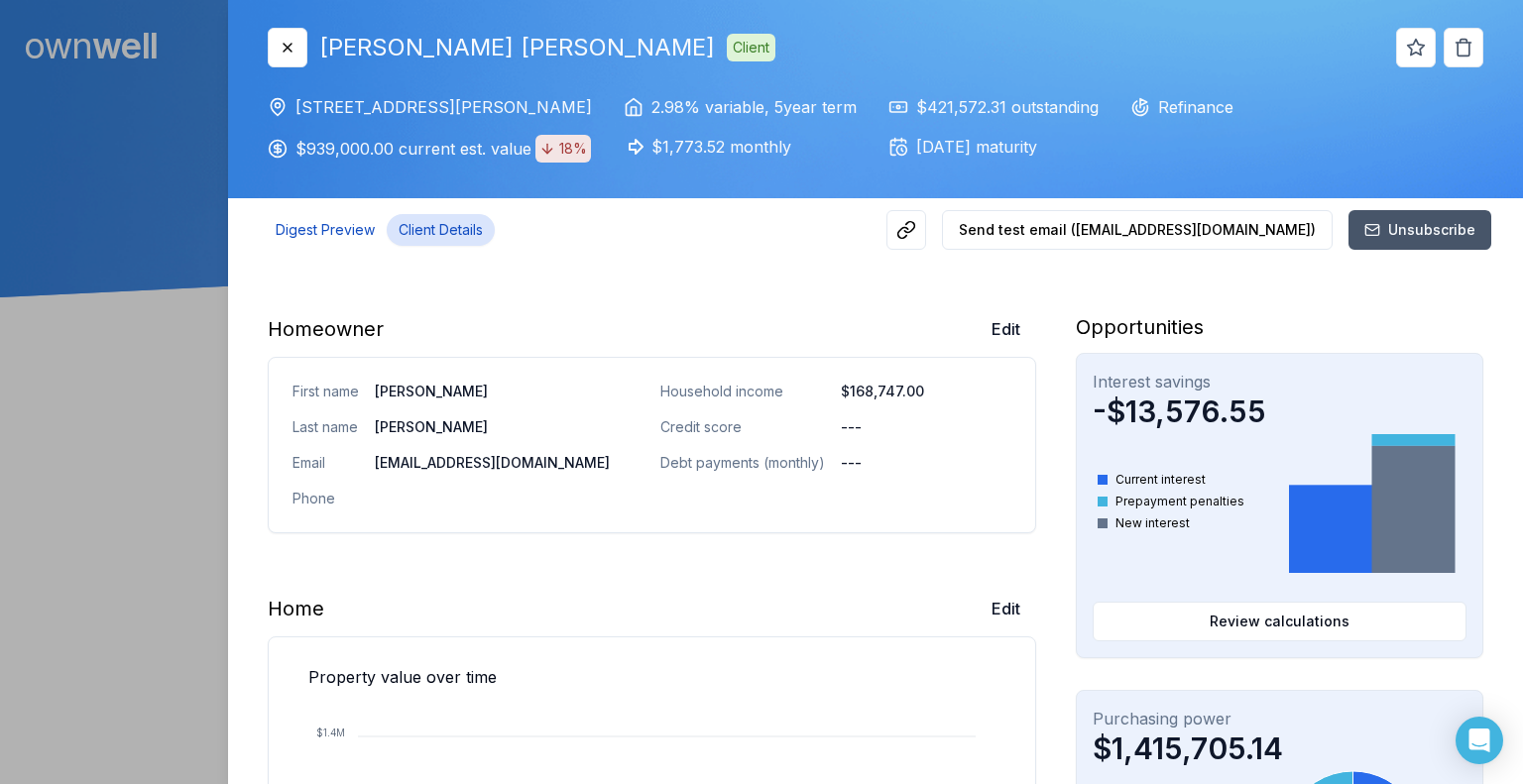 click on "Digest Preview" at bounding box center [325, 230] 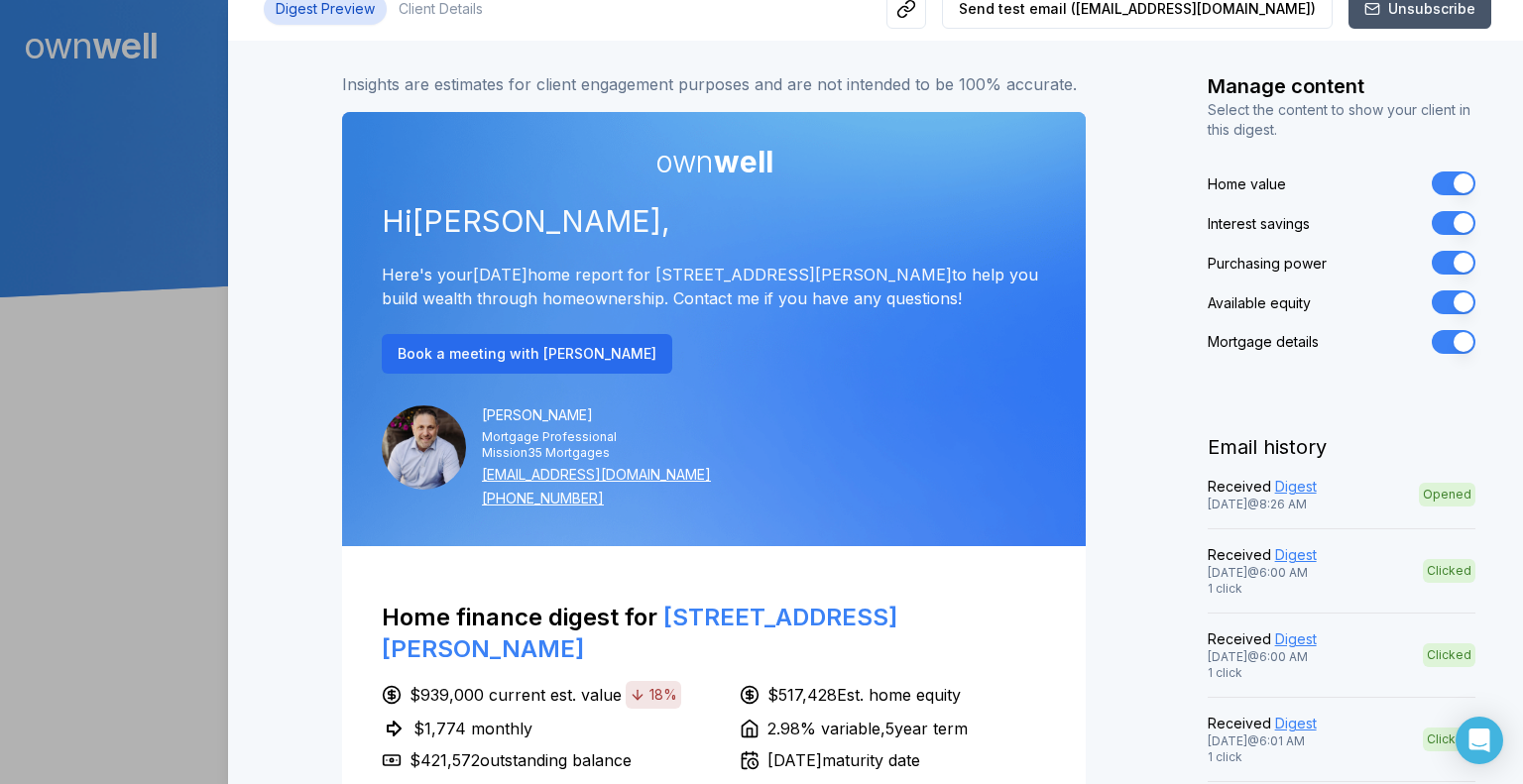 scroll, scrollTop: 99, scrollLeft: 0, axis: vertical 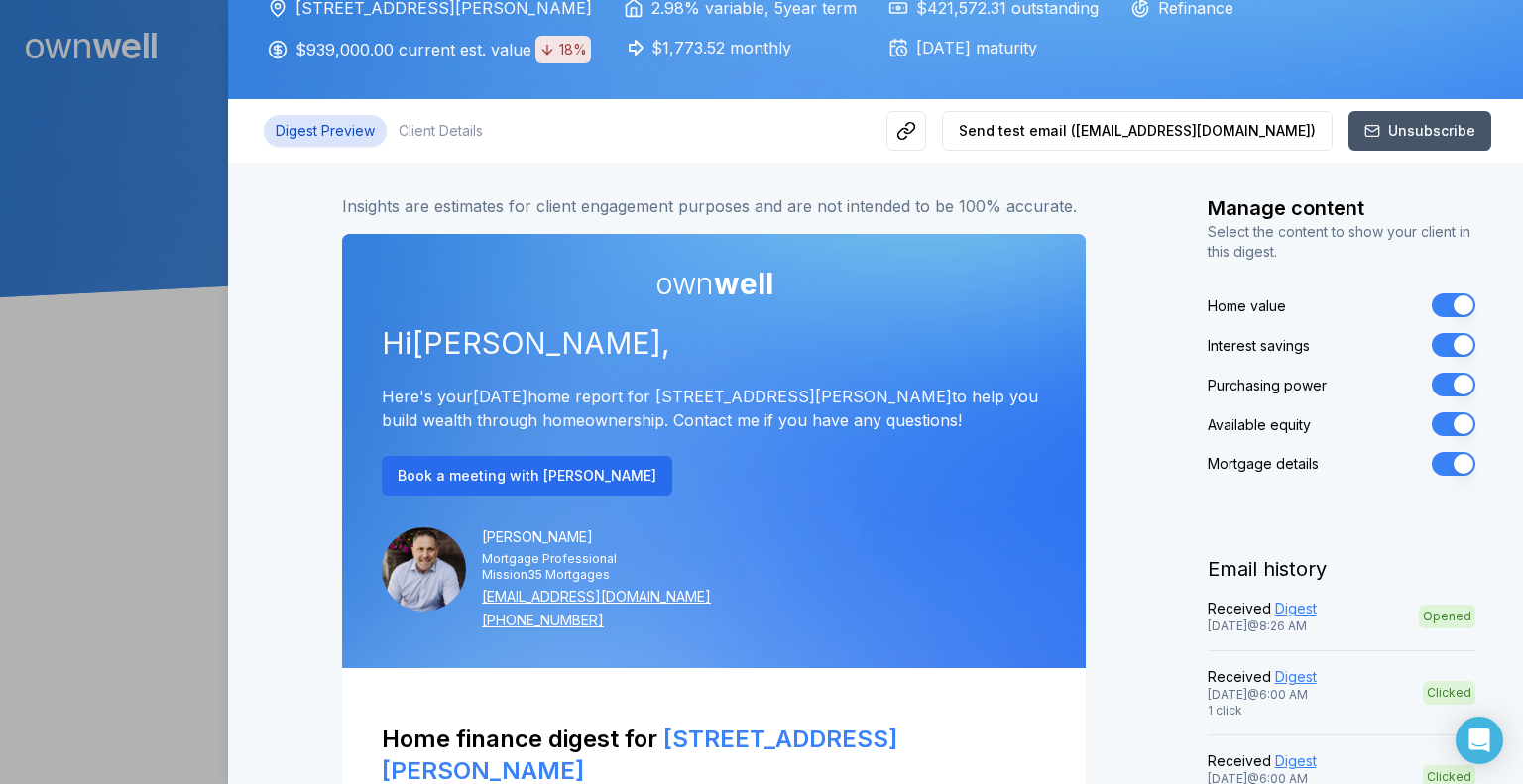 click on "Mortgage details" at bounding box center (1454, 464) 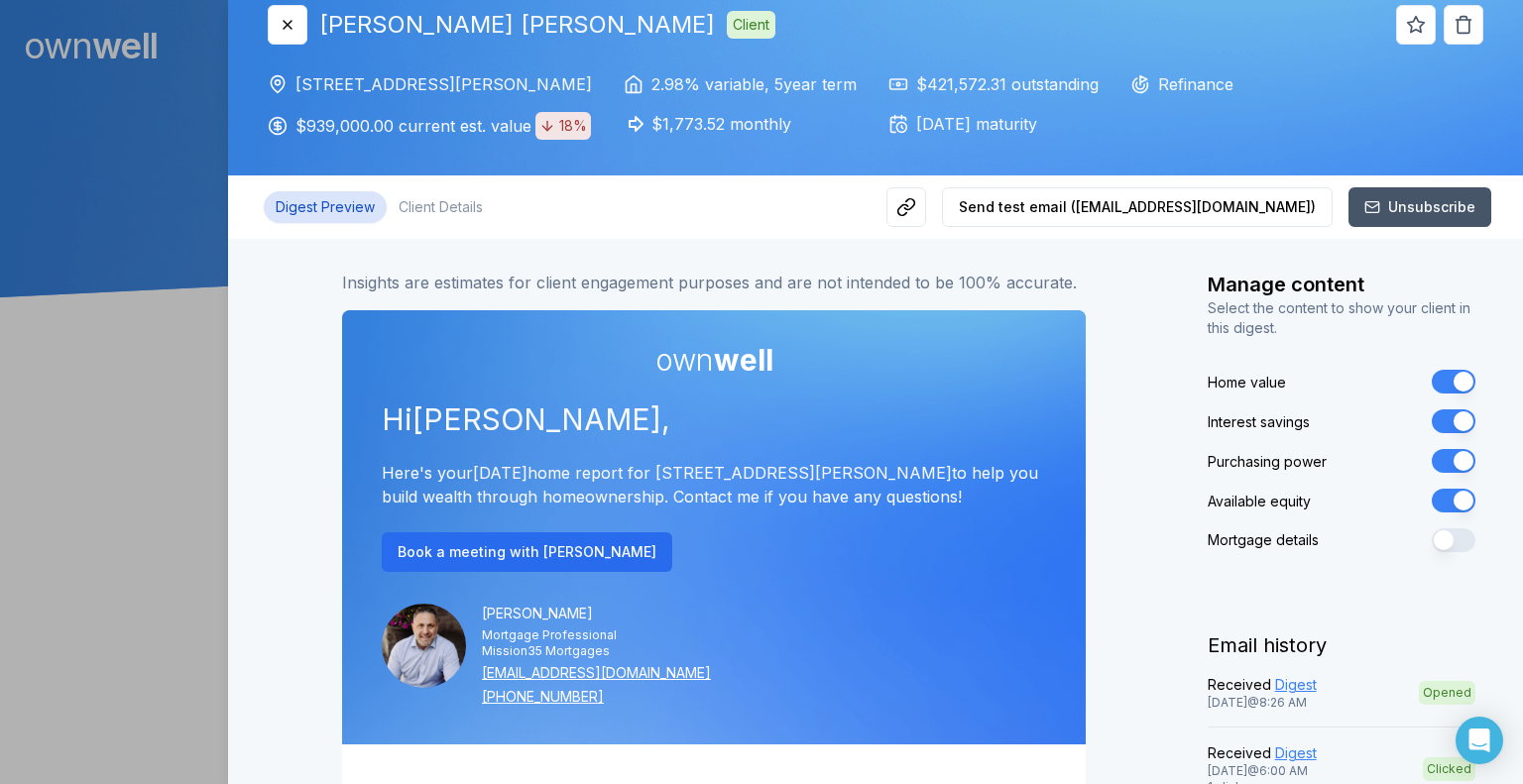 scroll, scrollTop: 0, scrollLeft: 0, axis: both 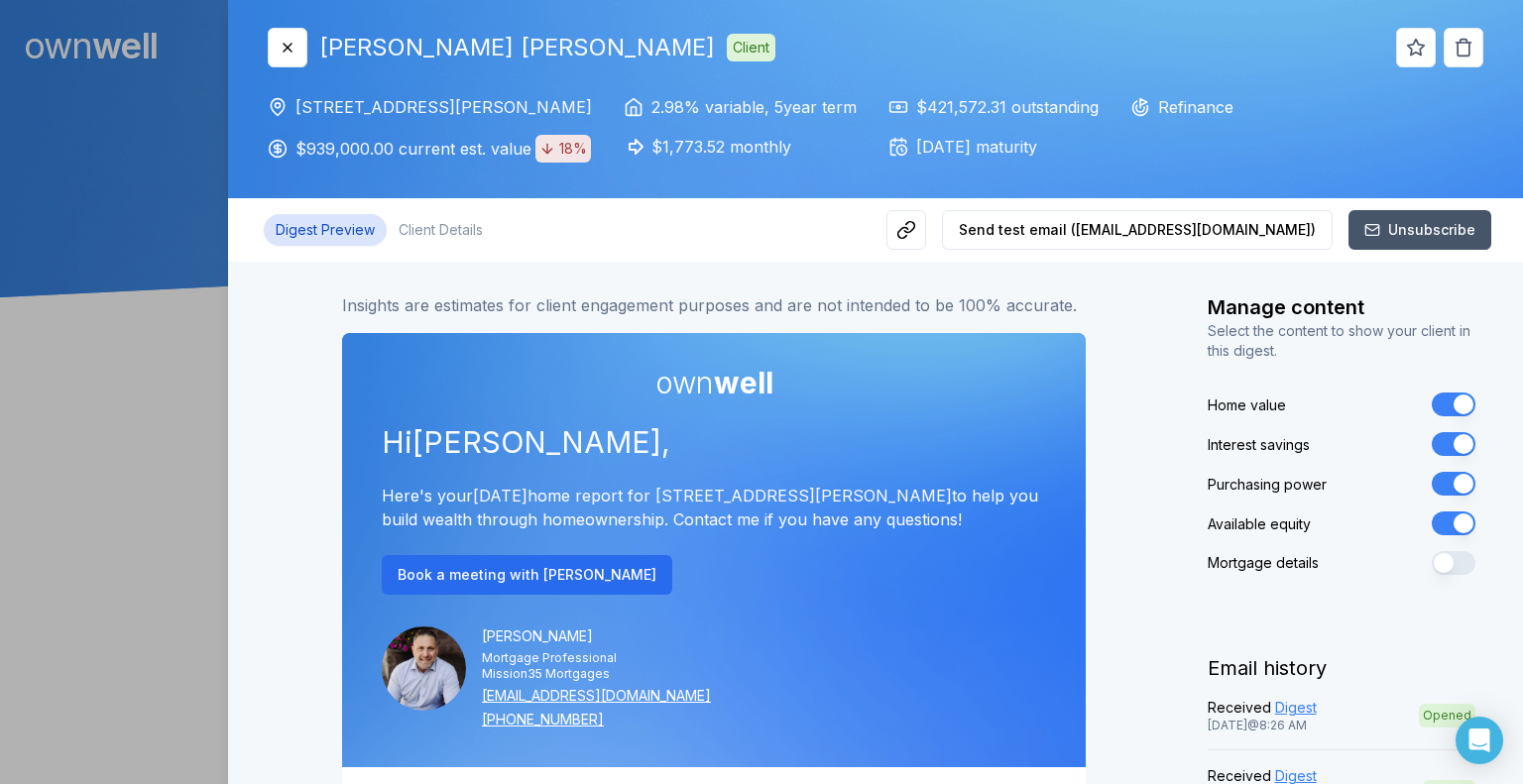 click on "Client Details" at bounding box center [440, 230] 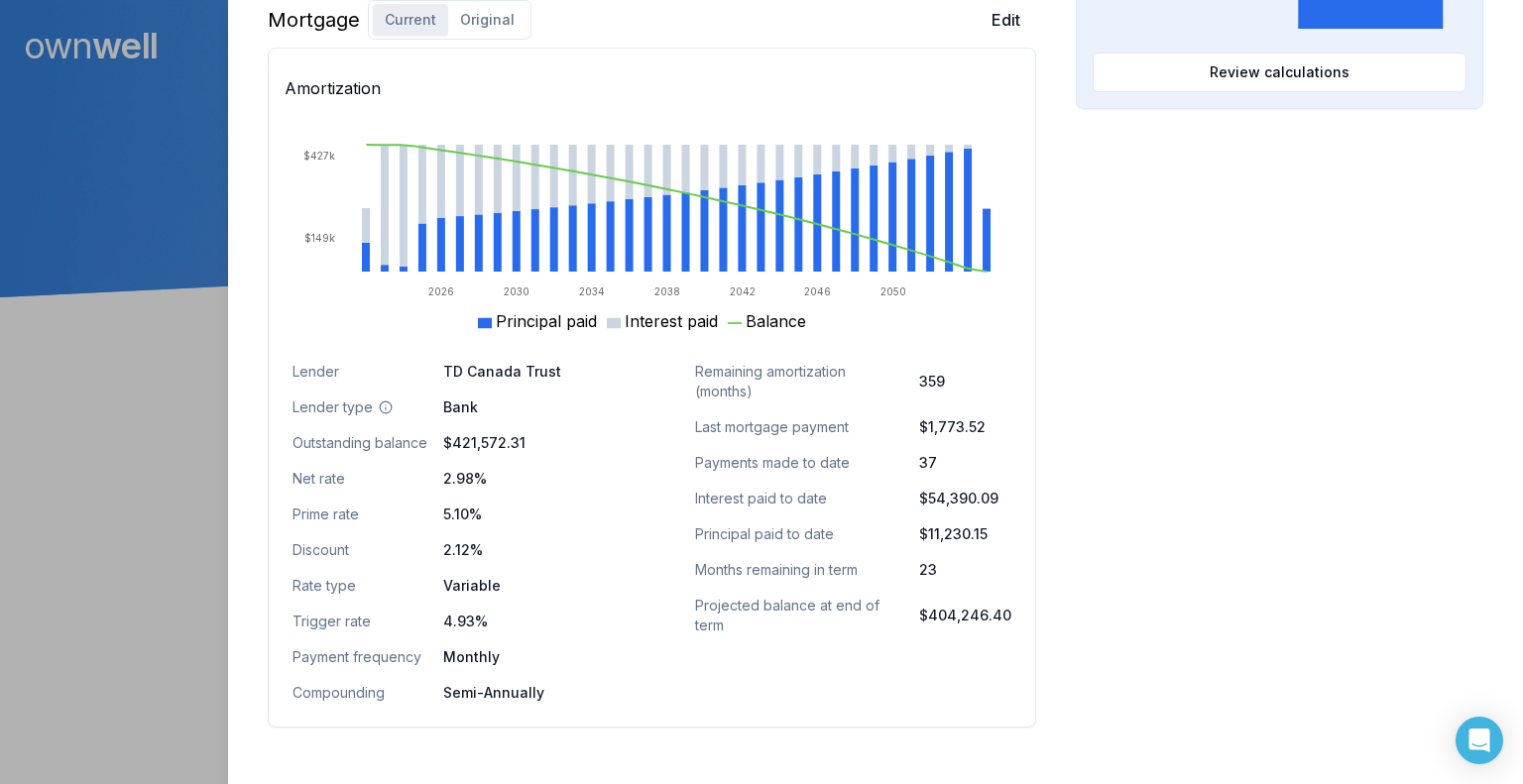 scroll, scrollTop: 1189, scrollLeft: 0, axis: vertical 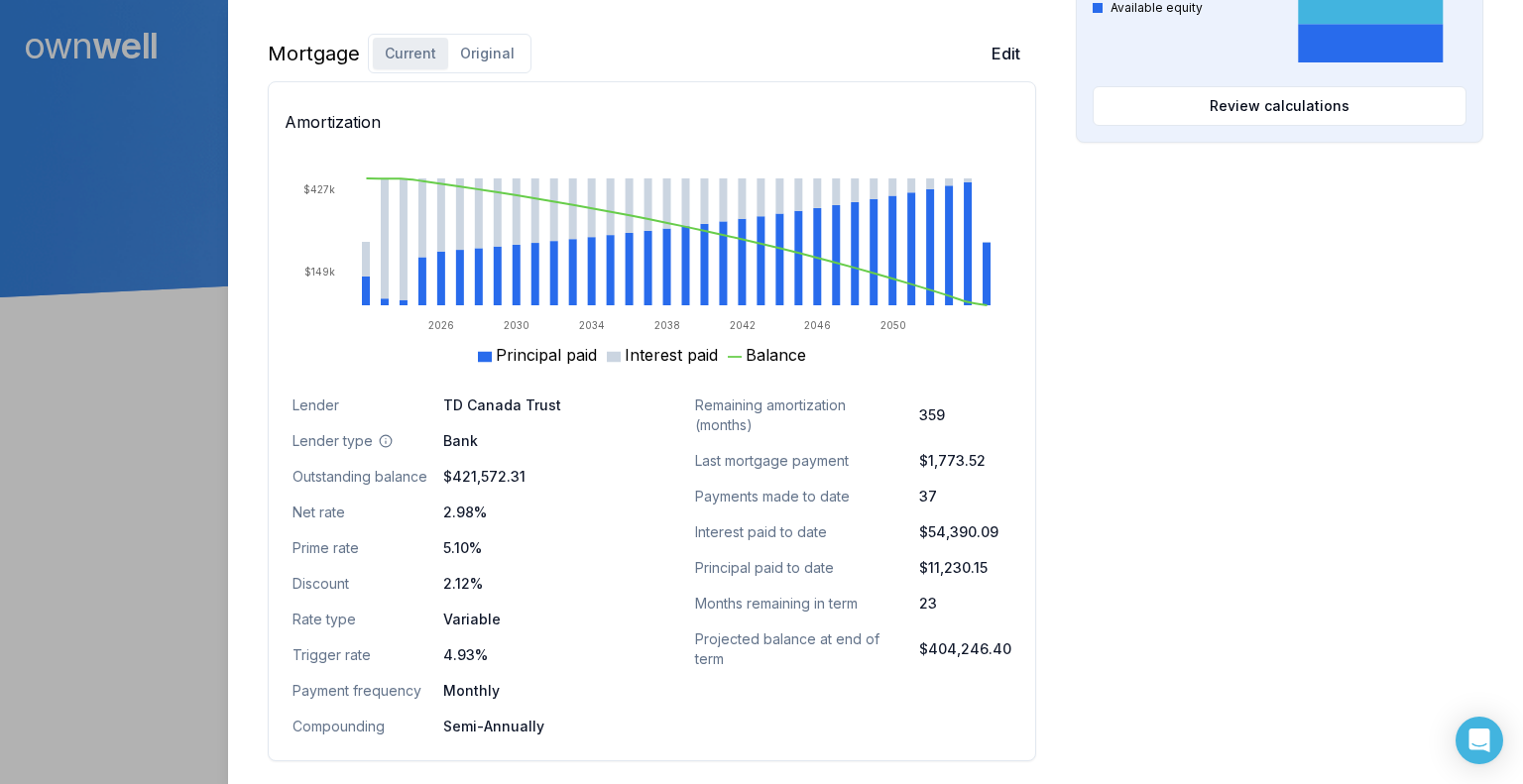 click on "Original" at bounding box center [487, 54] 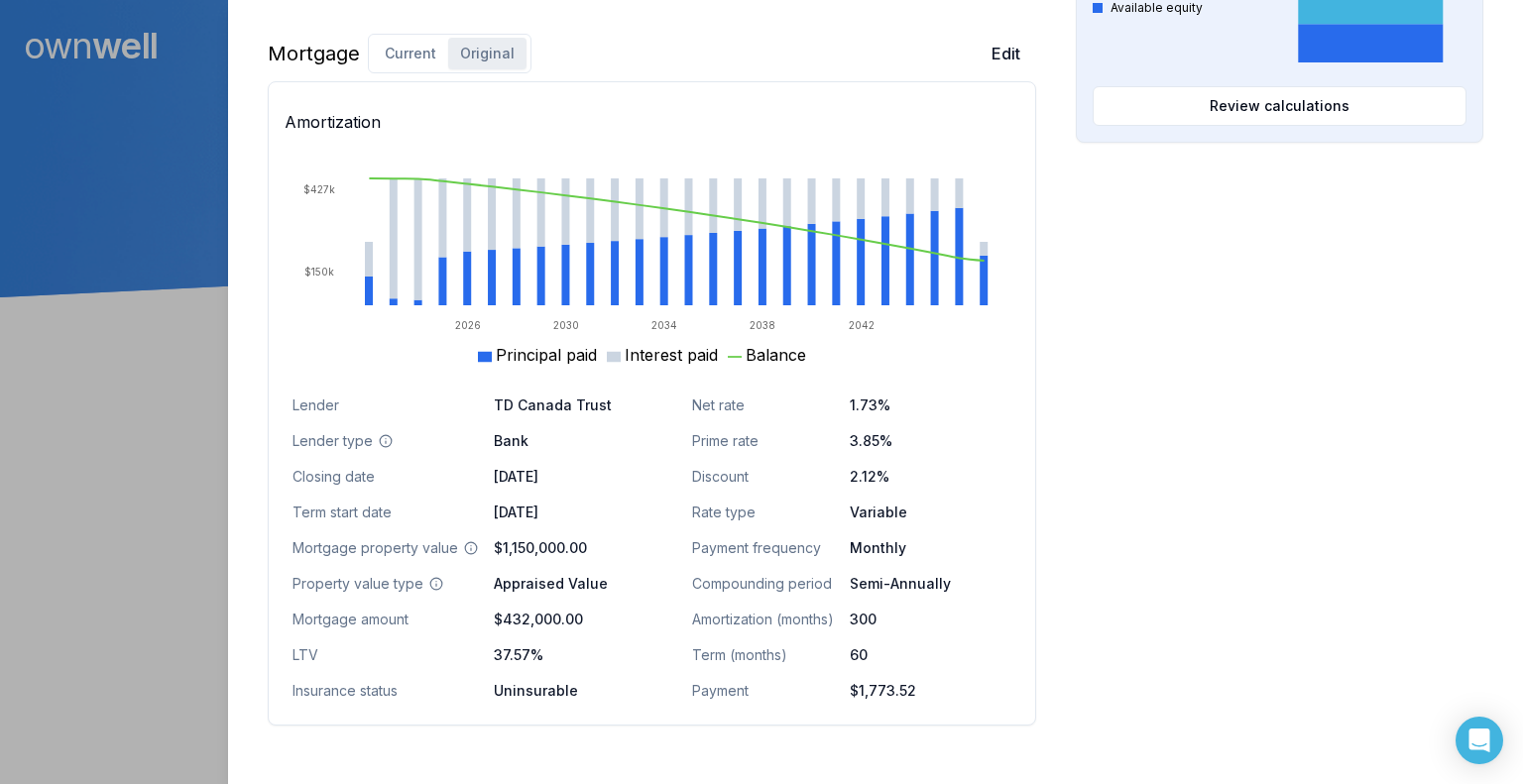 click on "Current" at bounding box center [410, 54] 